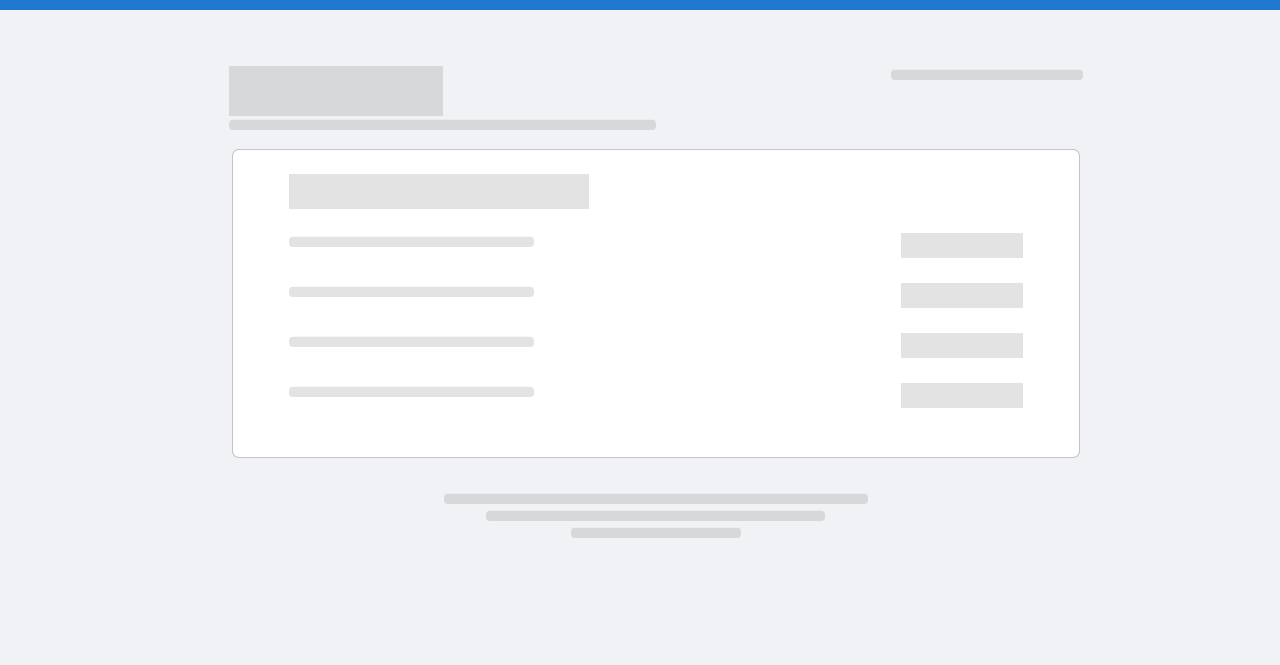 scroll, scrollTop: 0, scrollLeft: 0, axis: both 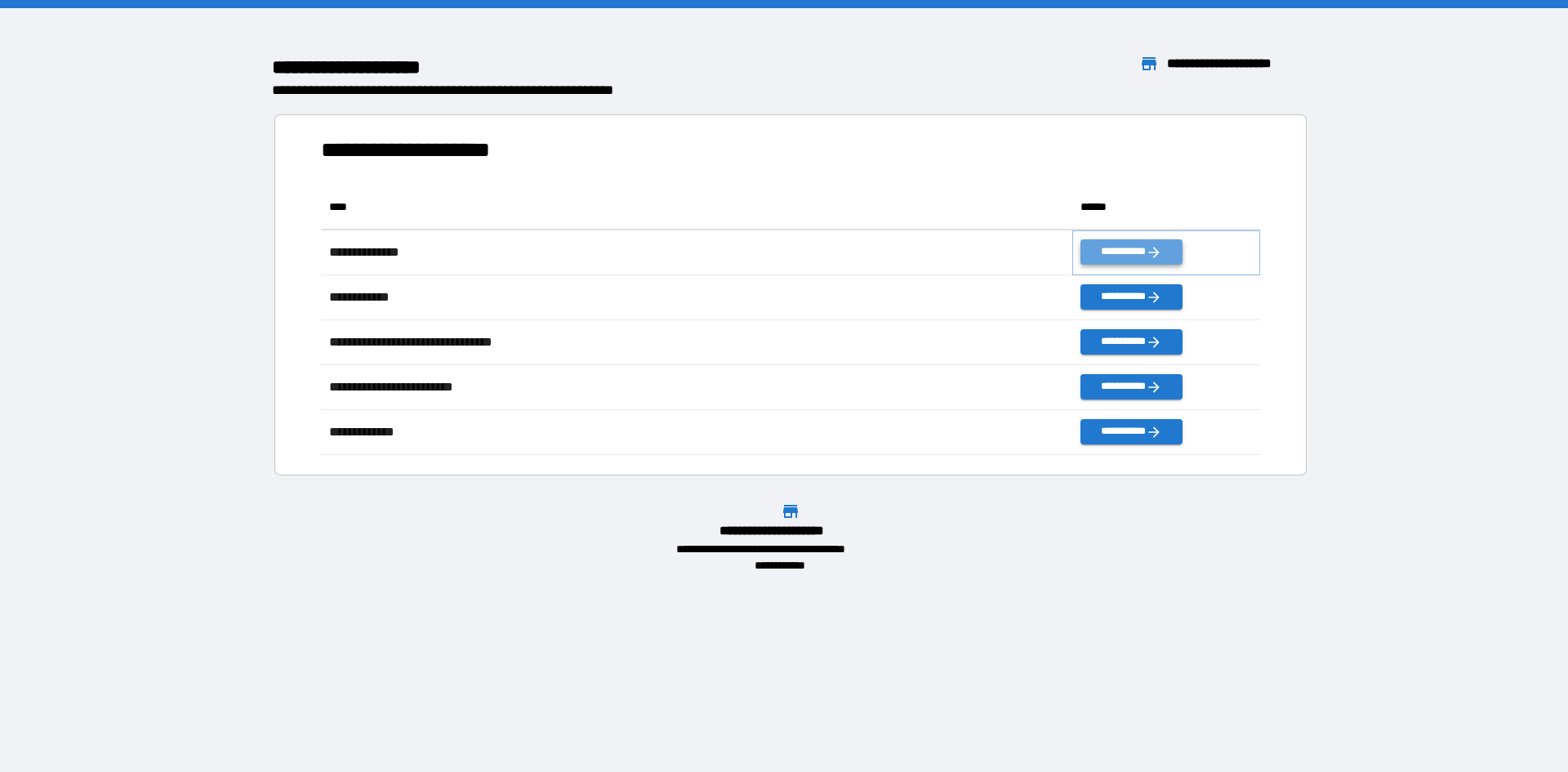 click on "**********" at bounding box center (1131, 252) 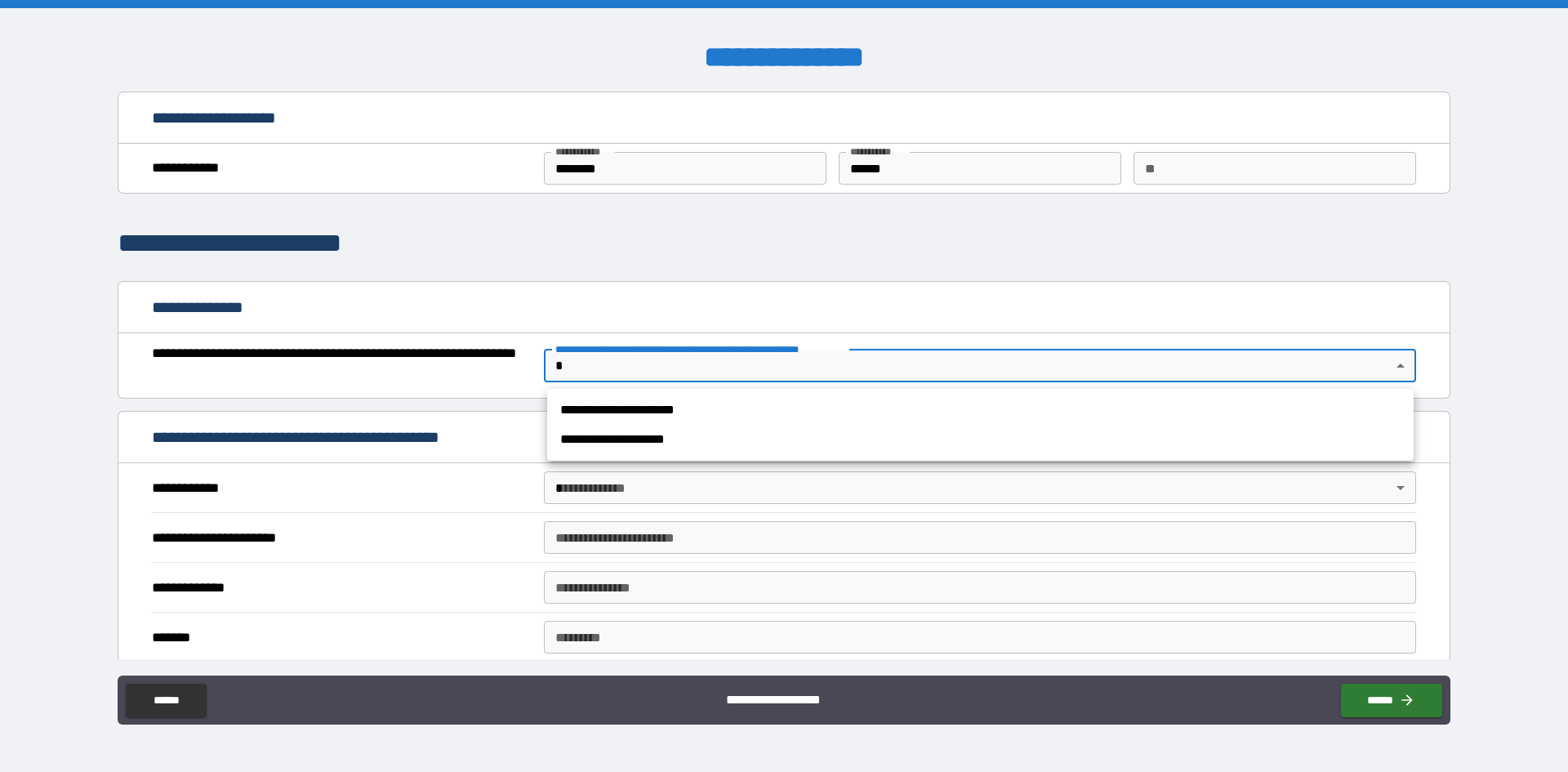 click on "**********" at bounding box center (784, 386) 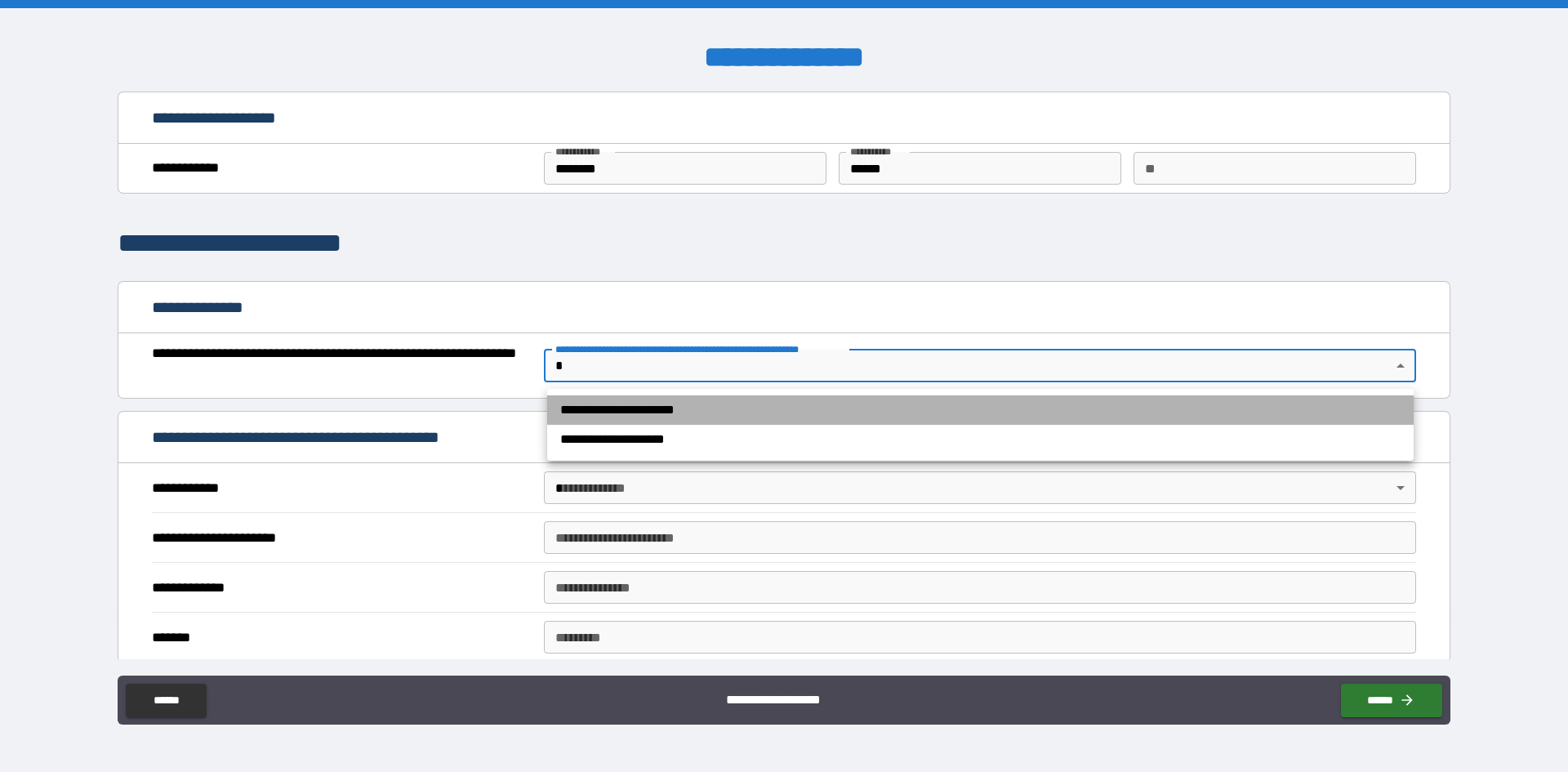 click on "**********" at bounding box center [980, 410] 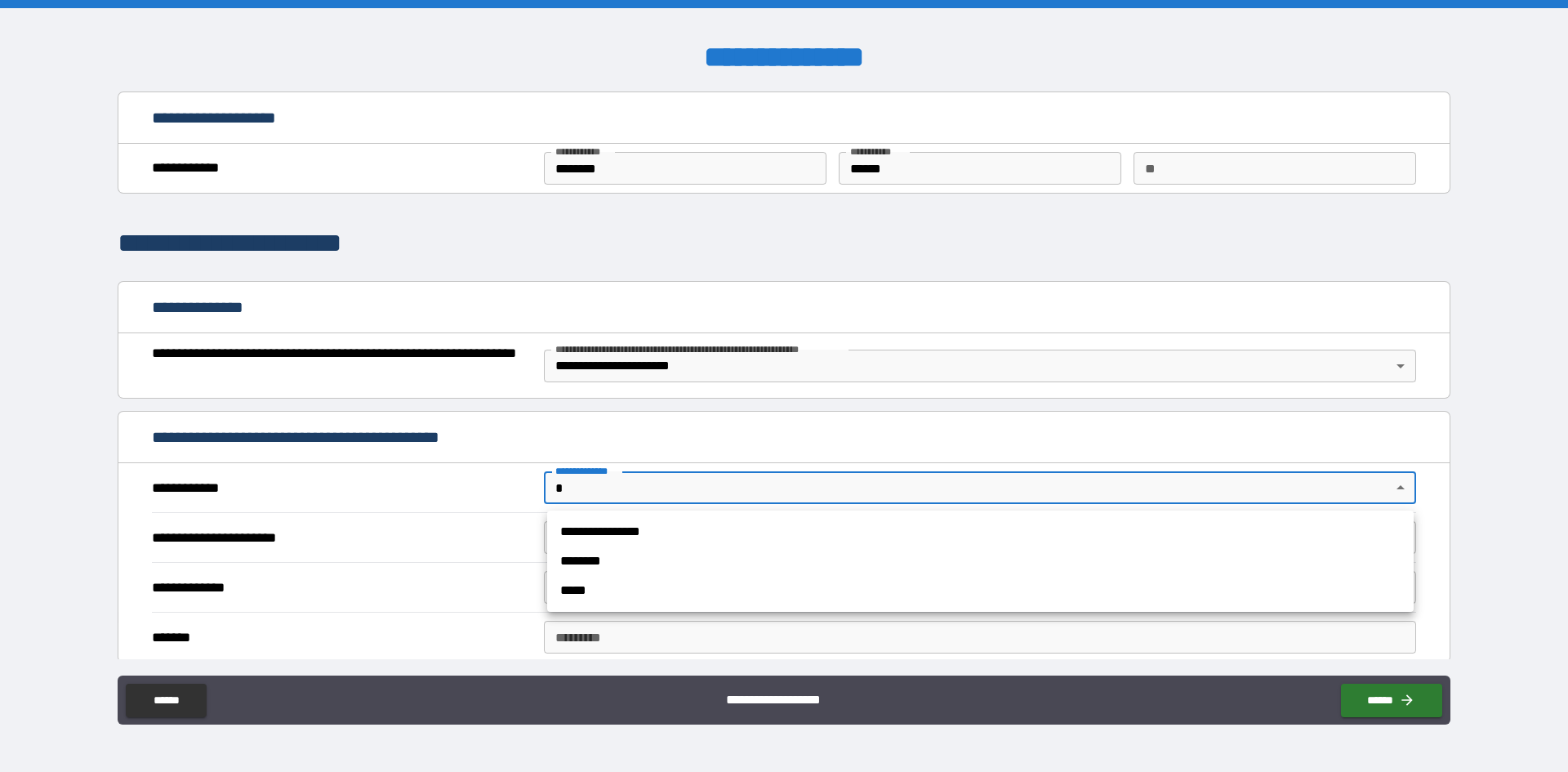 click on "**********" at bounding box center [784, 386] 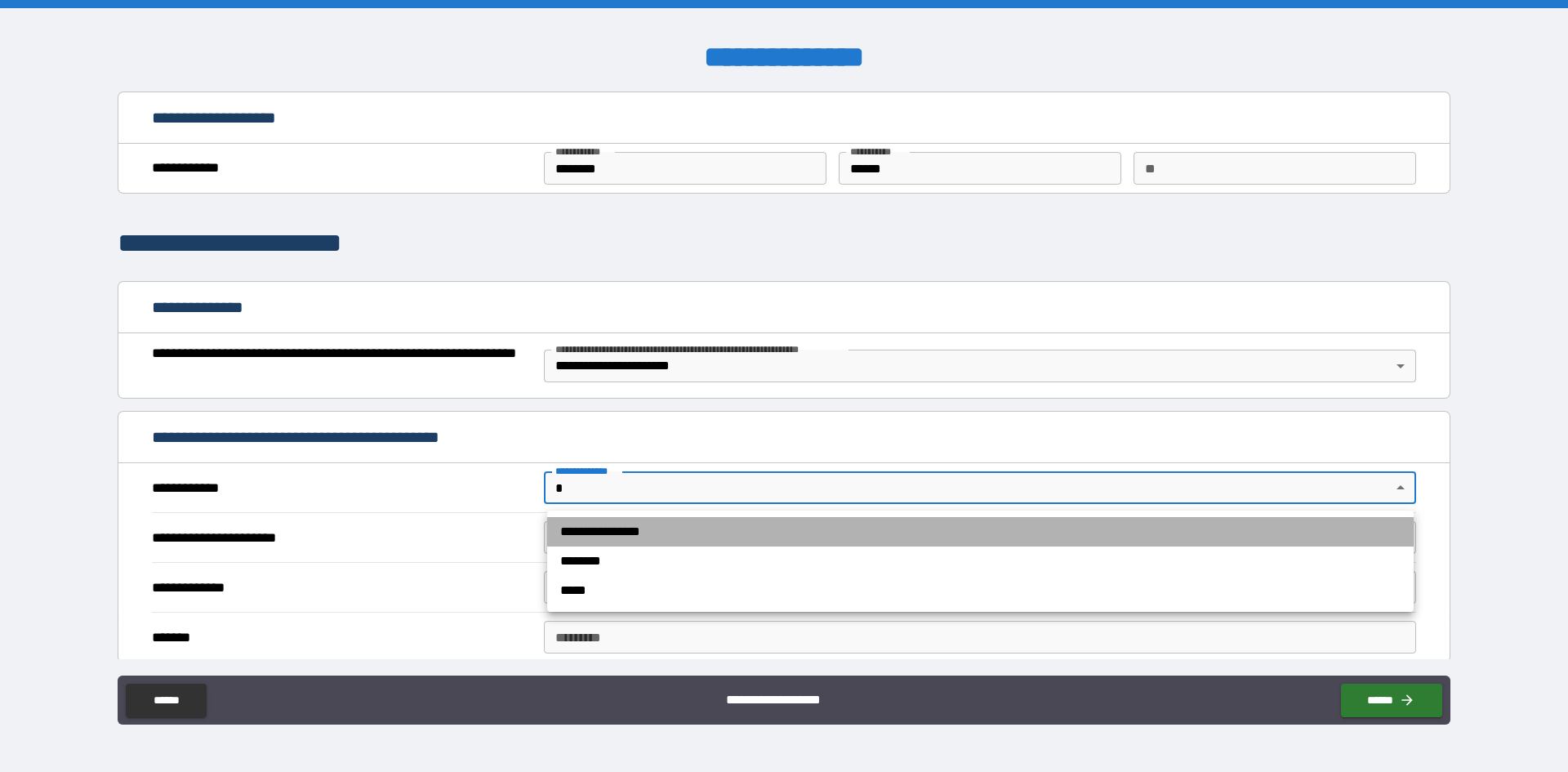 click on "**********" at bounding box center [980, 532] 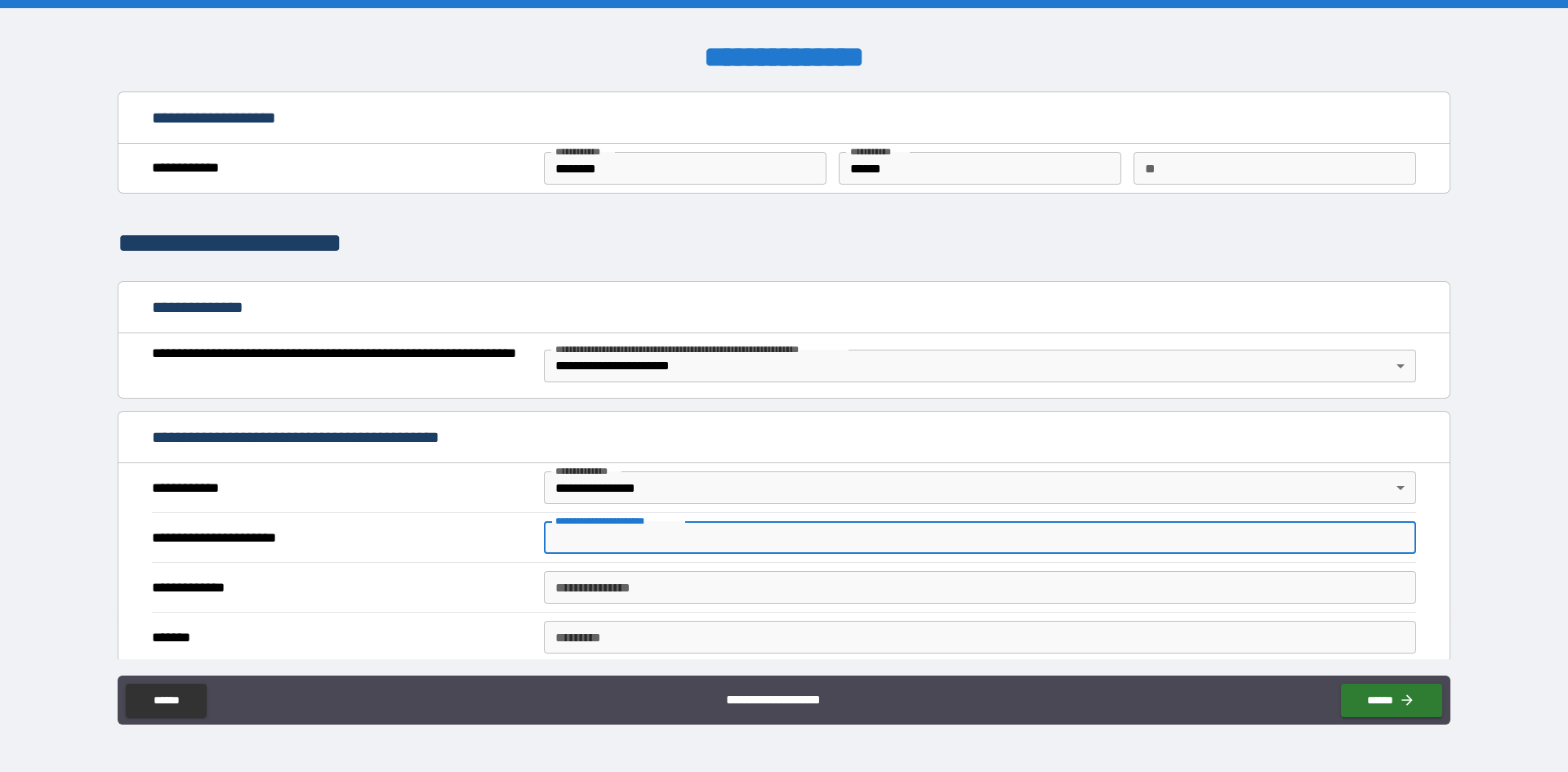 click on "**********" at bounding box center [980, 538] 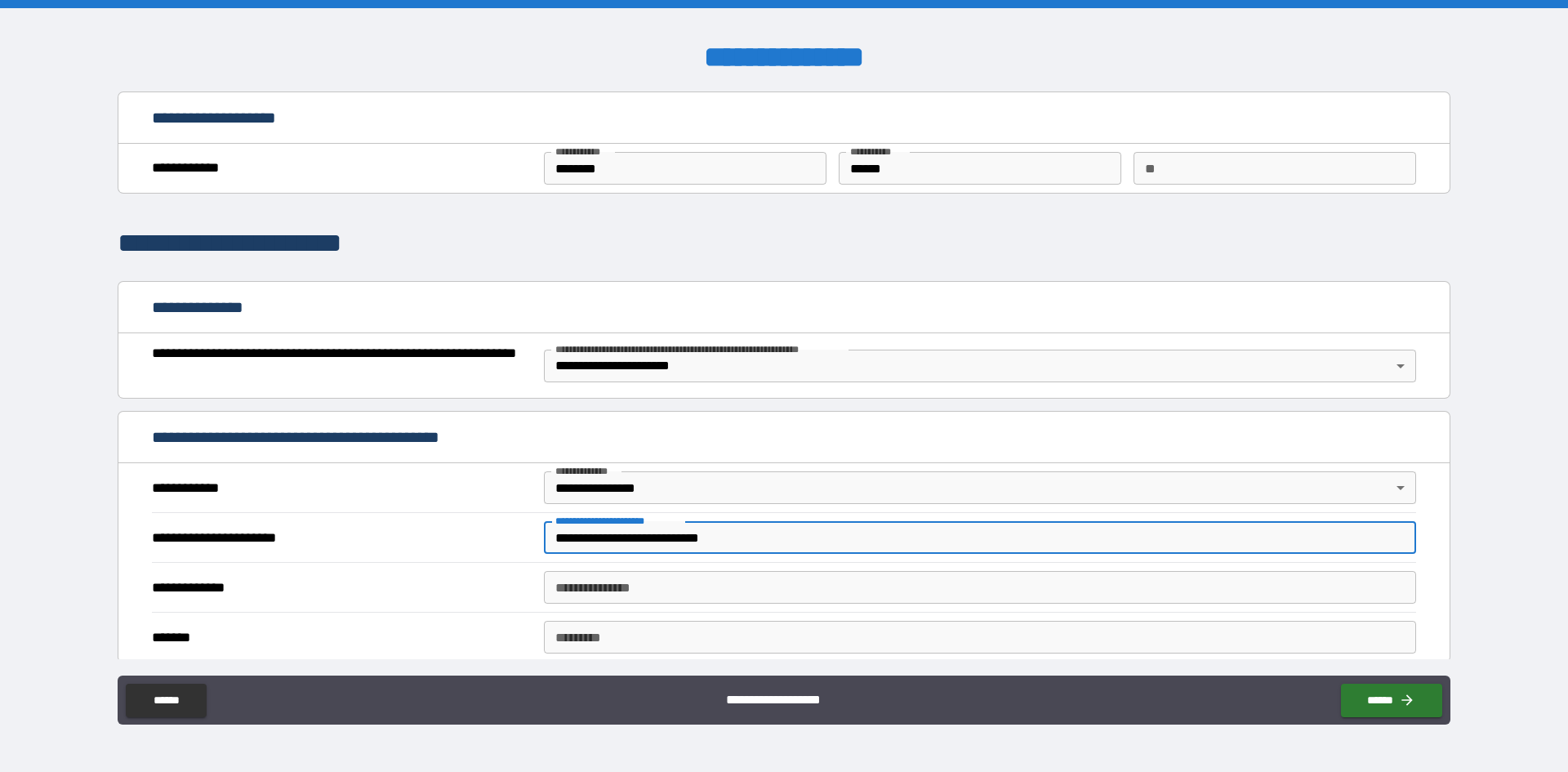 type on "**********" 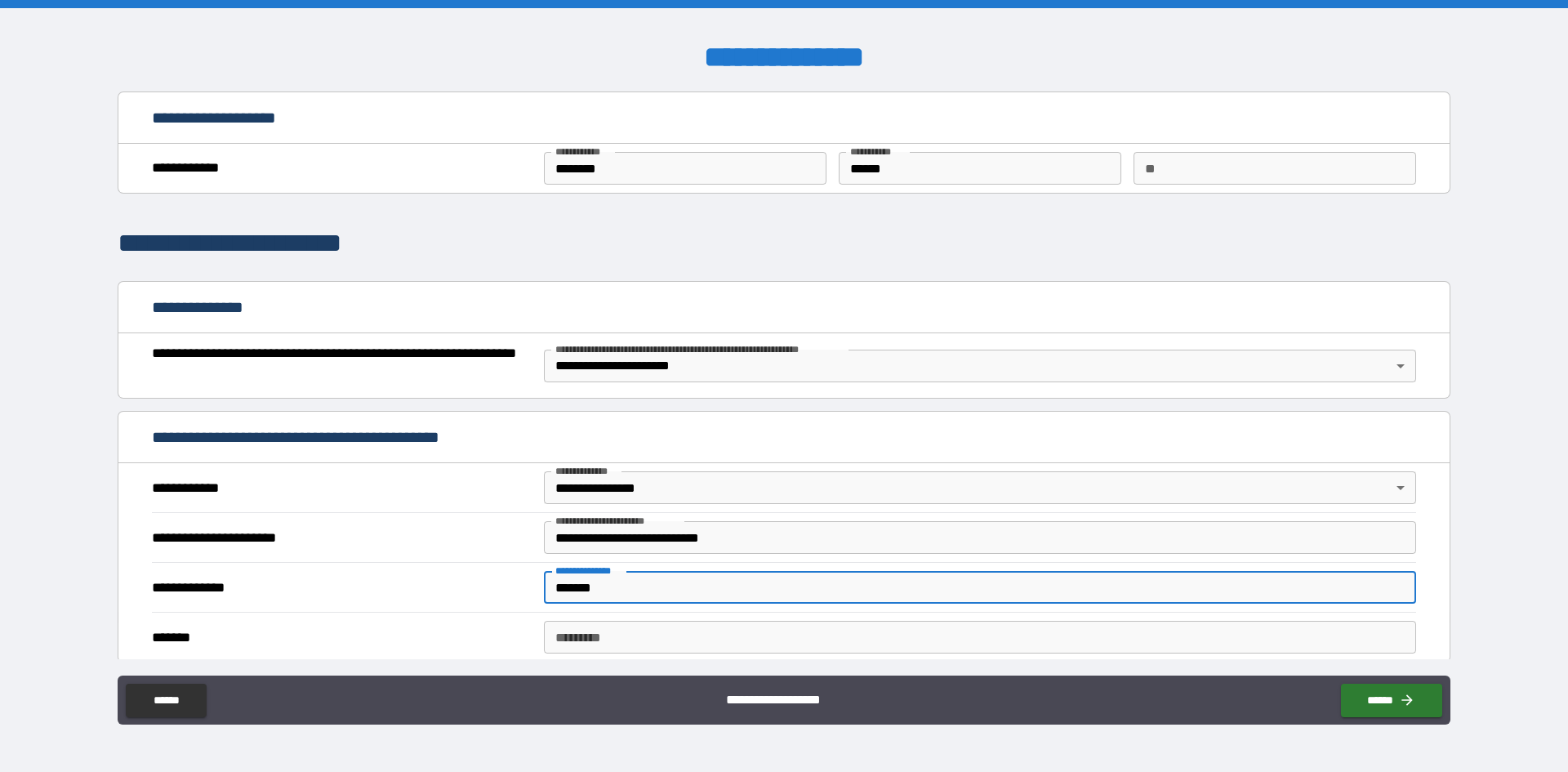 type on "*******" 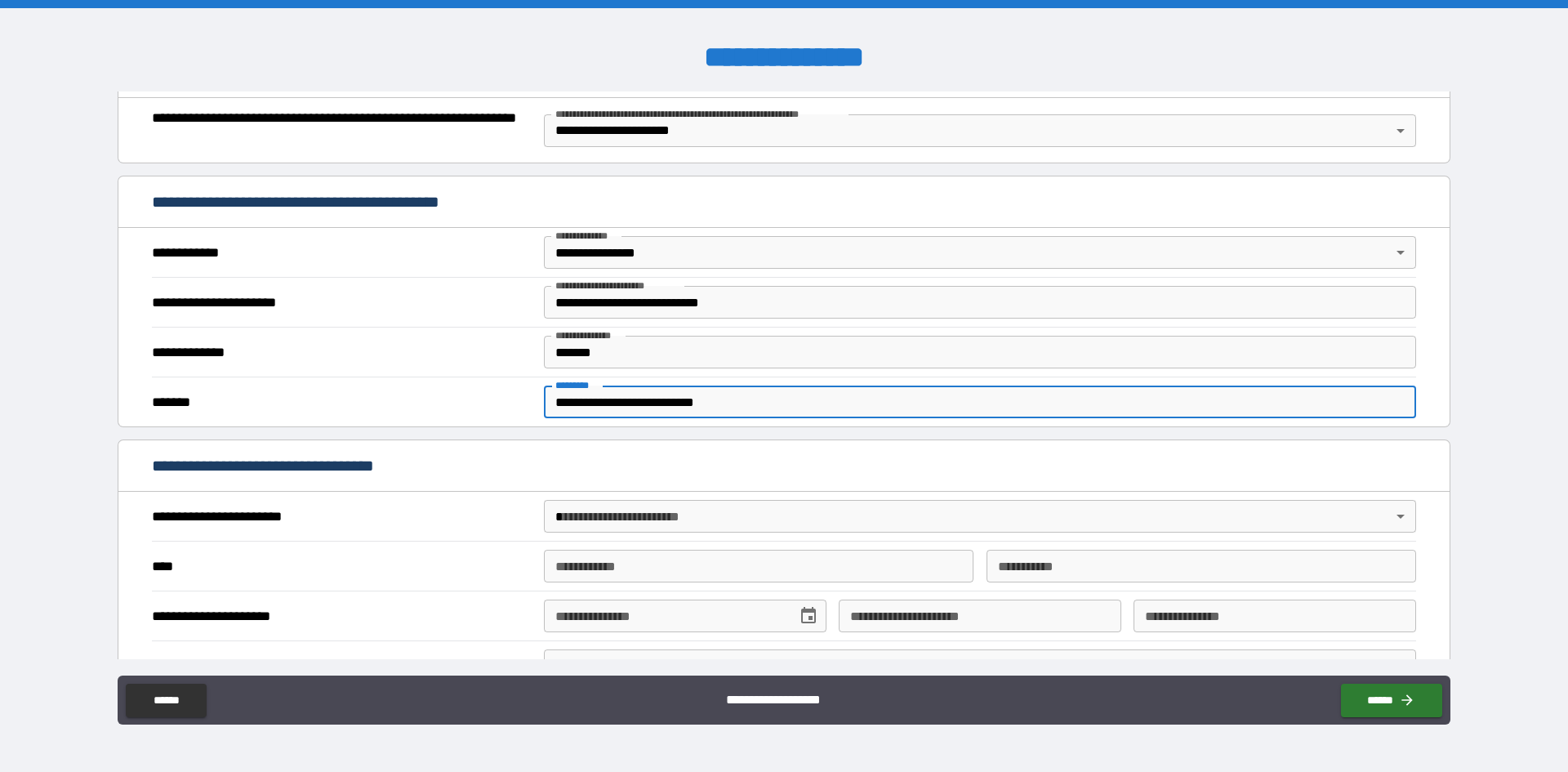 scroll, scrollTop: 245, scrollLeft: 0, axis: vertical 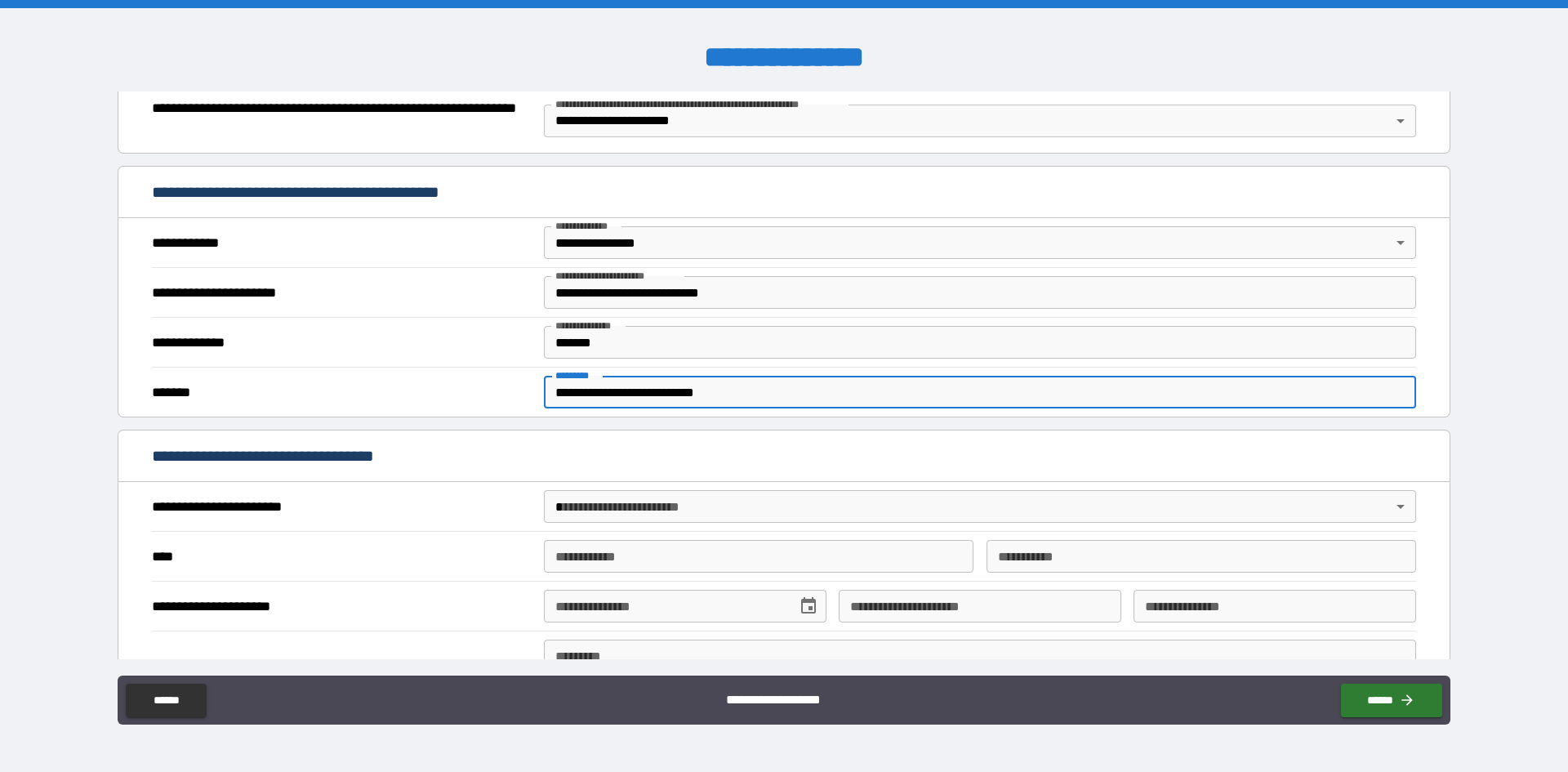 type on "**********" 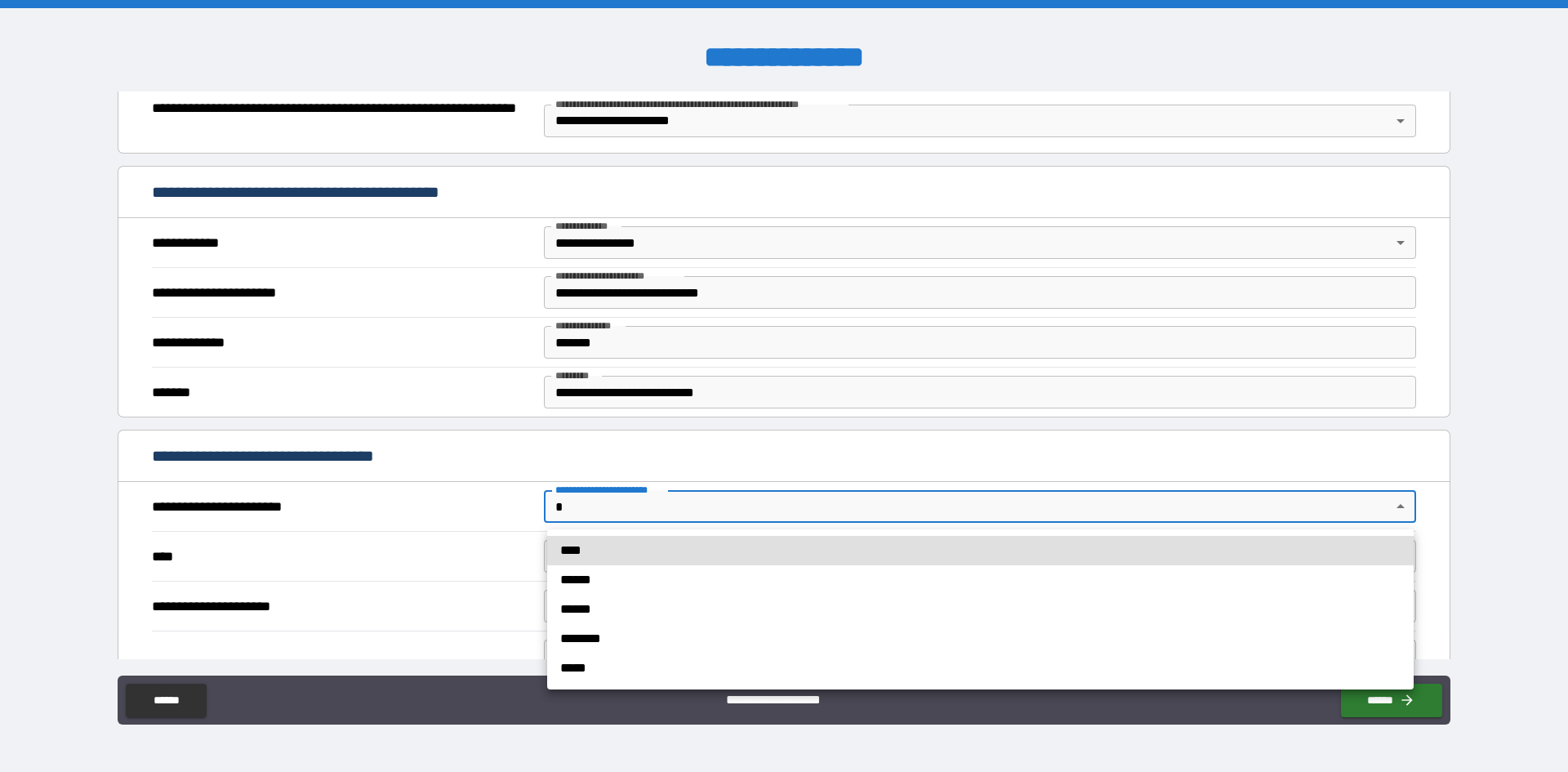 click on "**********" at bounding box center [784, 386] 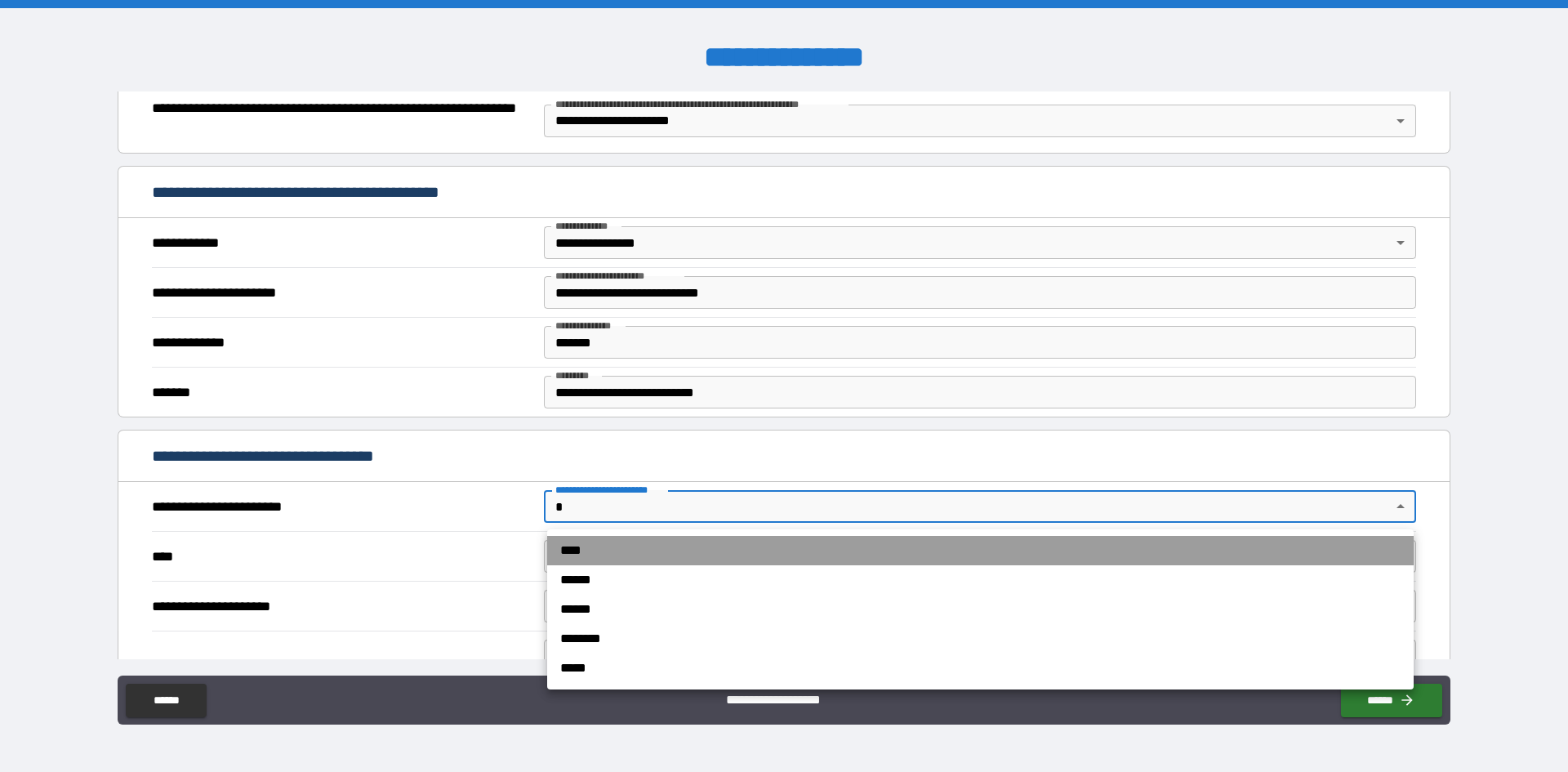 click on "****" at bounding box center (980, 551) 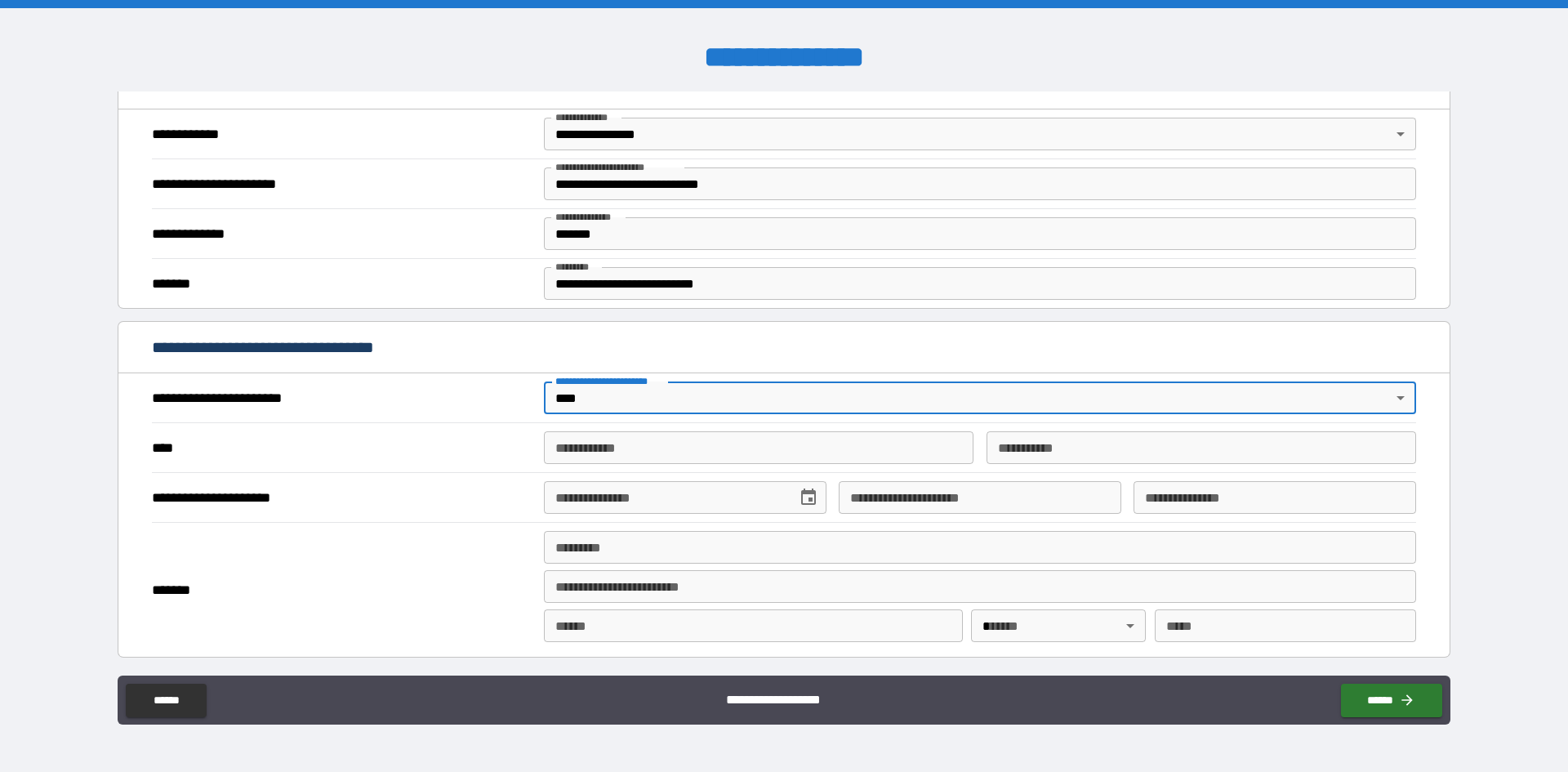 scroll, scrollTop: 408, scrollLeft: 0, axis: vertical 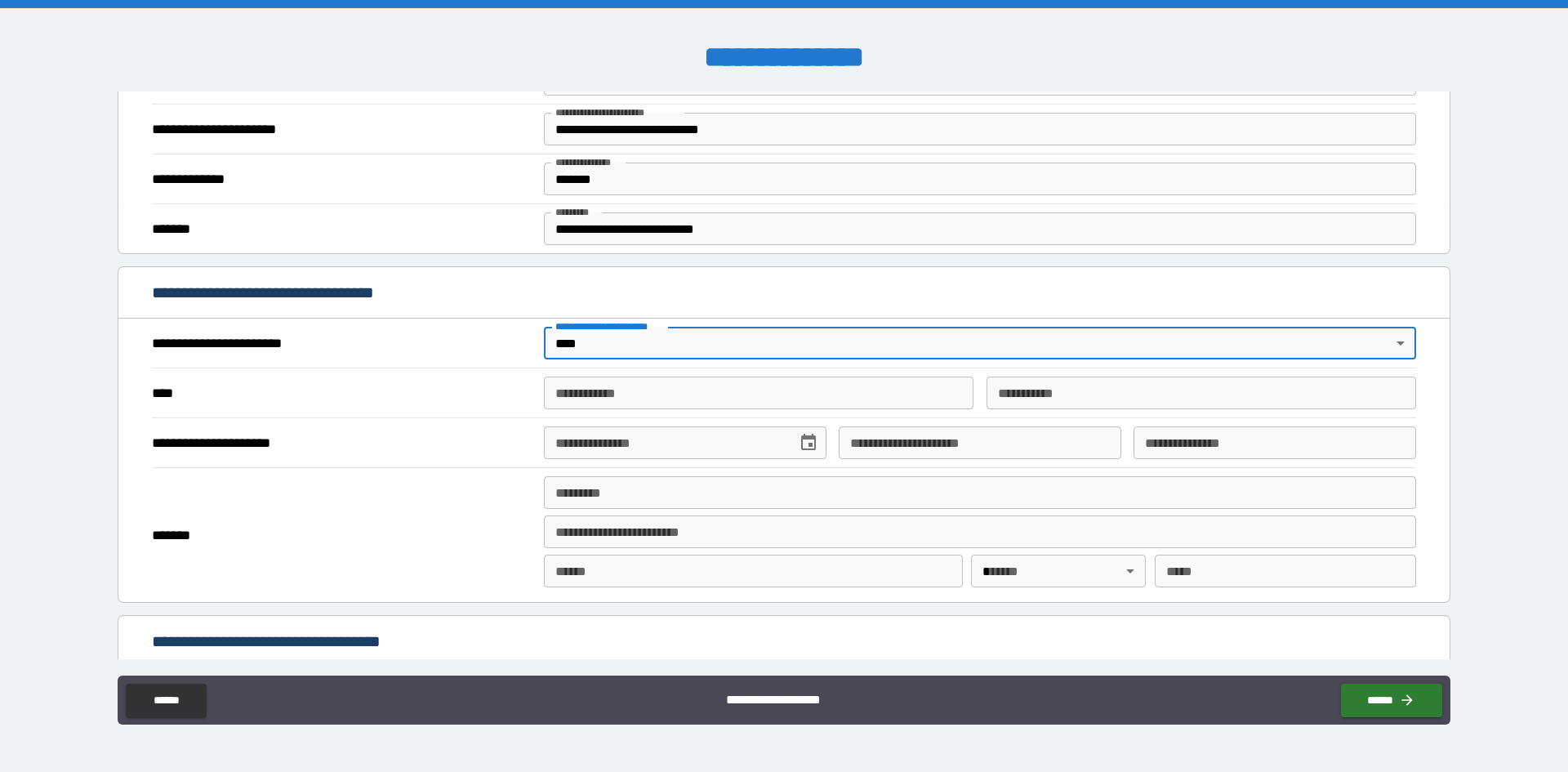 click on "**********" at bounding box center (759, 393) 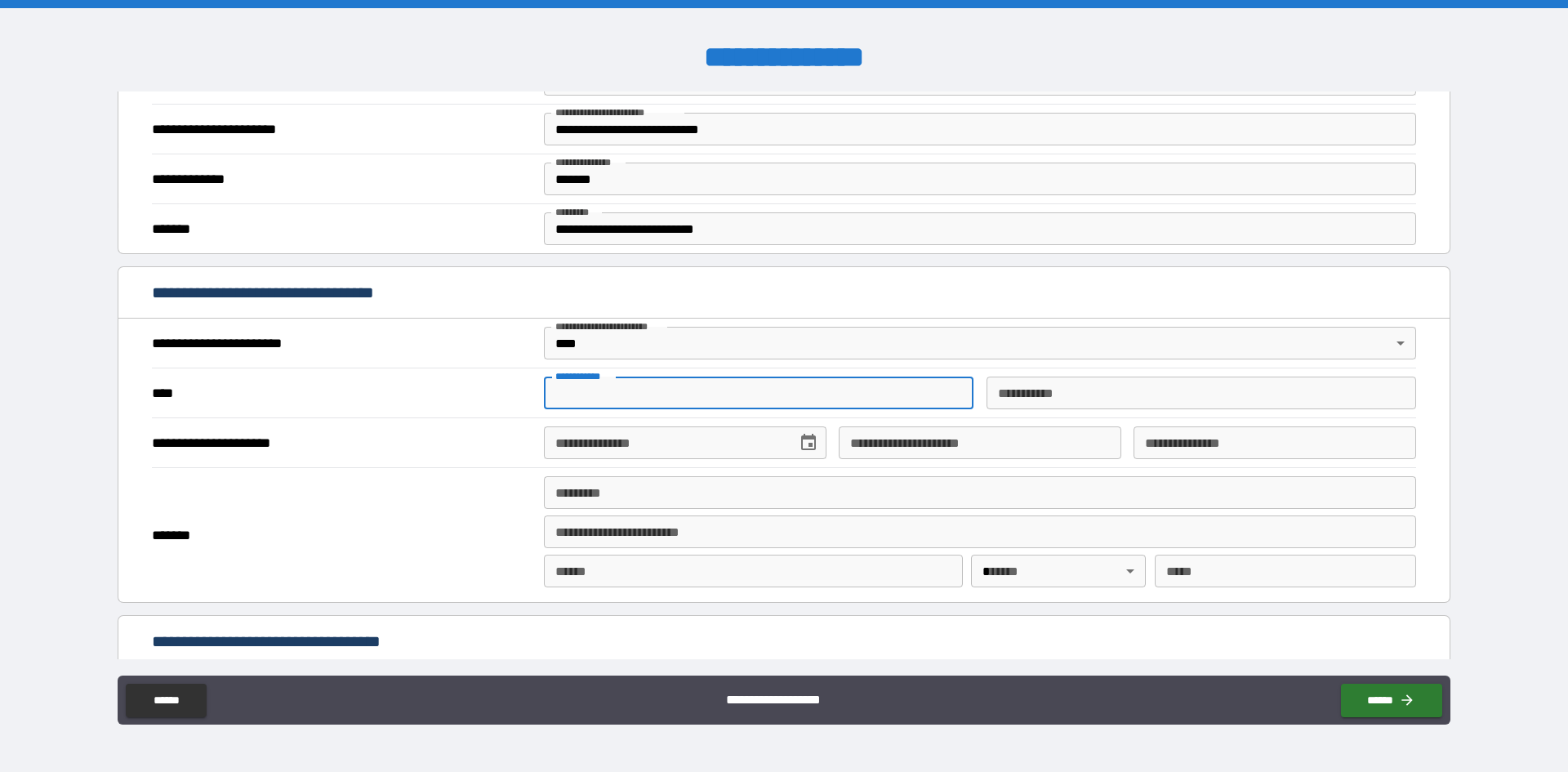 type on "*" 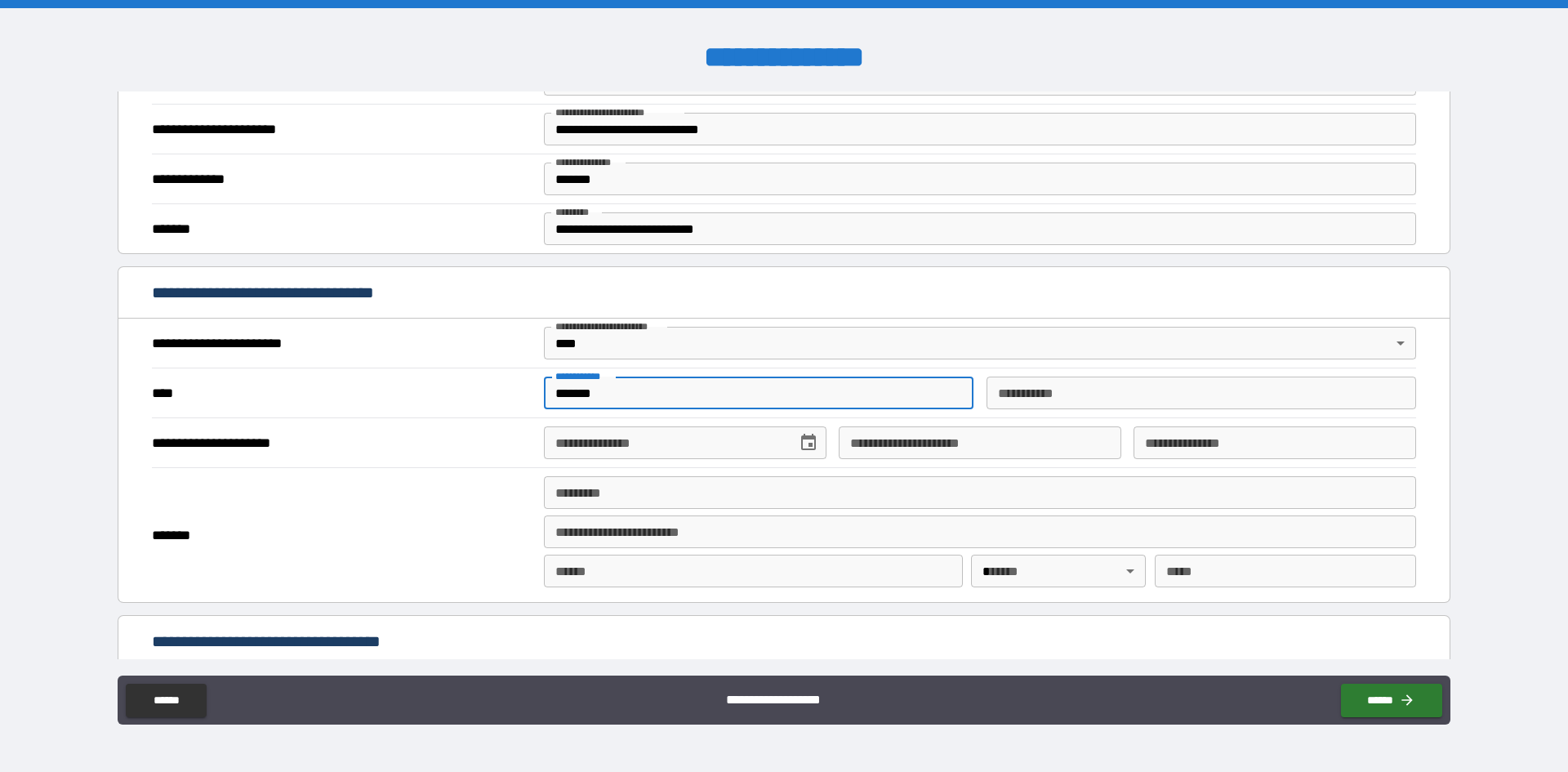 type on "*******" 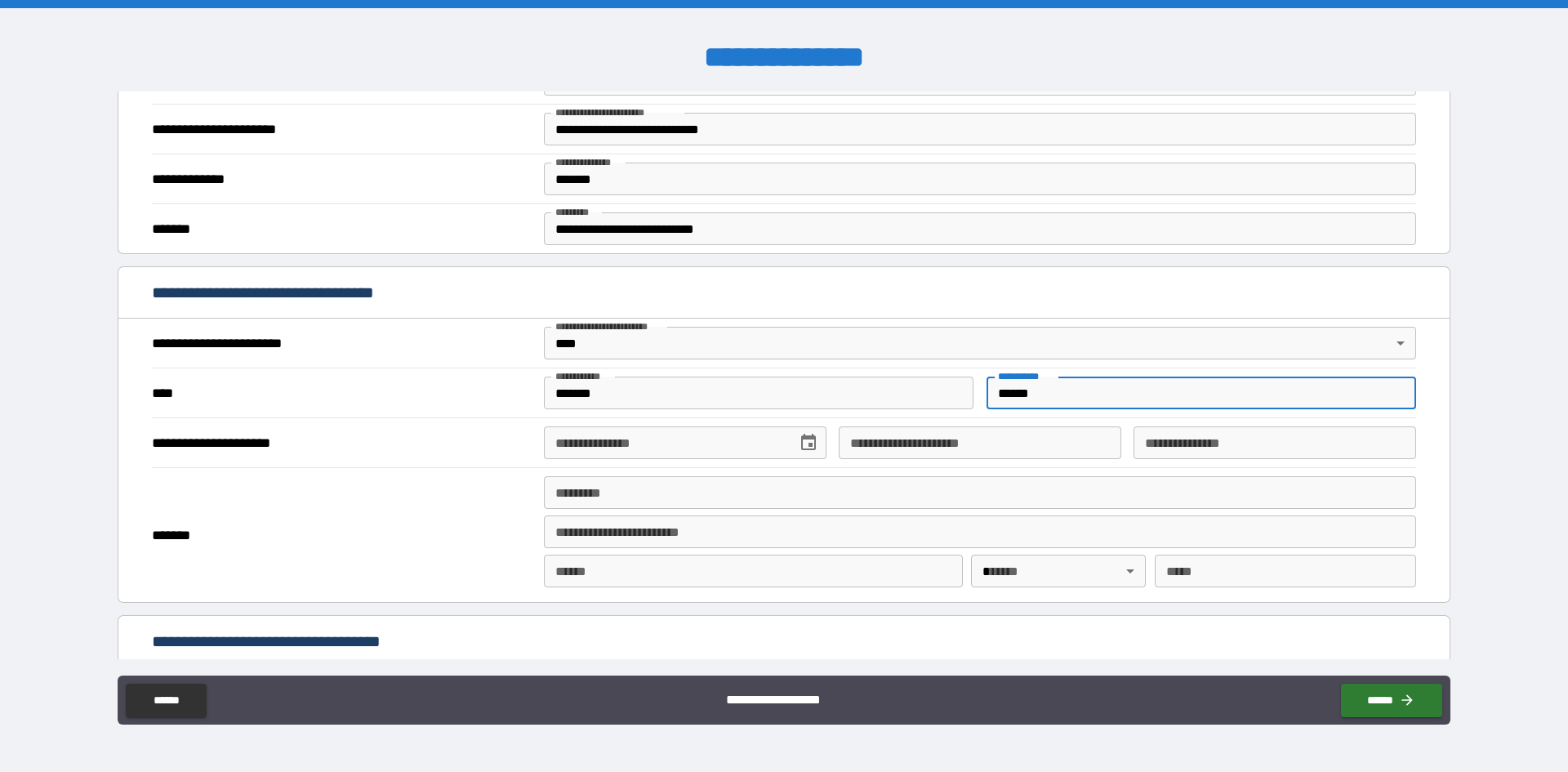 type on "******" 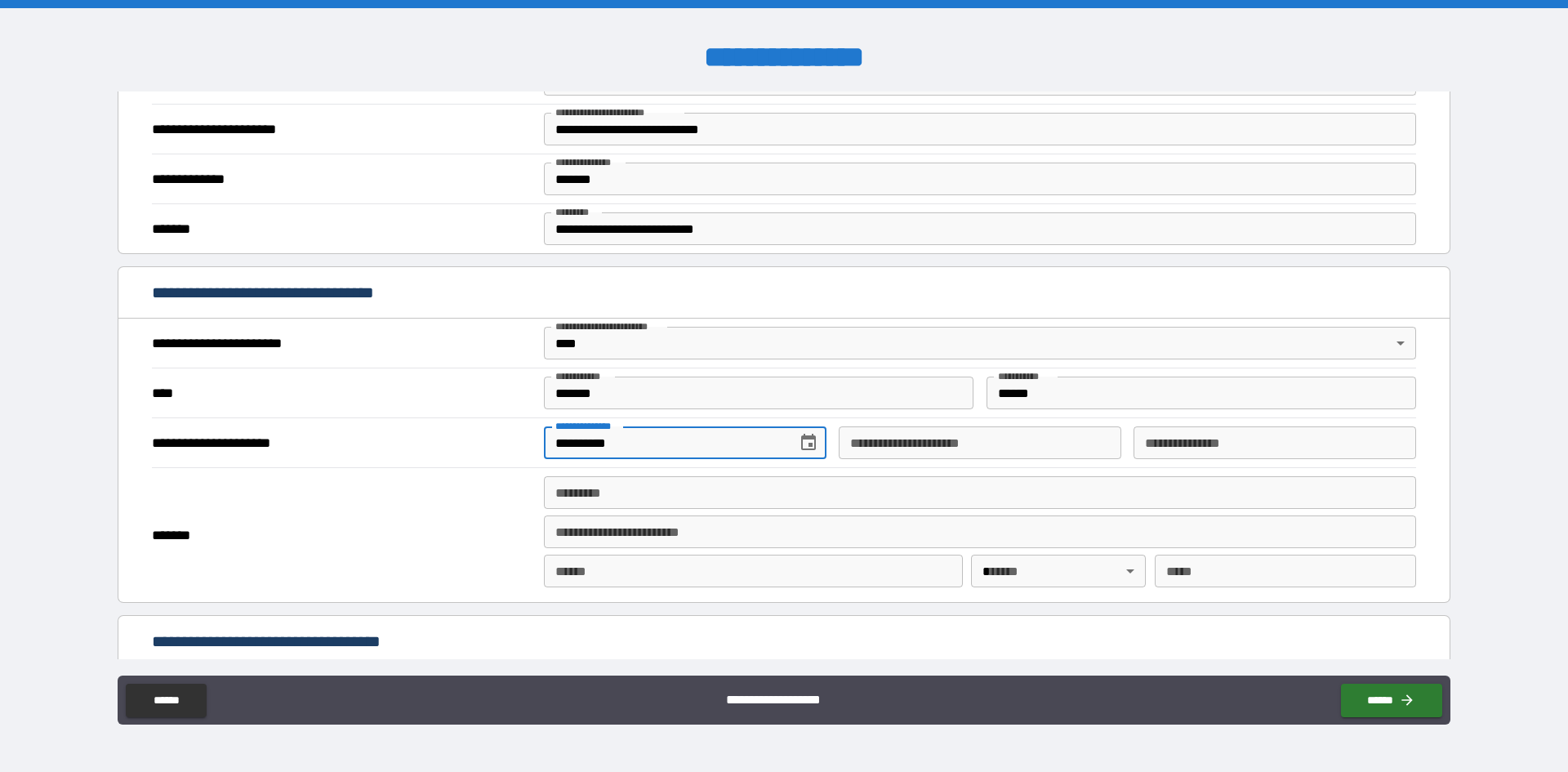 type on "**********" 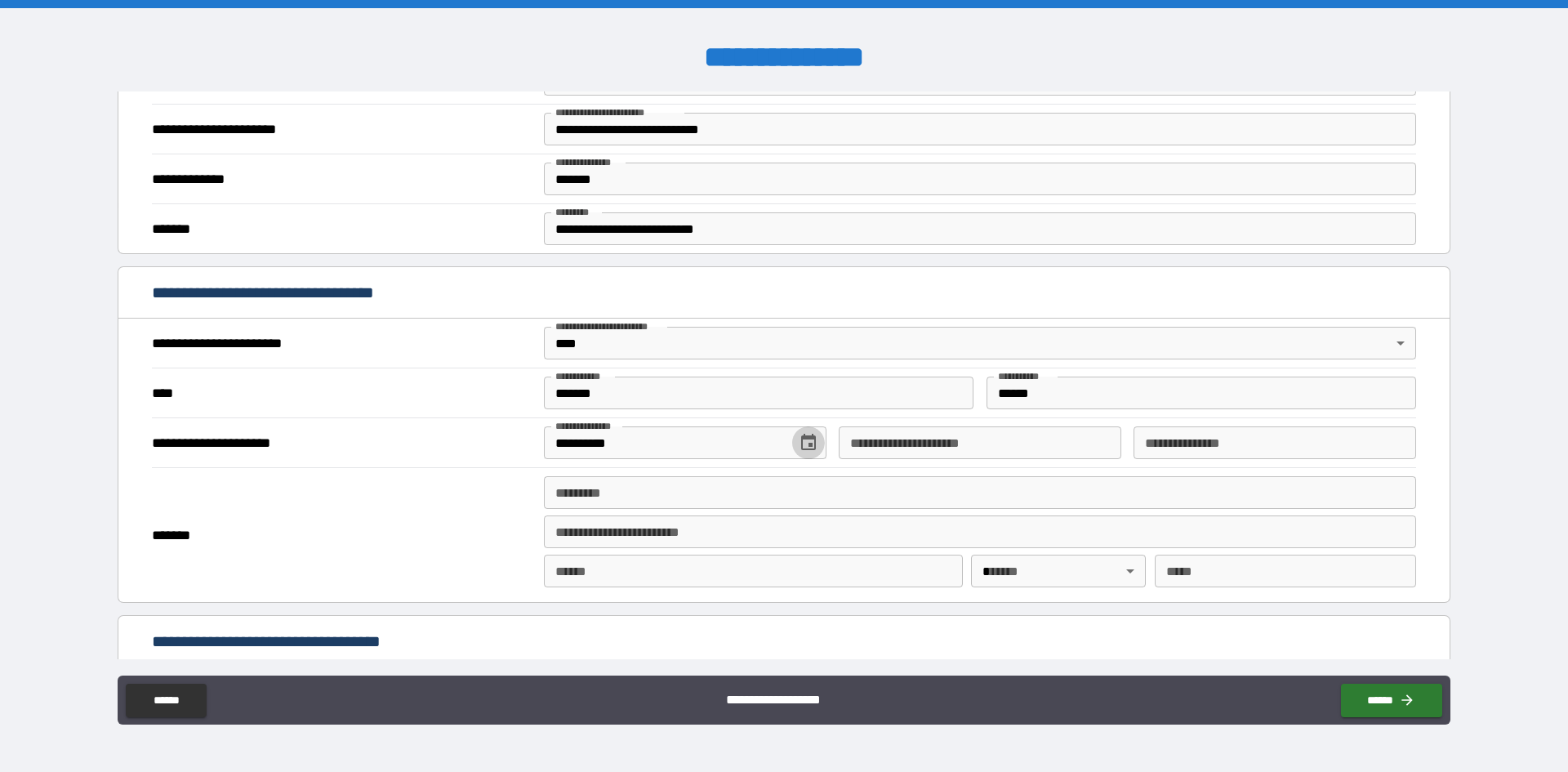 type 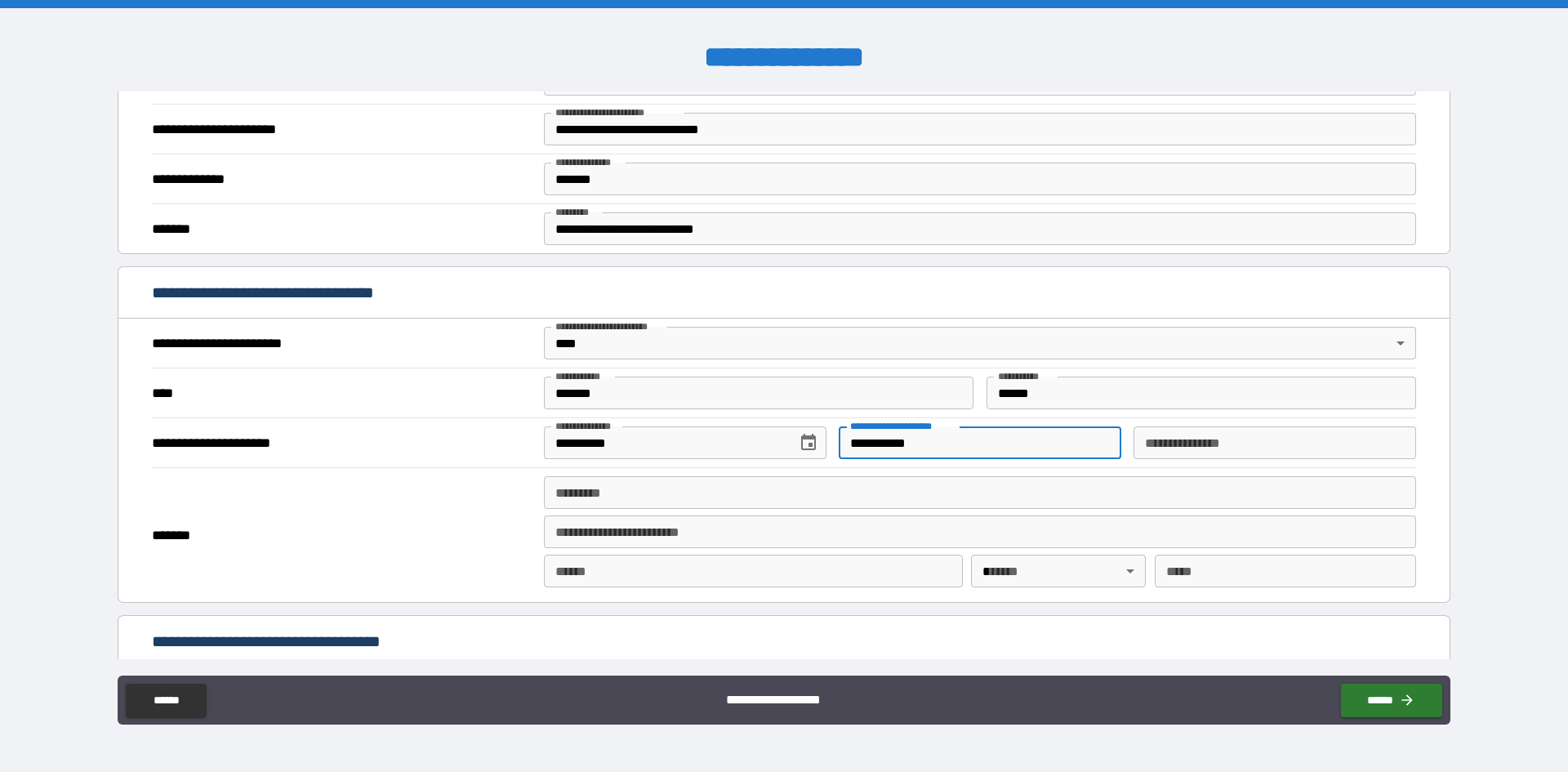 type on "**********" 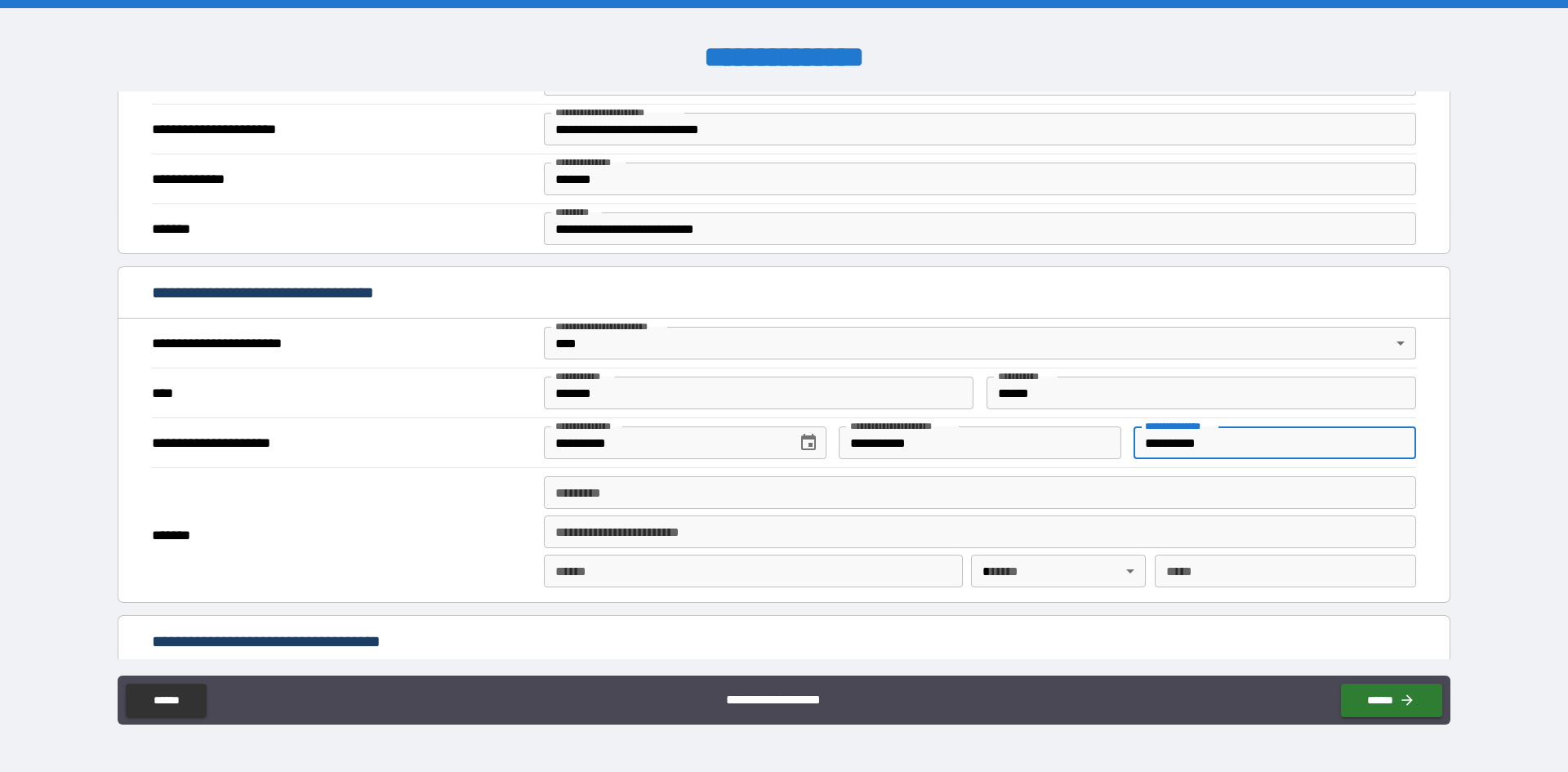 type on "**********" 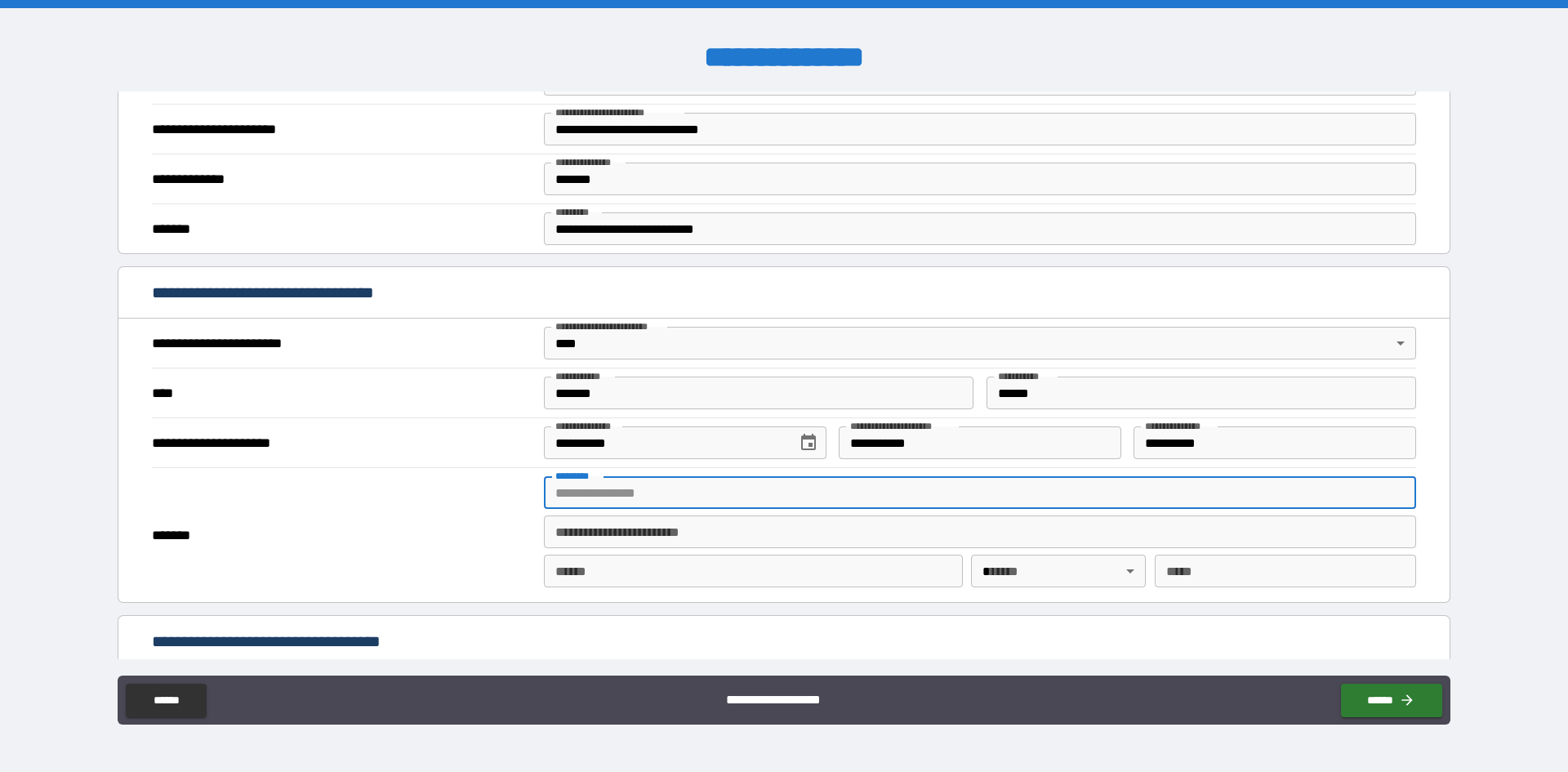 click on "*******   *" at bounding box center (980, 493) 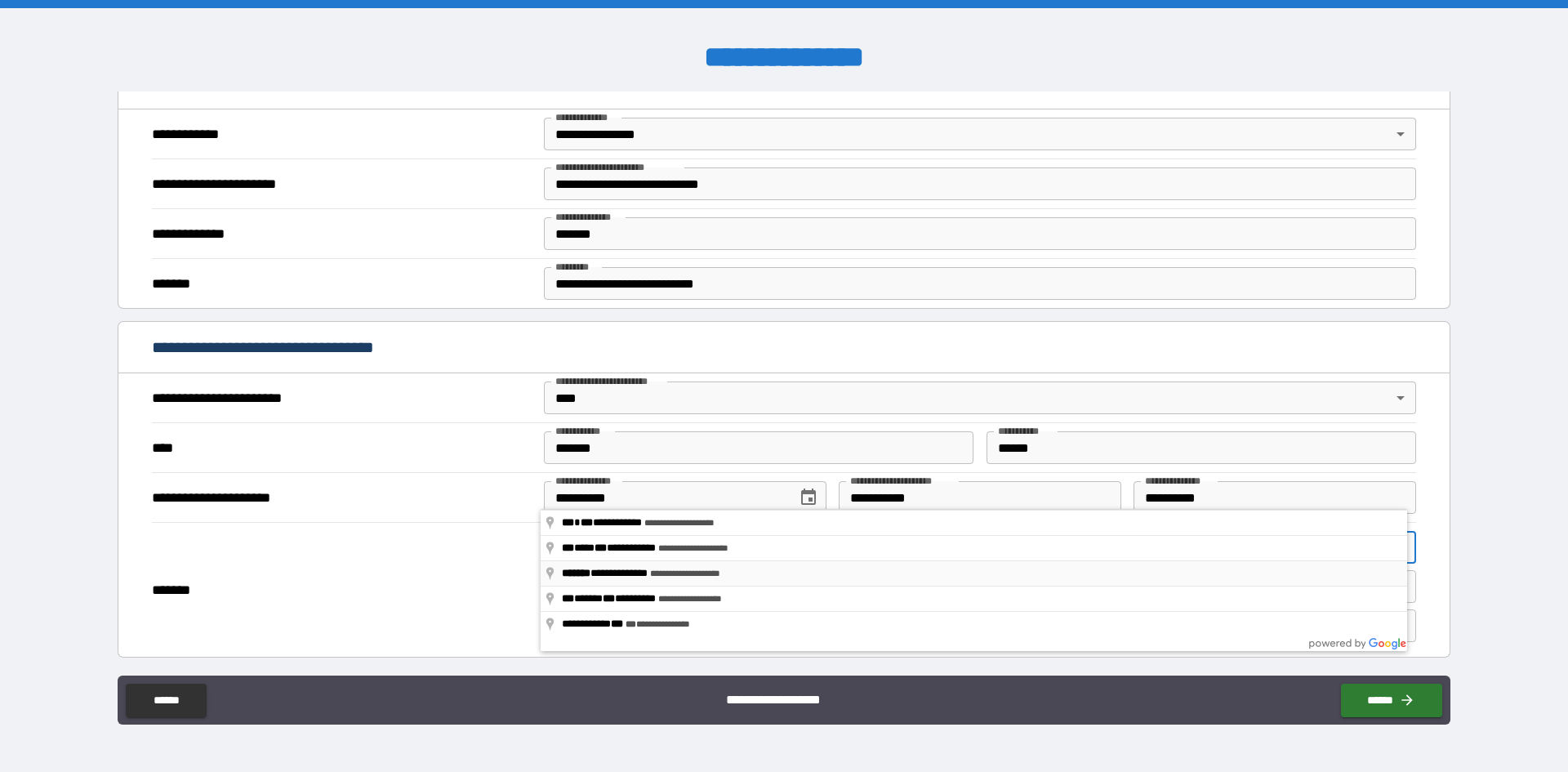 scroll, scrollTop: 327, scrollLeft: 0, axis: vertical 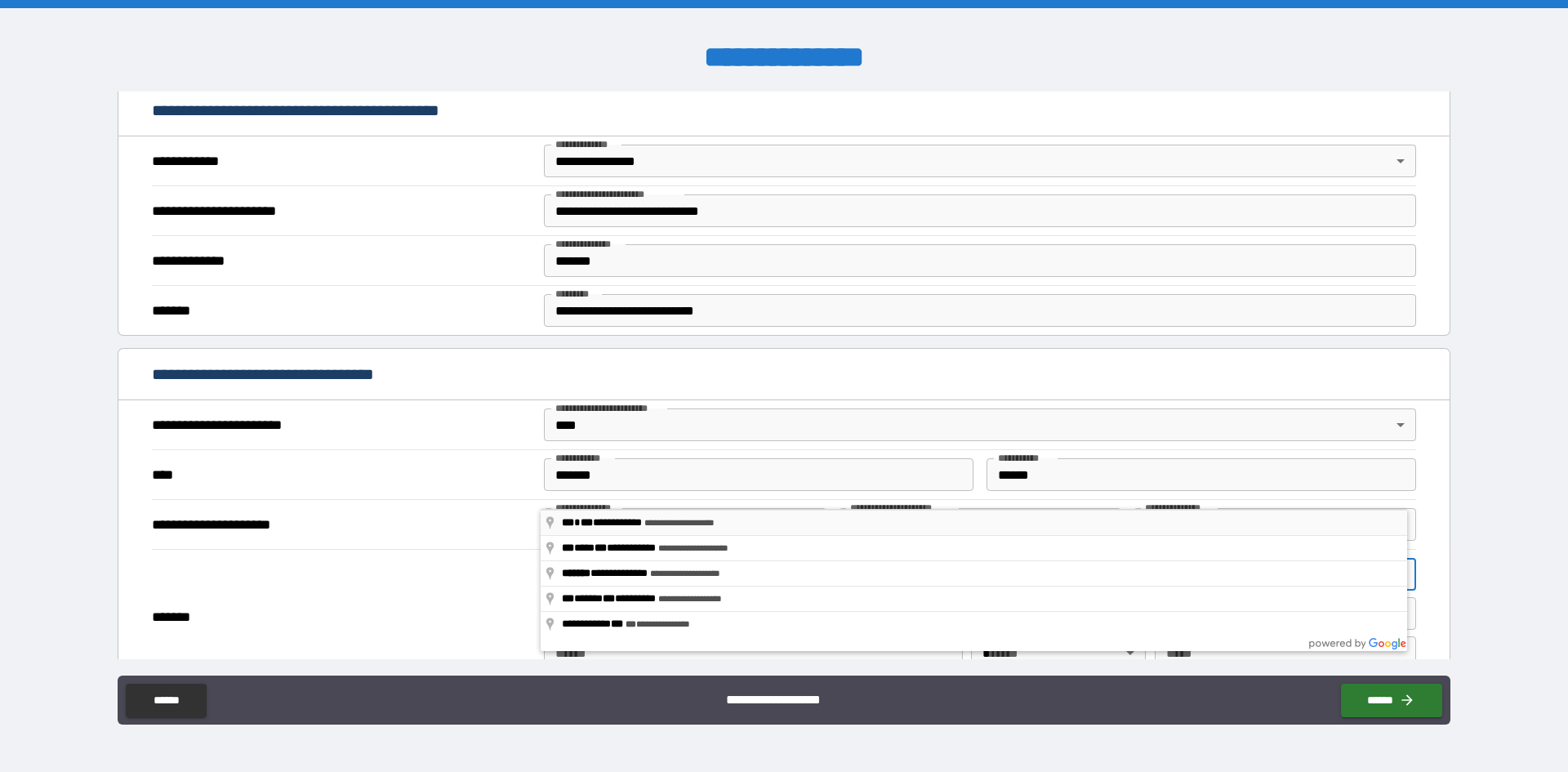 type on "**********" 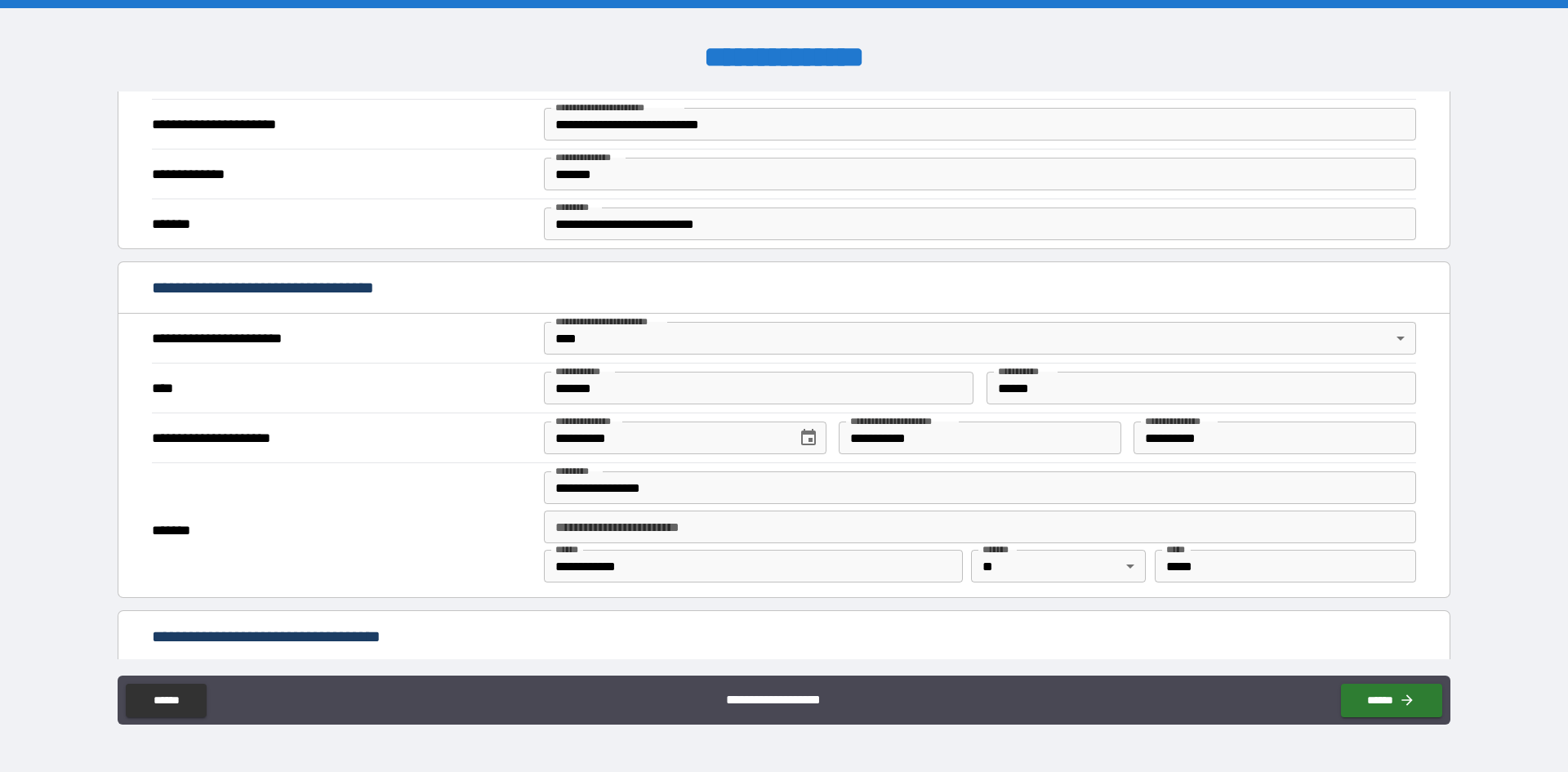 scroll, scrollTop: 572, scrollLeft: 0, axis: vertical 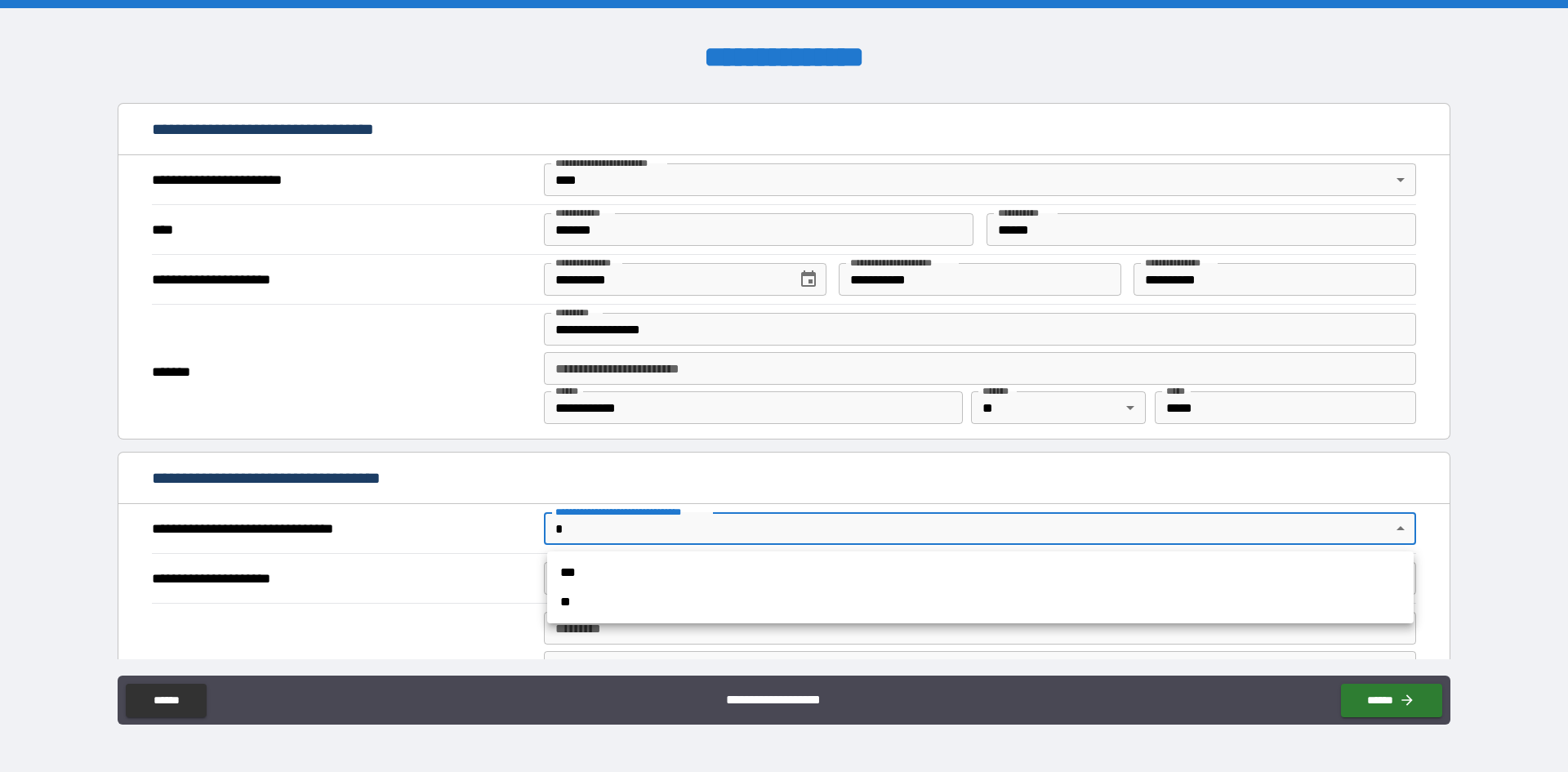 click on "**********" at bounding box center (784, 386) 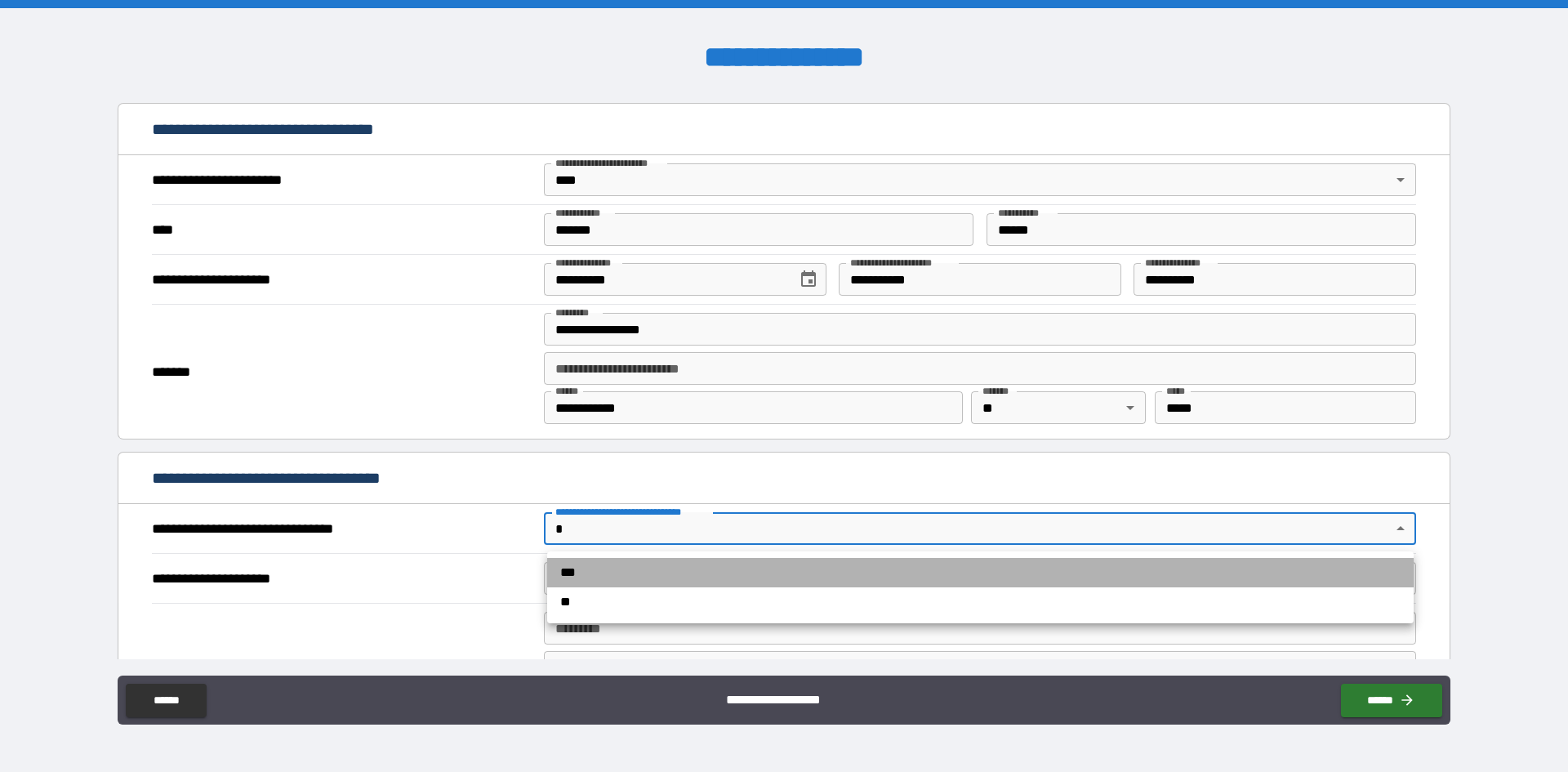 click on "***" at bounding box center [980, 573] 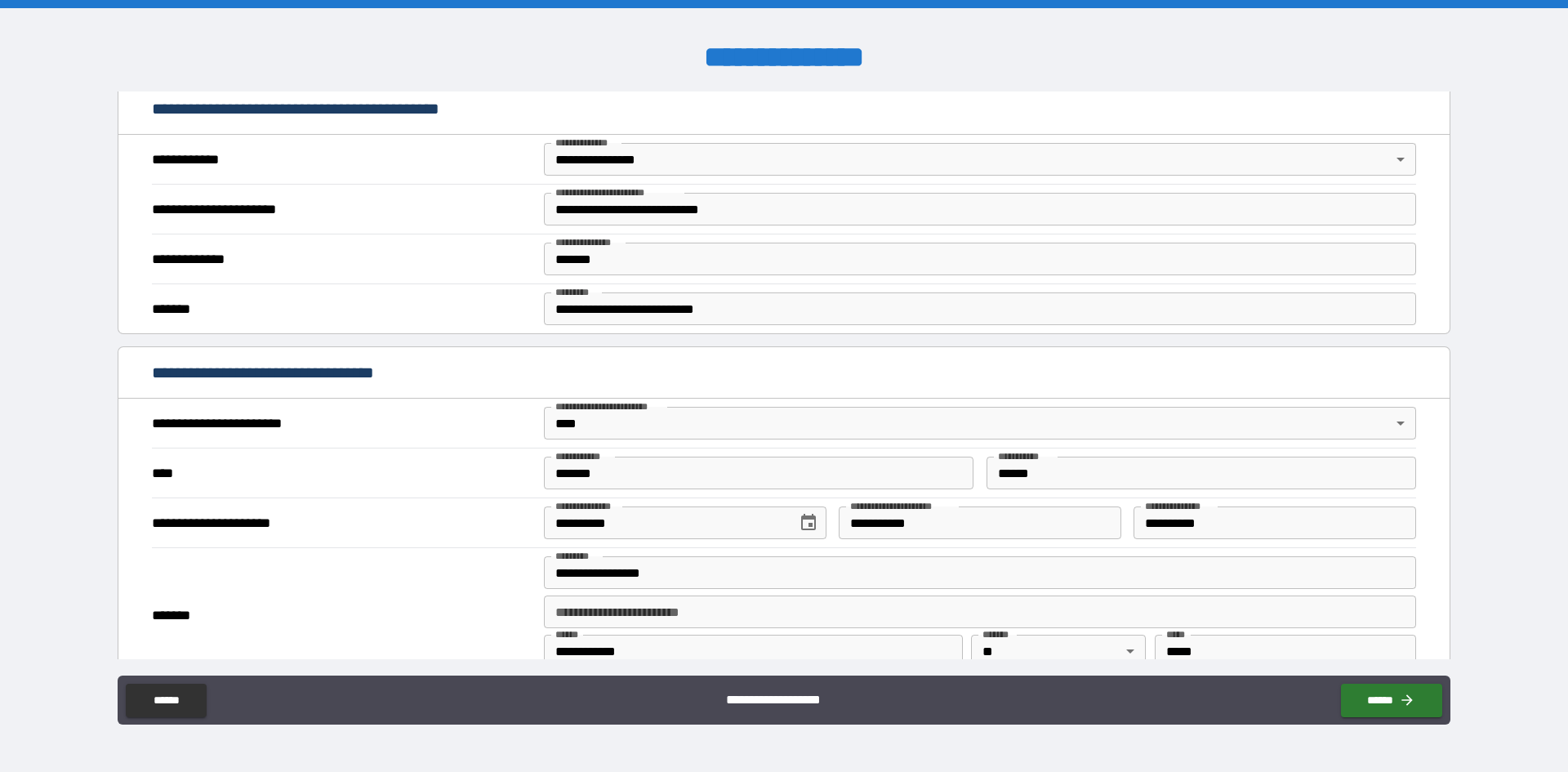 scroll, scrollTop: 327, scrollLeft: 0, axis: vertical 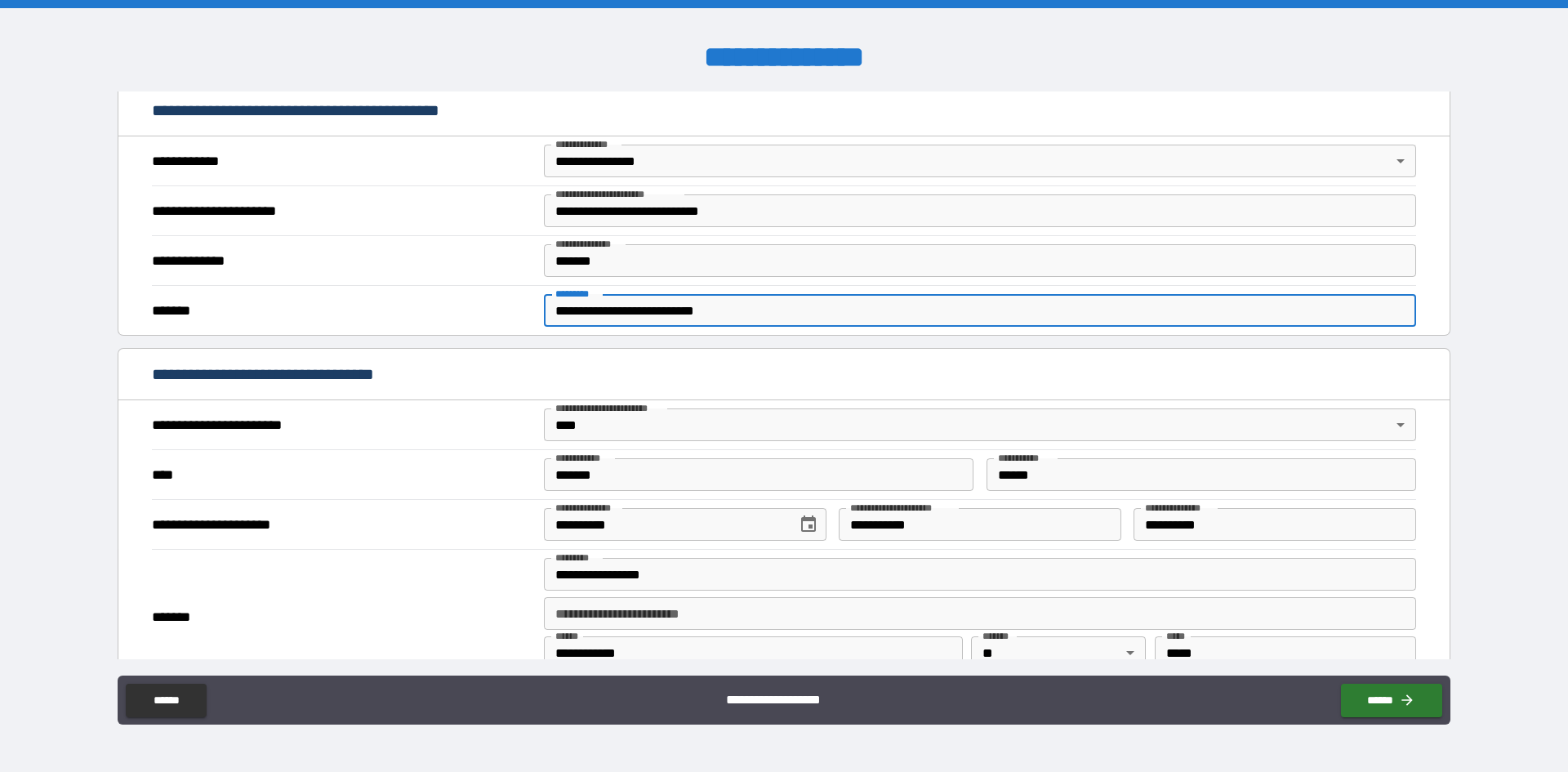 drag, startPoint x: 739, startPoint y: 304, endPoint x: 546, endPoint y: 274, distance: 195.31769 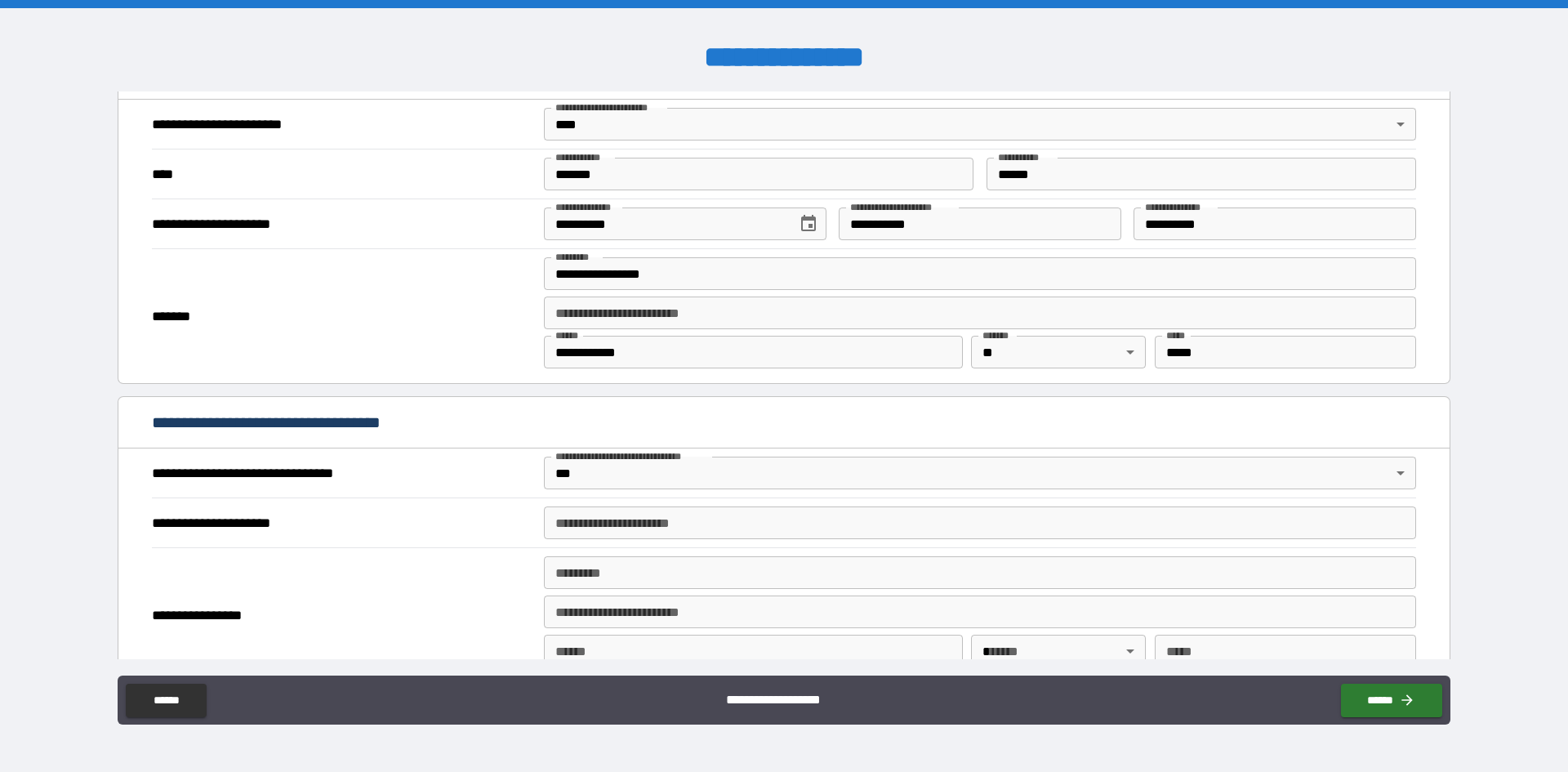 scroll, scrollTop: 654, scrollLeft: 0, axis: vertical 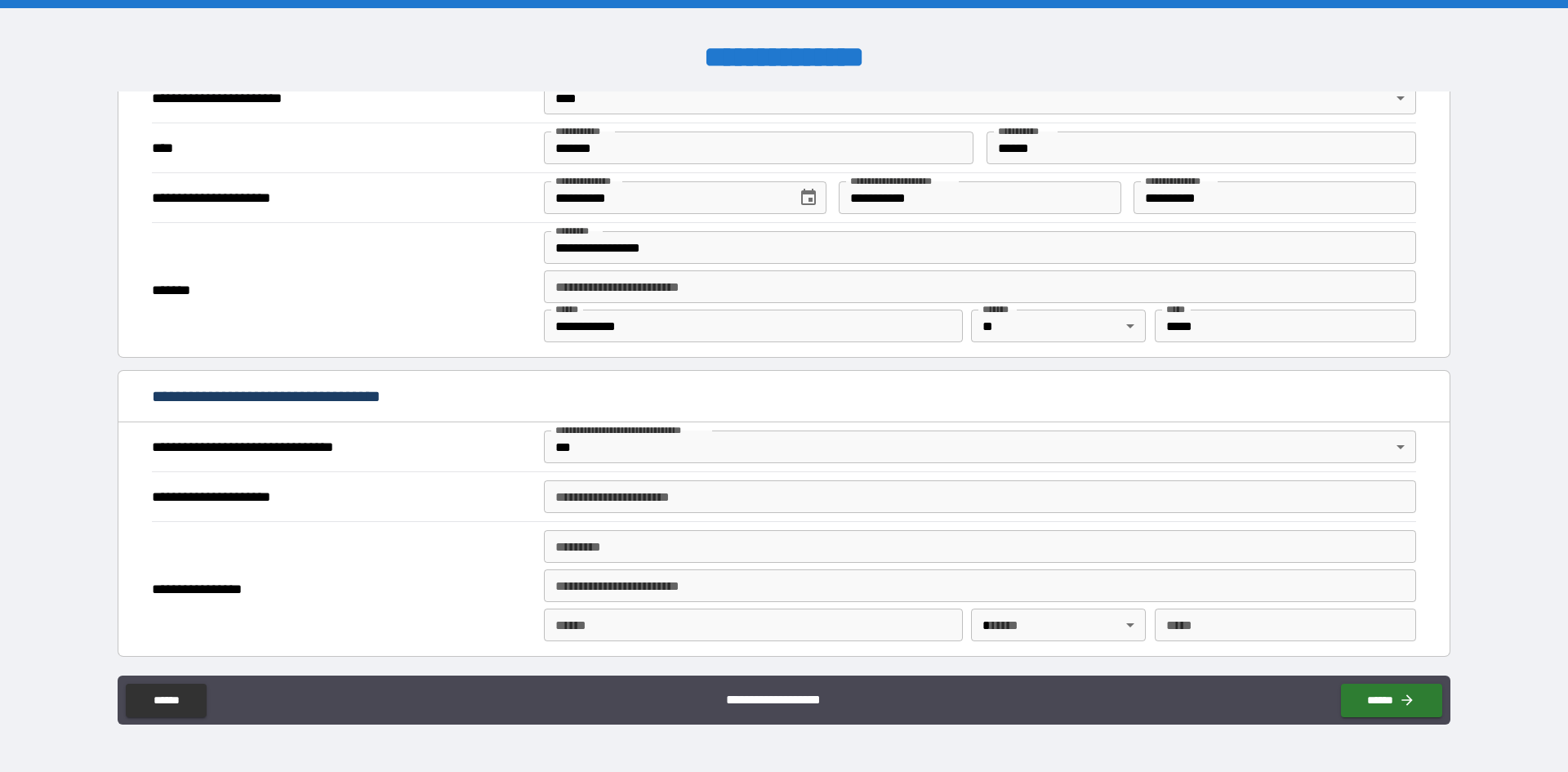click on "**********" at bounding box center [980, 497] 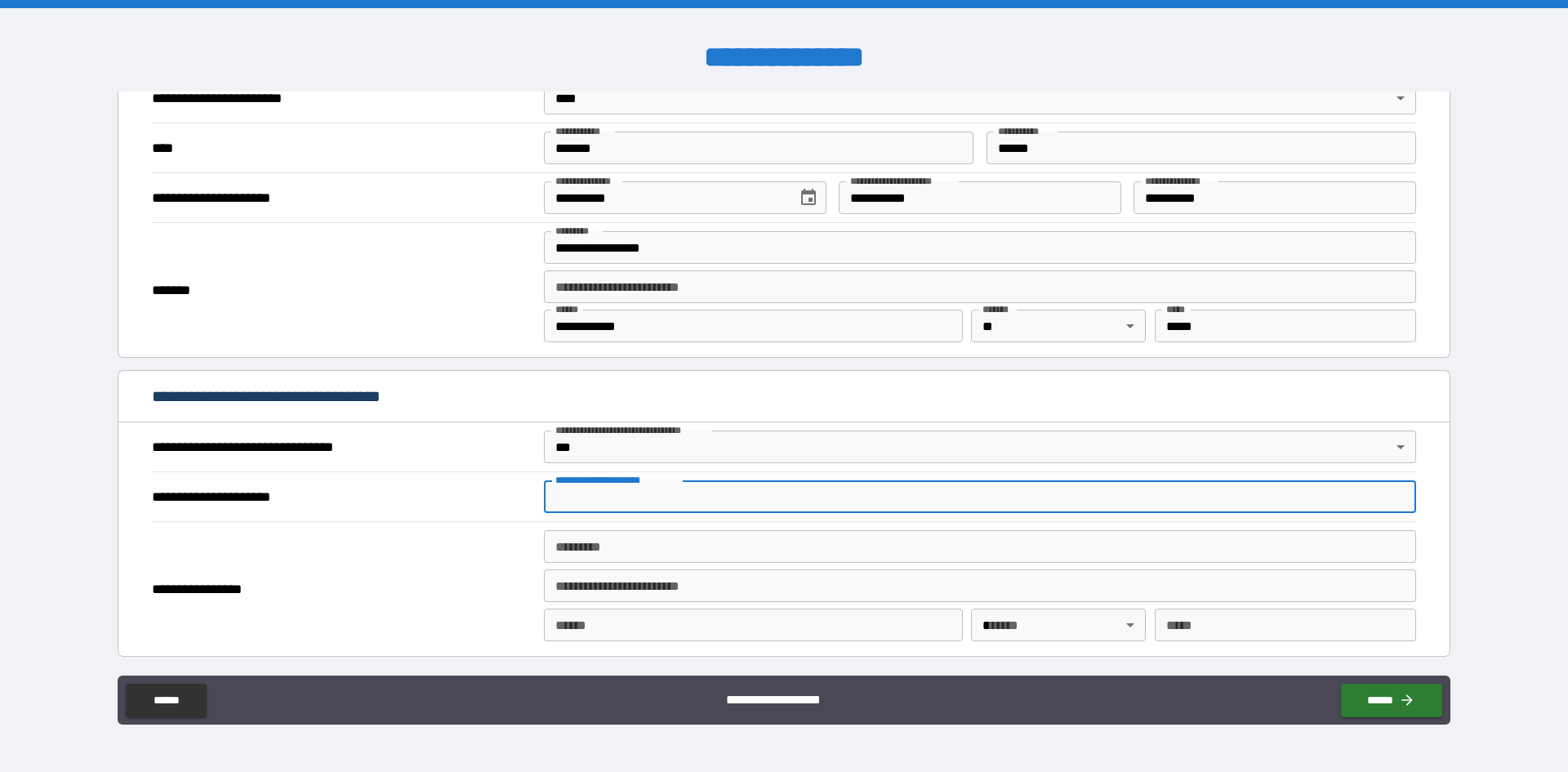 paste on "**********" 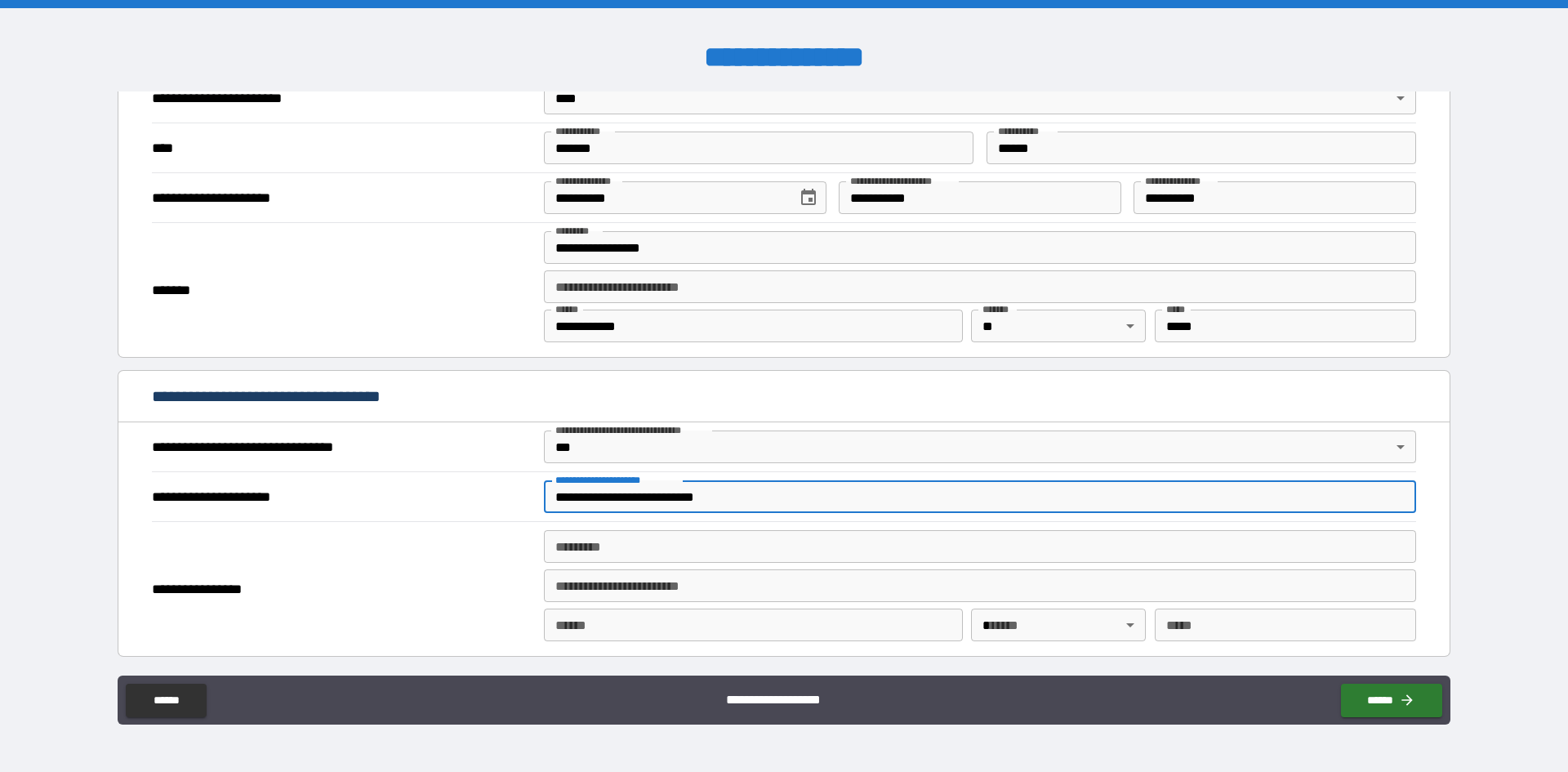 type on "**********" 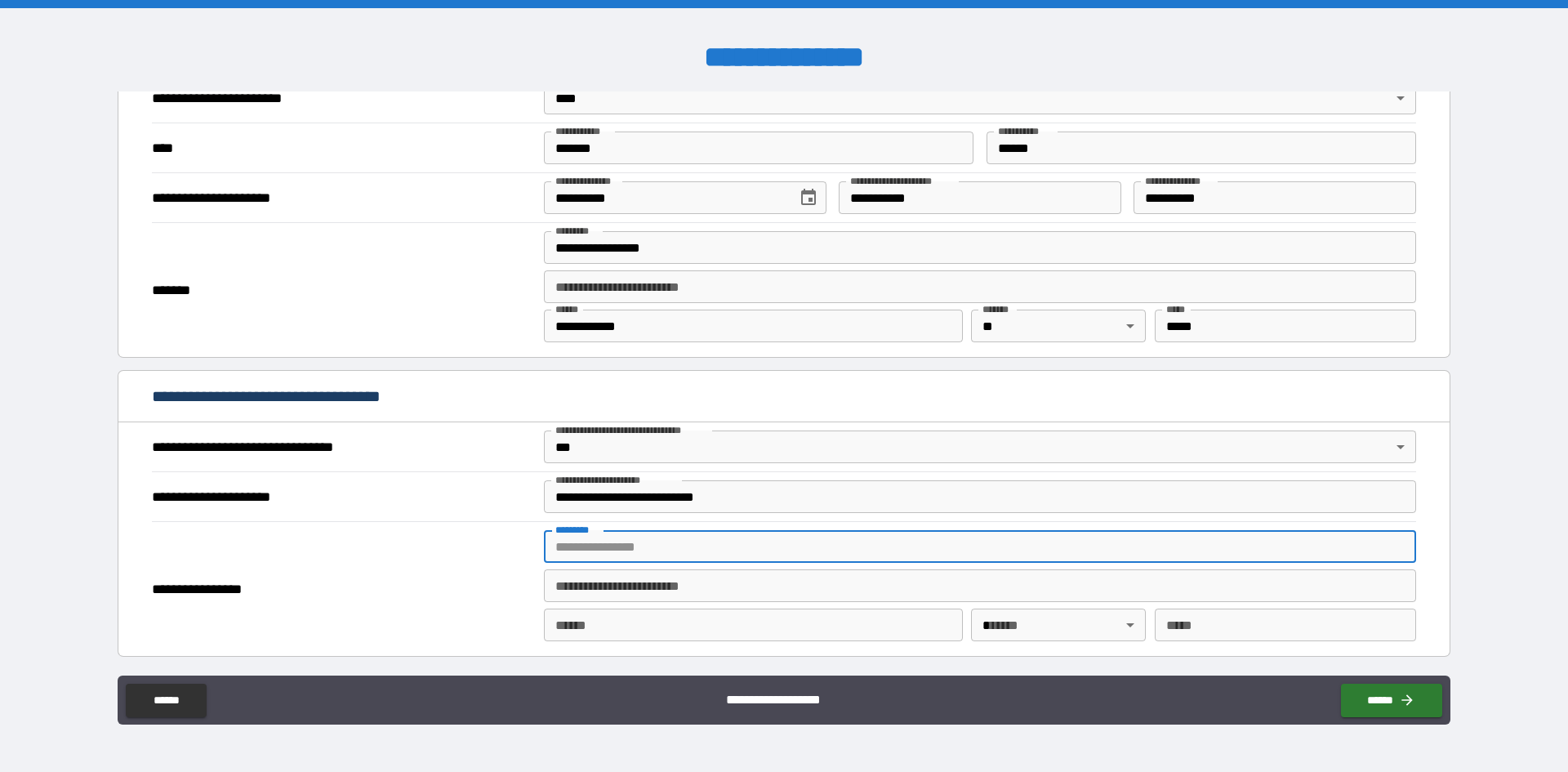click on "*******   *" at bounding box center (980, 547) 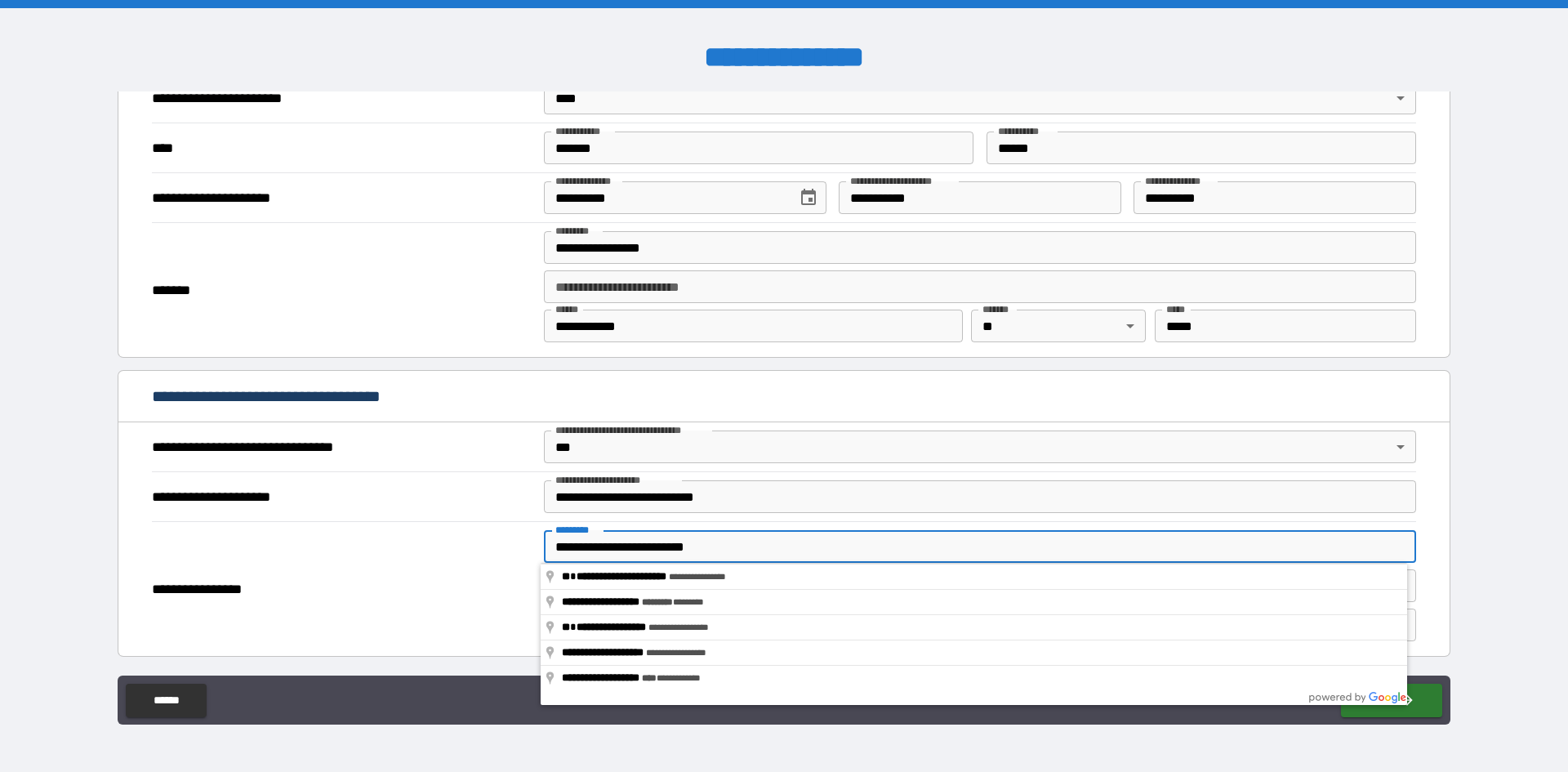 type on "**********" 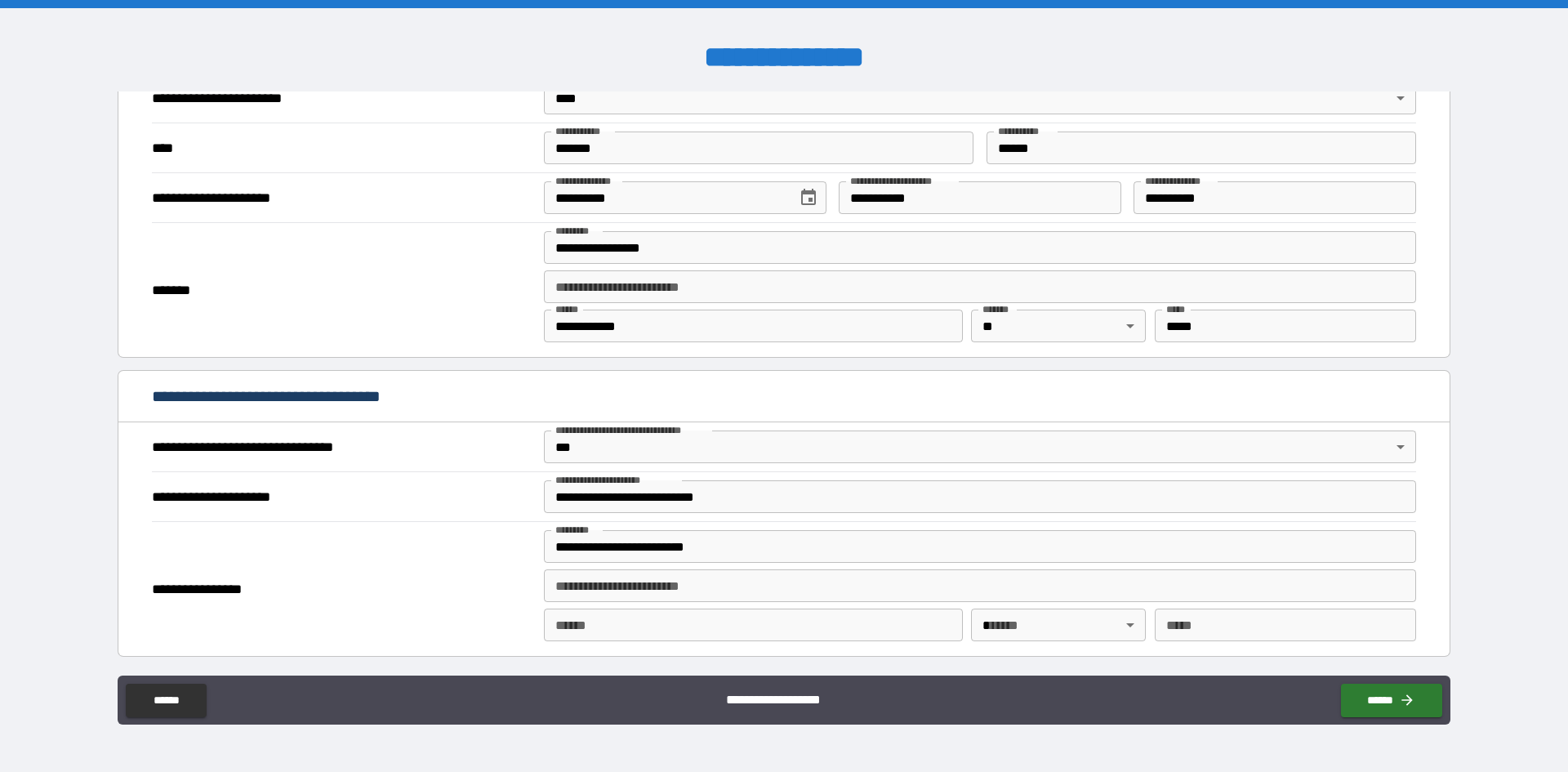 click on "****   *" at bounding box center (753, 625) 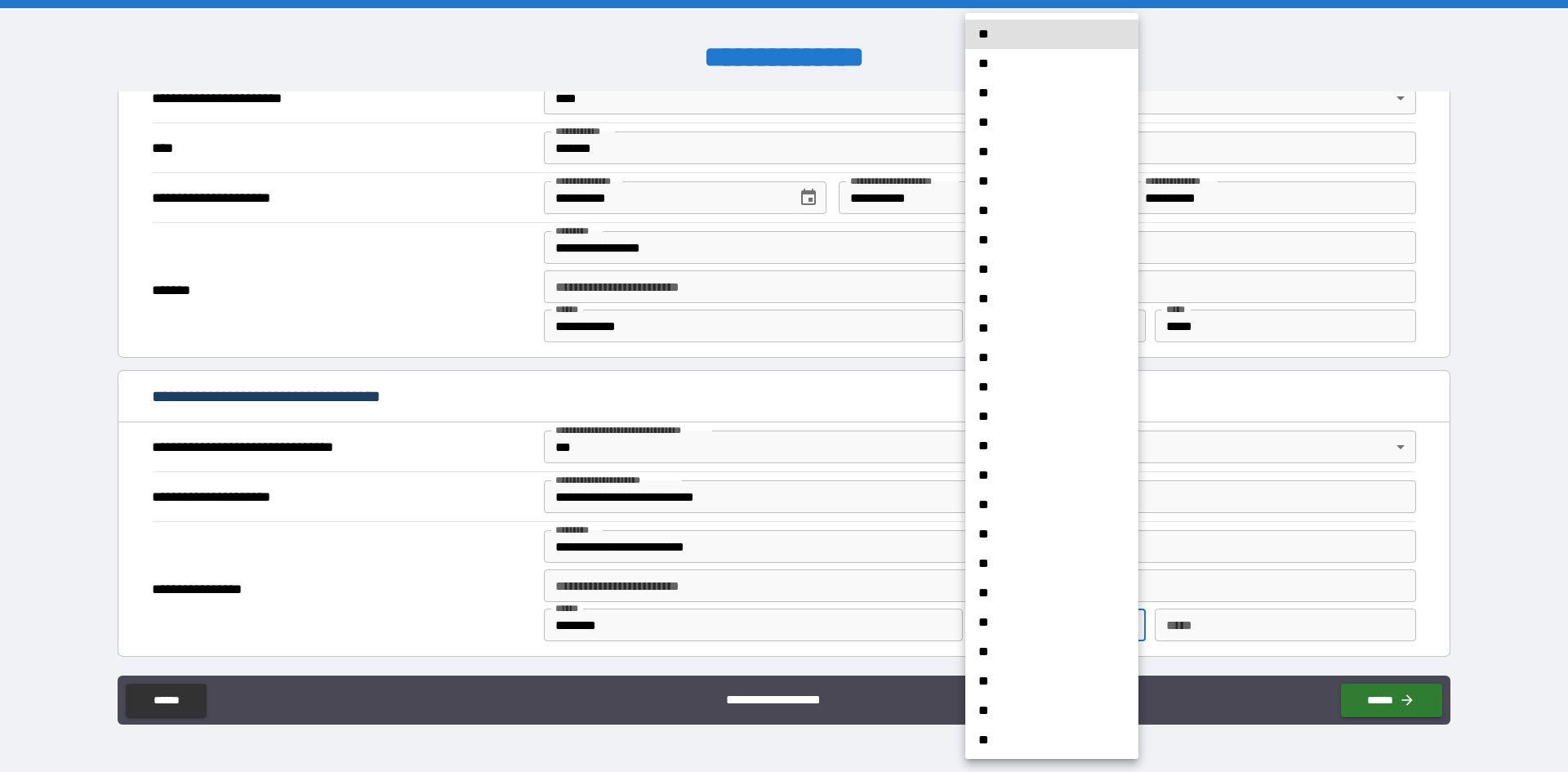 click on "**********" at bounding box center [784, 386] 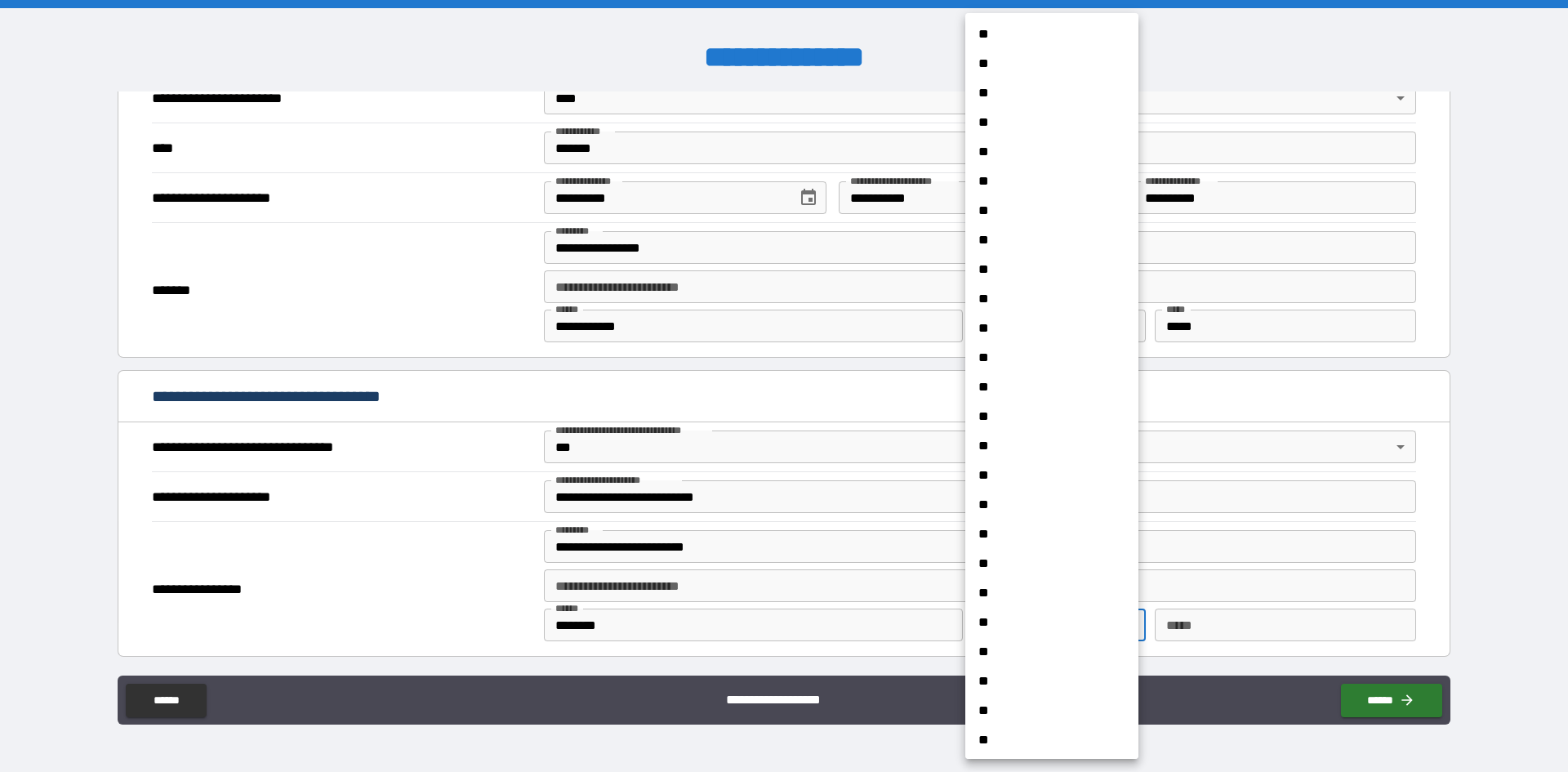 click at bounding box center [784, 386] 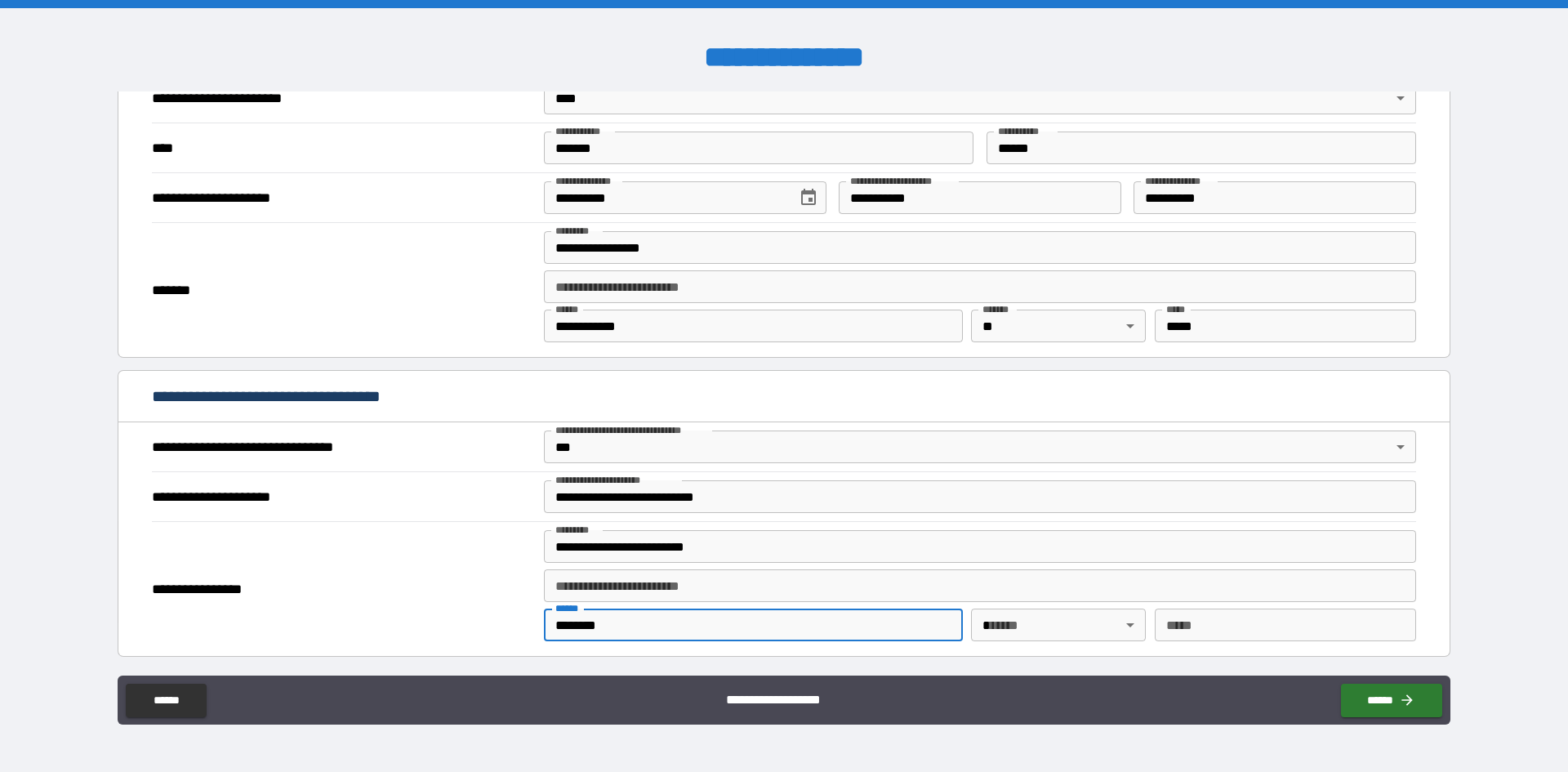 click on "*******" at bounding box center [753, 625] 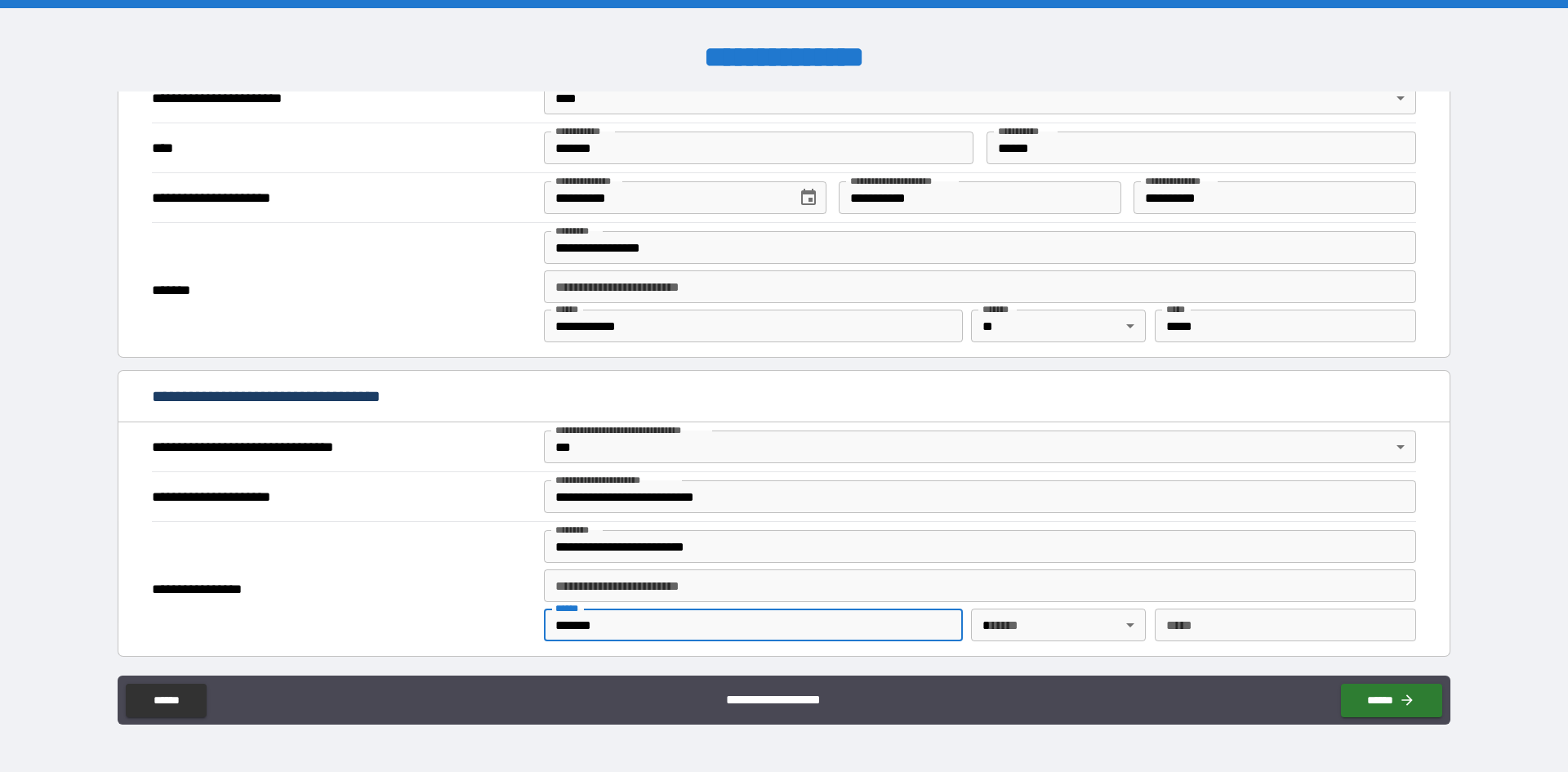 click on "*******" at bounding box center (753, 625) 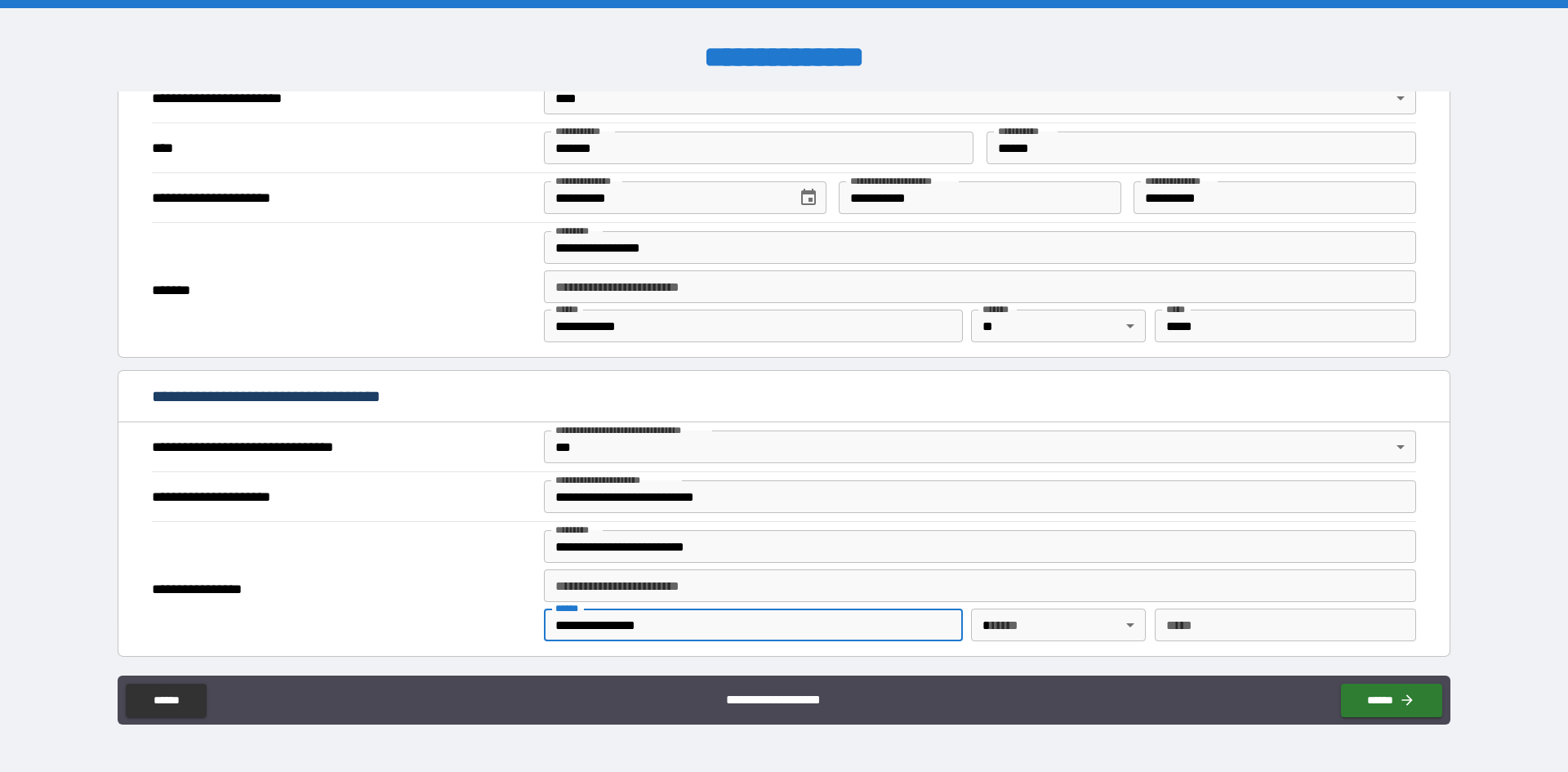 type on "**********" 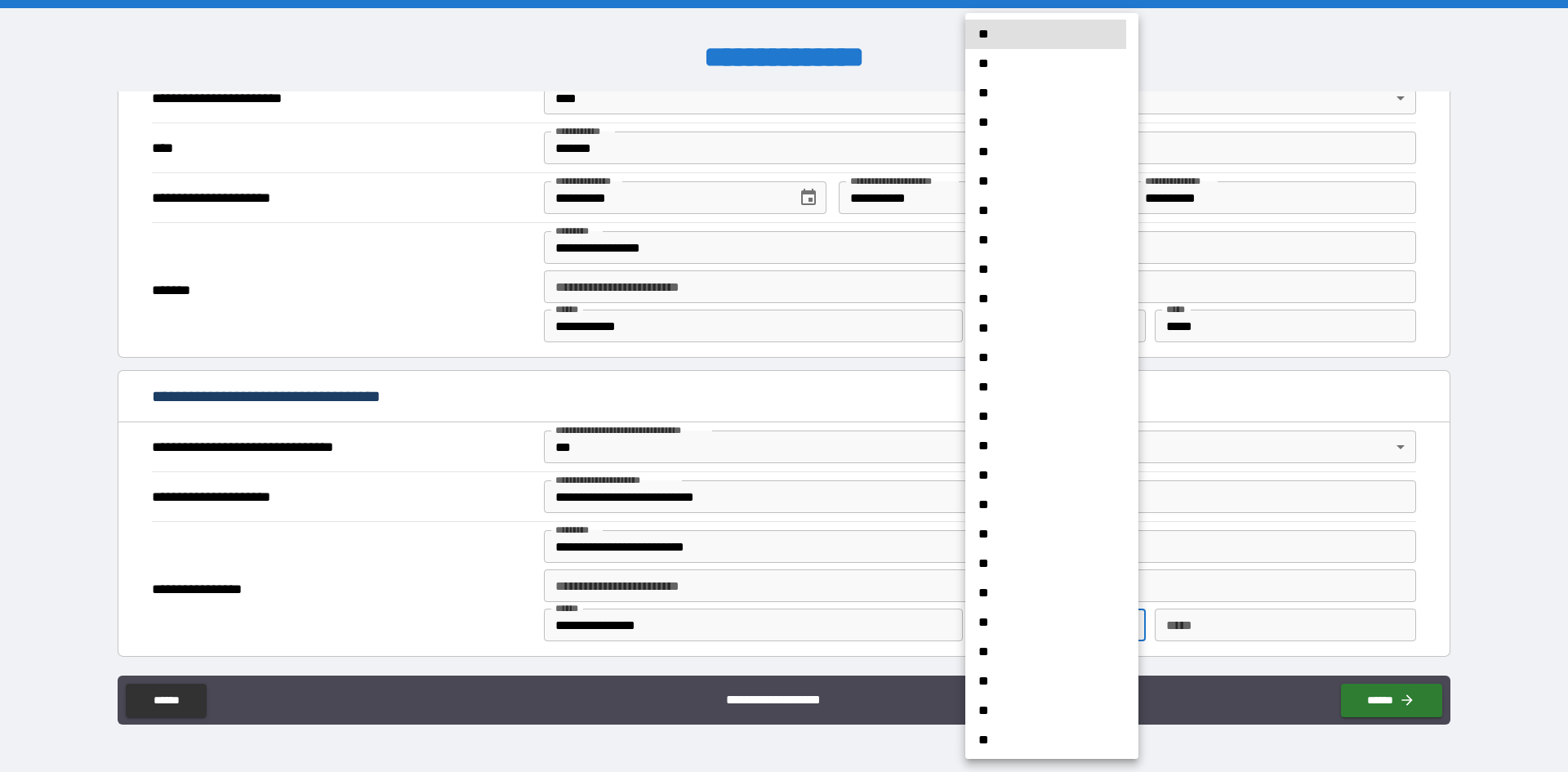 click on "**********" at bounding box center [784, 386] 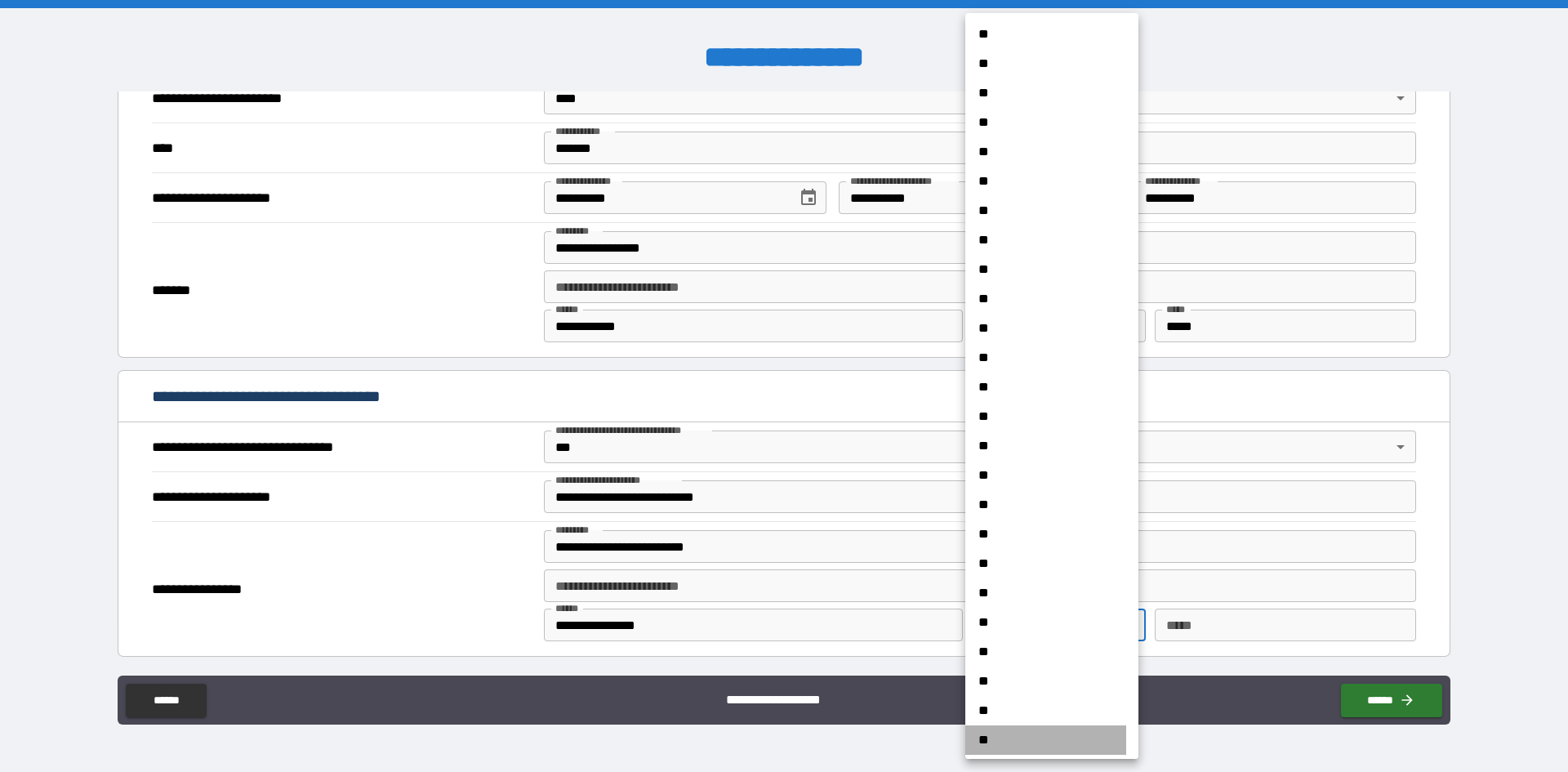 click on "**" at bounding box center [1045, 740] 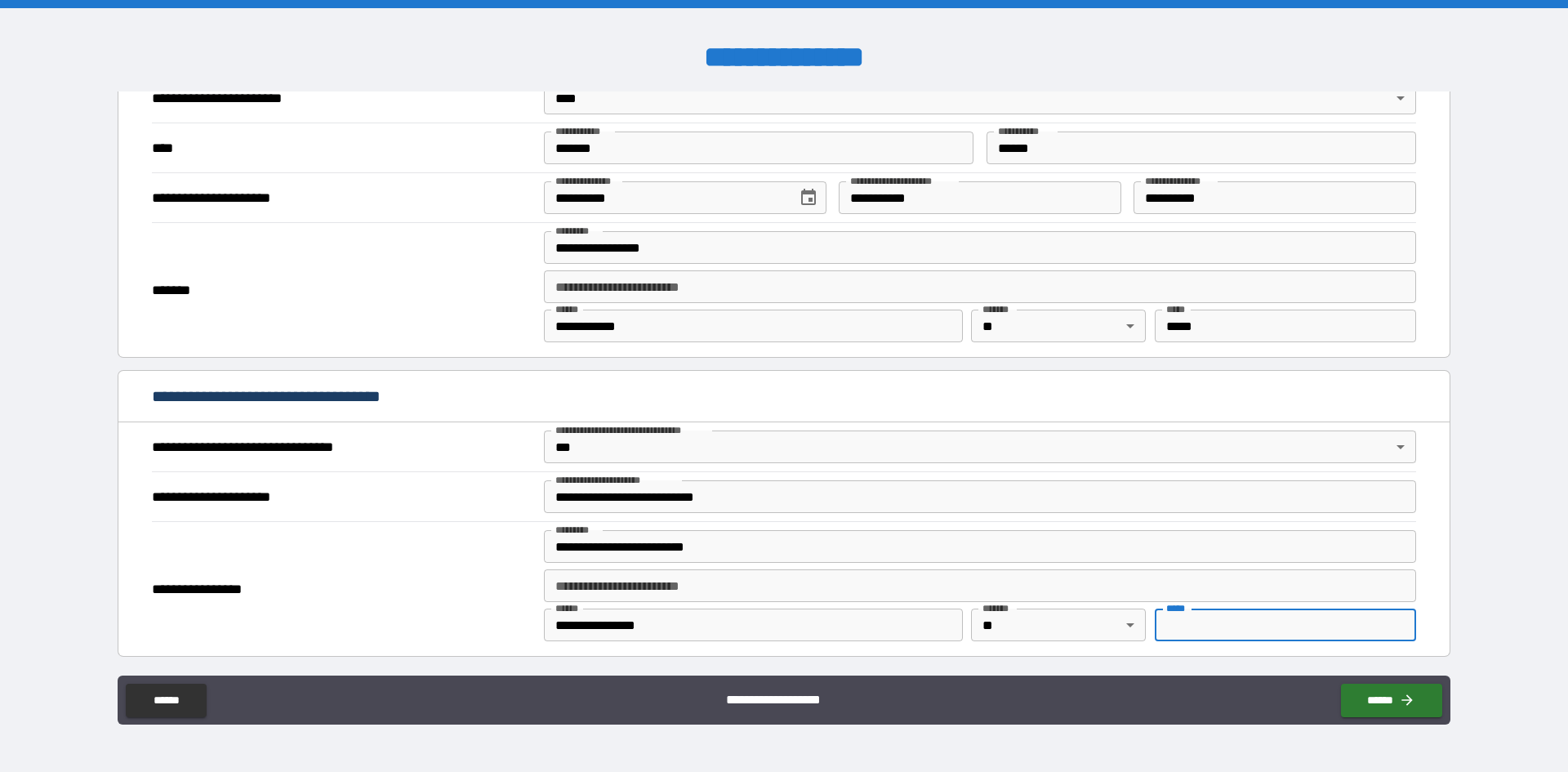 click on "***   *" at bounding box center (1285, 625) 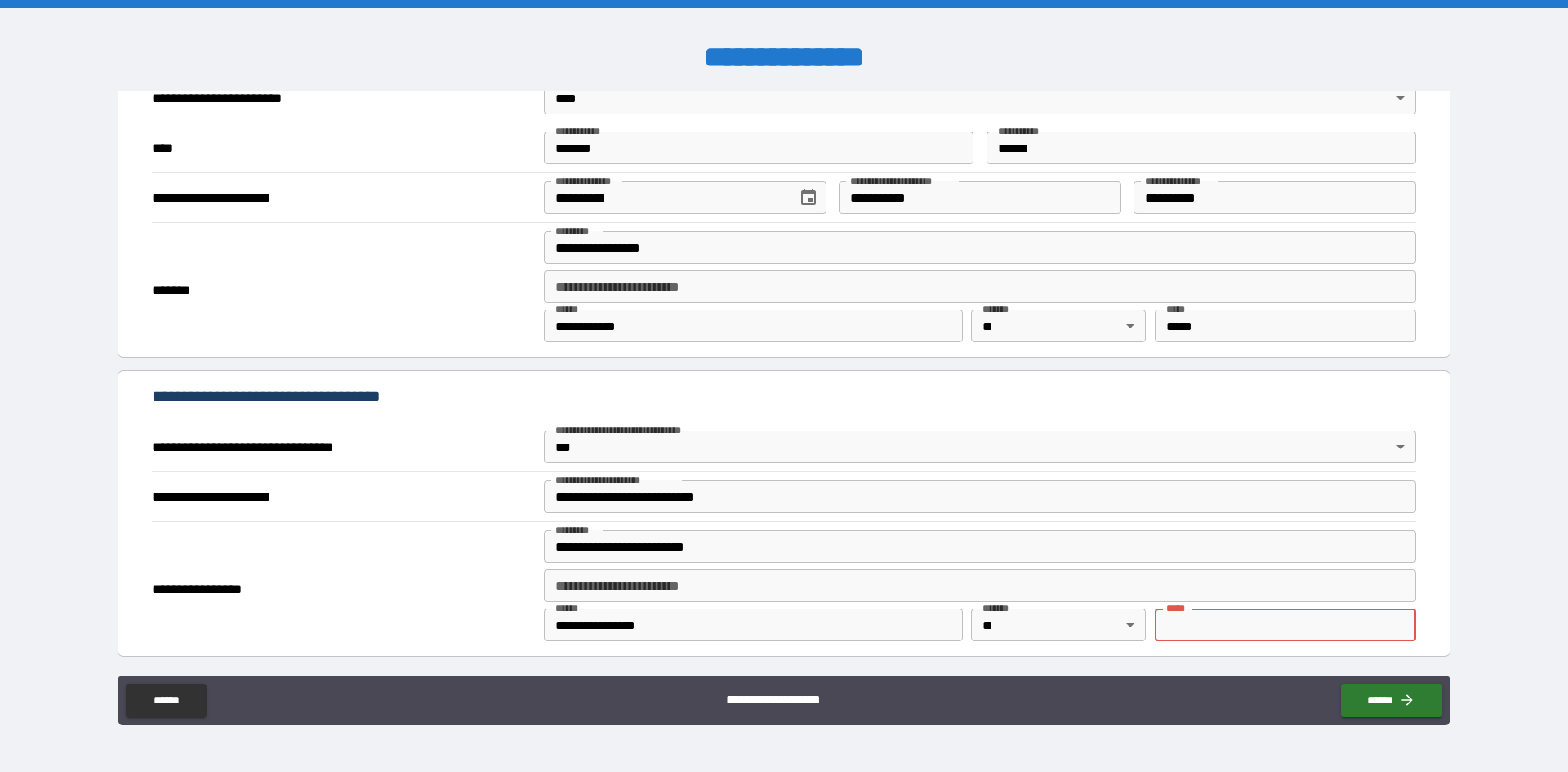 type on "*" 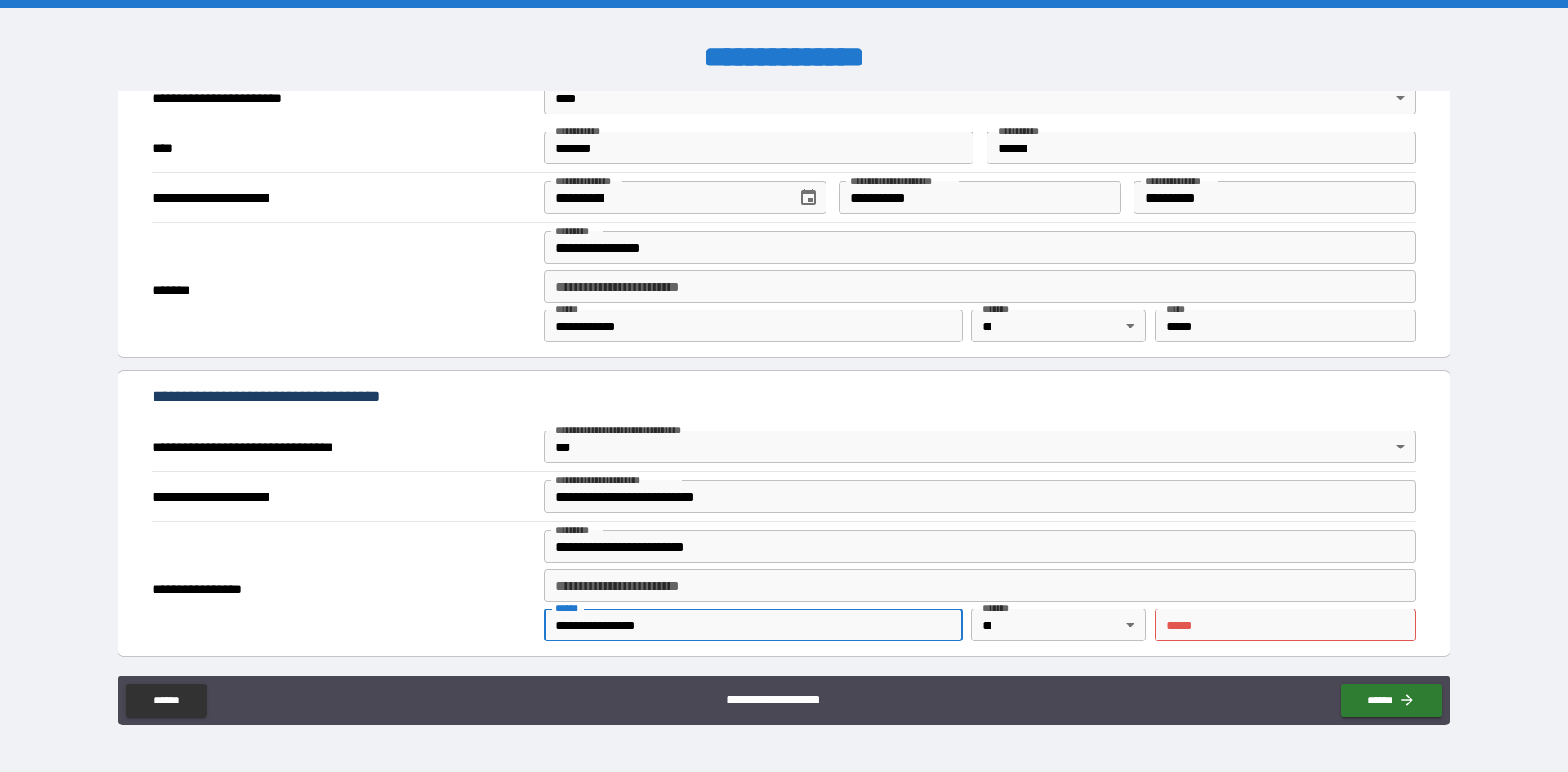 click on "**********" at bounding box center [753, 625] 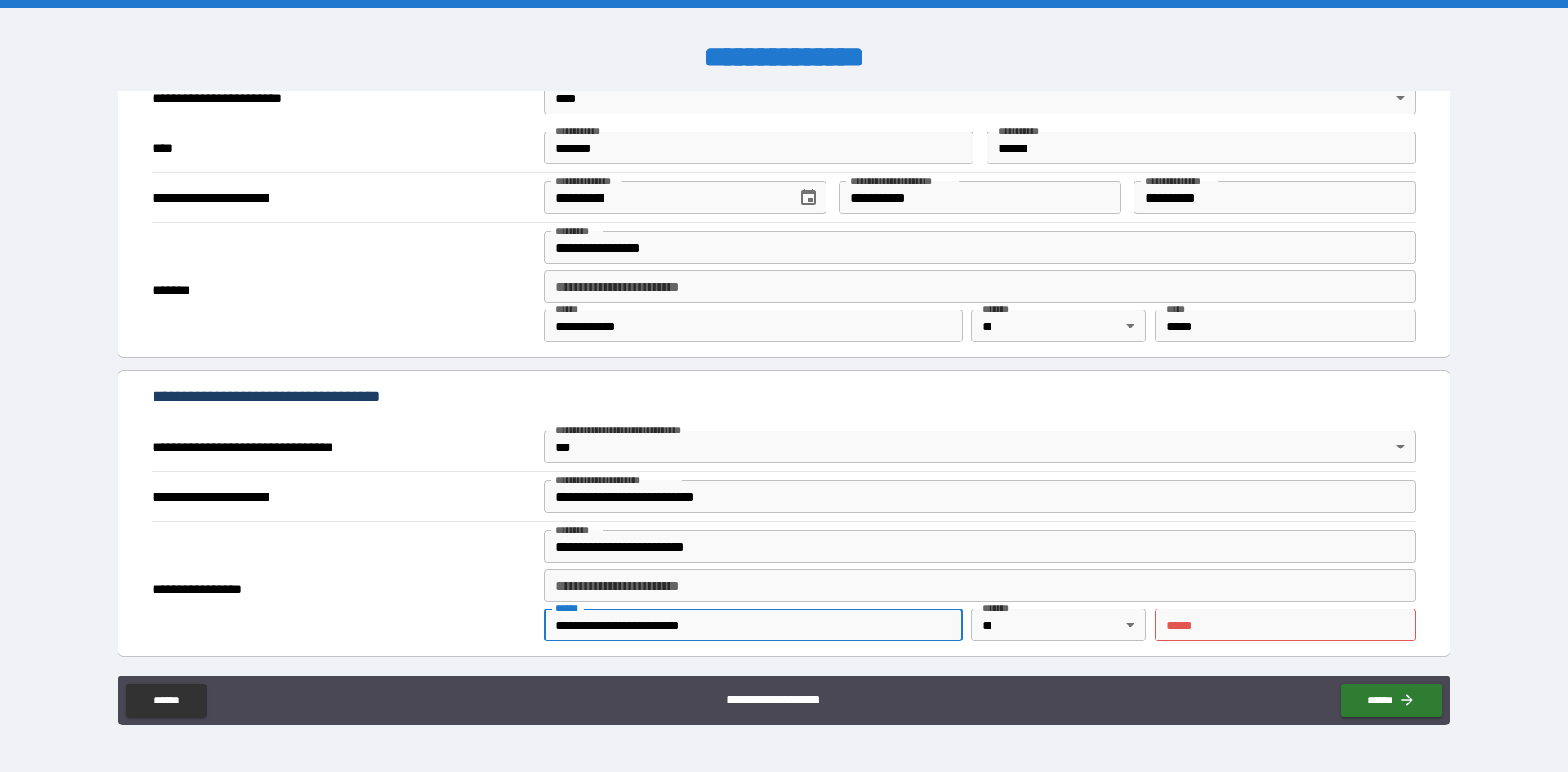 type on "**********" 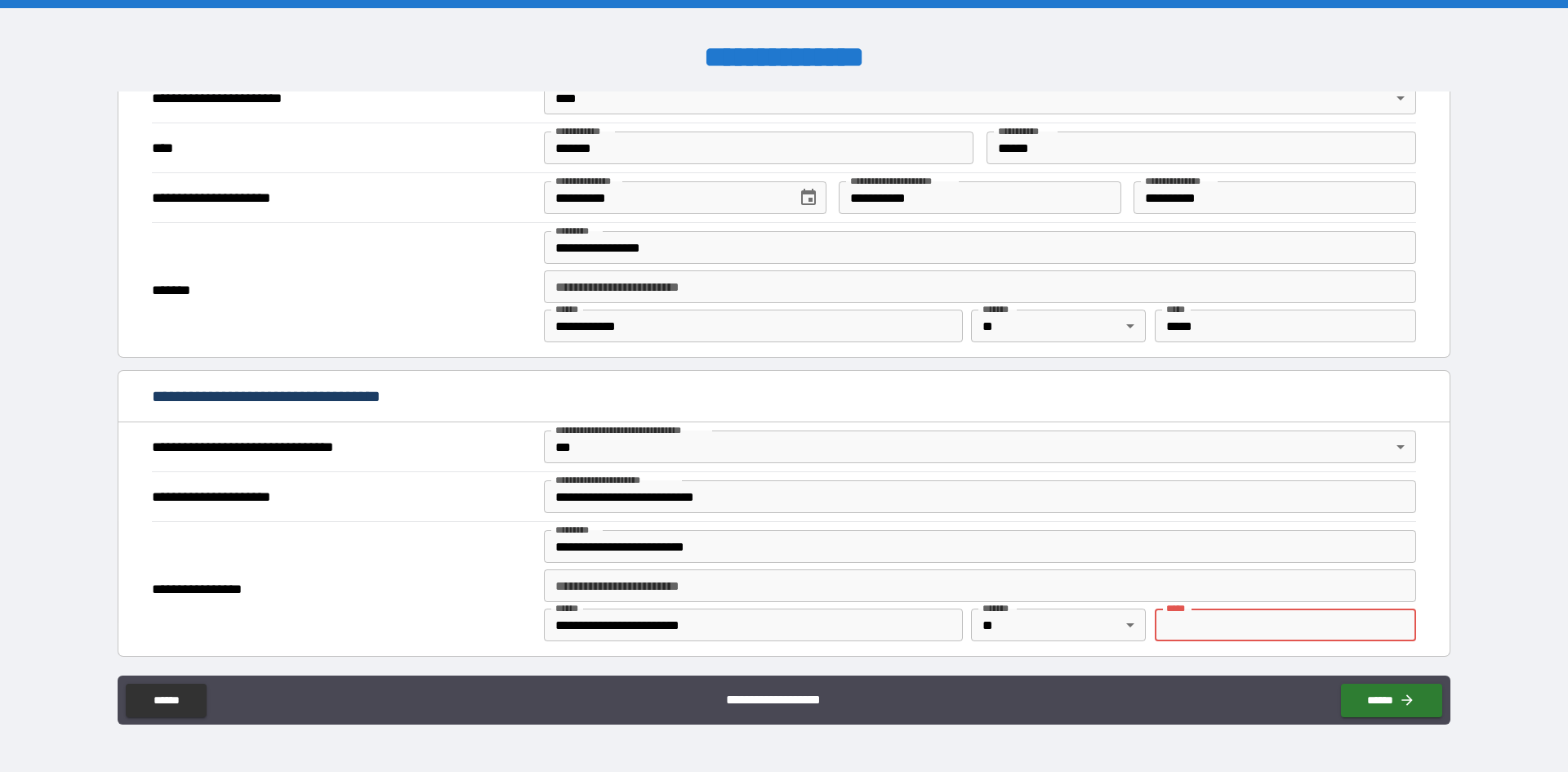click on "***   *" at bounding box center (1285, 625) 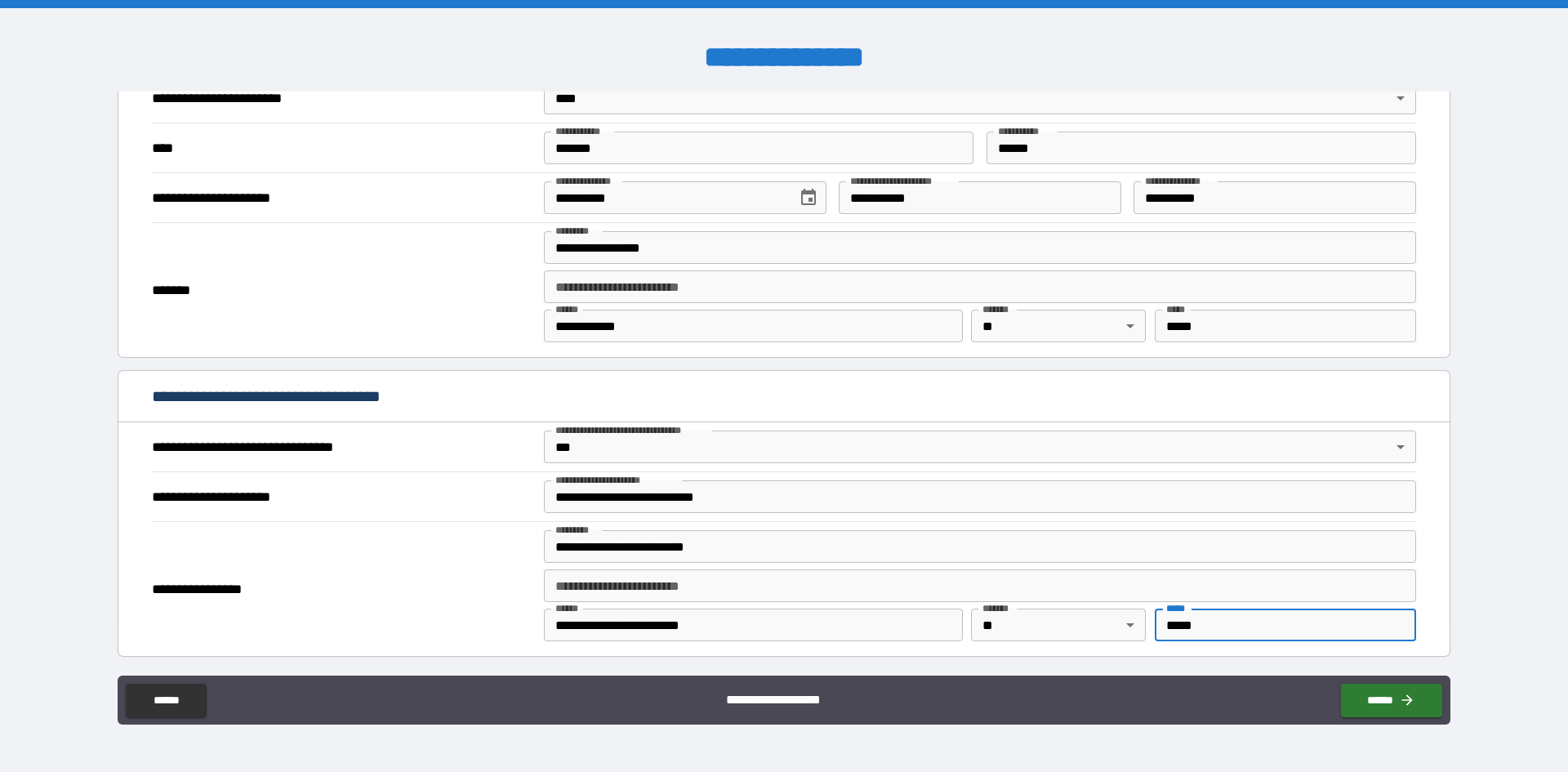 type on "*****" 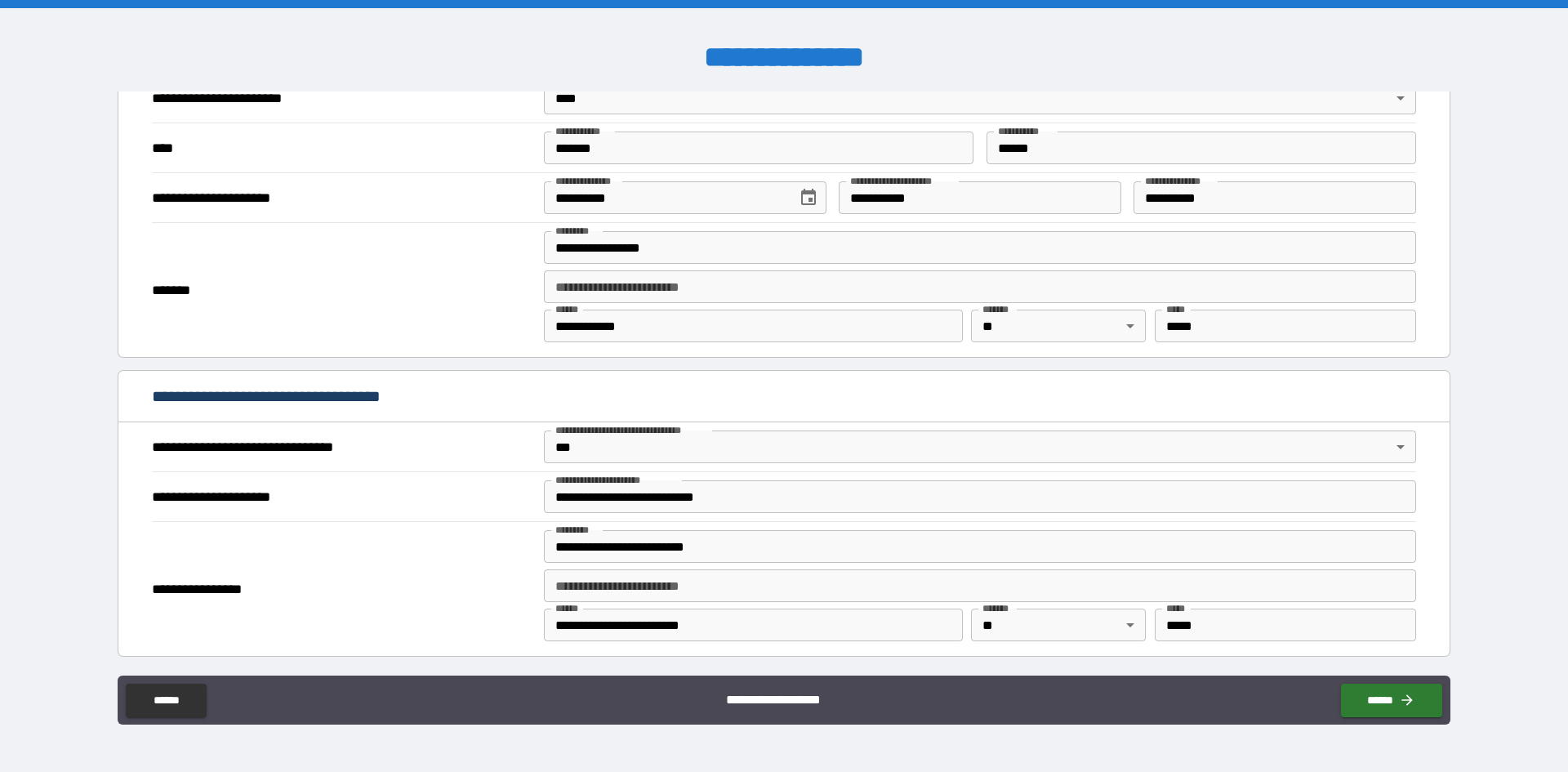 scroll, scrollTop: 1024, scrollLeft: 0, axis: vertical 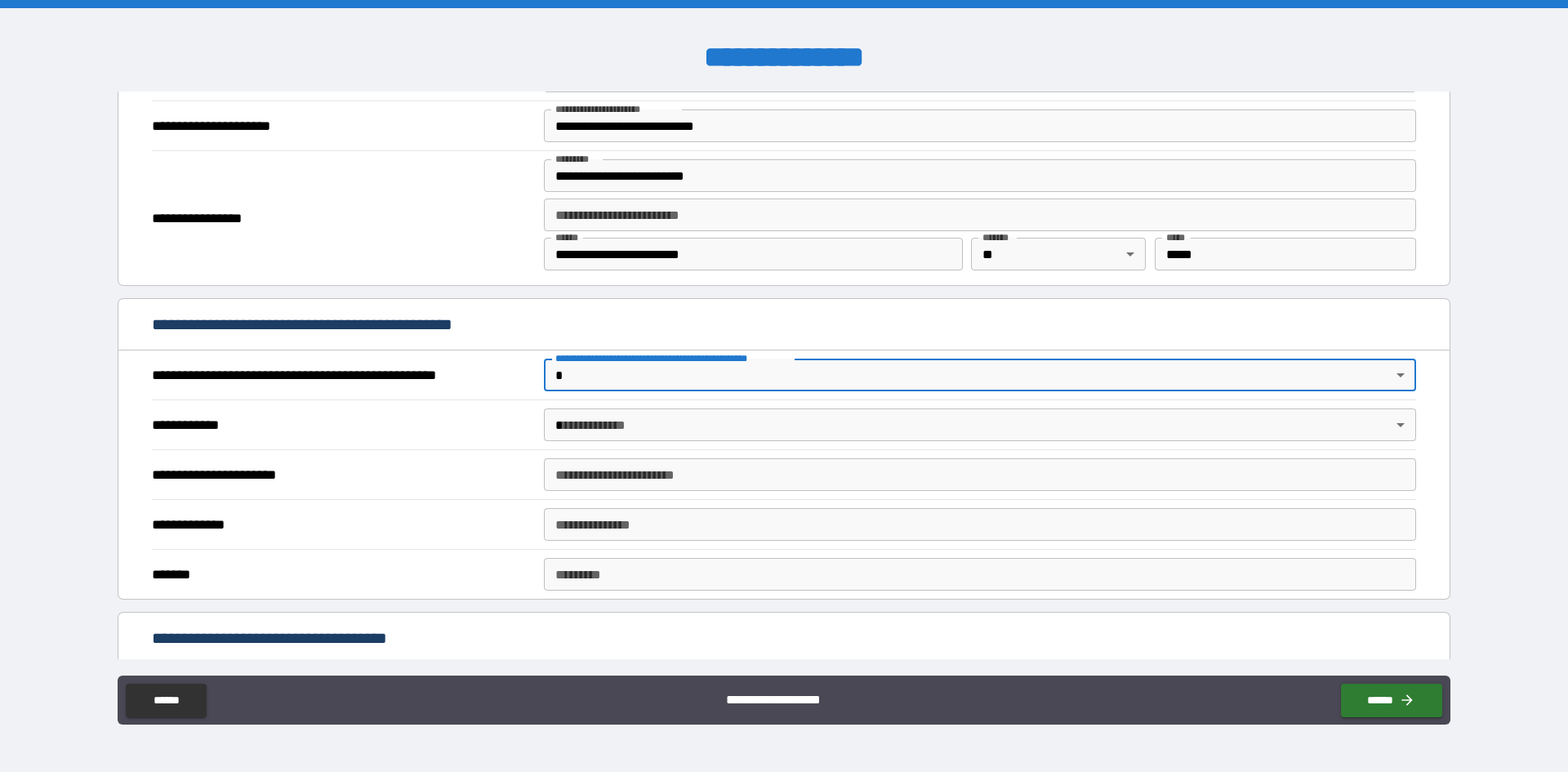 click on "**********" at bounding box center [784, 386] 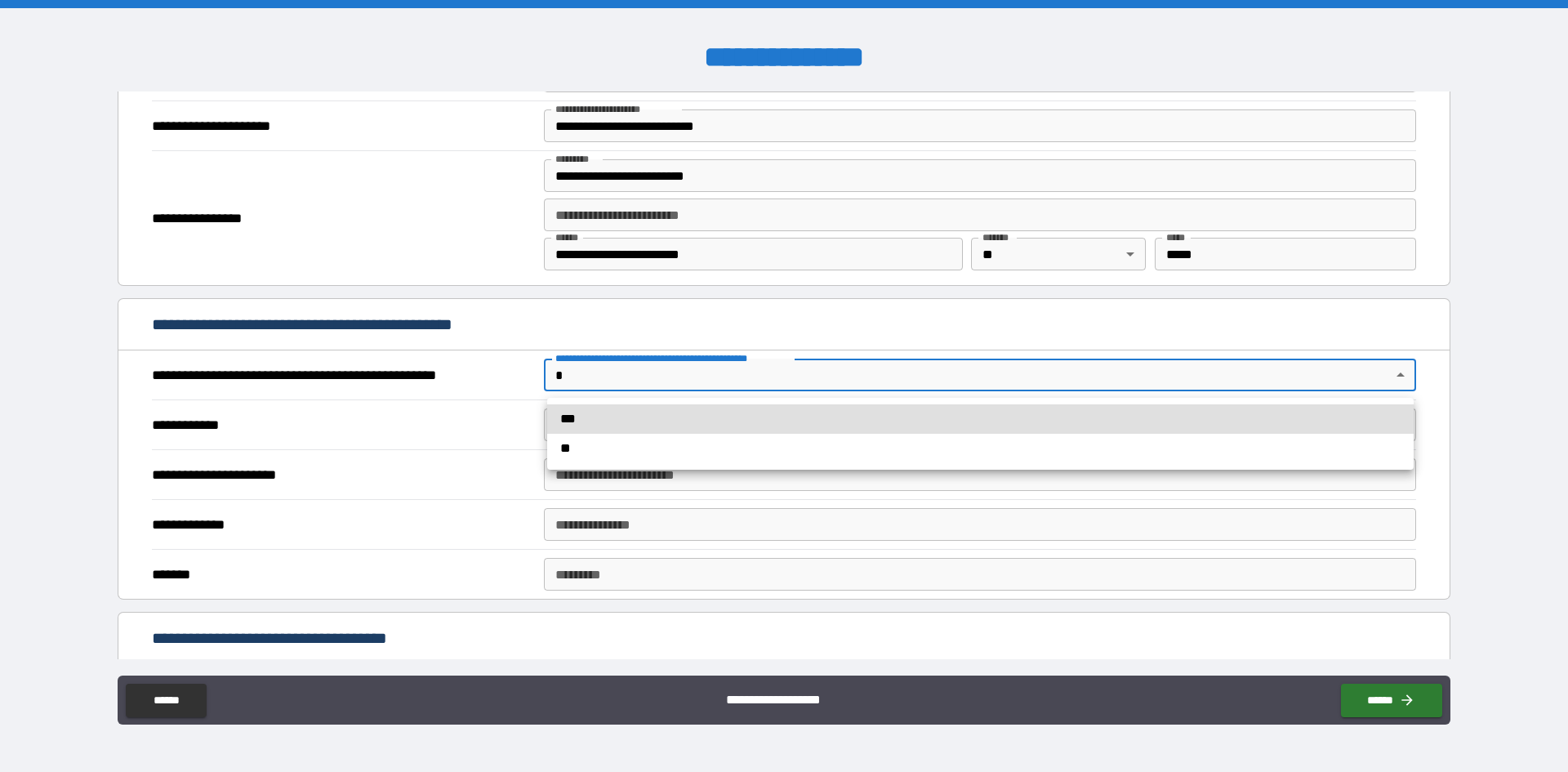 drag, startPoint x: 1181, startPoint y: 453, endPoint x: 1200, endPoint y: 460, distance: 20.248457 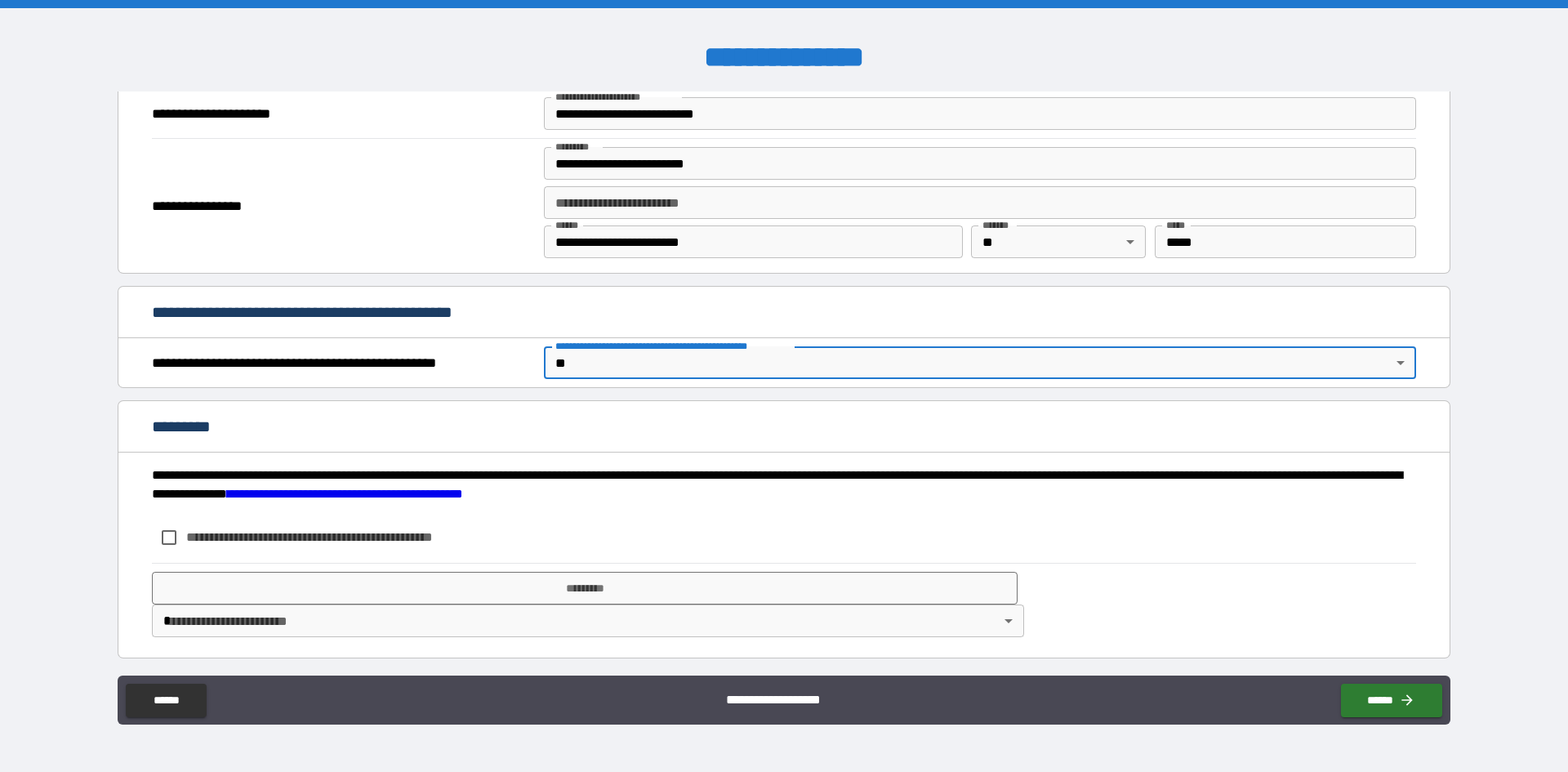 scroll, scrollTop: 1040, scrollLeft: 0, axis: vertical 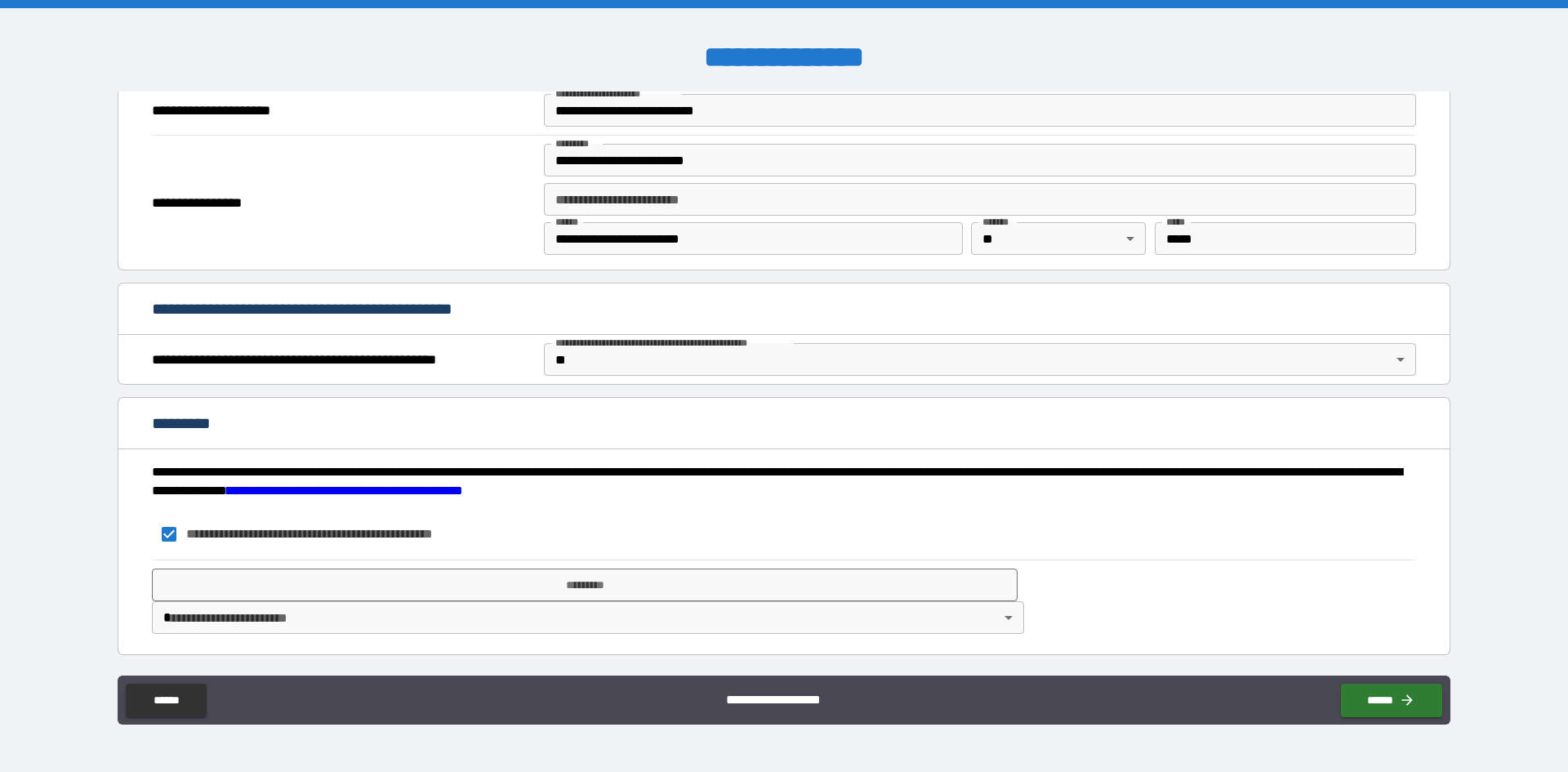 click on "**********" at bounding box center [784, 386] 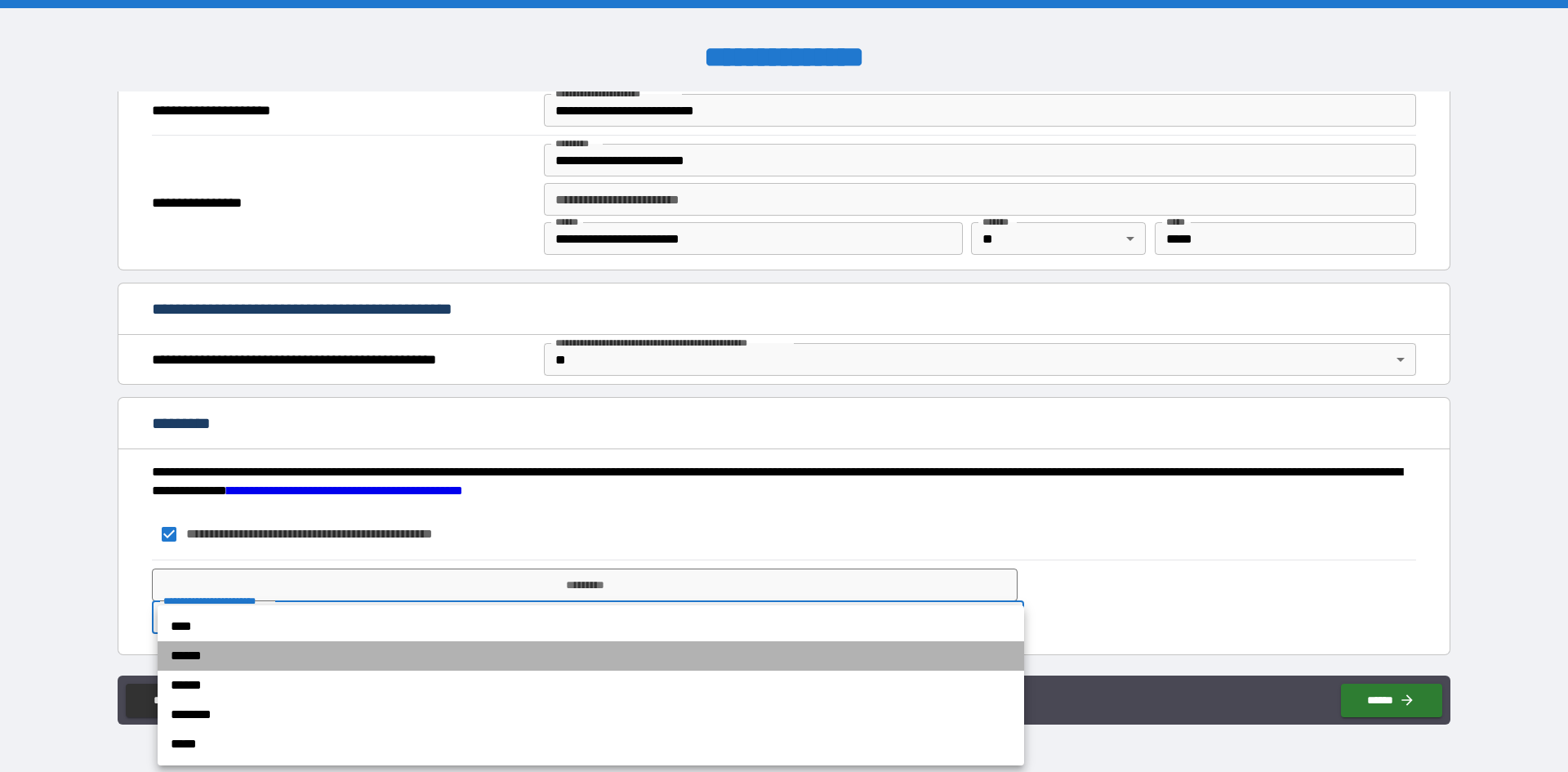 click on "******" at bounding box center (590, 656) 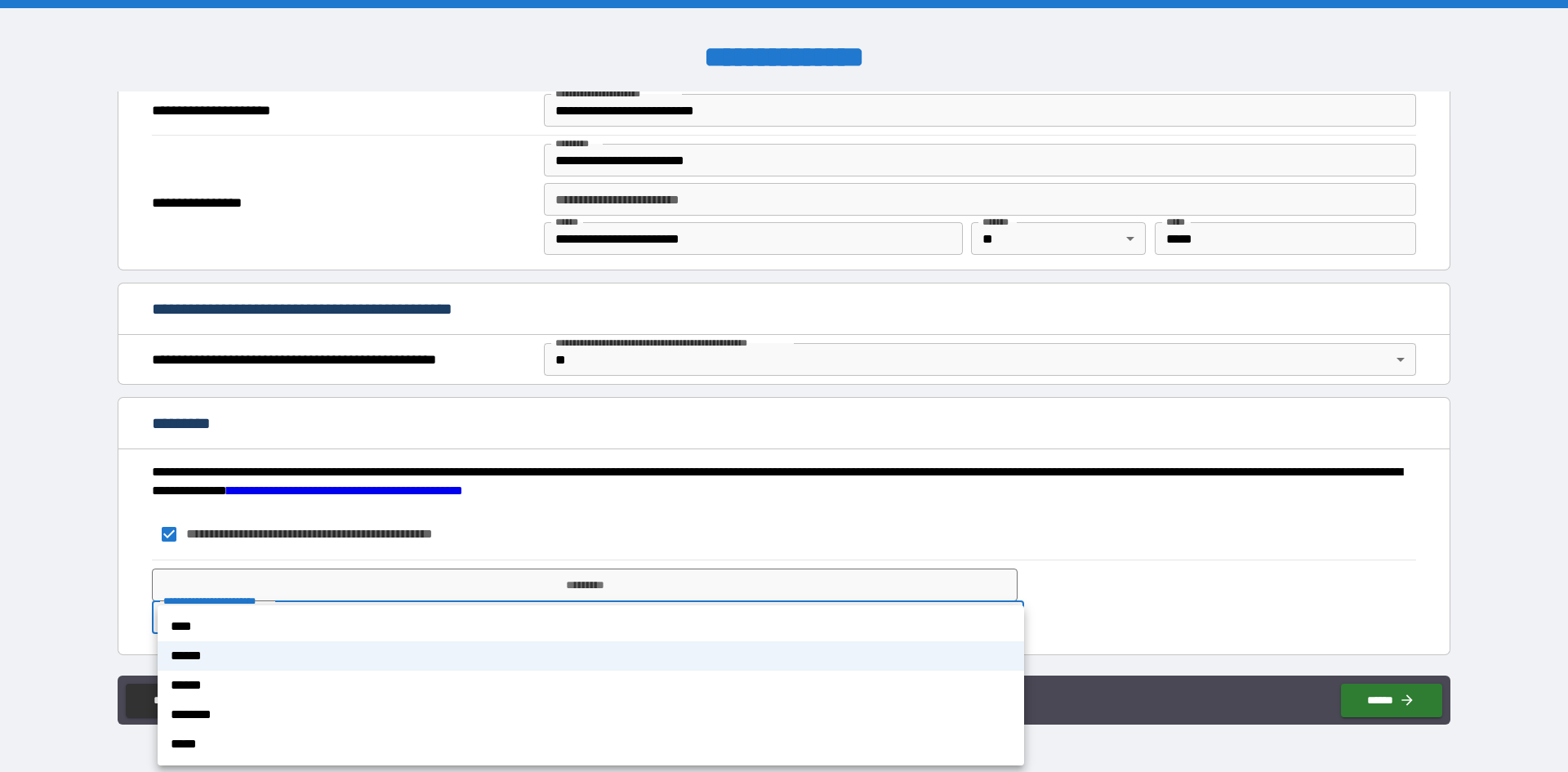 click on "**********" at bounding box center (784, 386) 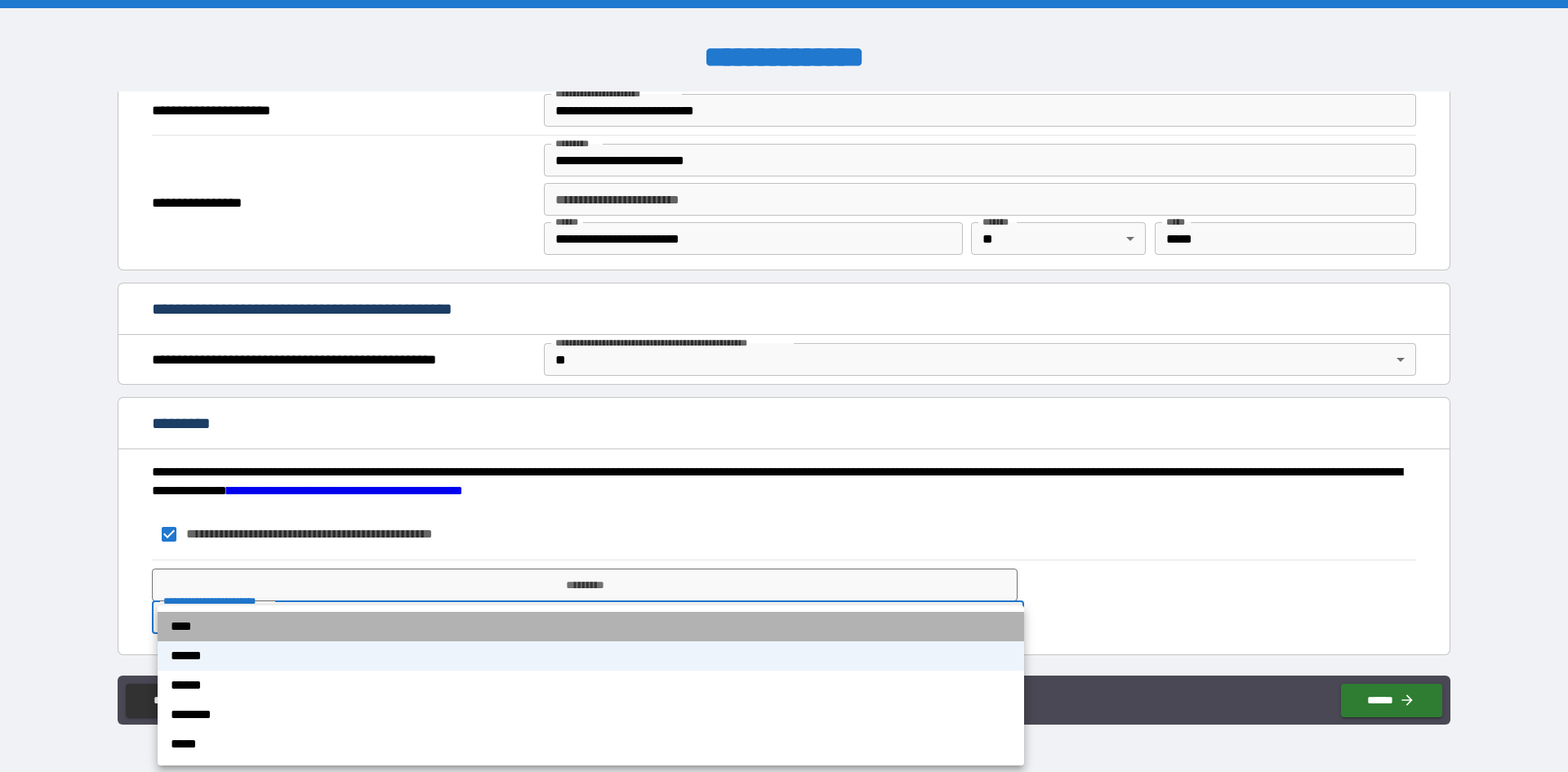 click on "****" at bounding box center (590, 627) 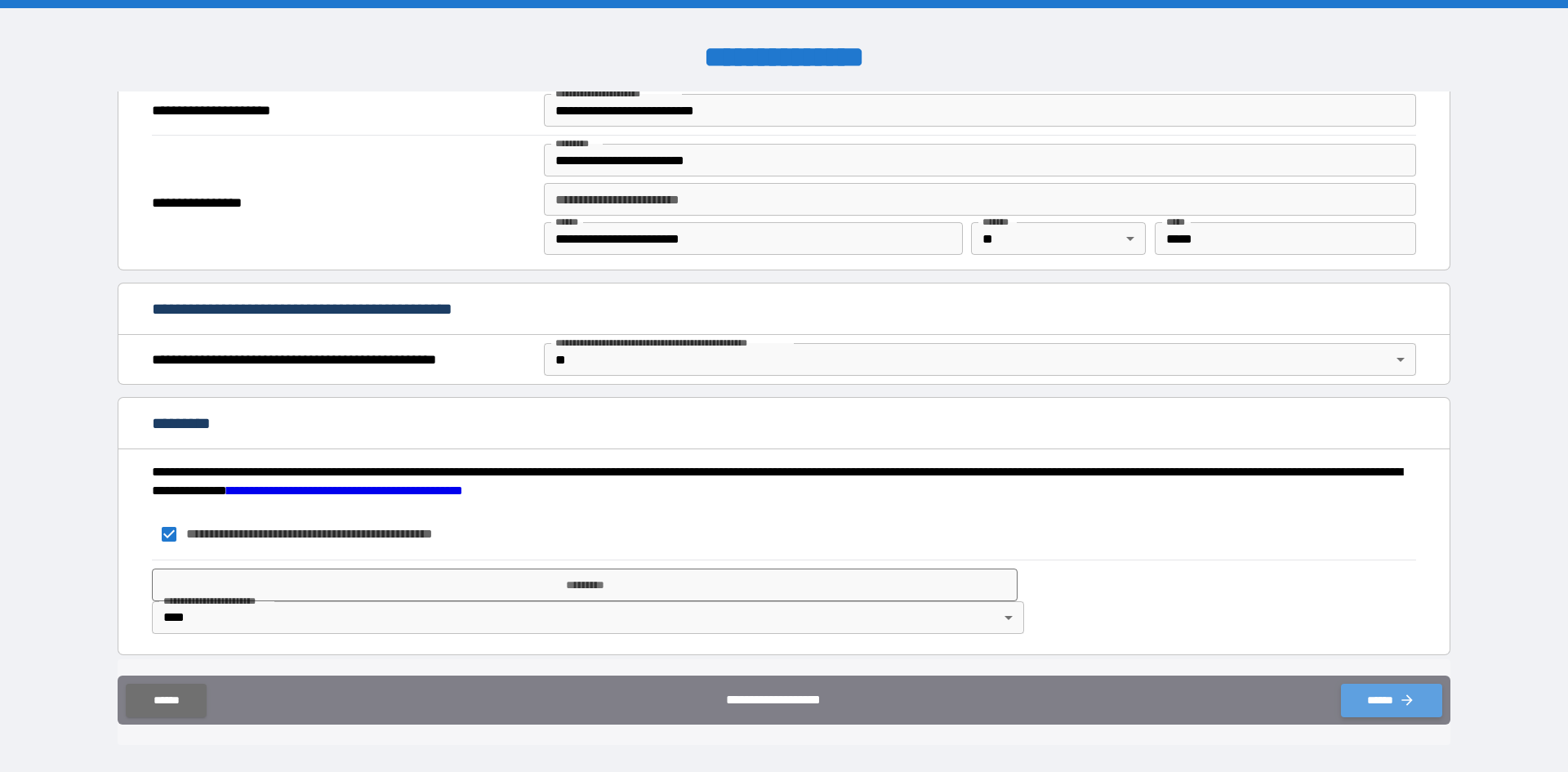 click 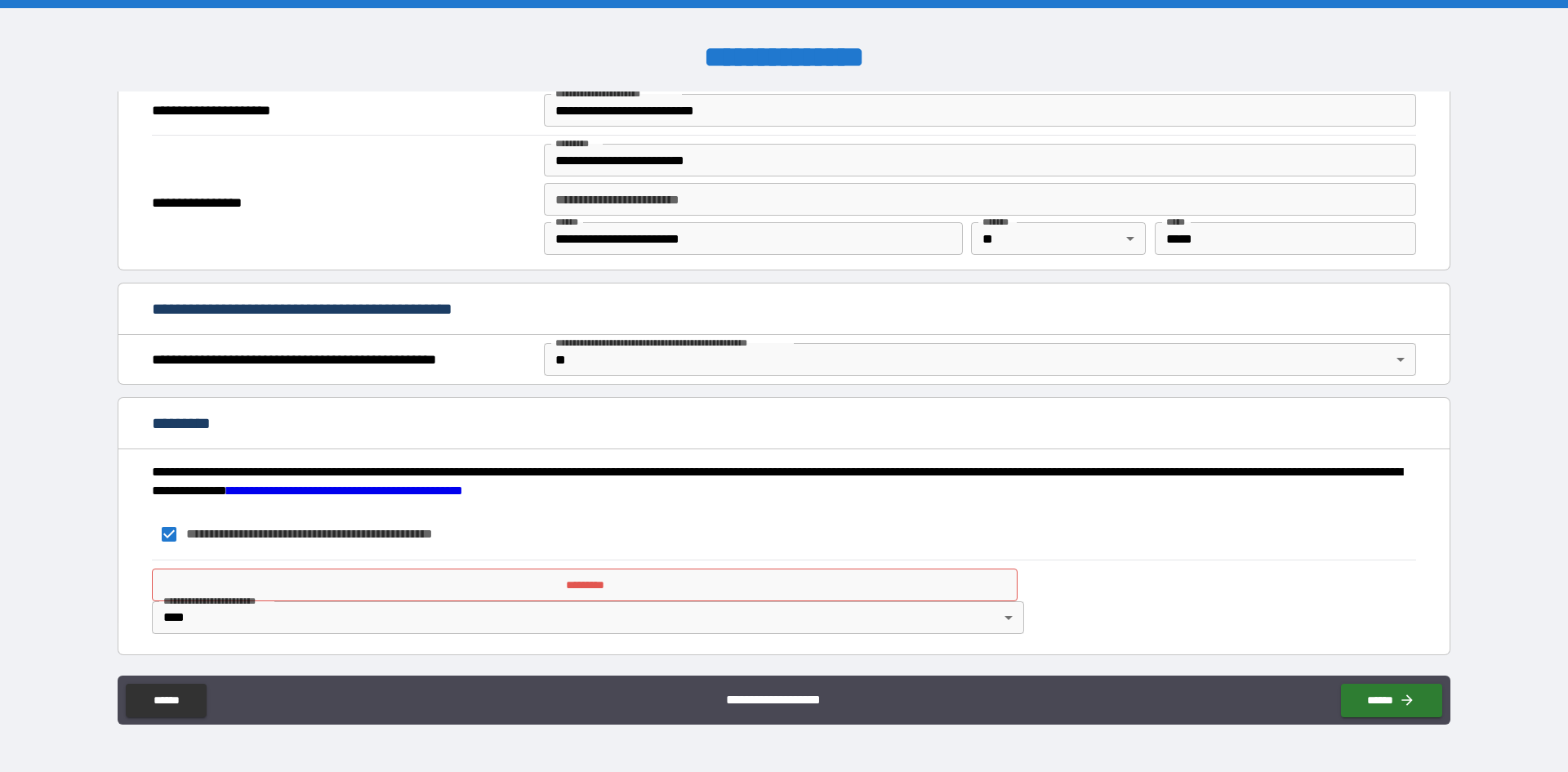 click on "*********" at bounding box center (585, 585) 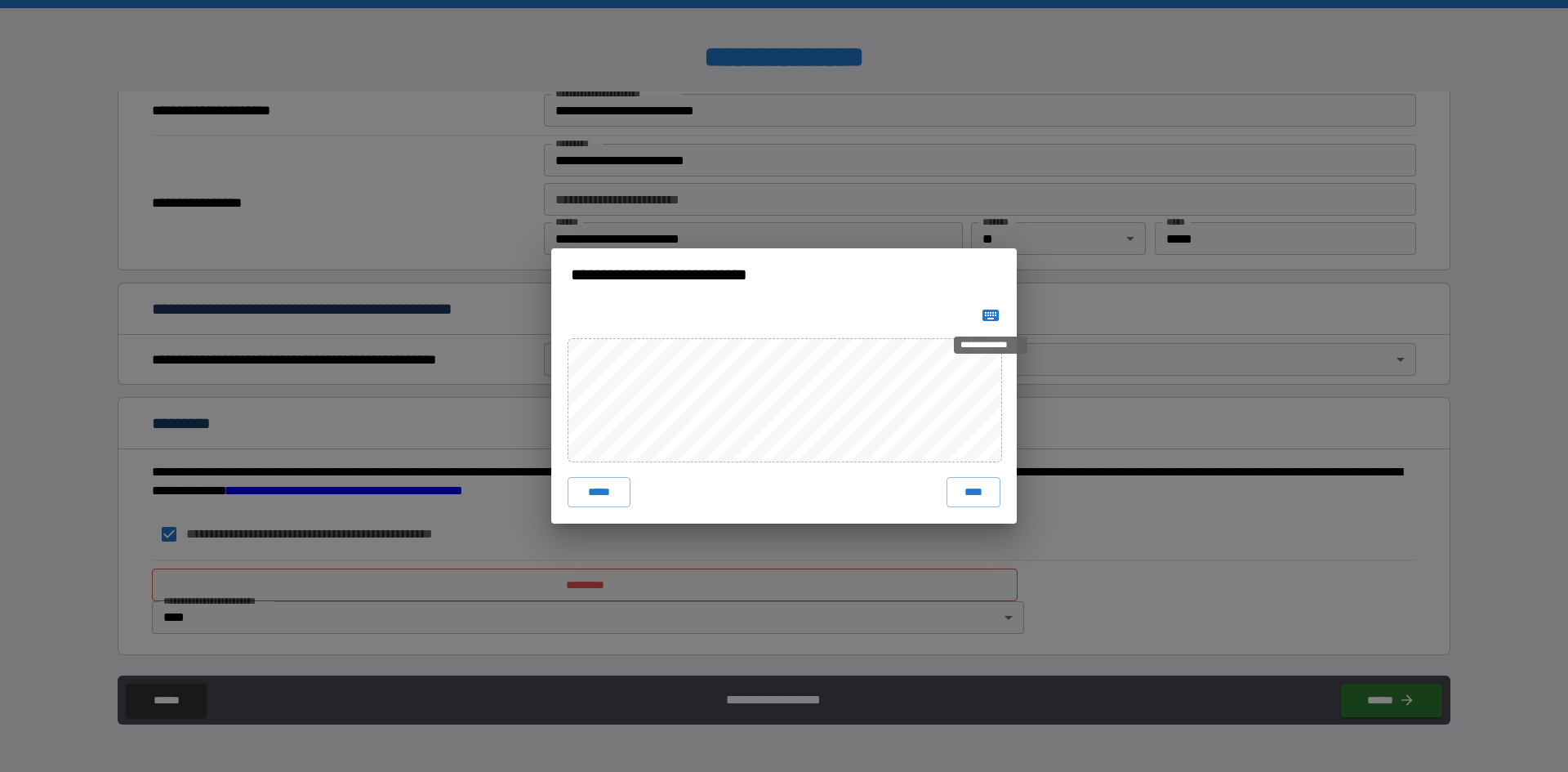 click 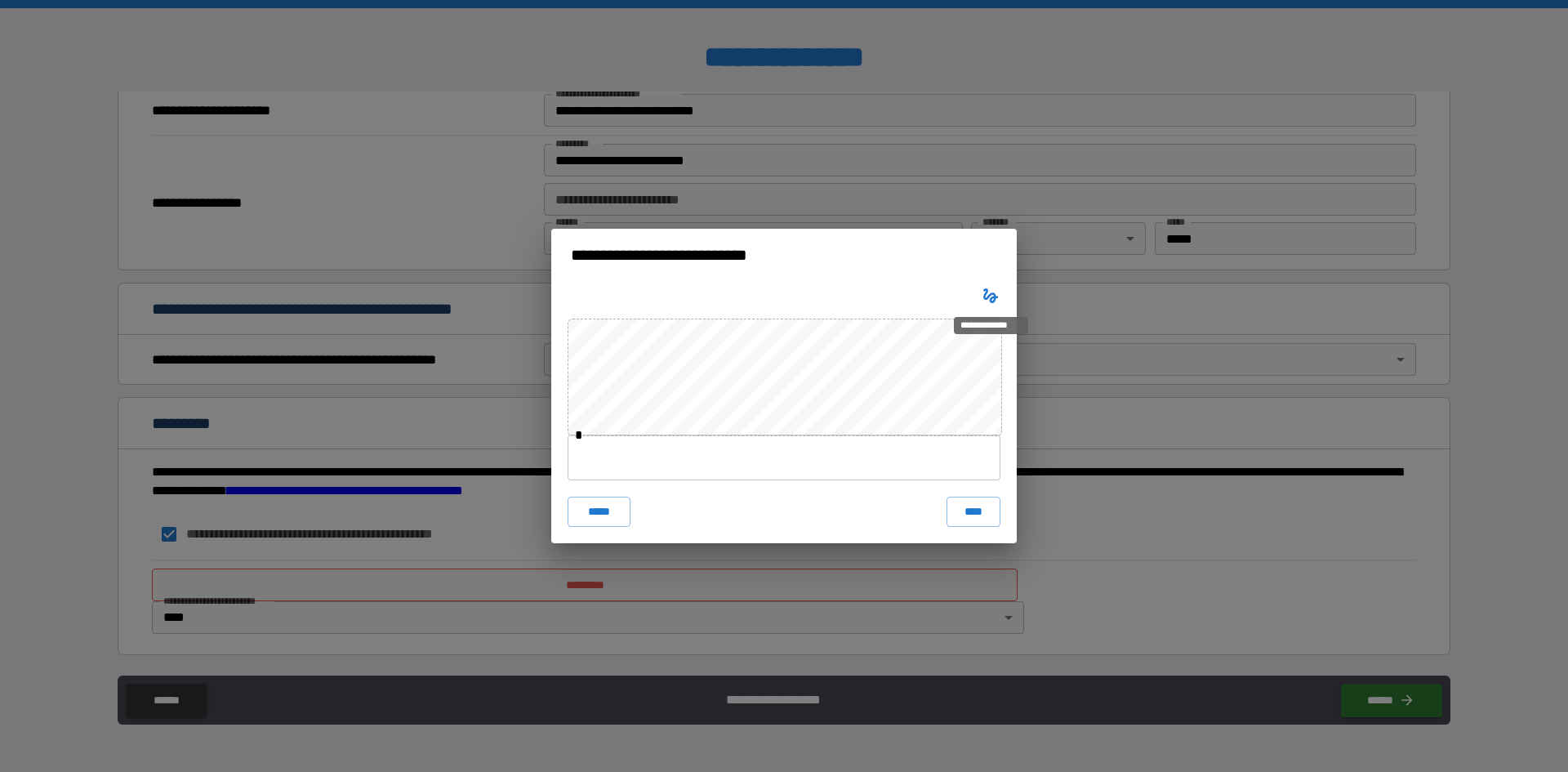 type 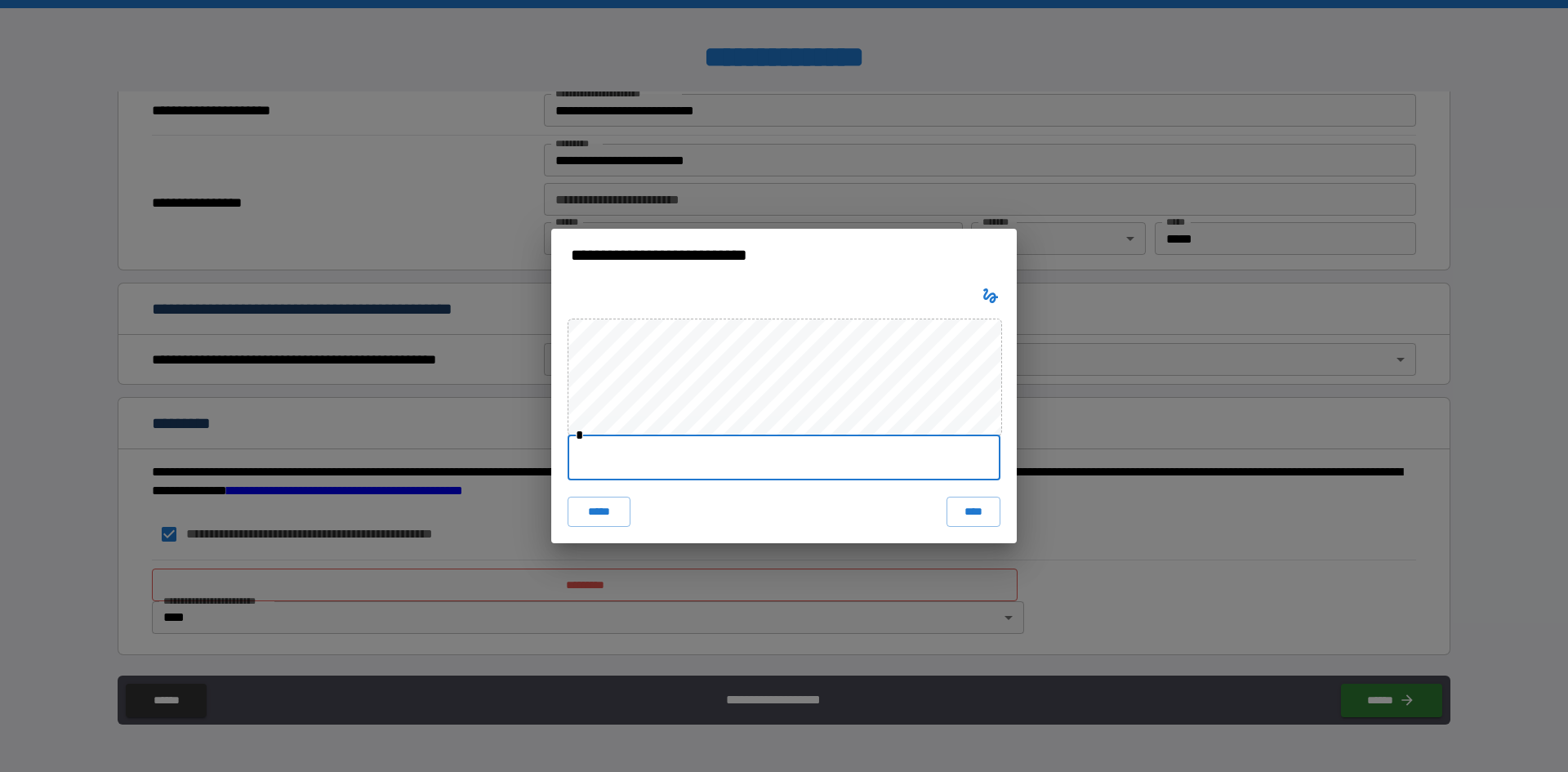 click at bounding box center [784, 457] 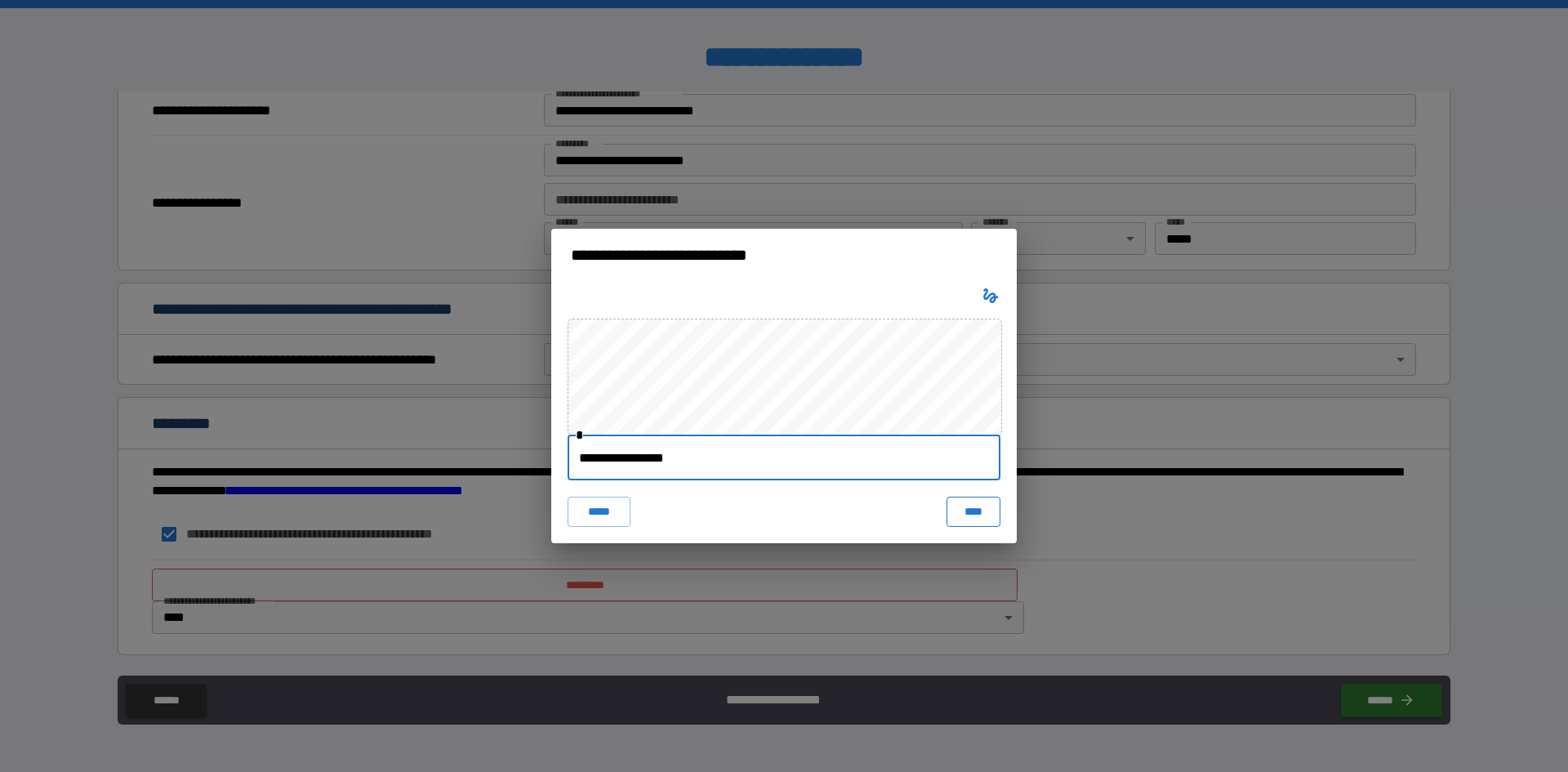 type on "**********" 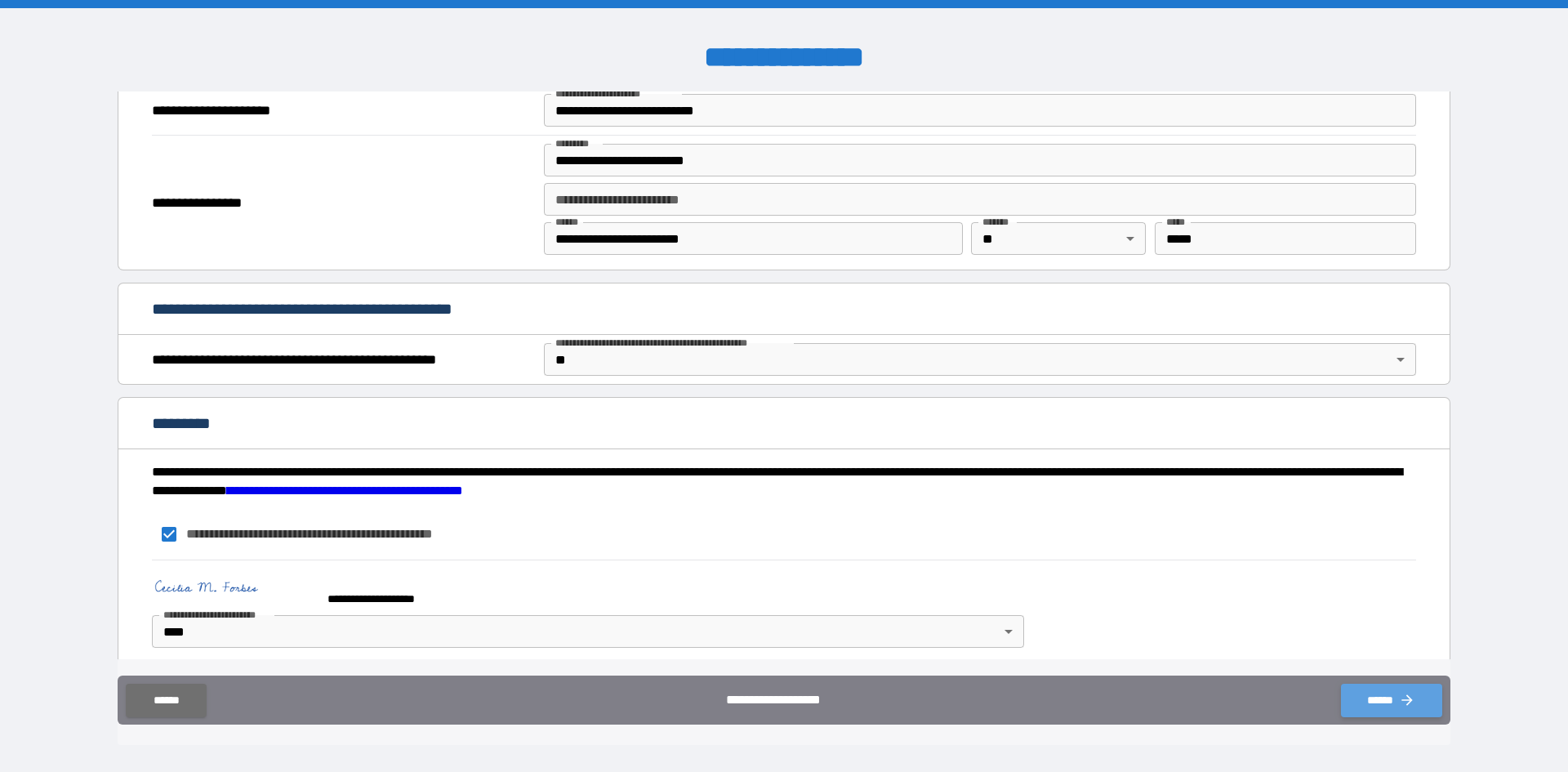 click on "******" at bounding box center (1392, 700) 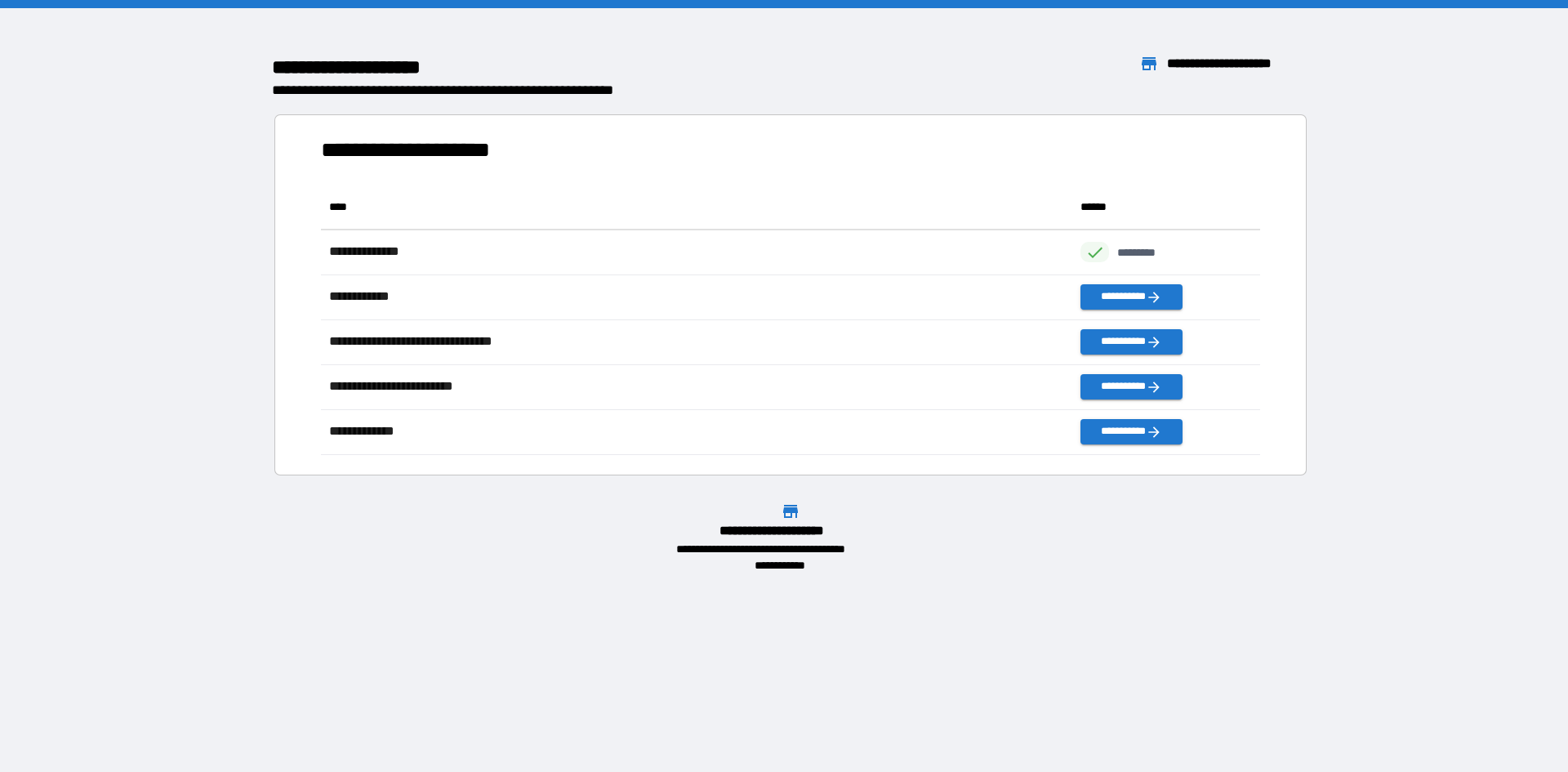 scroll, scrollTop: 13, scrollLeft: 13, axis: both 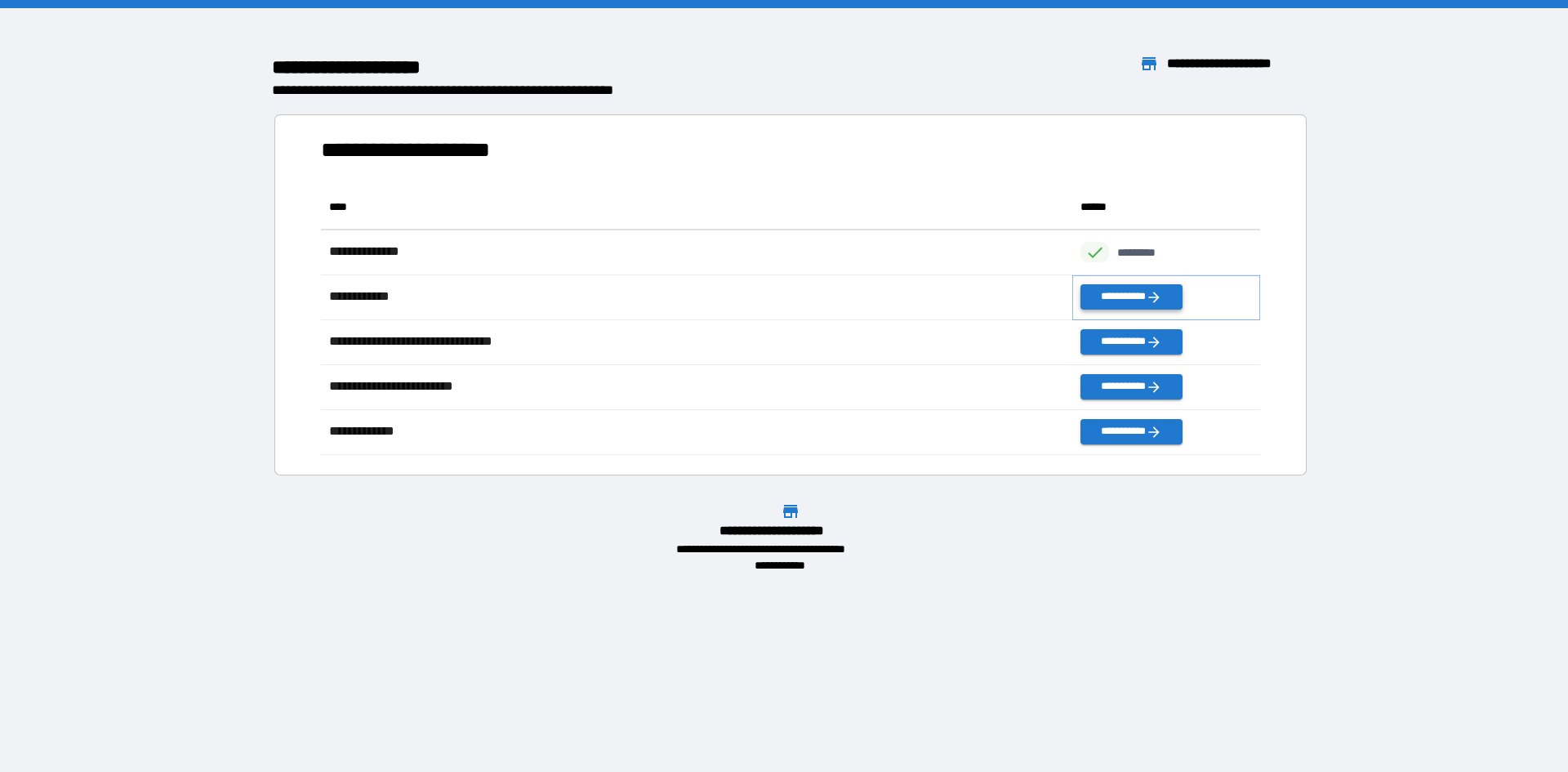 click on "**********" at bounding box center [1131, 297] 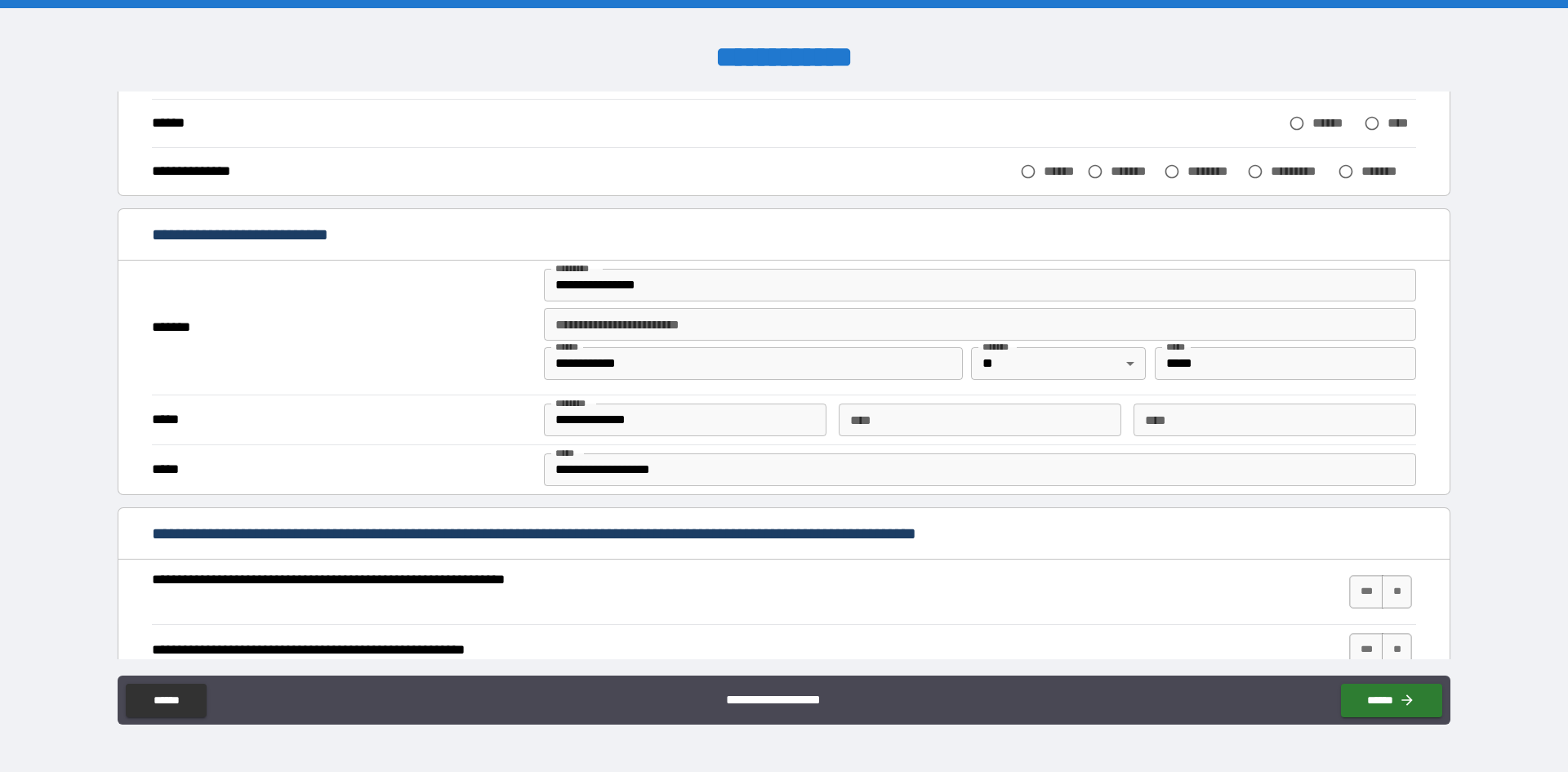 scroll, scrollTop: 245, scrollLeft: 0, axis: vertical 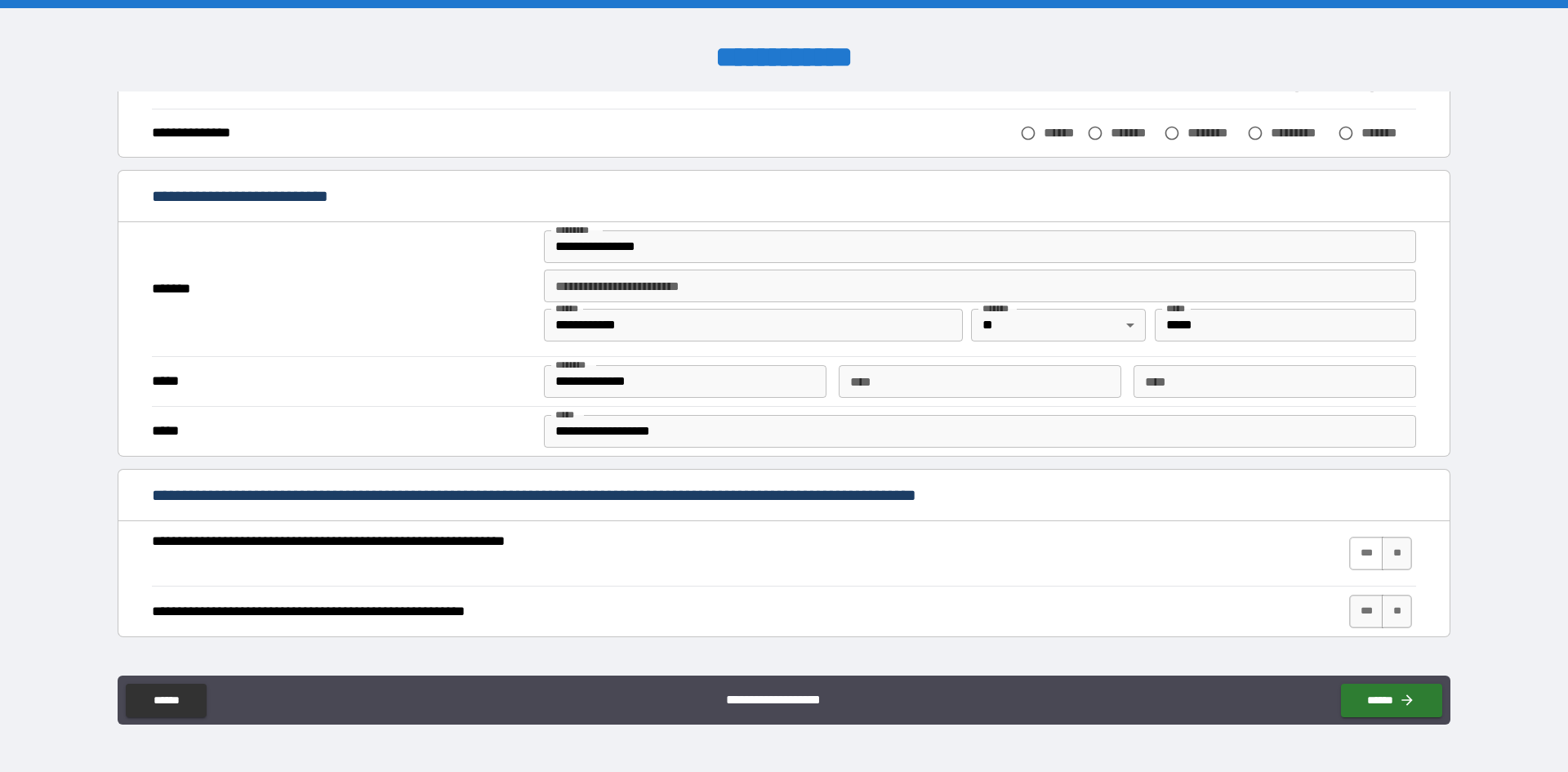 click on "***" at bounding box center (1366, 553) 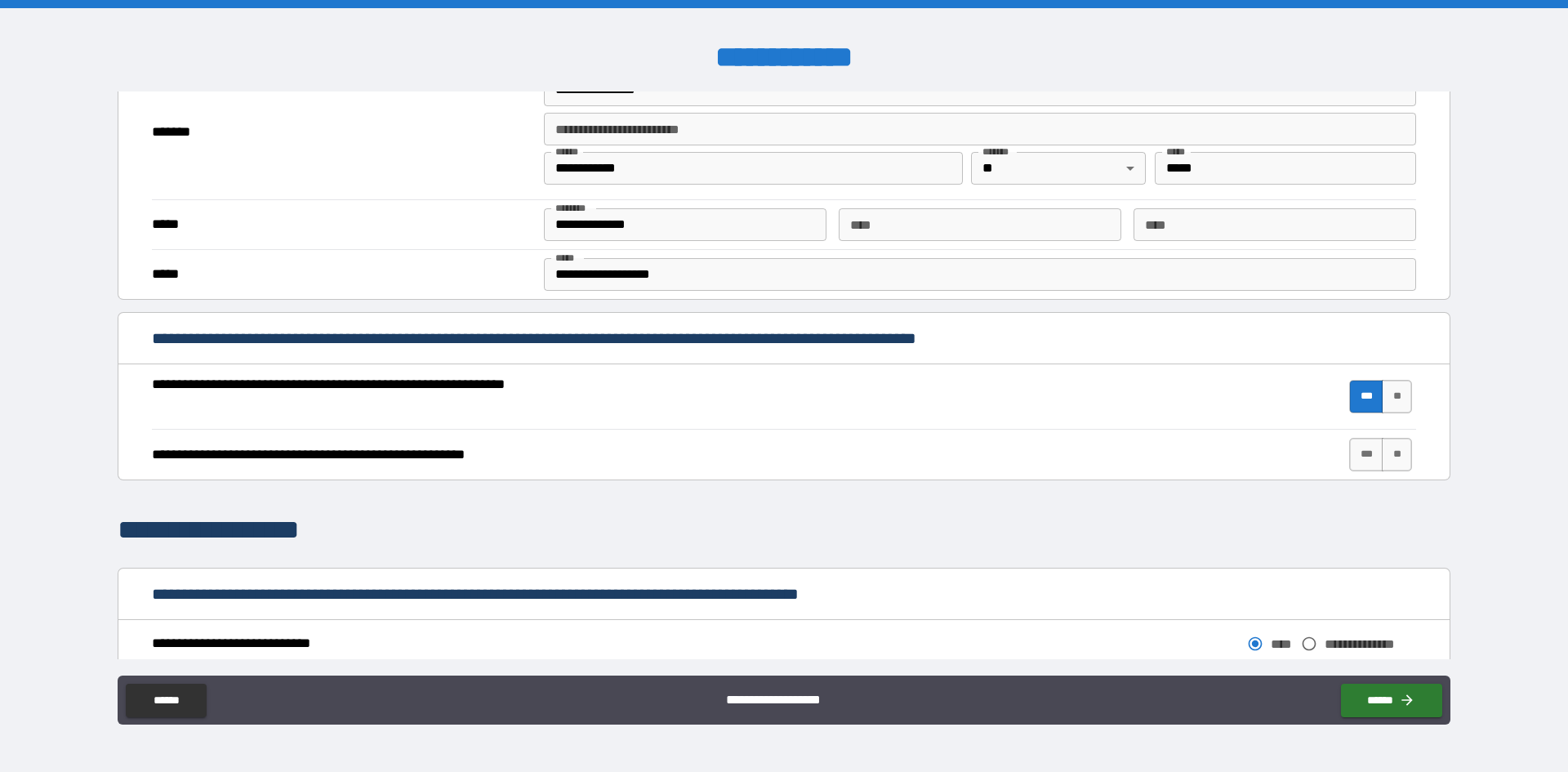 scroll, scrollTop: 408, scrollLeft: 0, axis: vertical 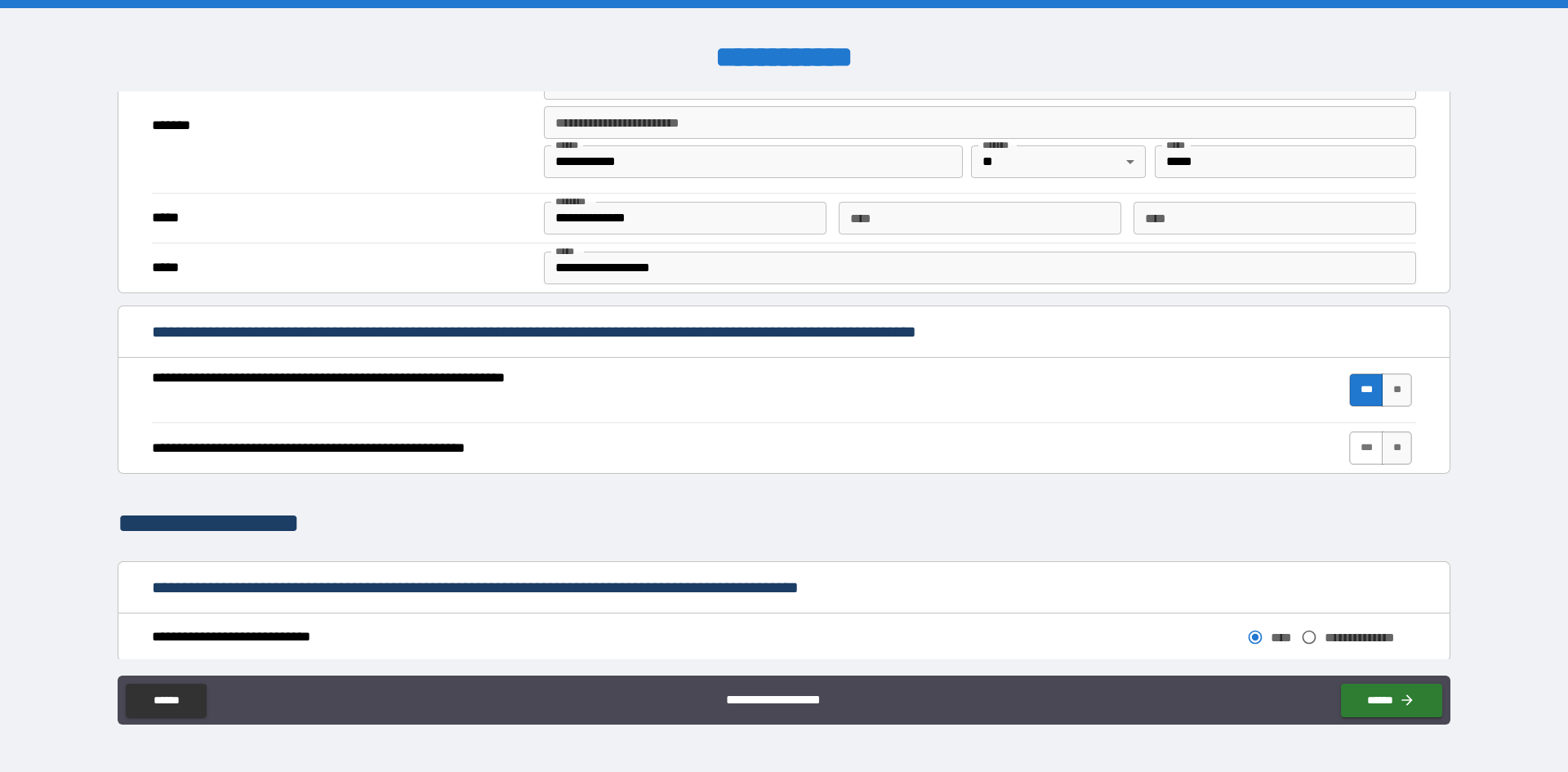 click on "***" at bounding box center [1366, 448] 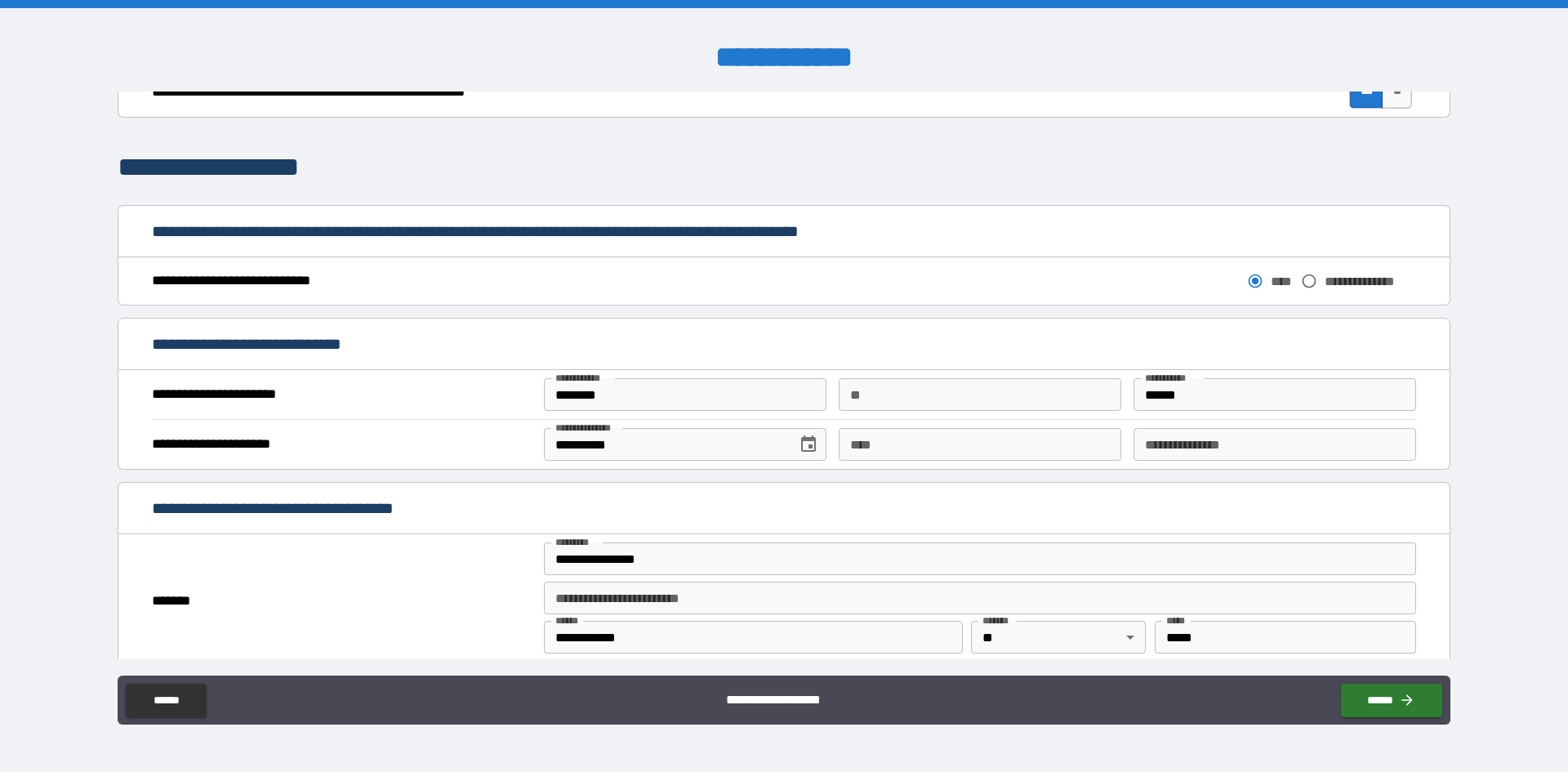 scroll, scrollTop: 817, scrollLeft: 0, axis: vertical 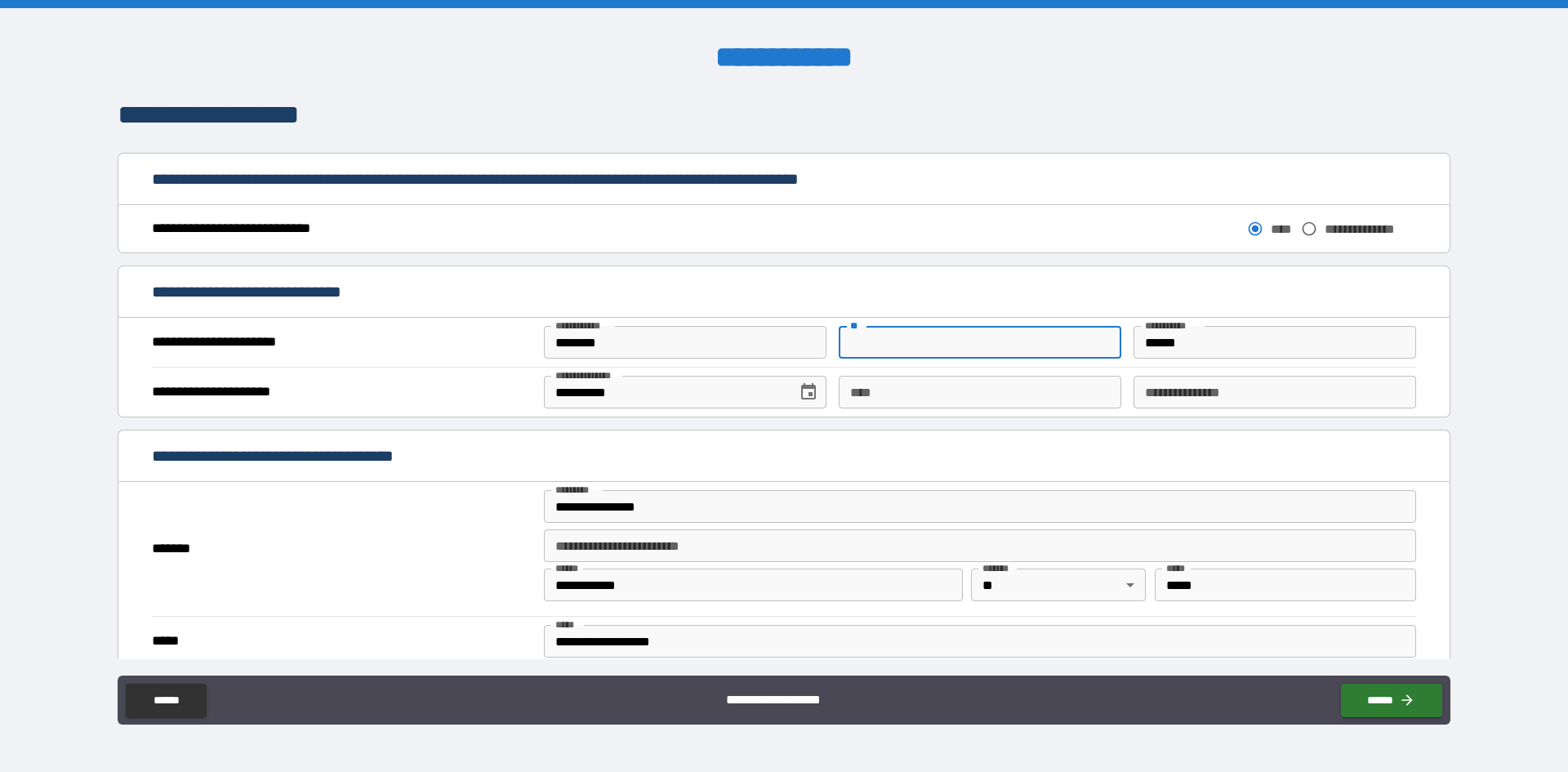 click on "**" at bounding box center [980, 342] 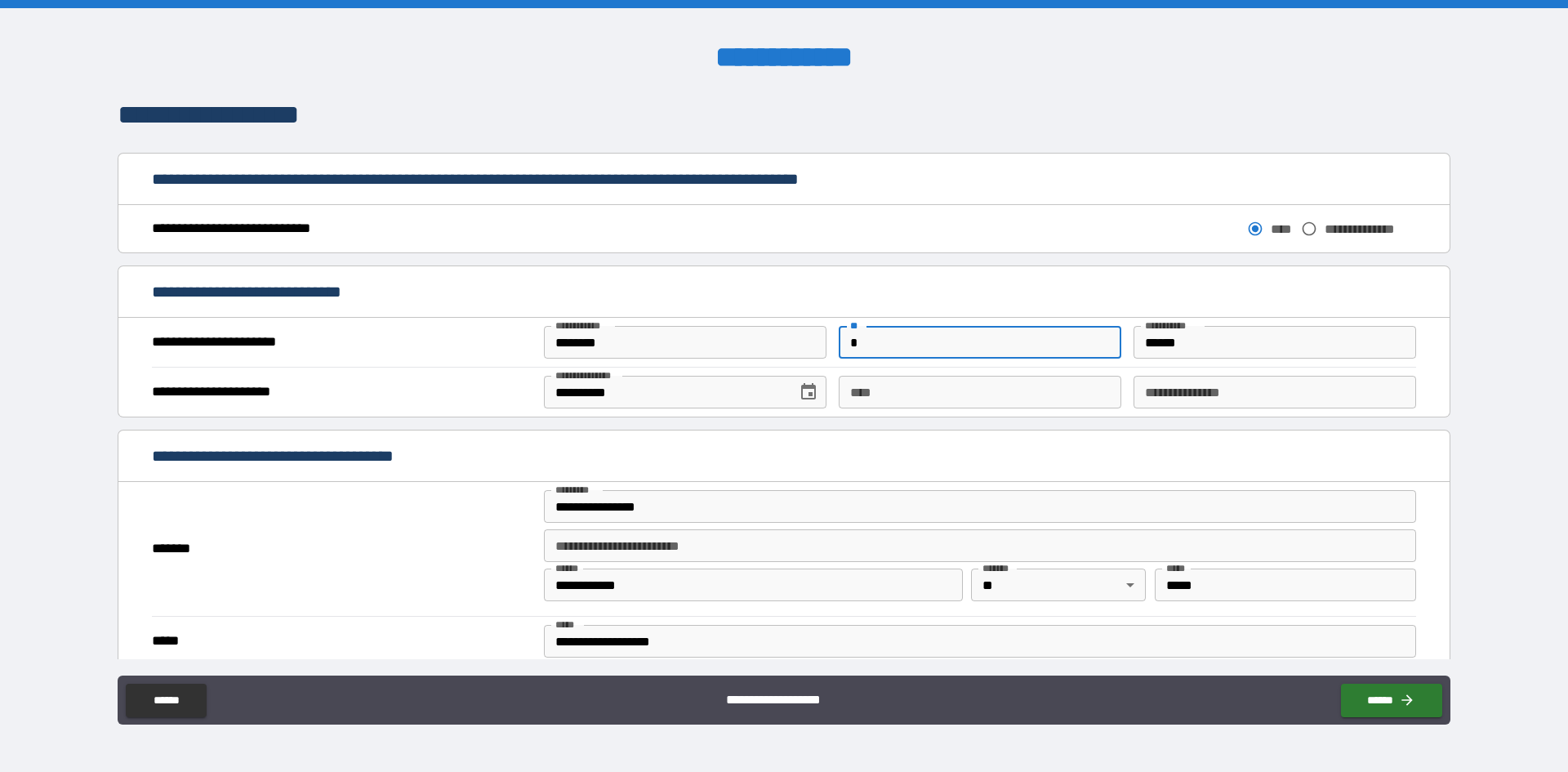 type on "*" 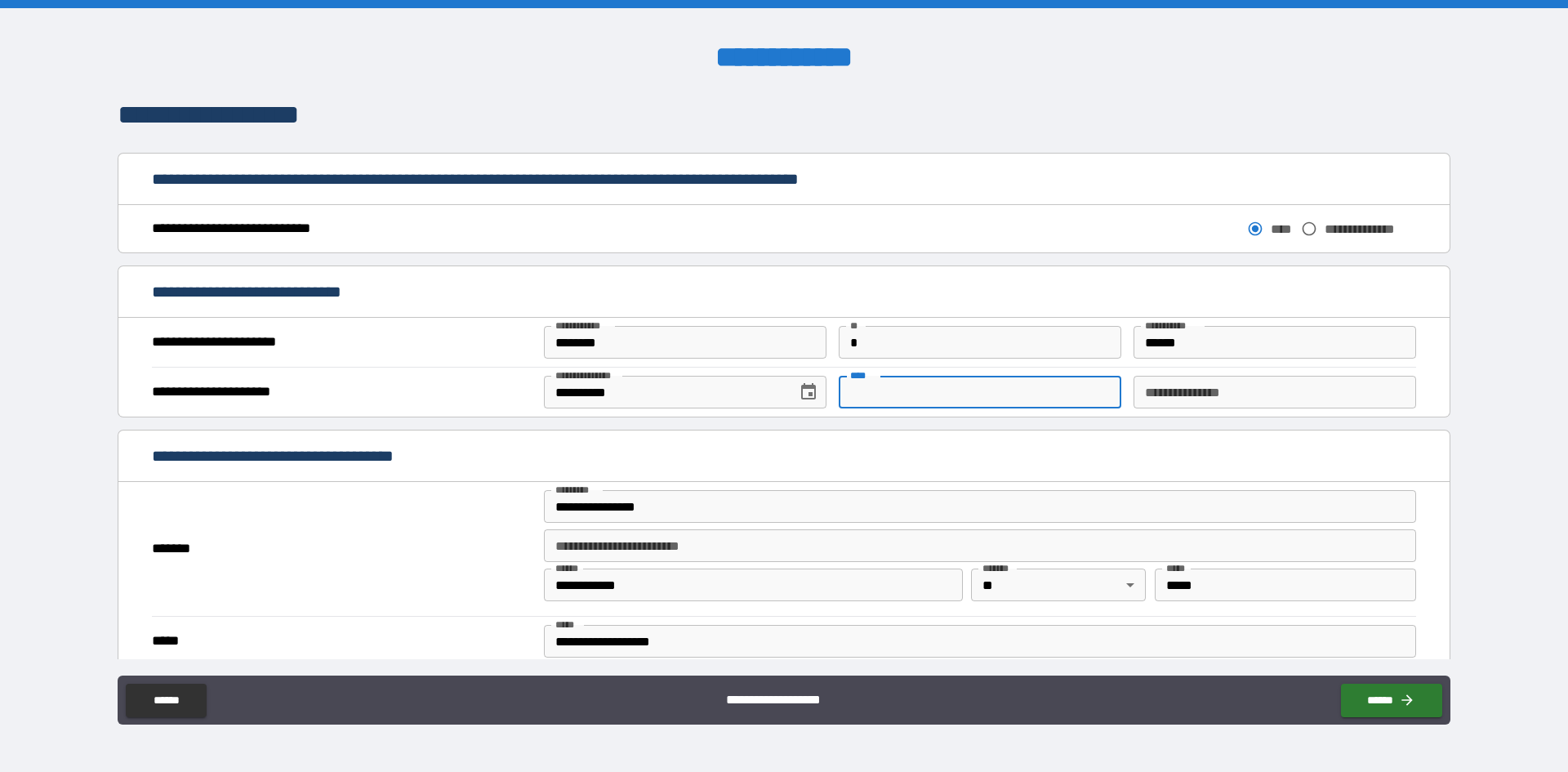 click on "****" at bounding box center (980, 392) 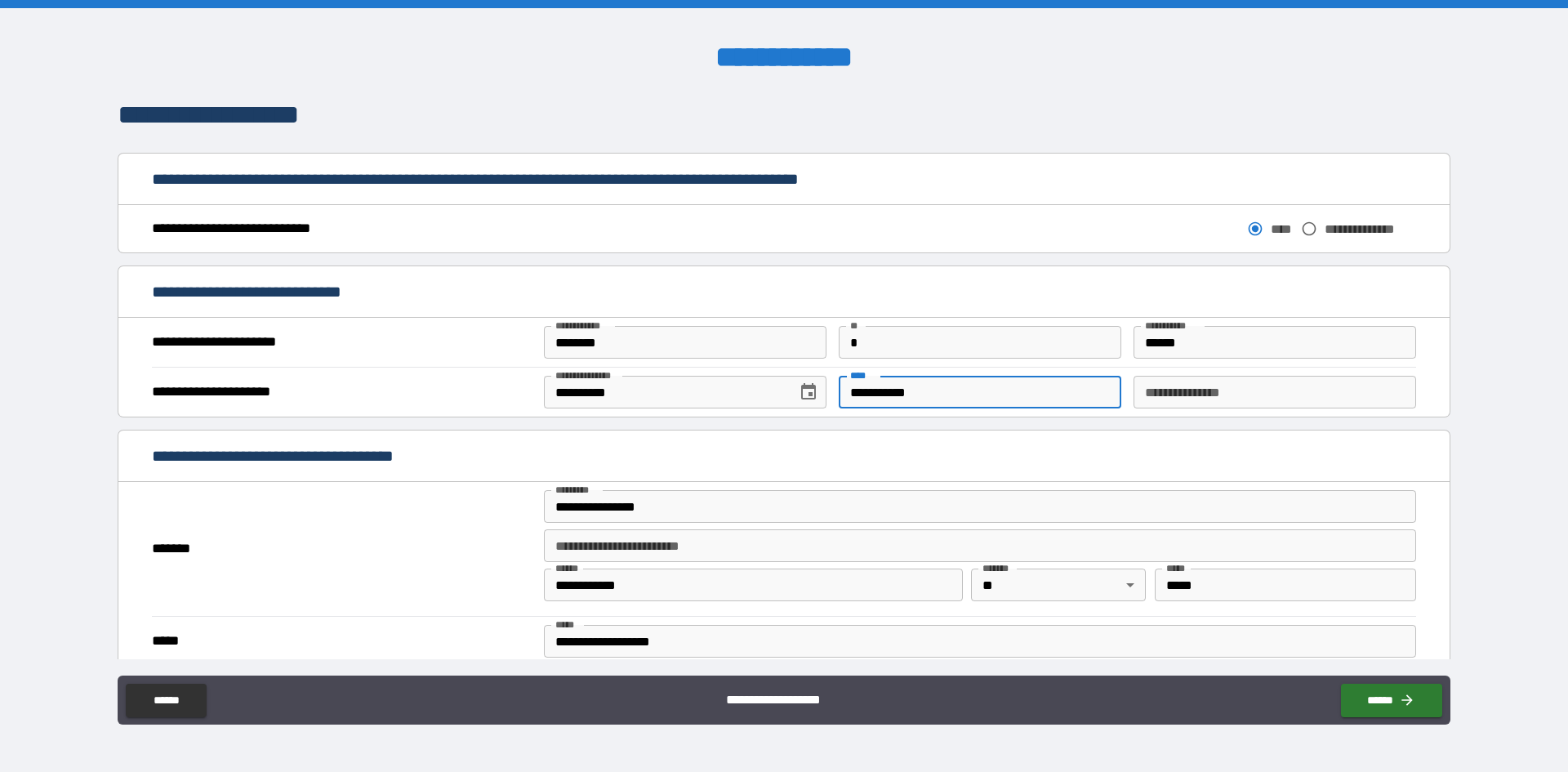 type on "**********" 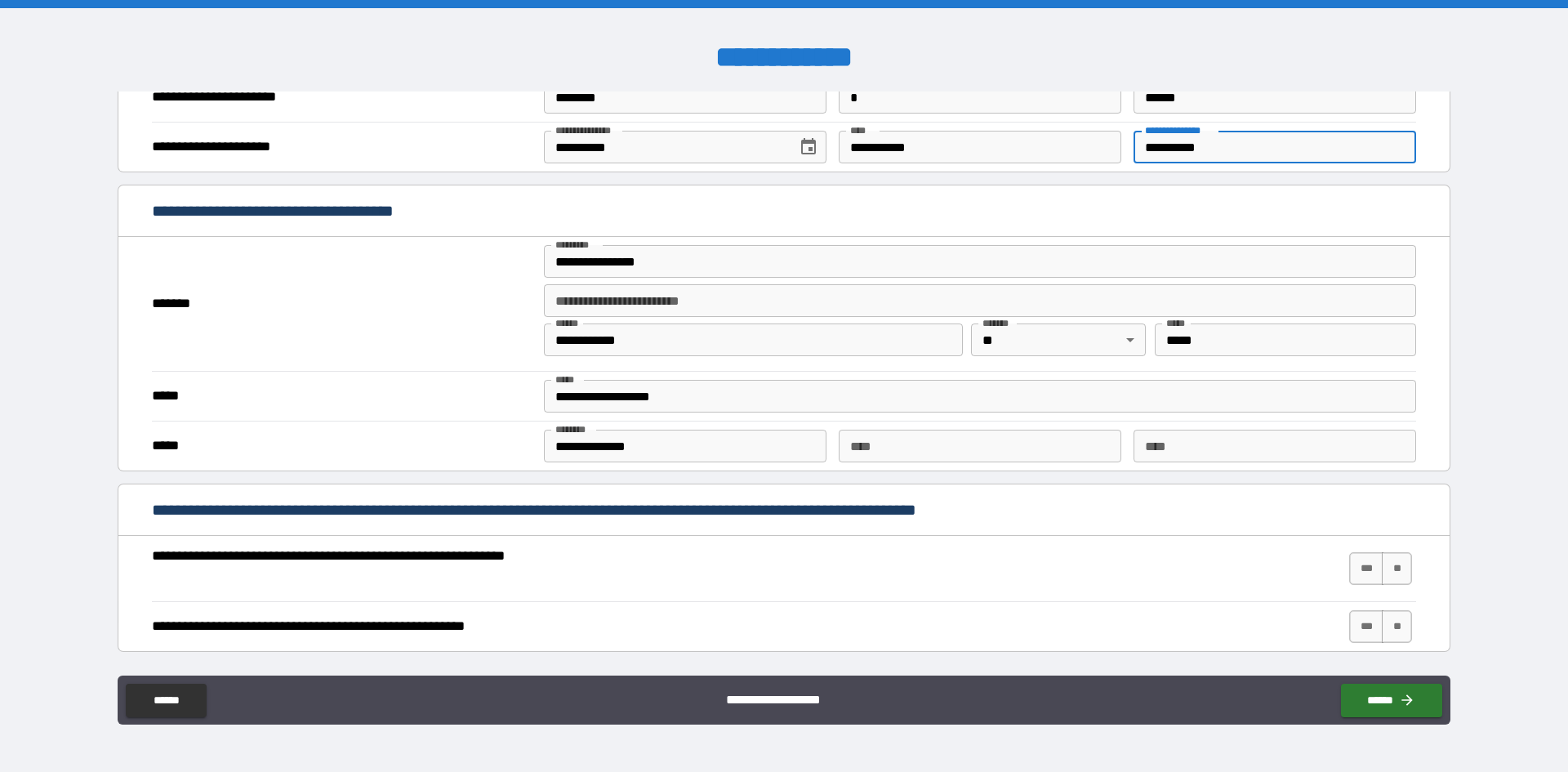 scroll, scrollTop: 1144, scrollLeft: 0, axis: vertical 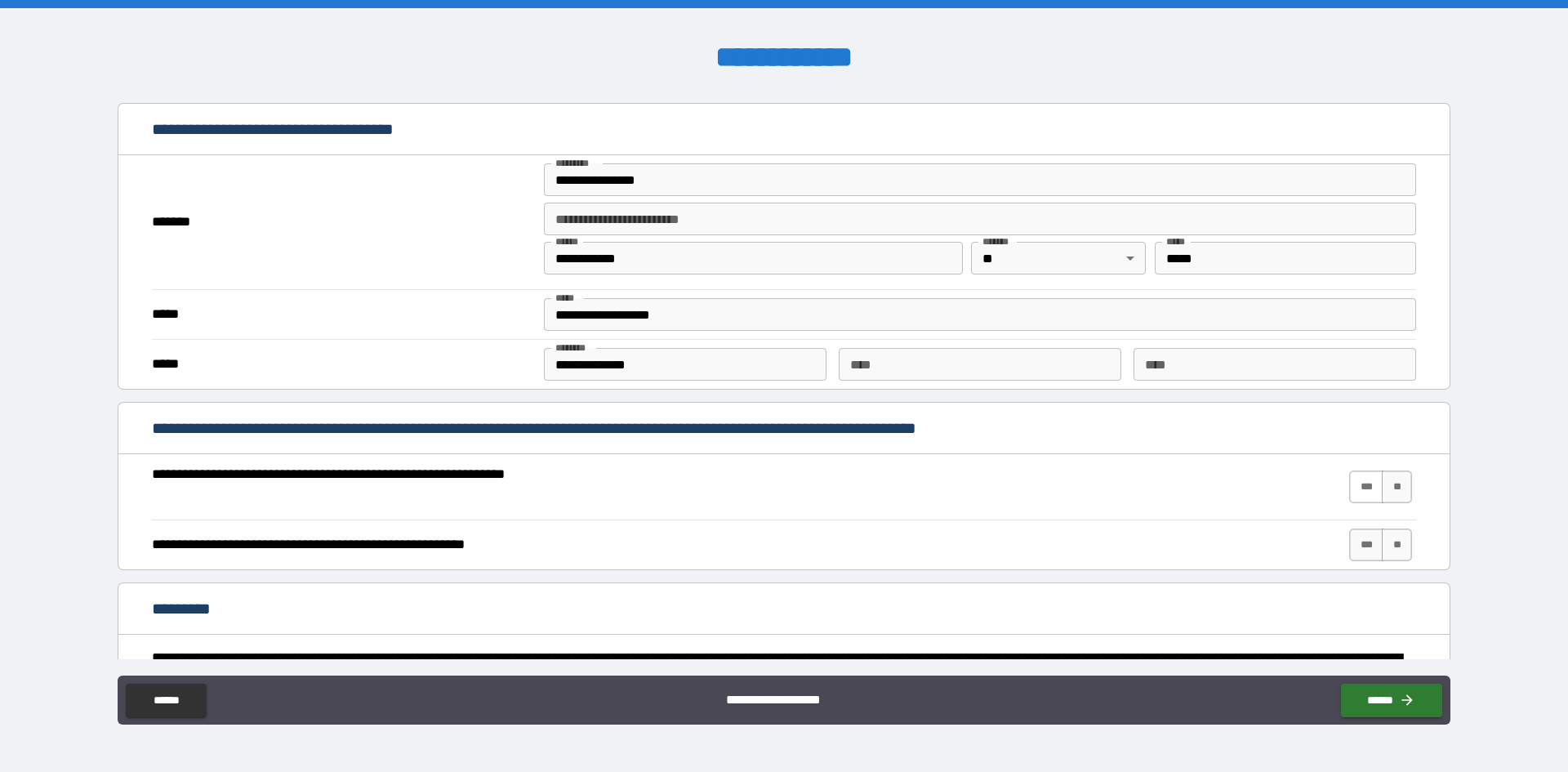 type on "**********" 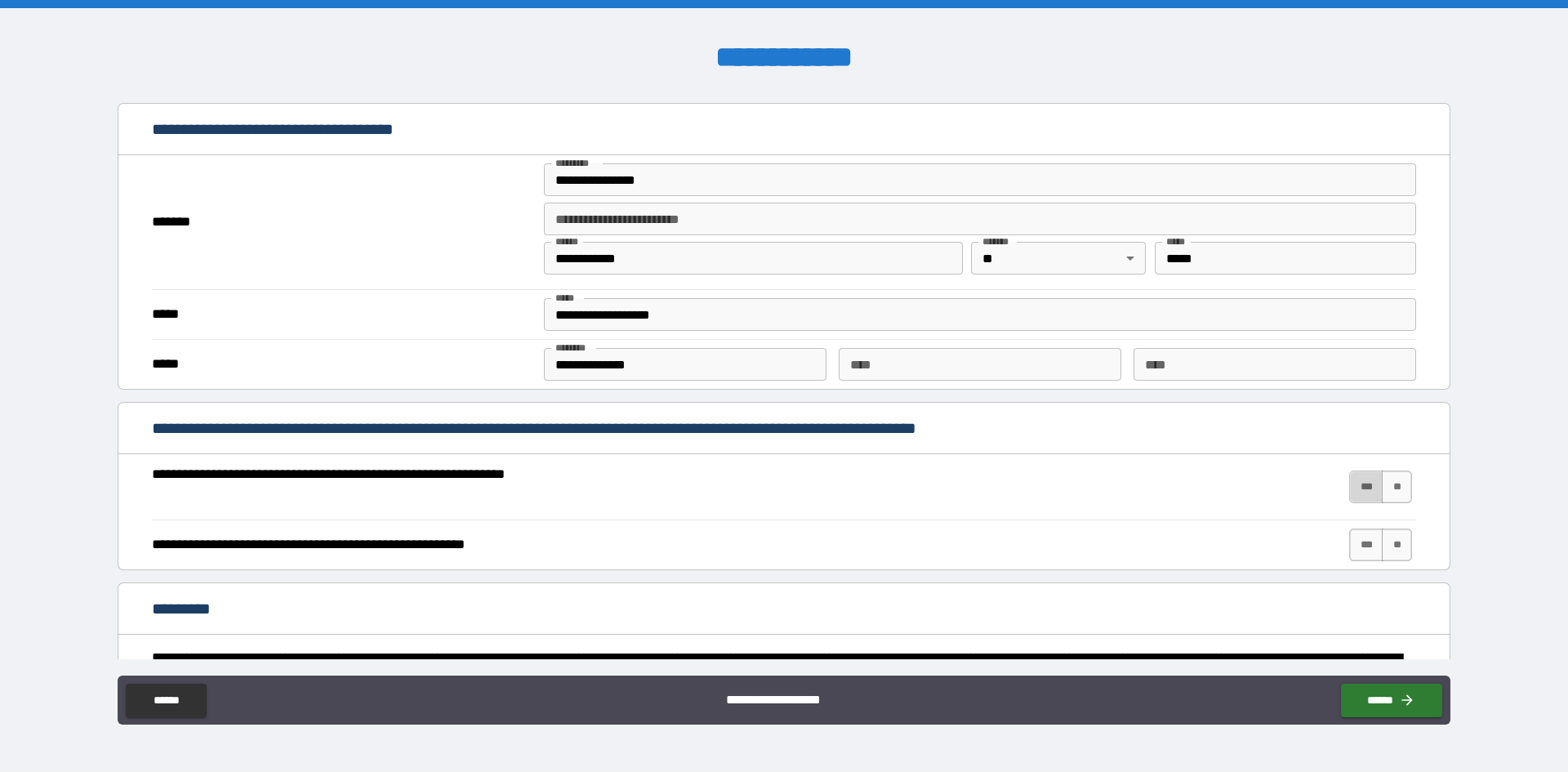 click on "***" at bounding box center (1366, 487) 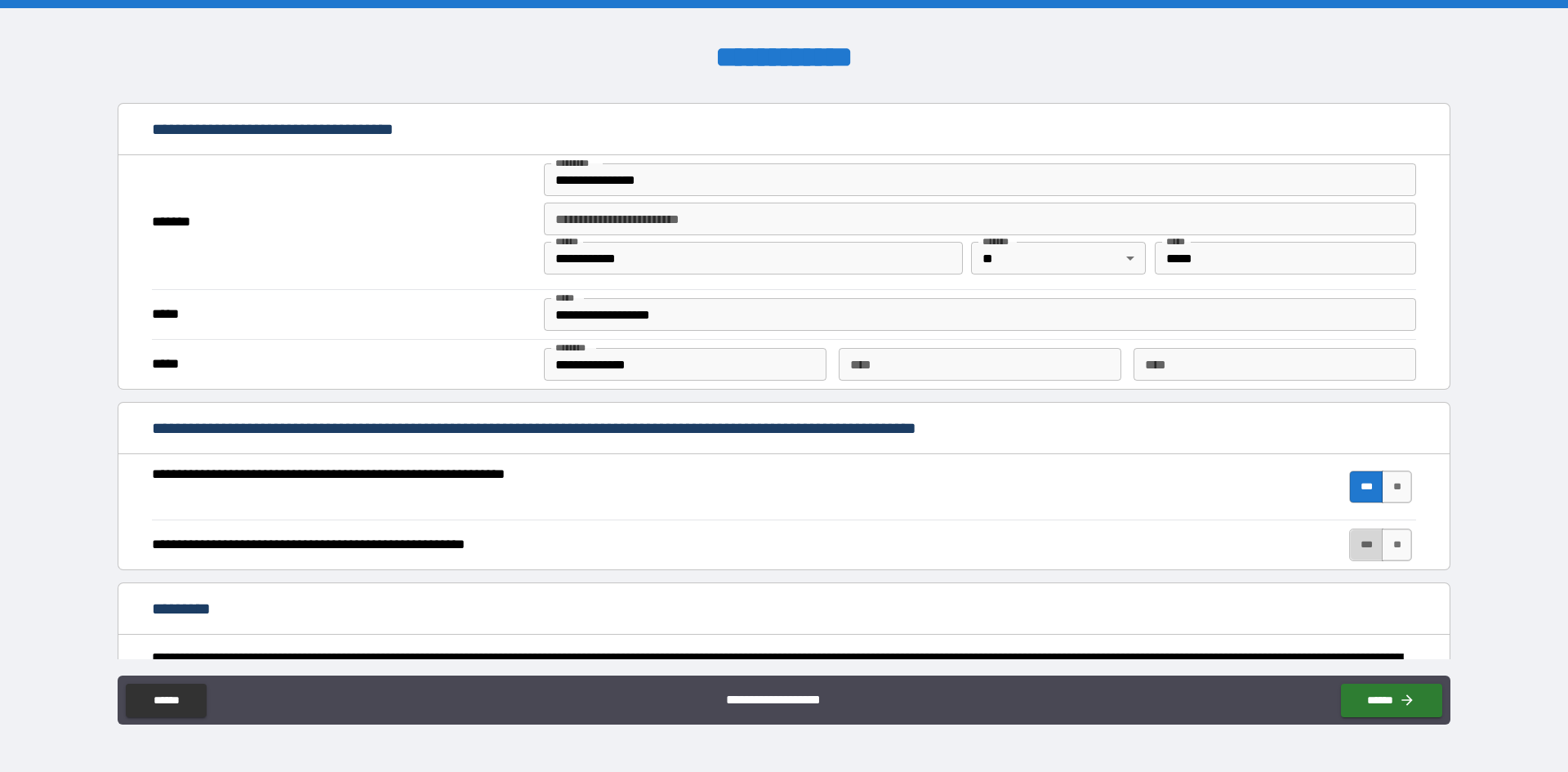 click on "***" at bounding box center (1366, 545) 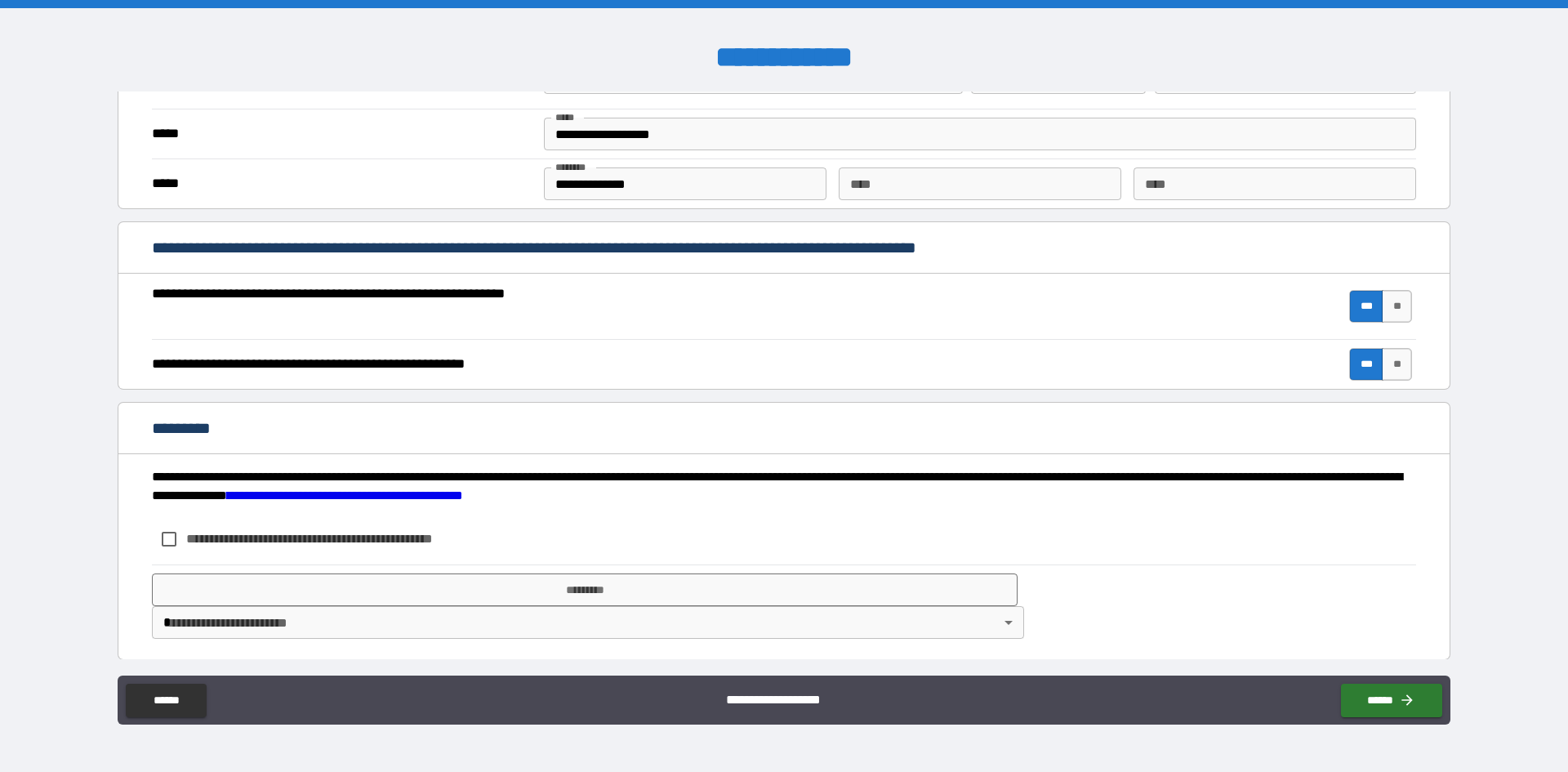 scroll, scrollTop: 1329, scrollLeft: 0, axis: vertical 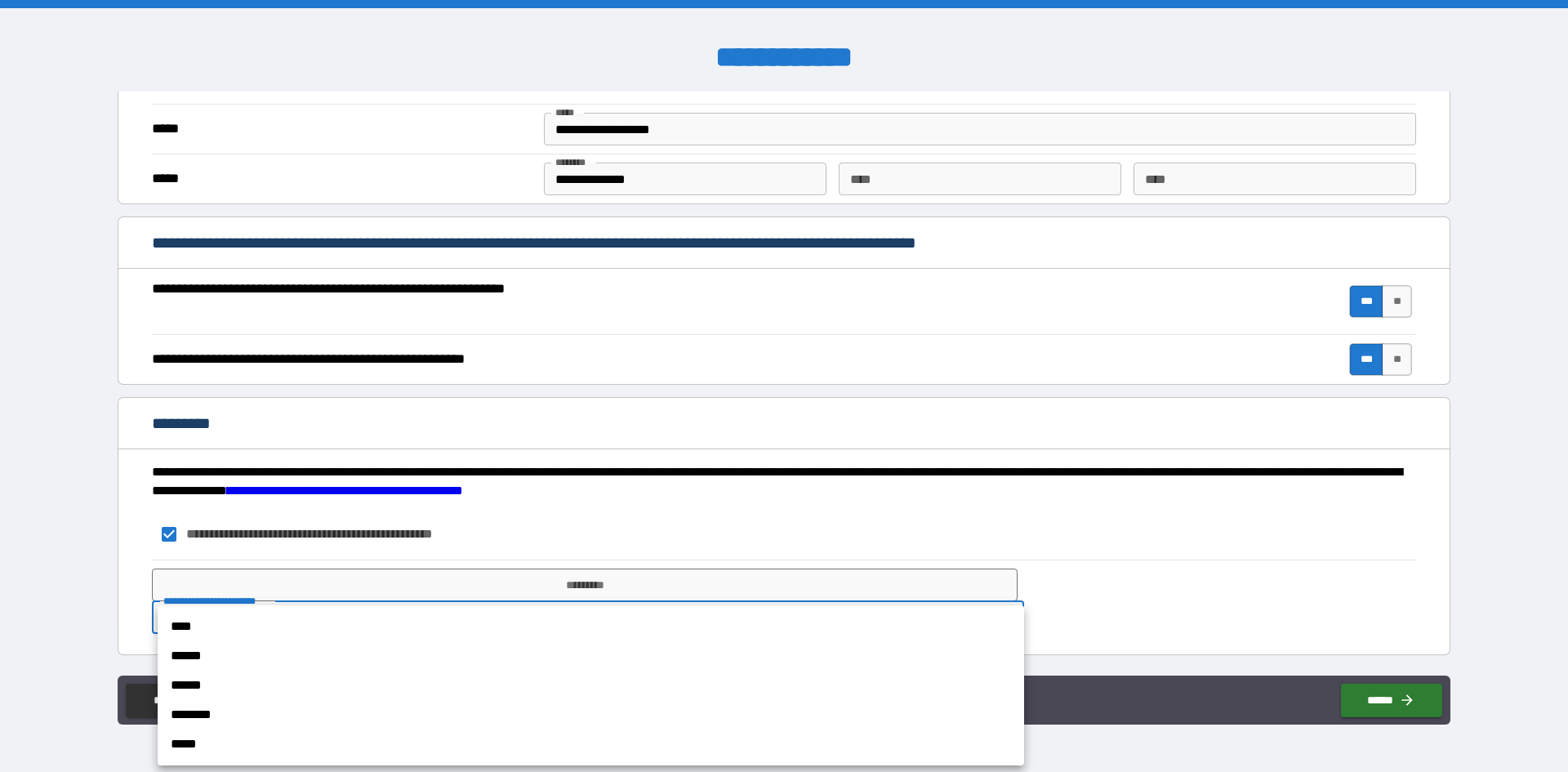 click on "**********" at bounding box center [784, 386] 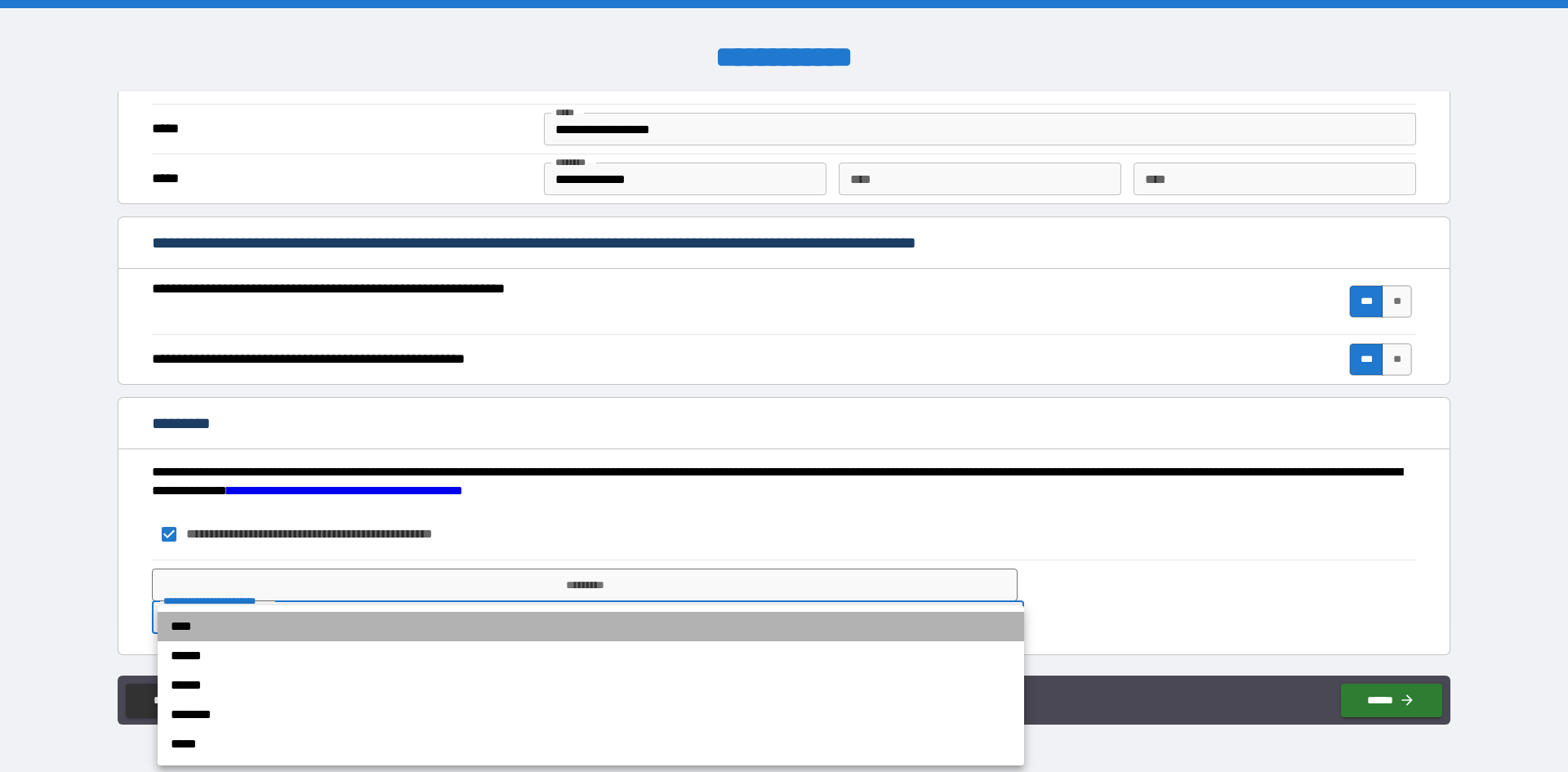 click on "****" at bounding box center (590, 627) 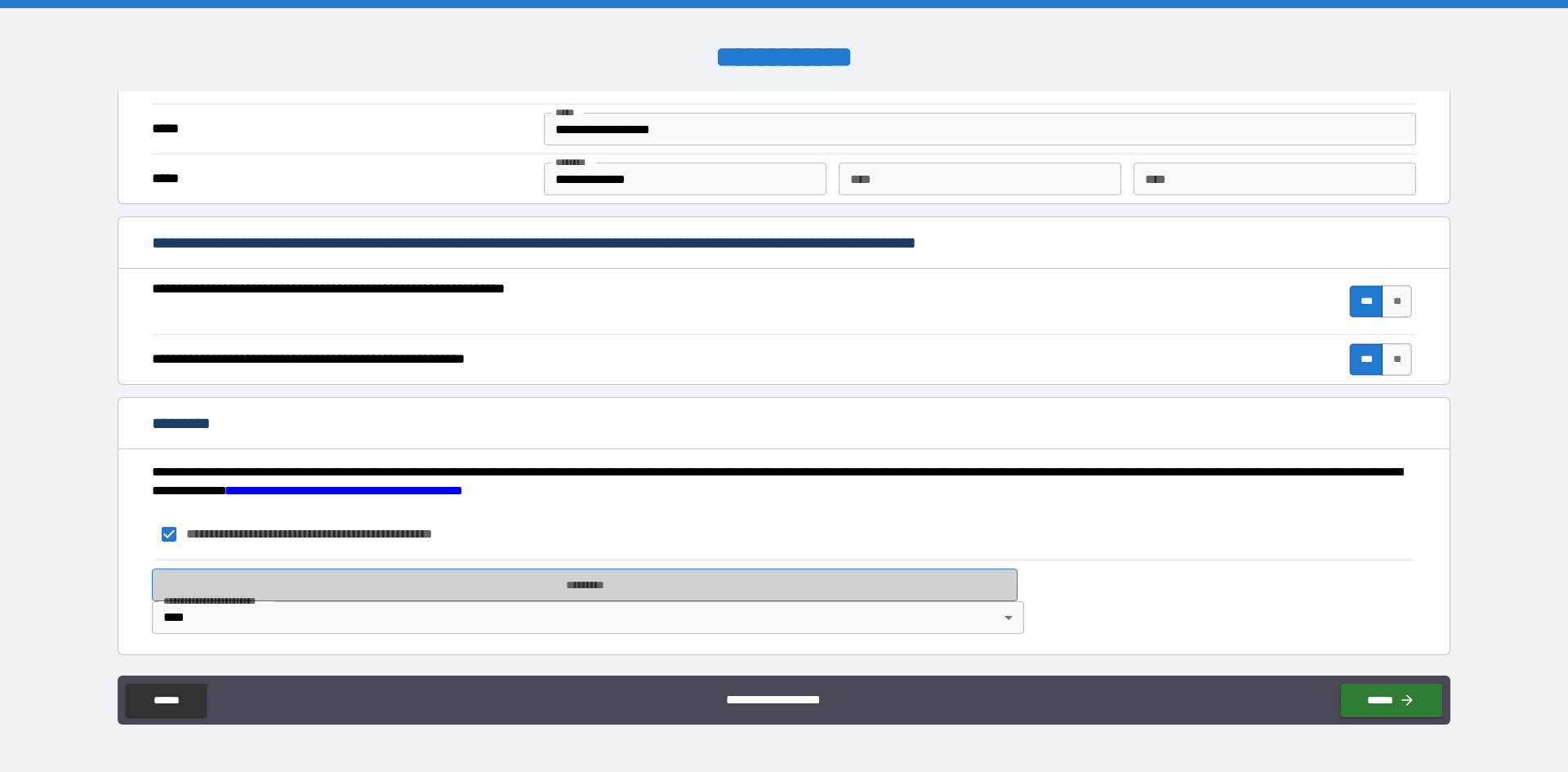 click on "*********" at bounding box center [585, 585] 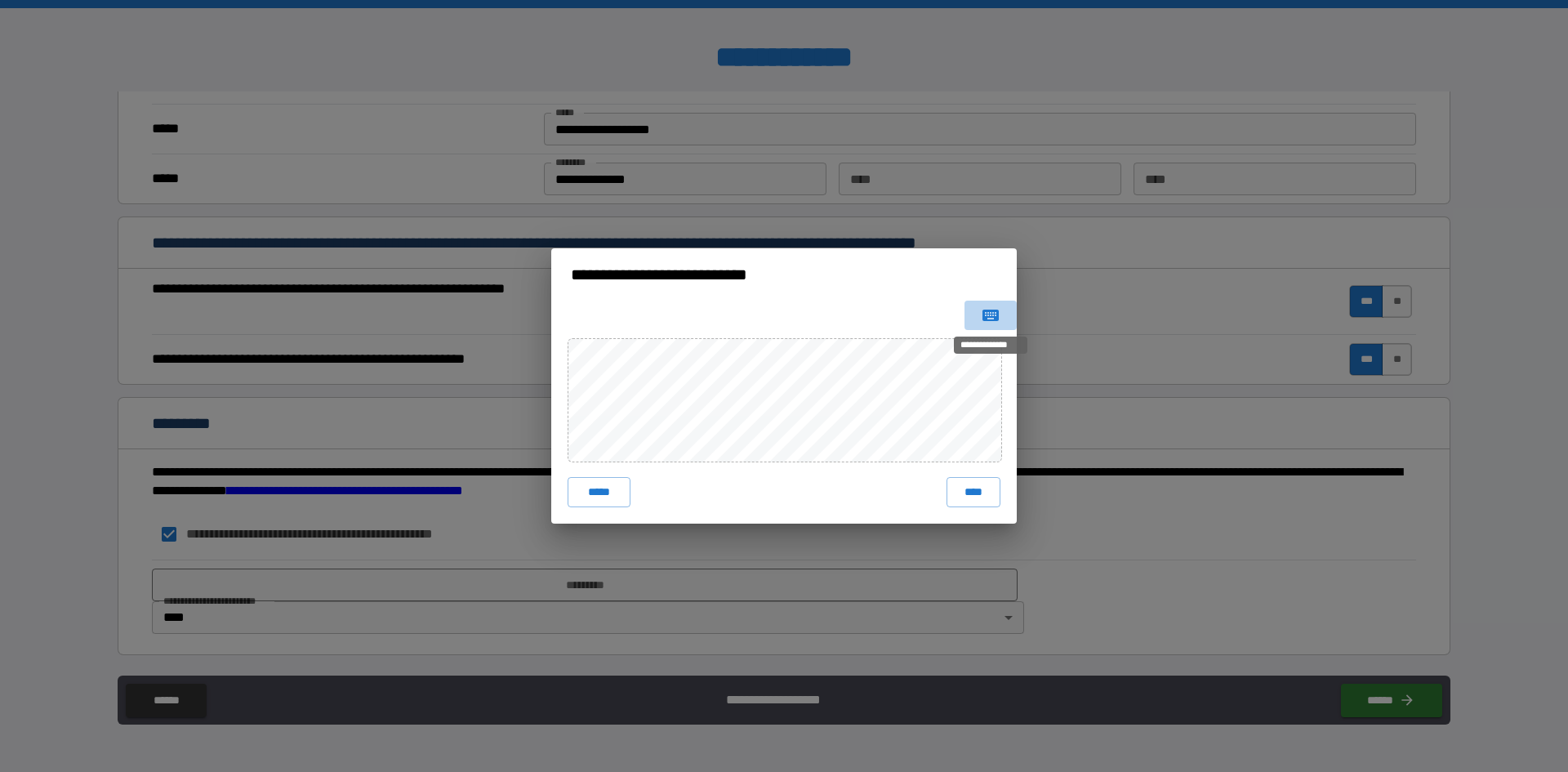 click 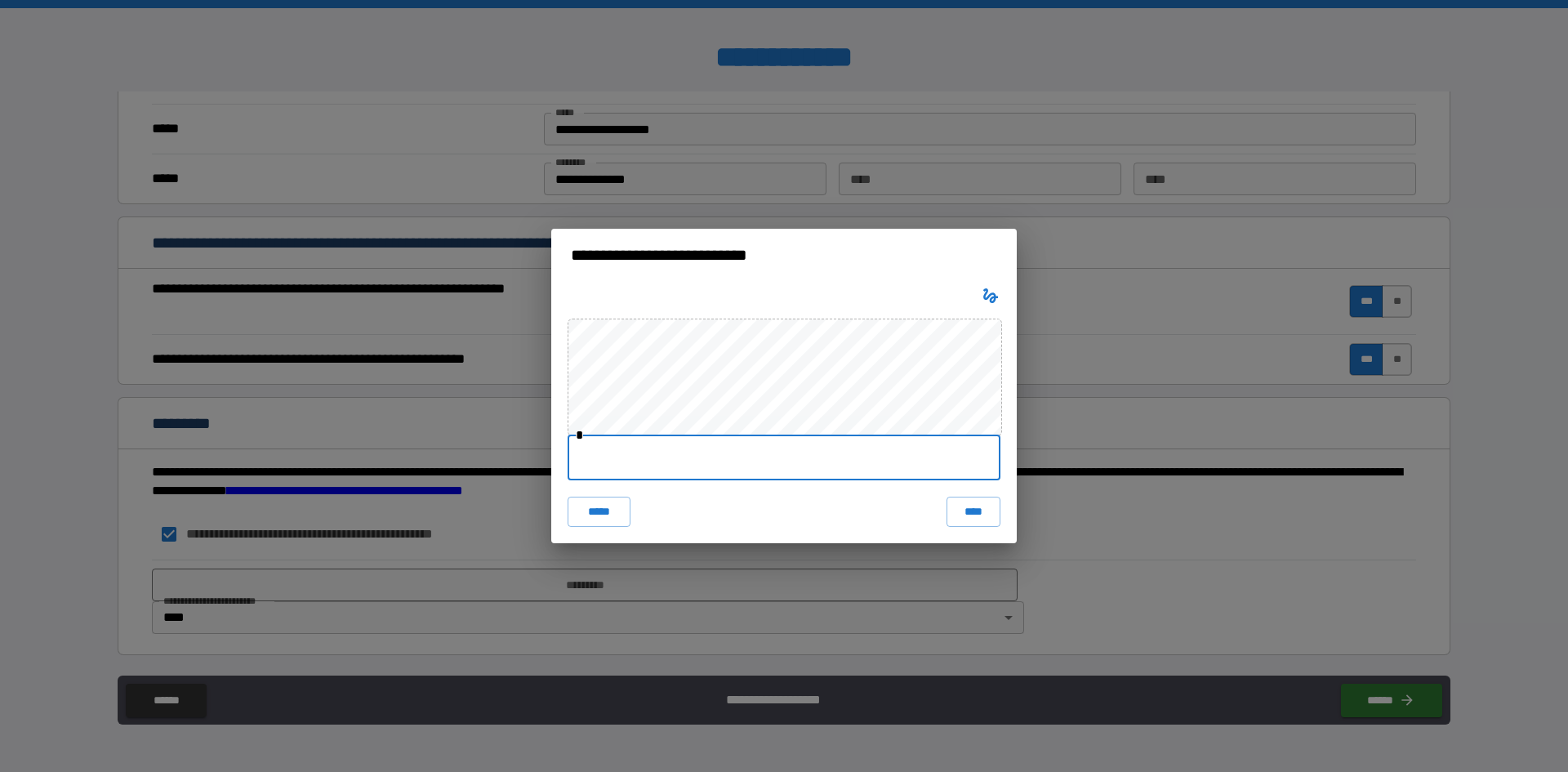 click at bounding box center [784, 457] 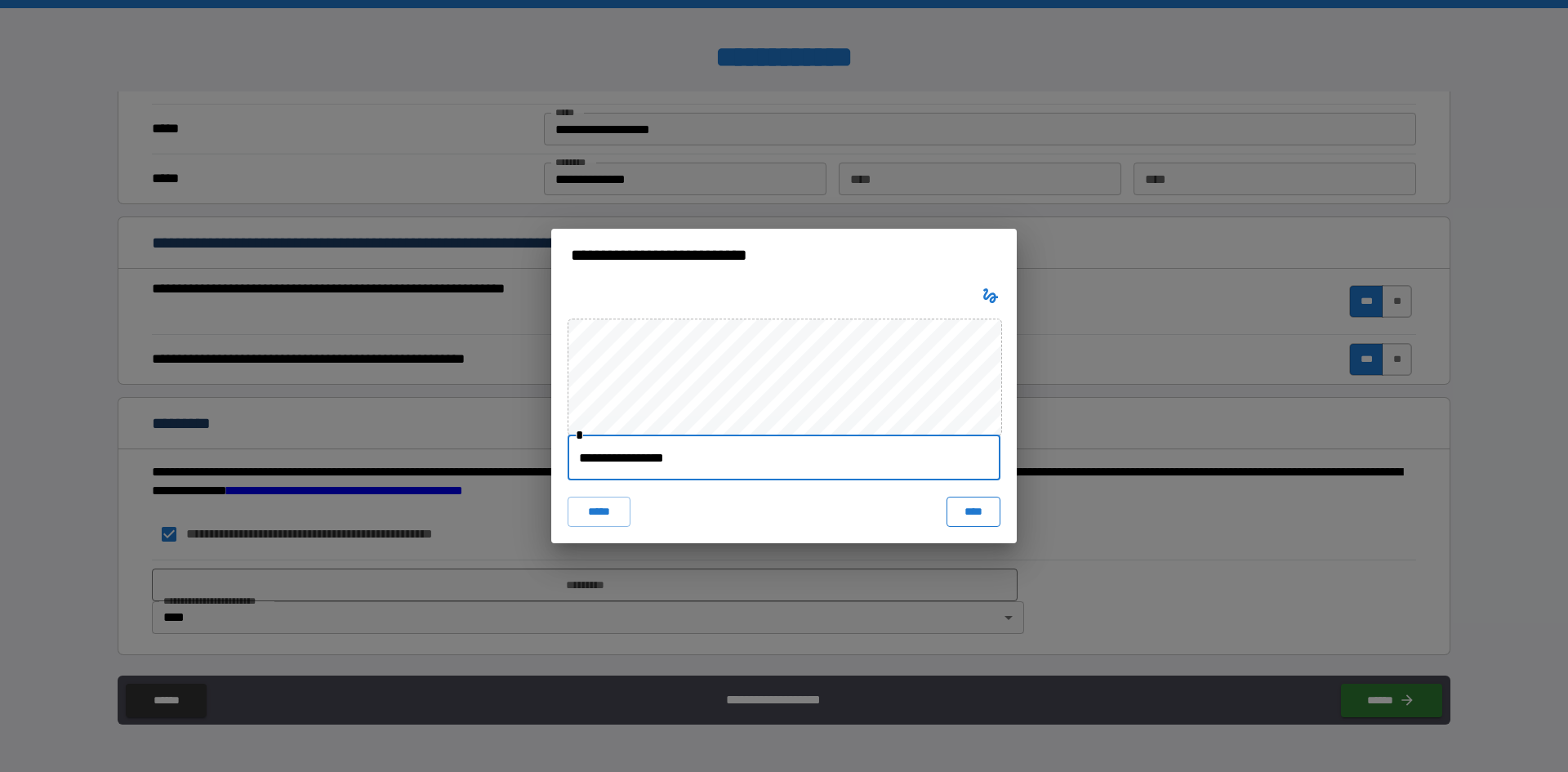 type on "**********" 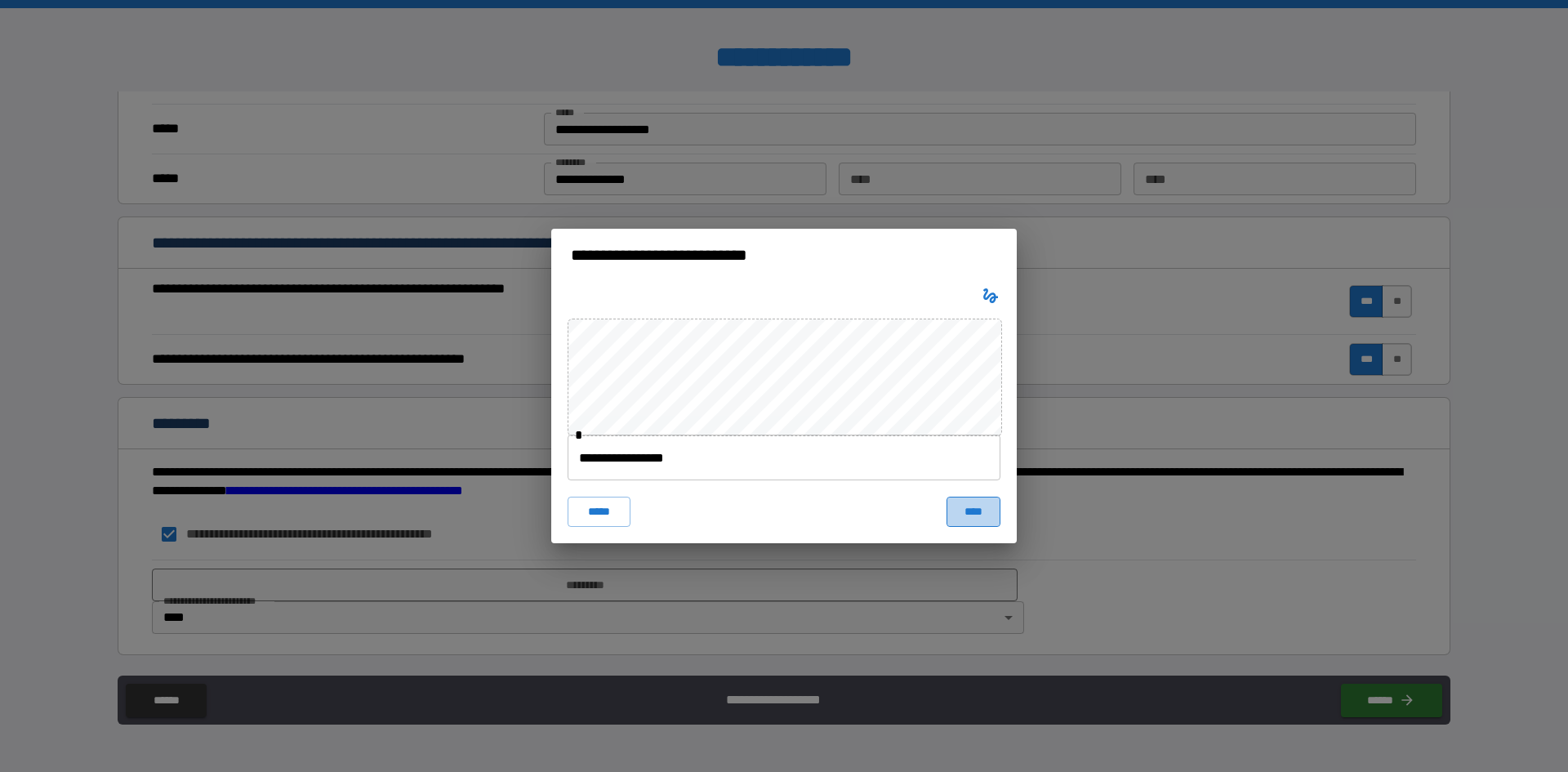 click on "****" at bounding box center (973, 511) 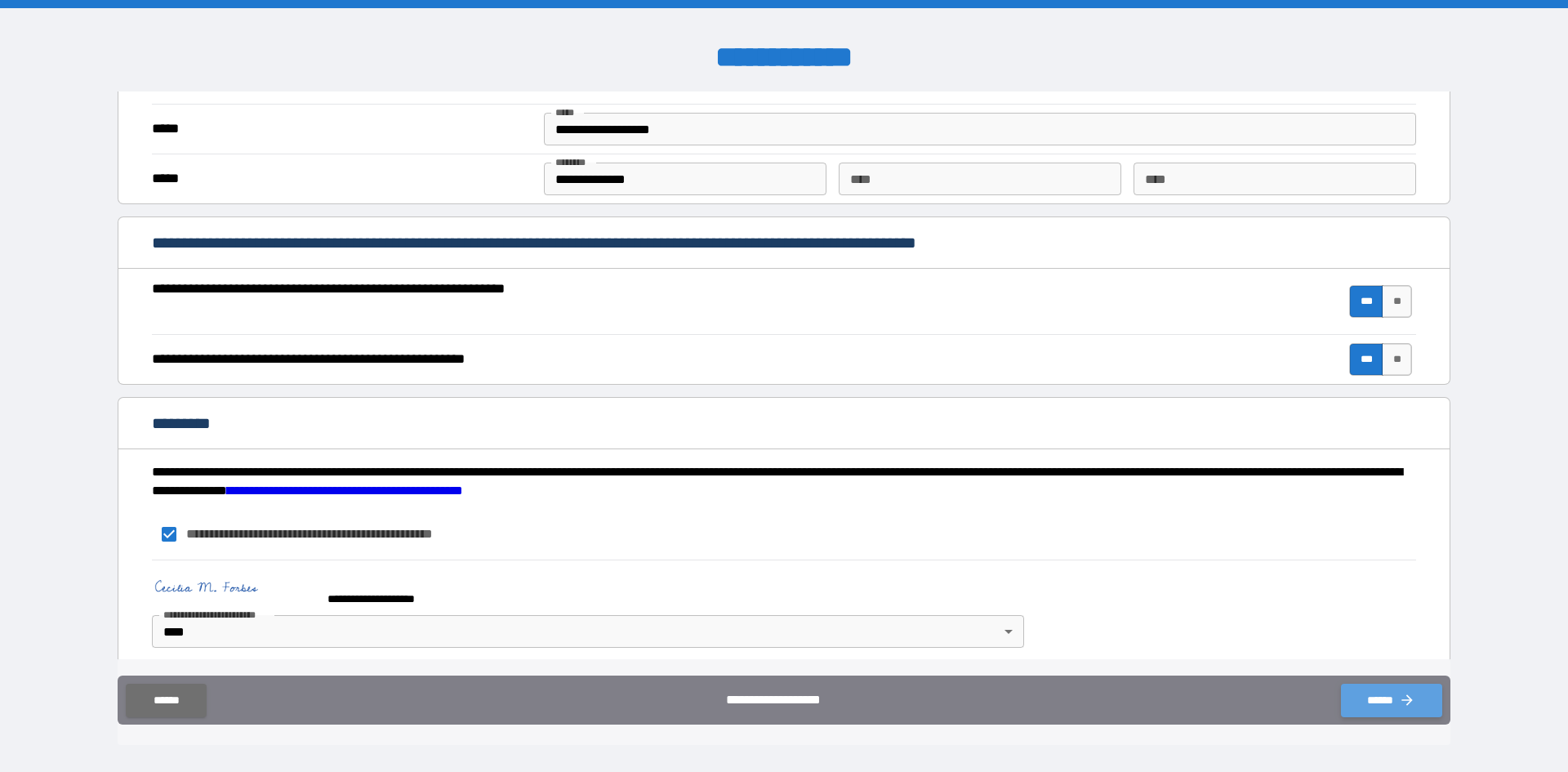 click on "******" at bounding box center (1392, 700) 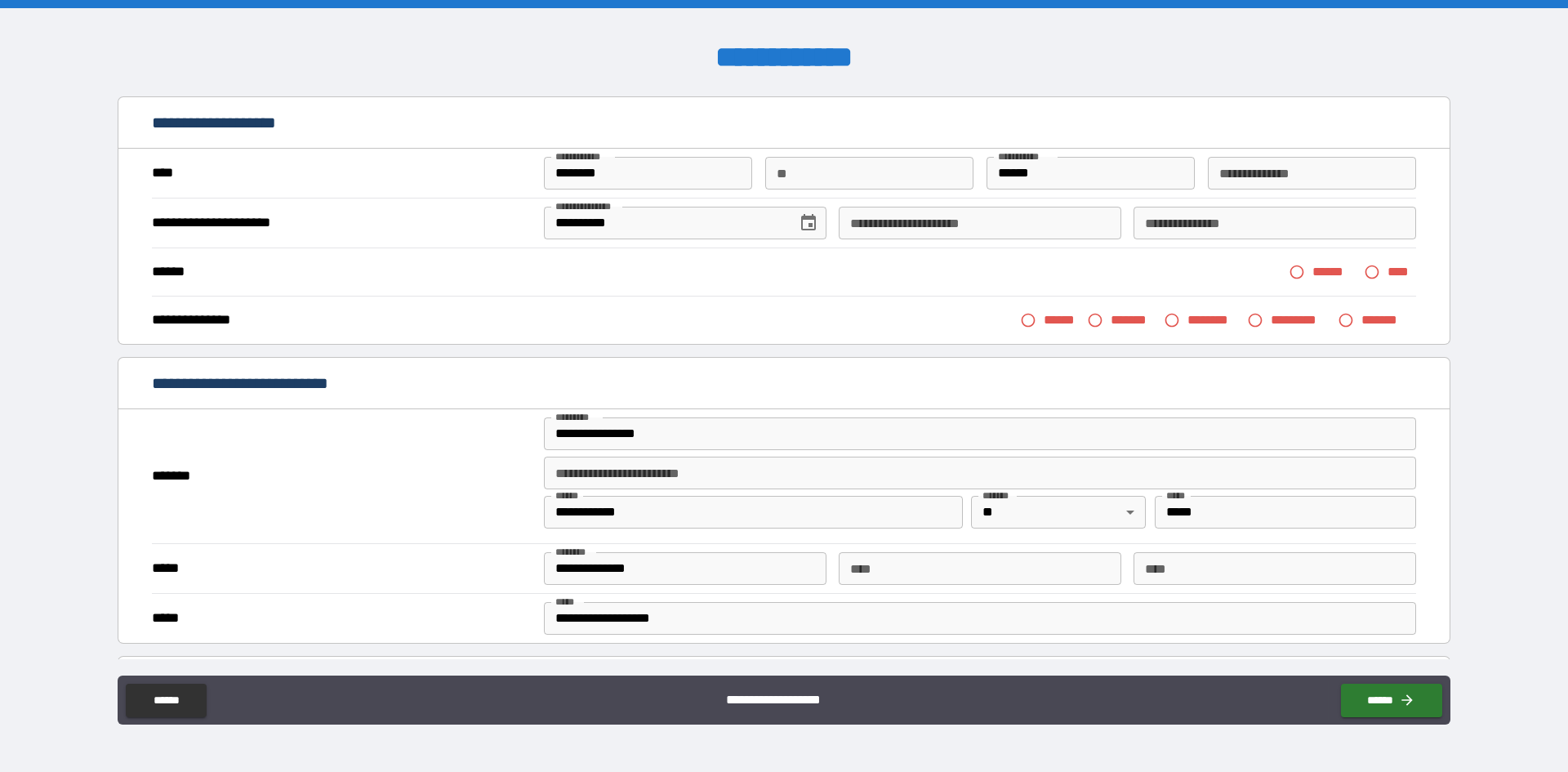 scroll, scrollTop: 0, scrollLeft: 0, axis: both 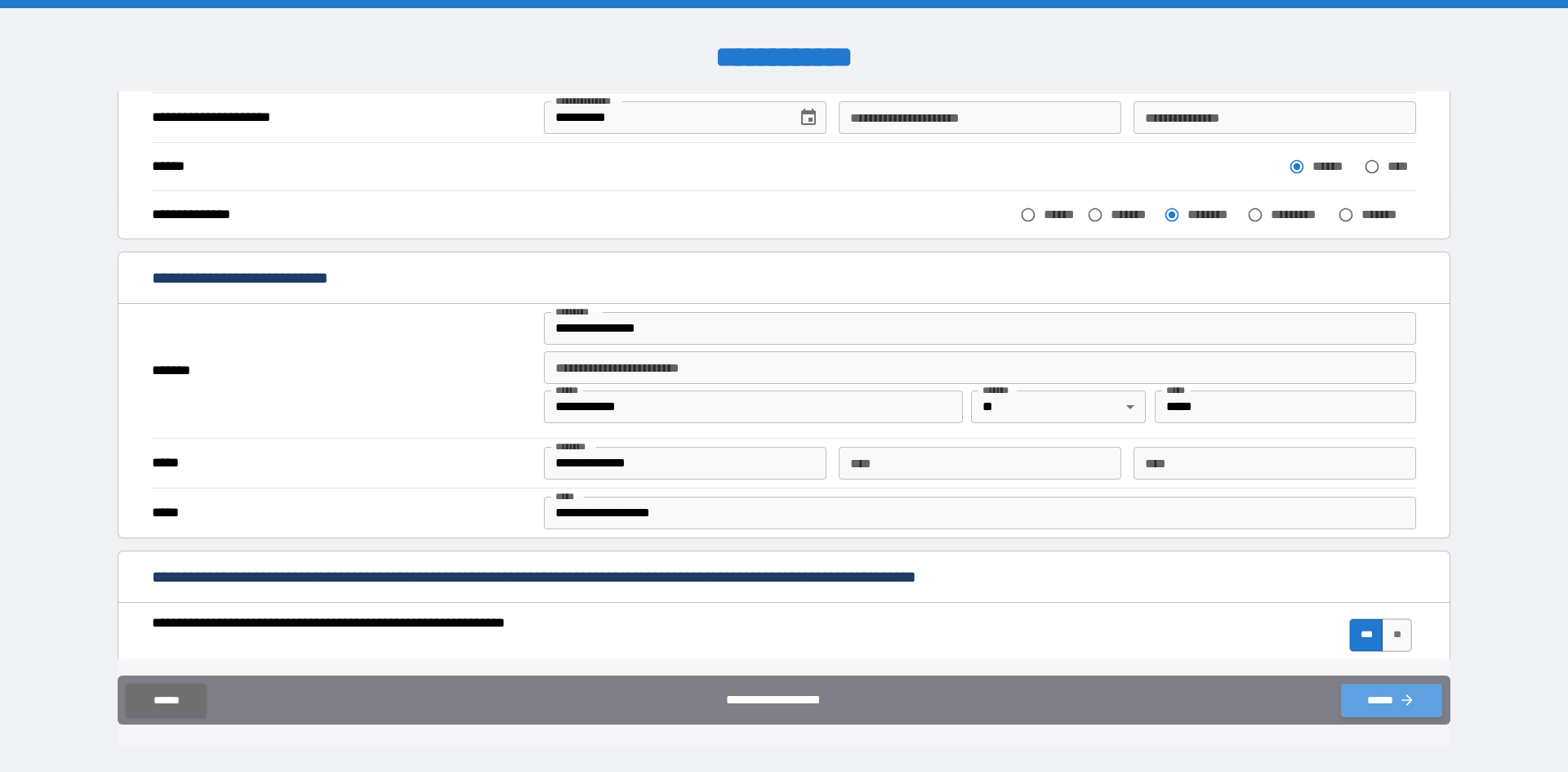 click on "******" at bounding box center (1392, 700) 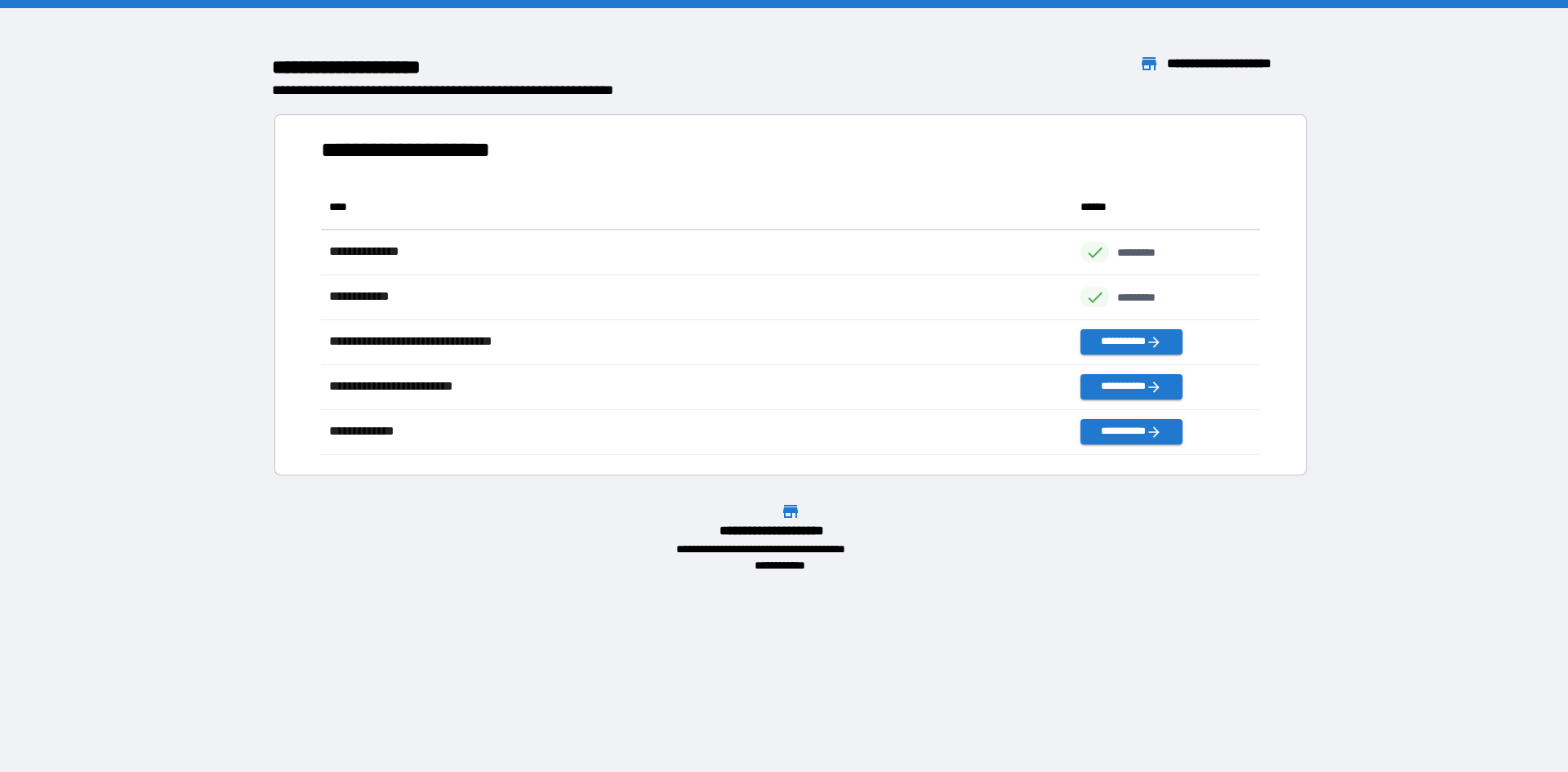 scroll, scrollTop: 13, scrollLeft: 13, axis: both 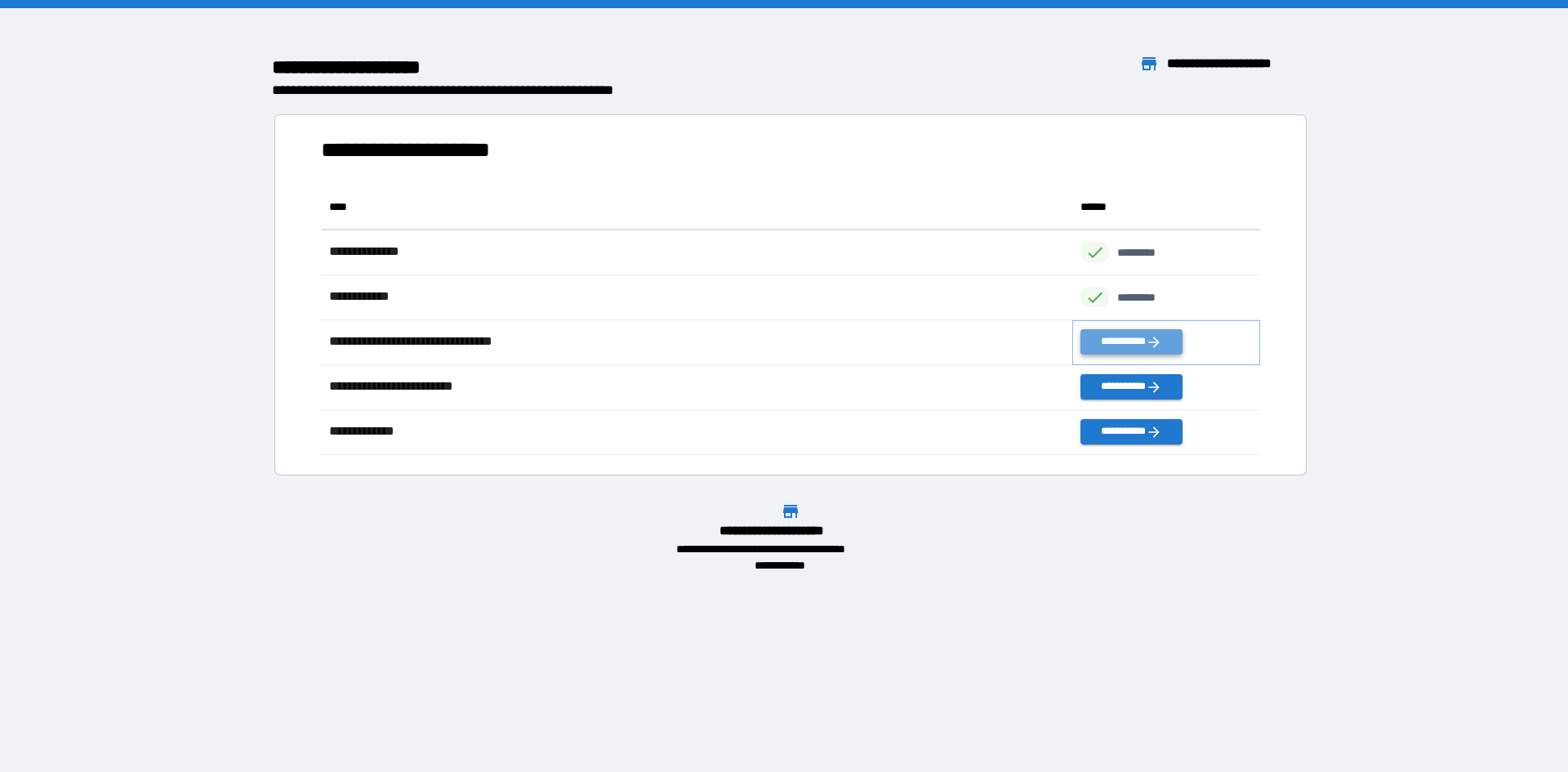 click on "**********" at bounding box center (1131, 341) 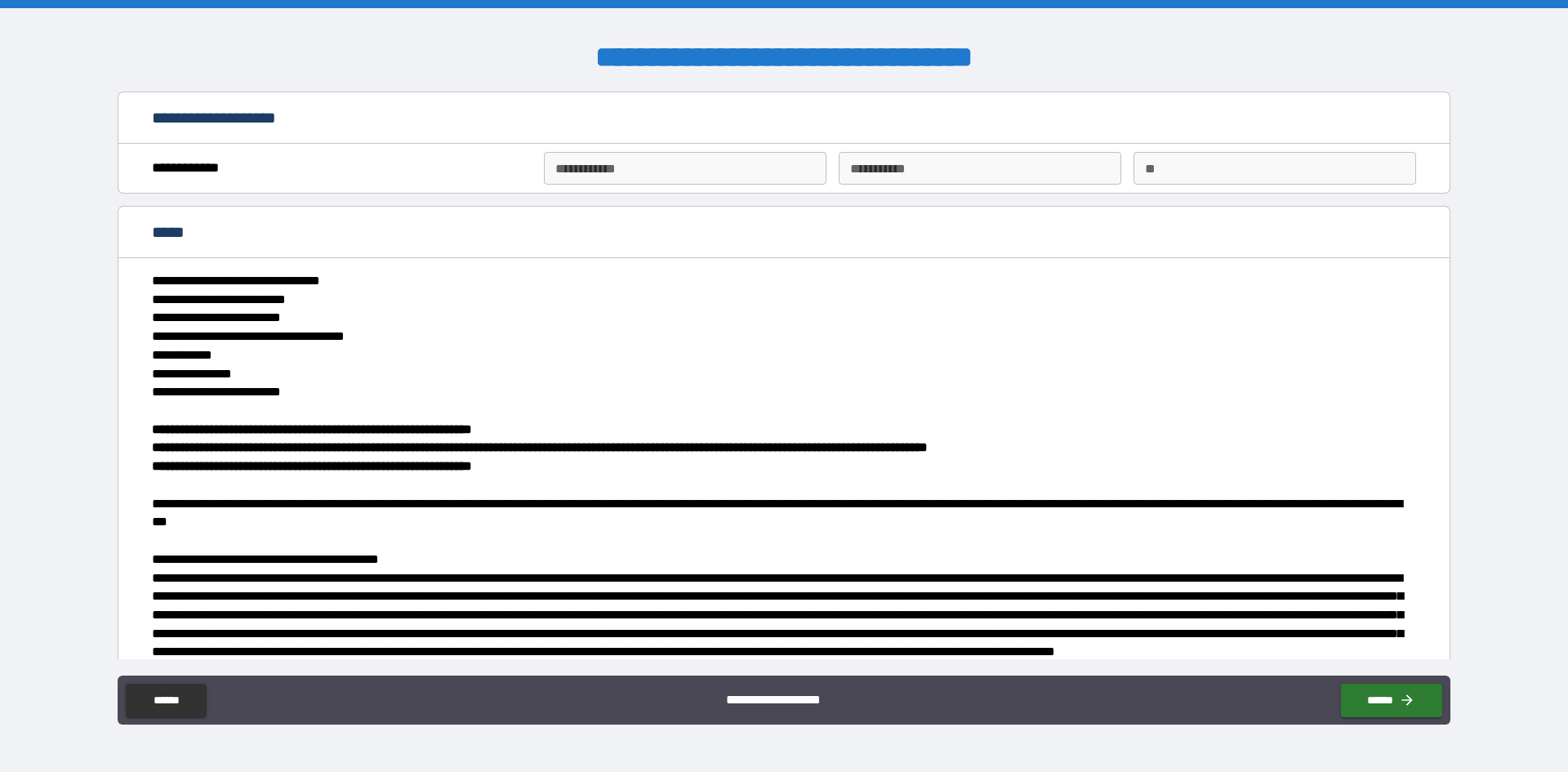 type on "*" 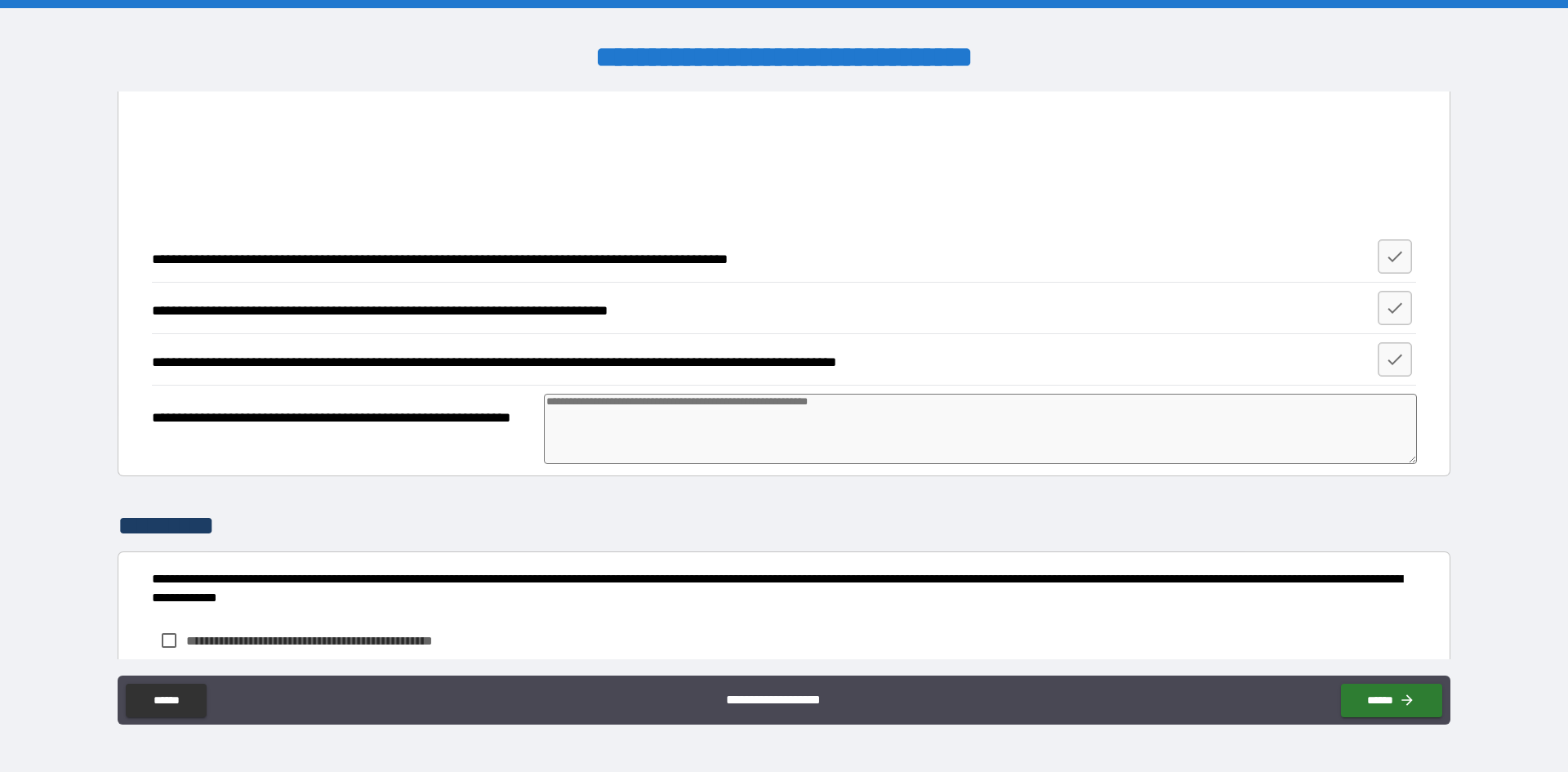 scroll, scrollTop: 1930, scrollLeft: 0, axis: vertical 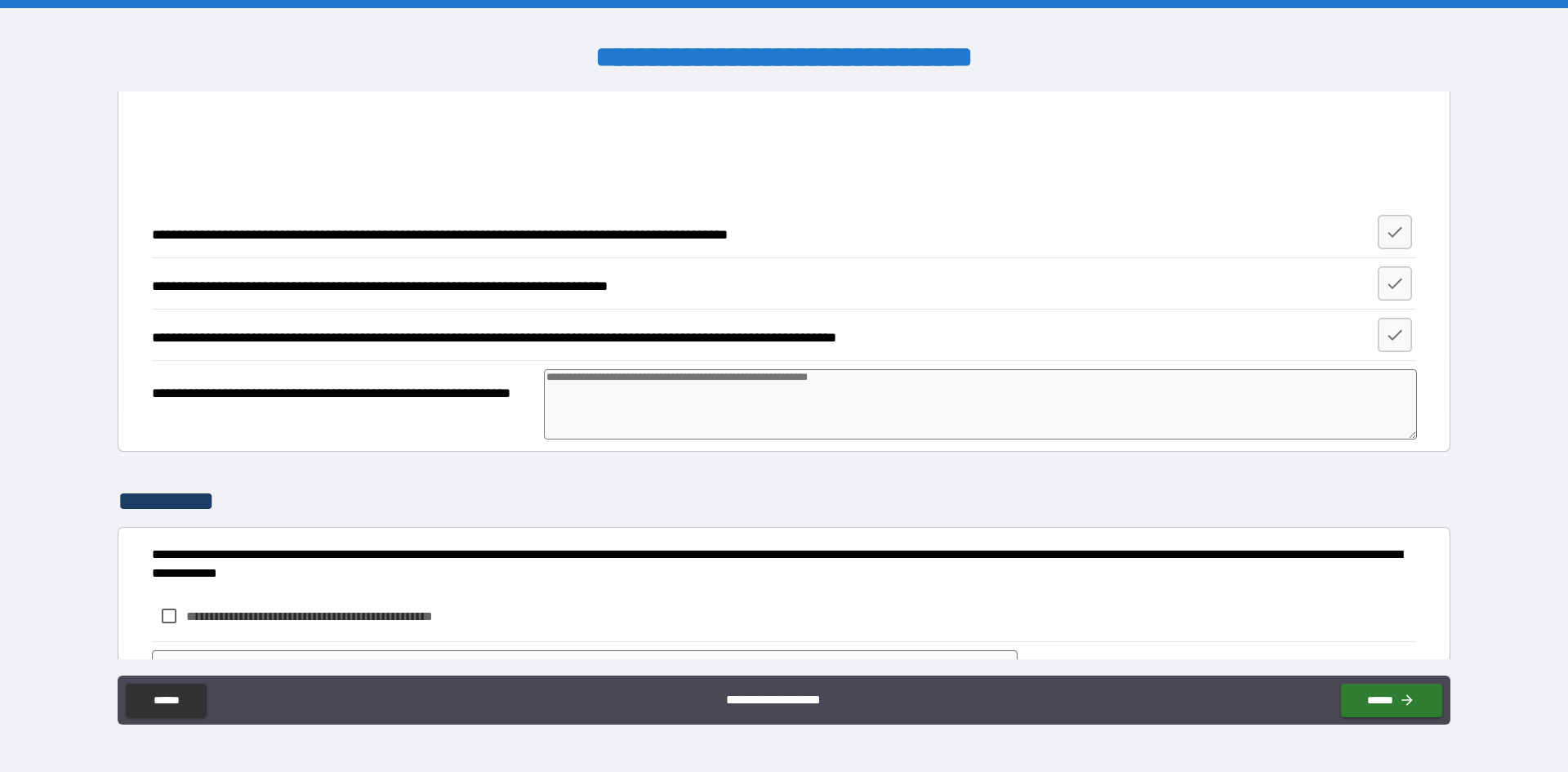 click at bounding box center [980, 404] 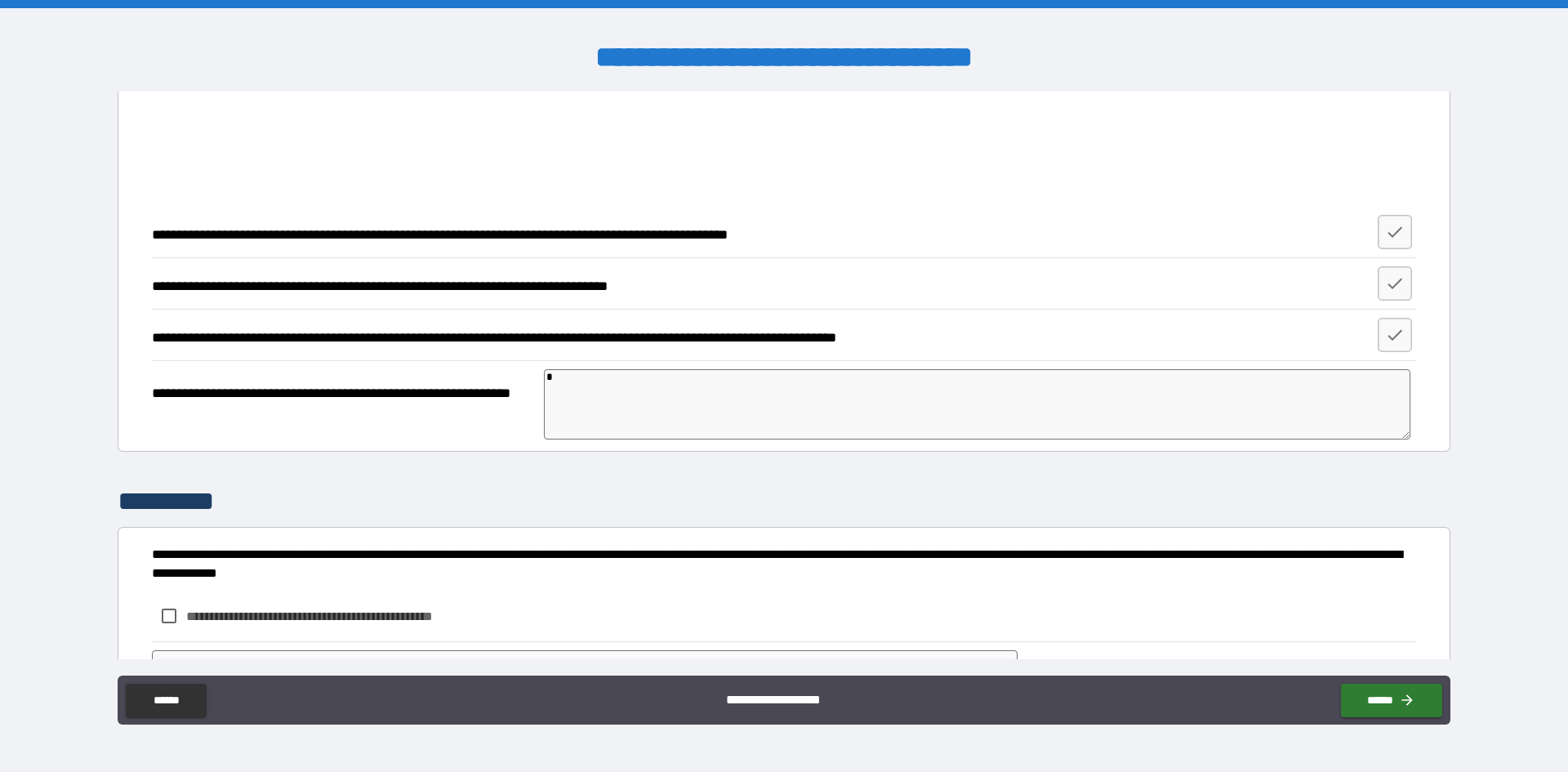 type on "*" 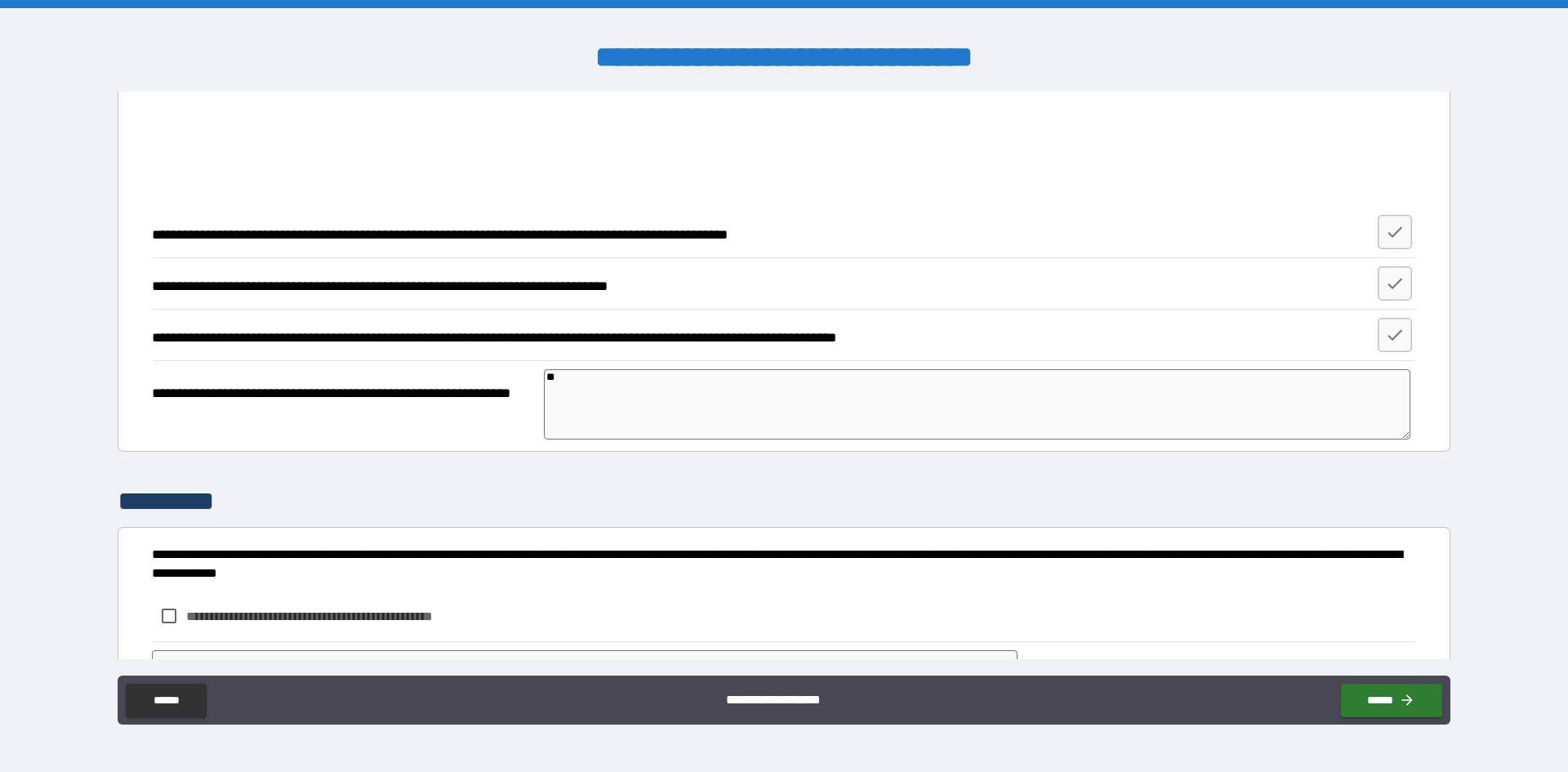 type on "***" 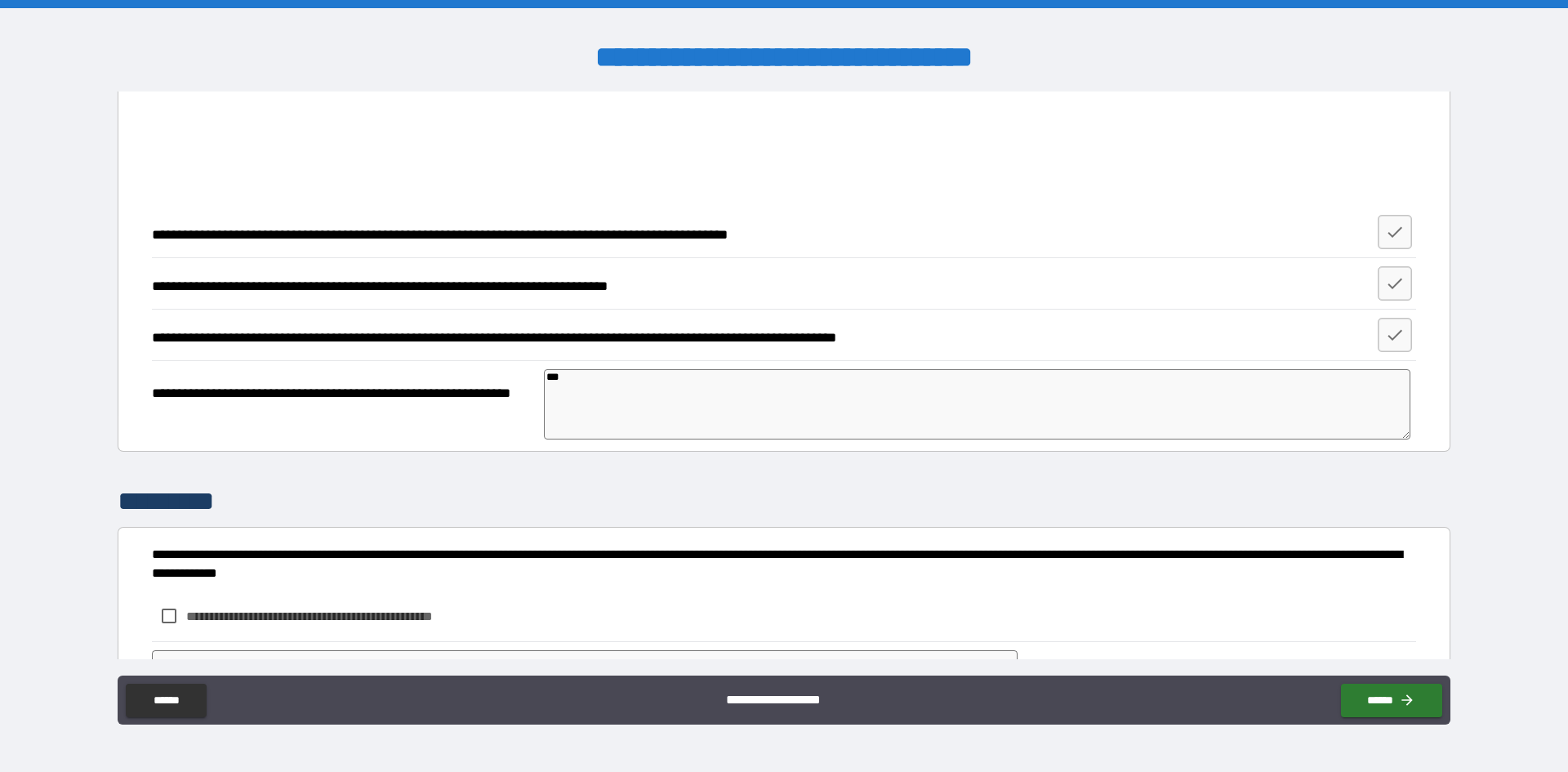 type on "*" 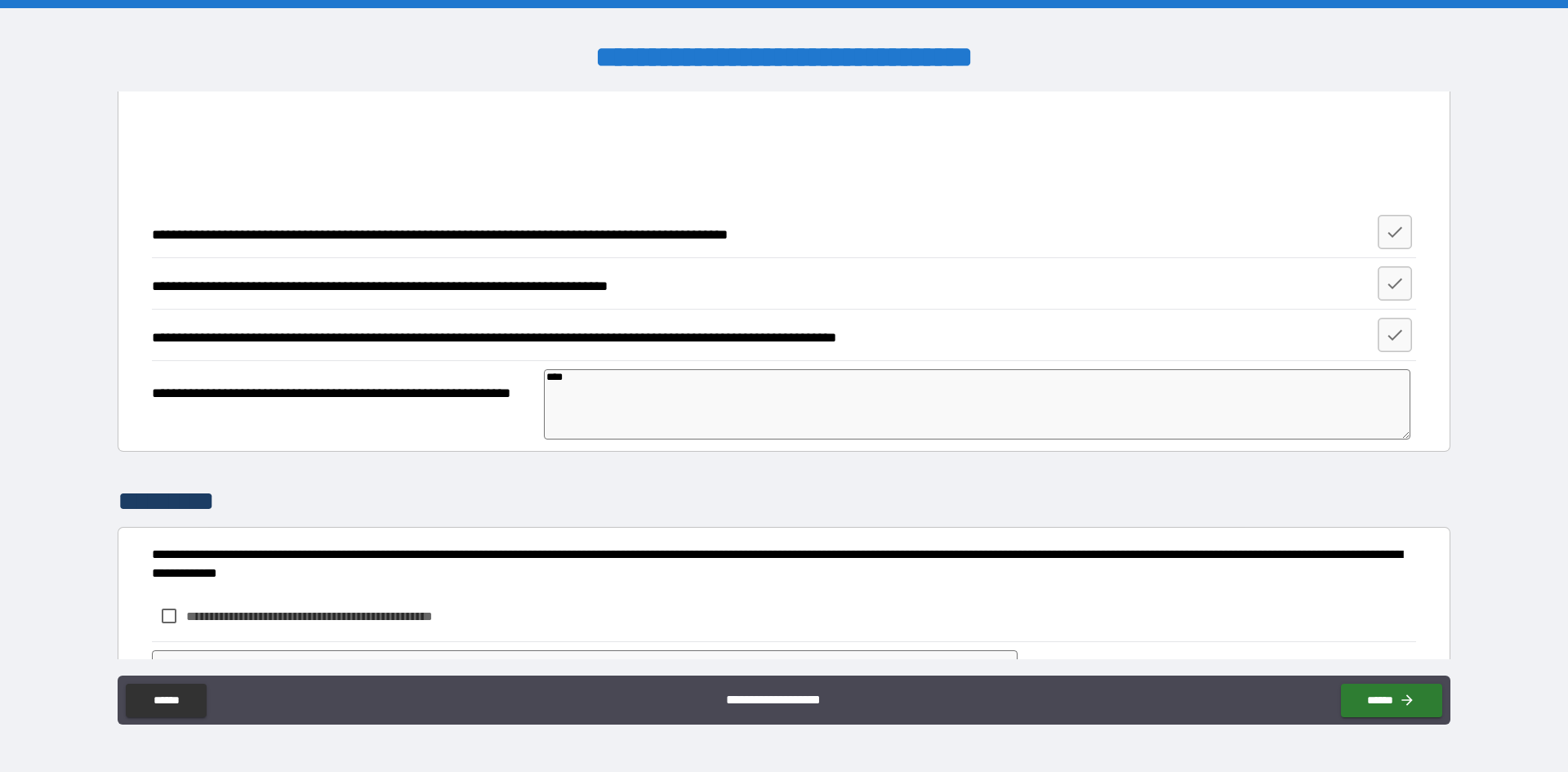 type on "*" 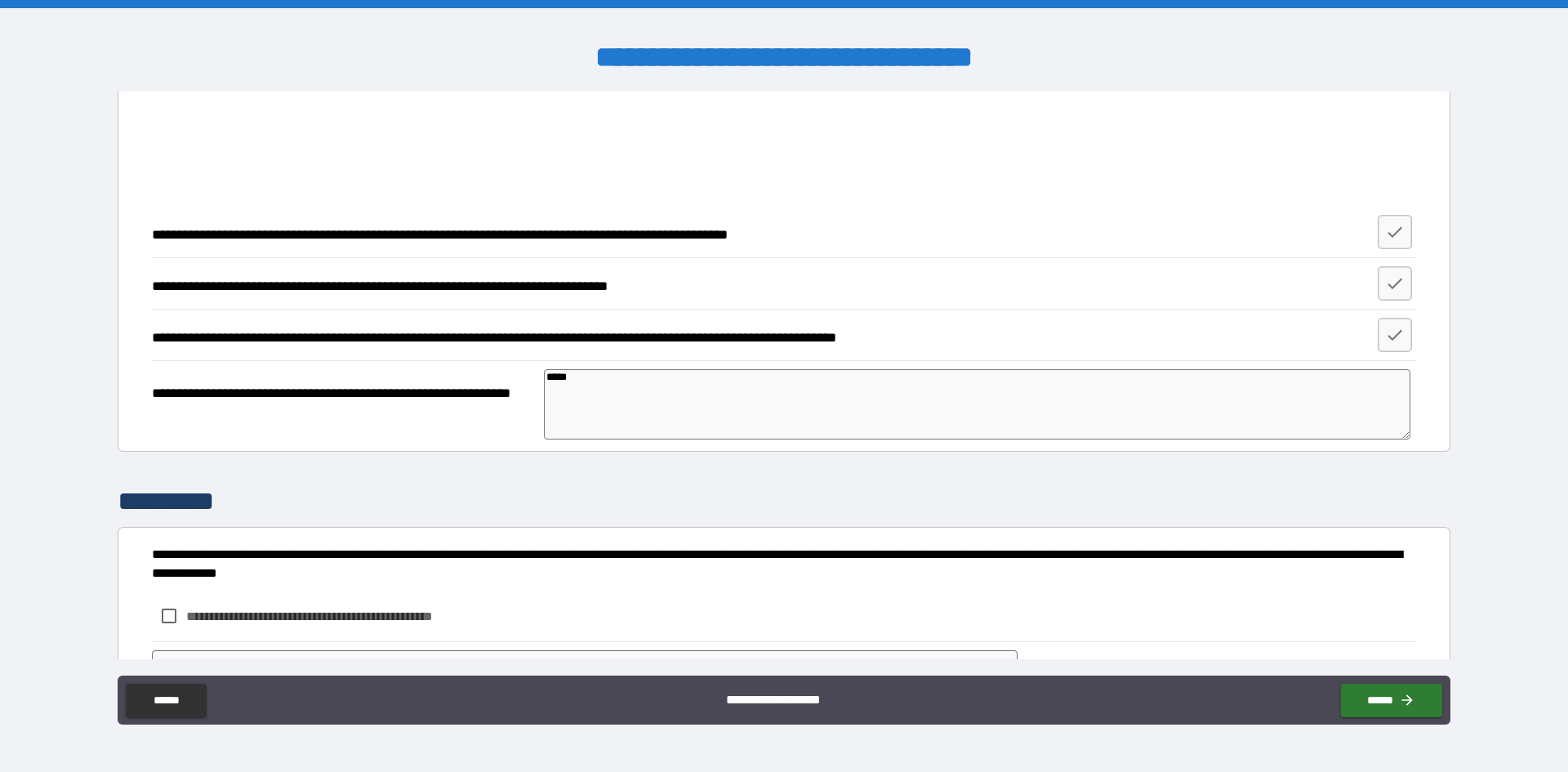 type on "*" 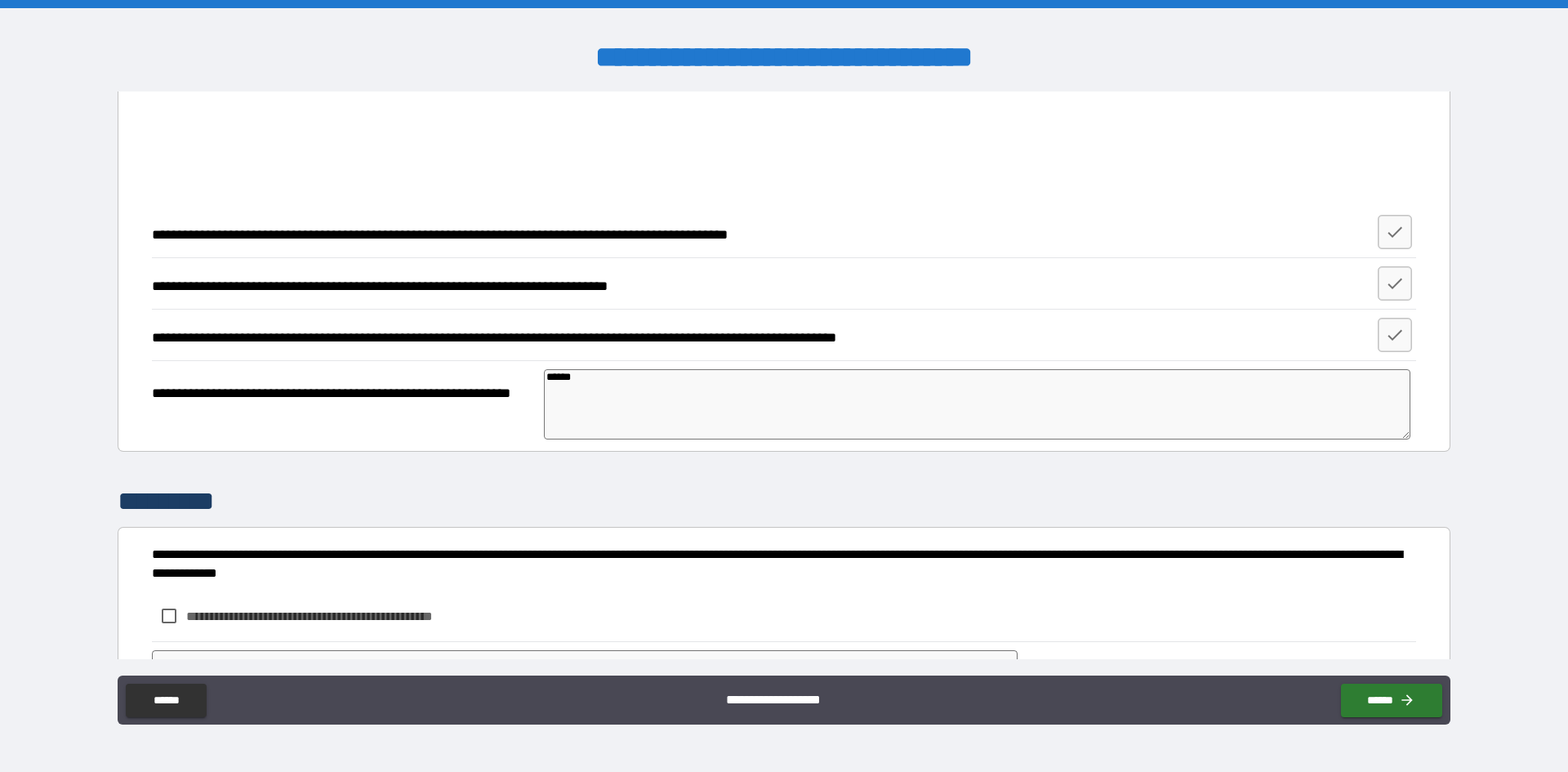 type on "*" 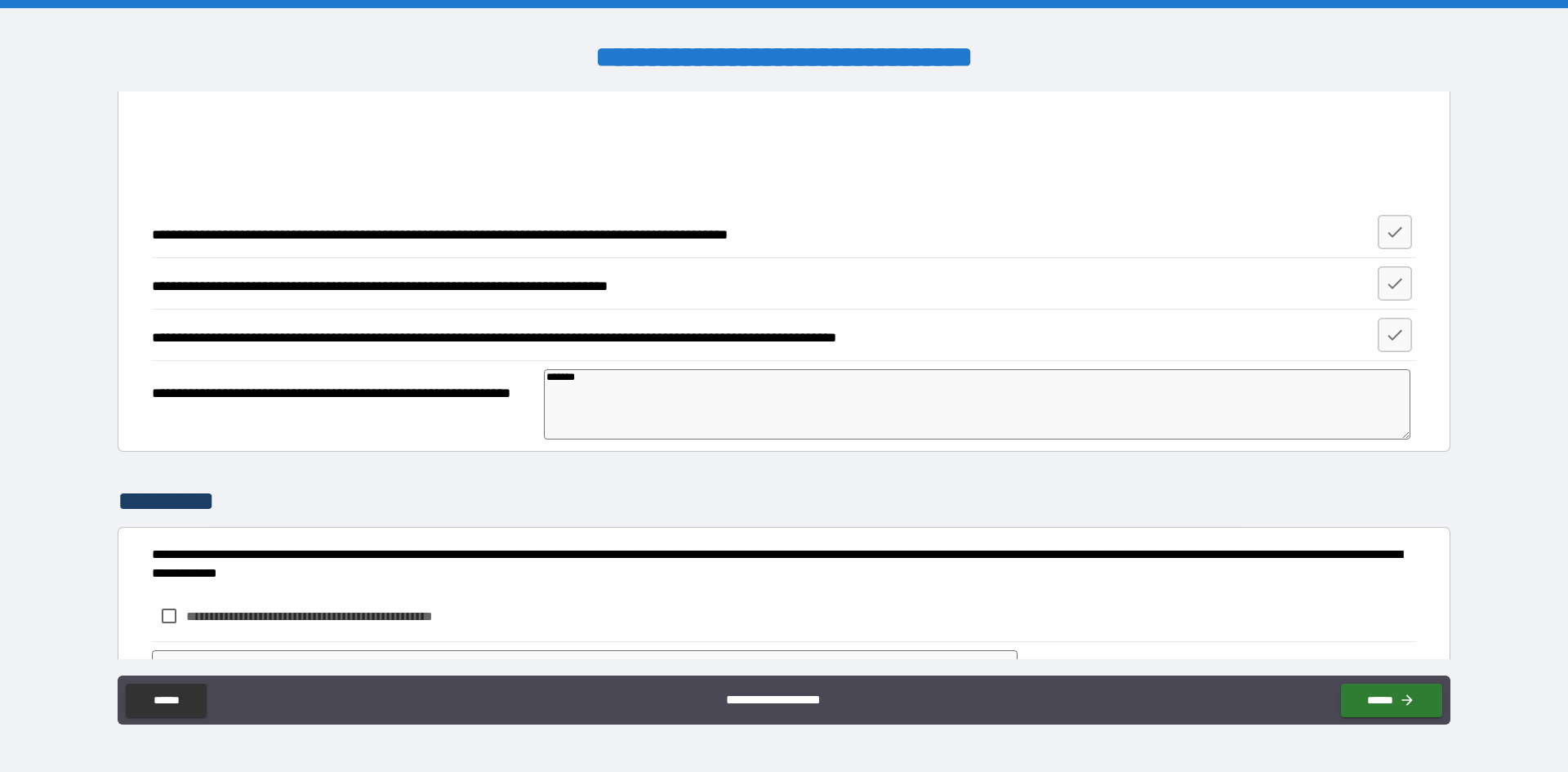type on "*" 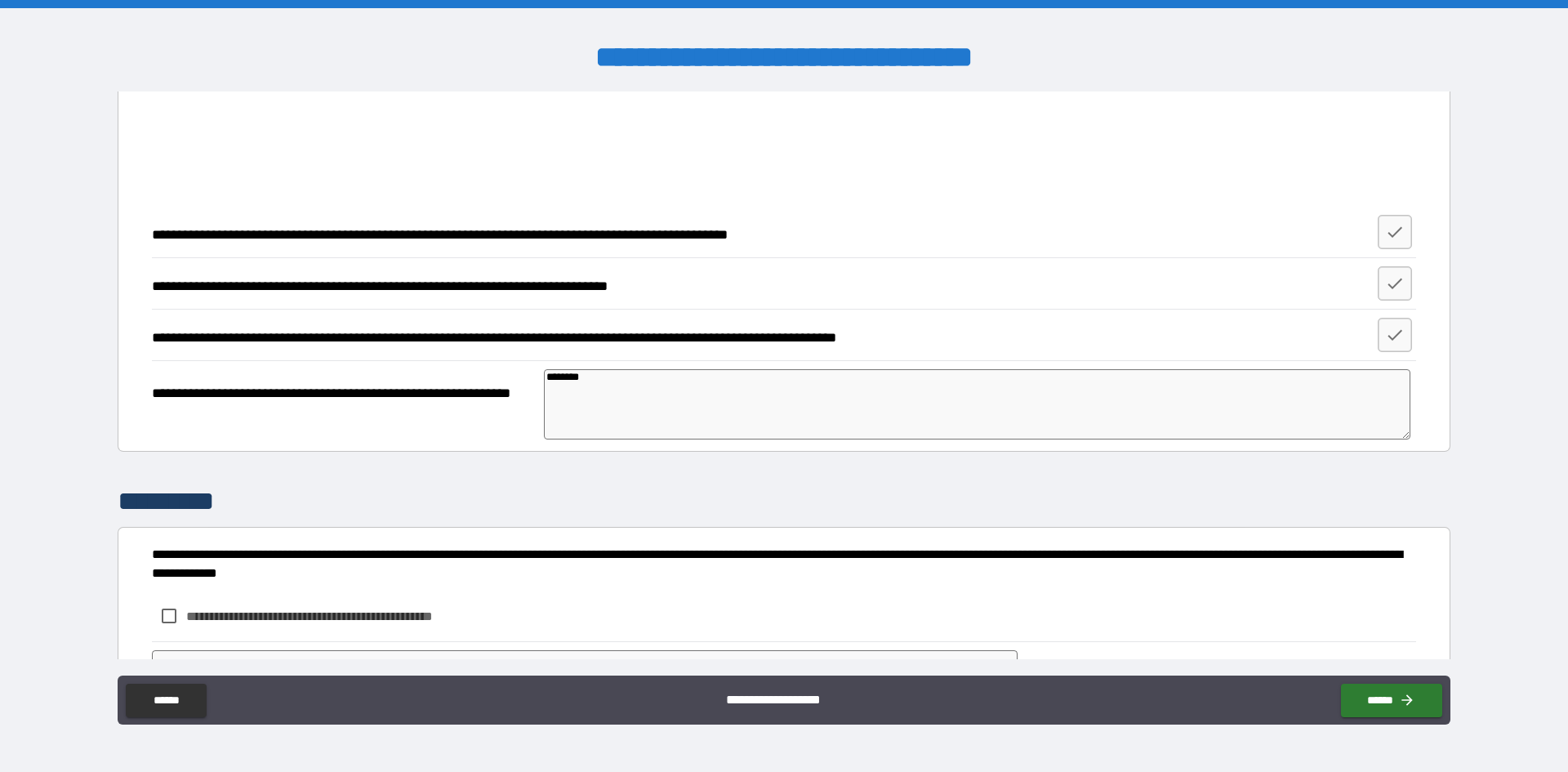 type on "*" 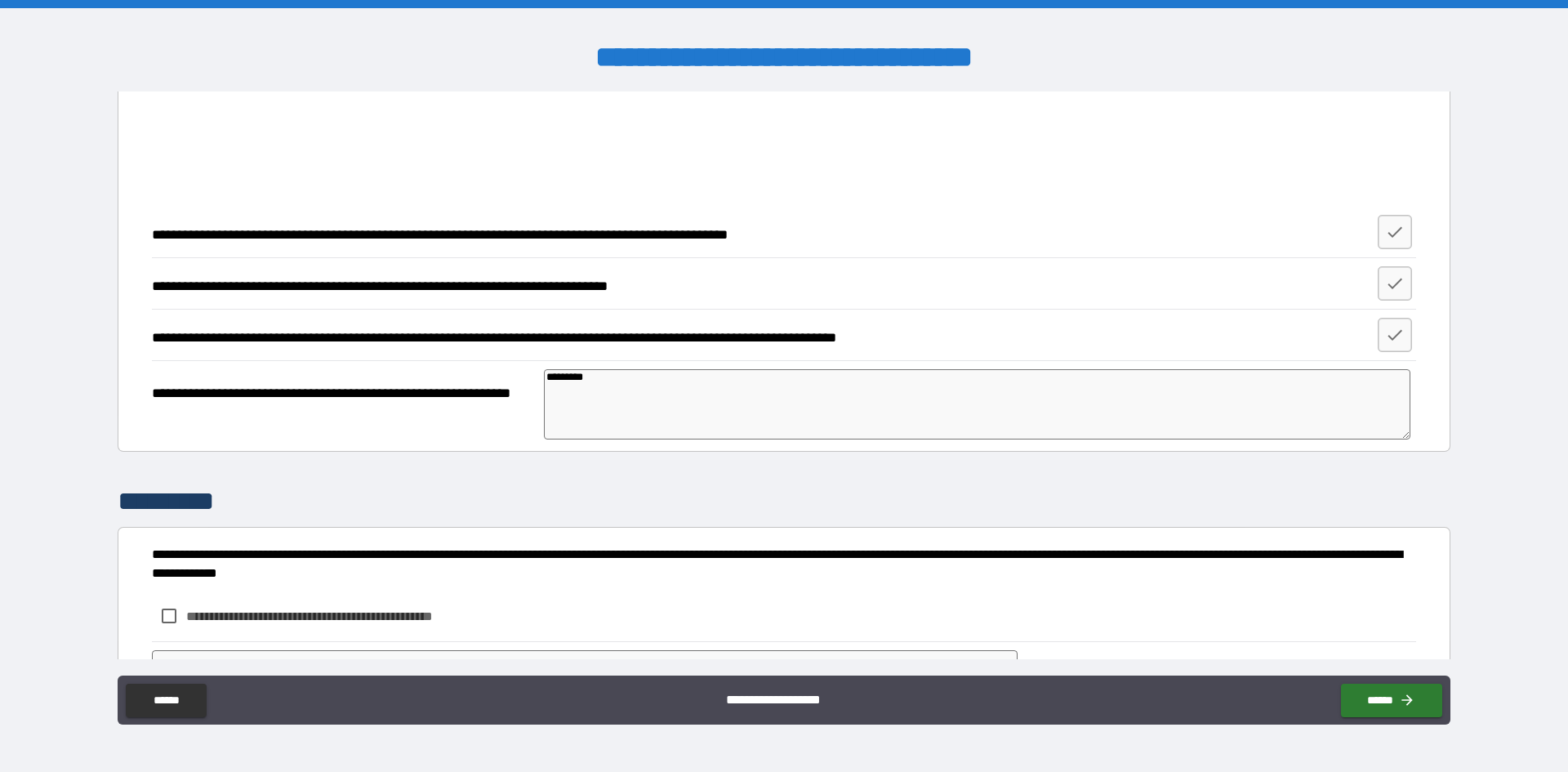 type on "*" 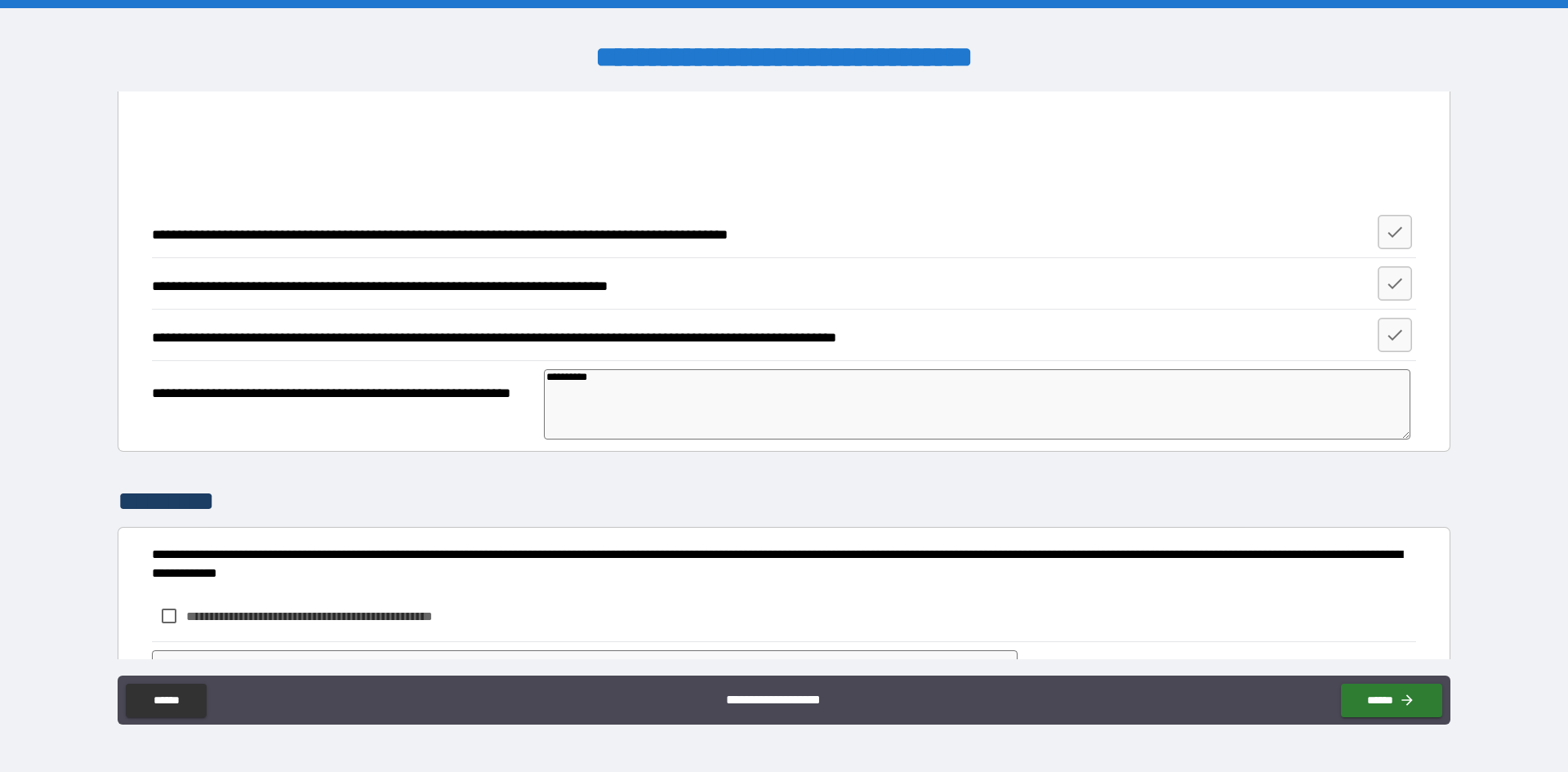 type on "*" 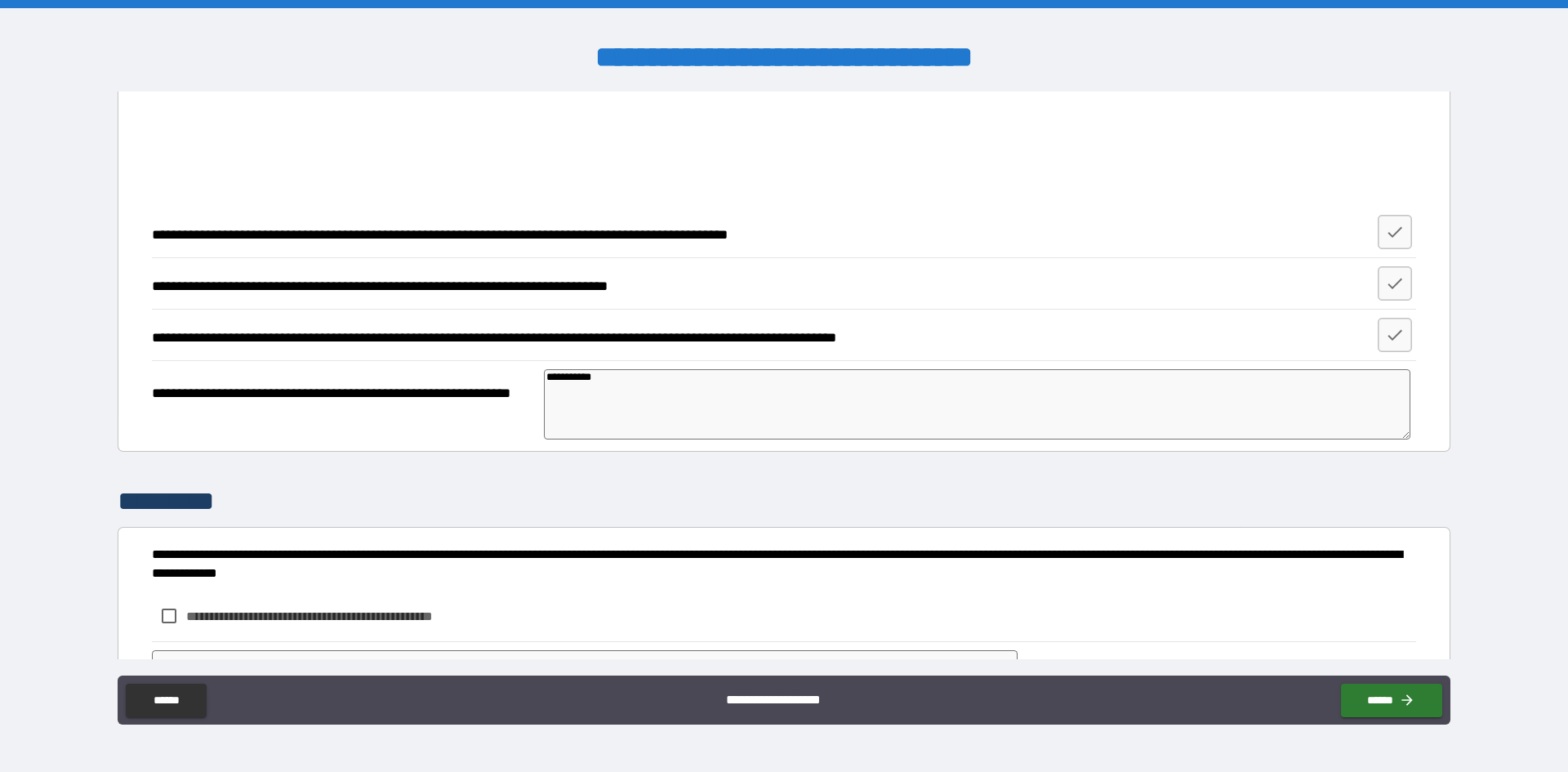 type on "*" 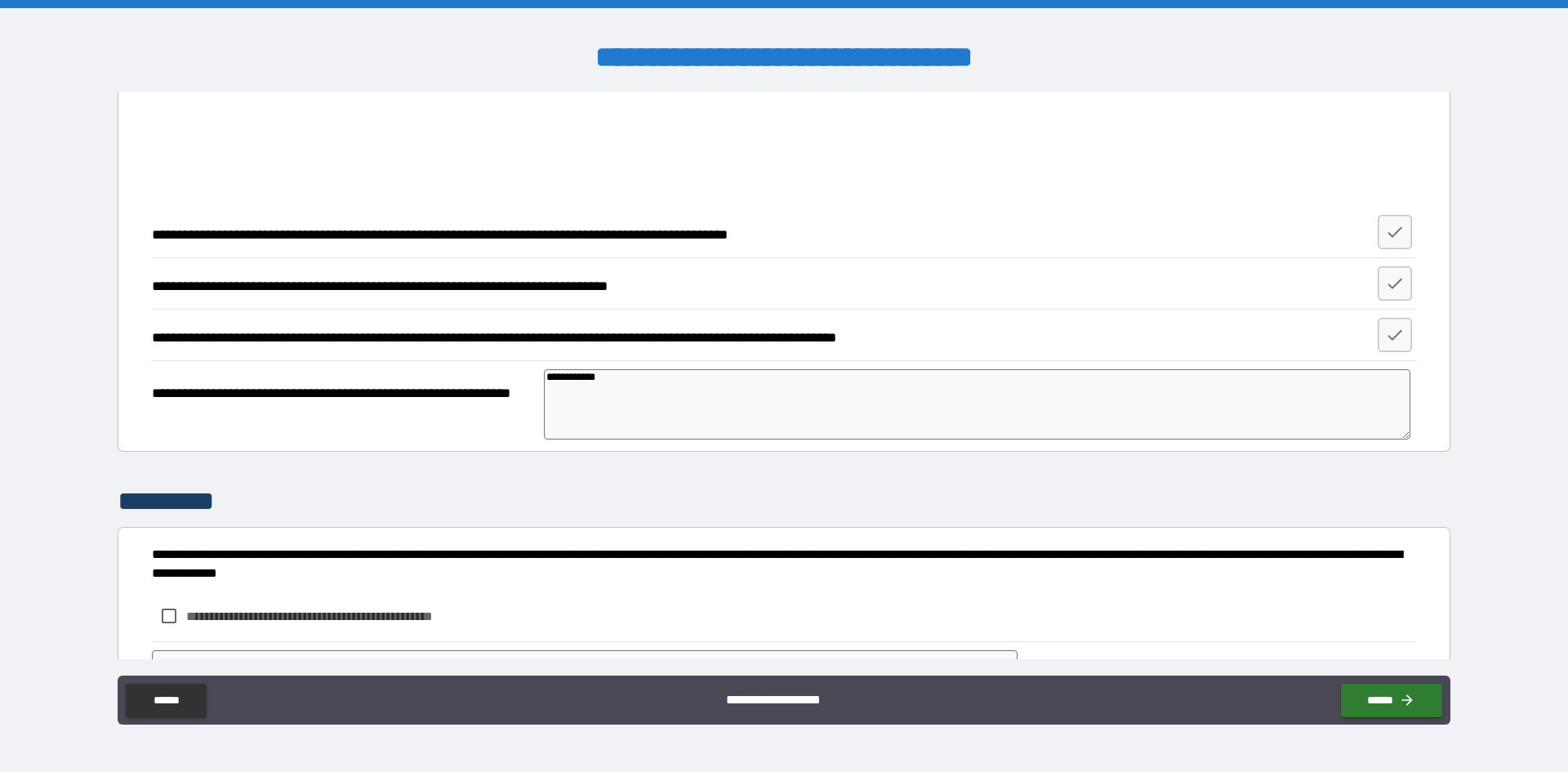type on "*" 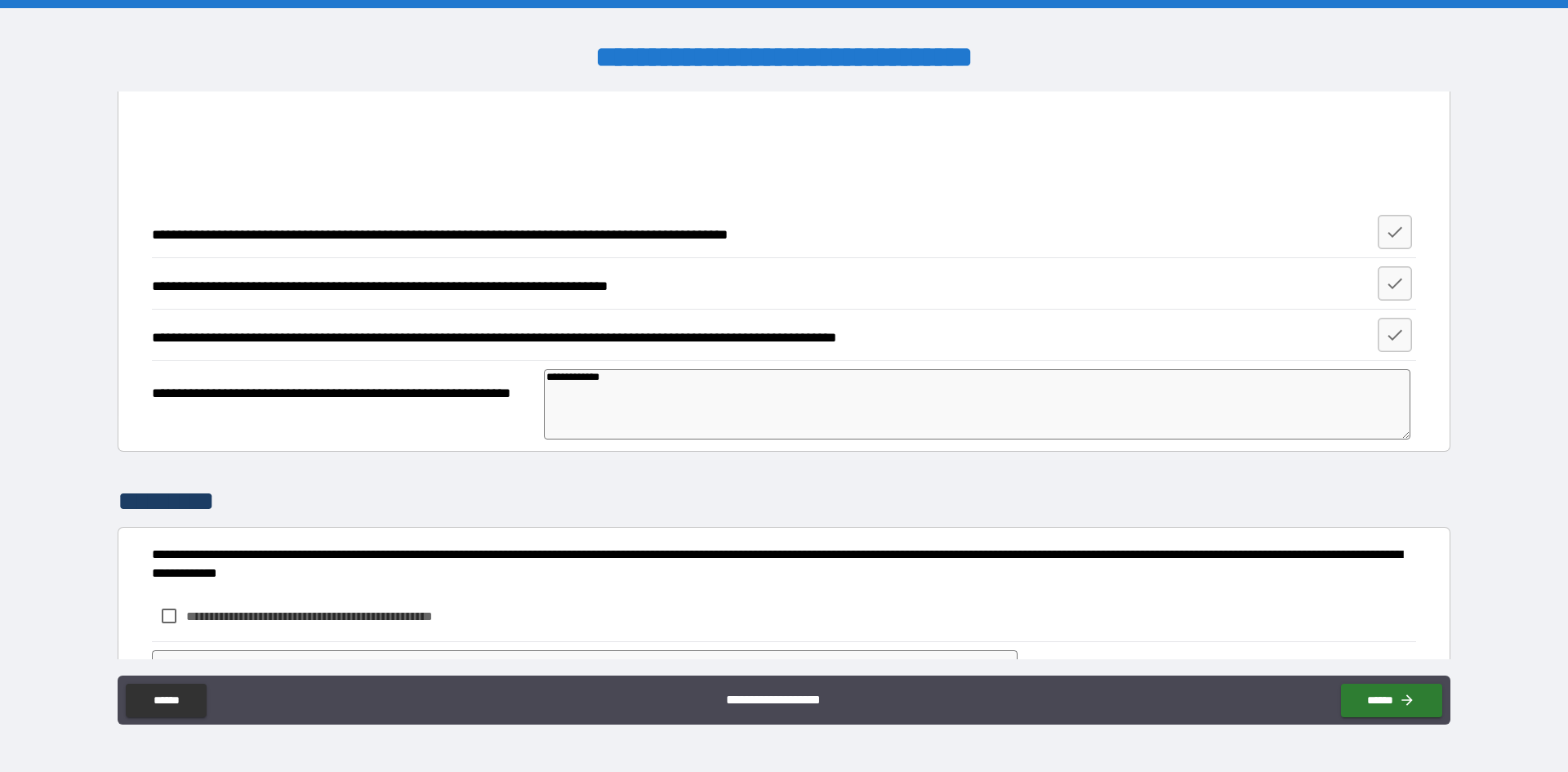 type on "*" 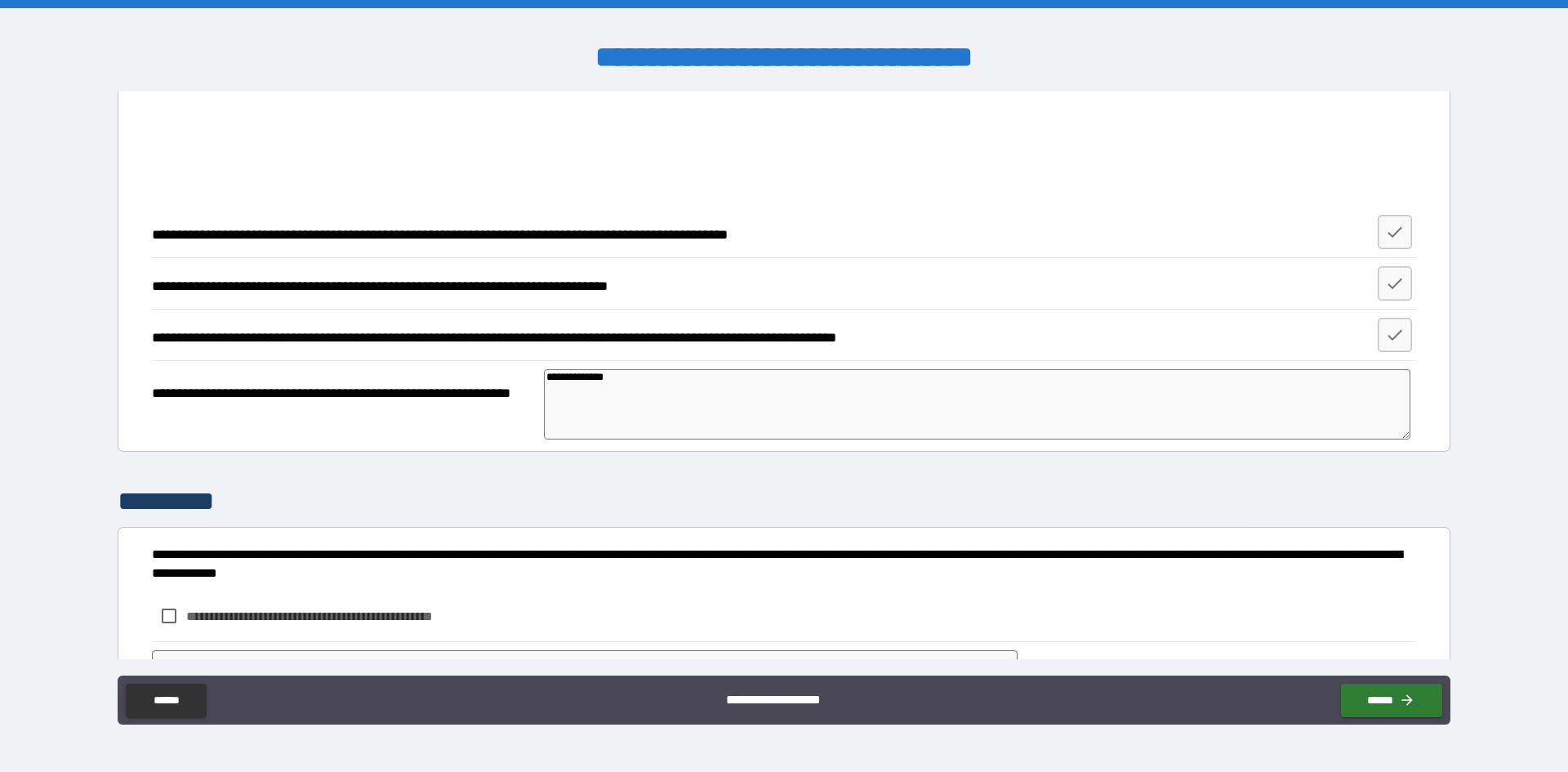 type on "**********" 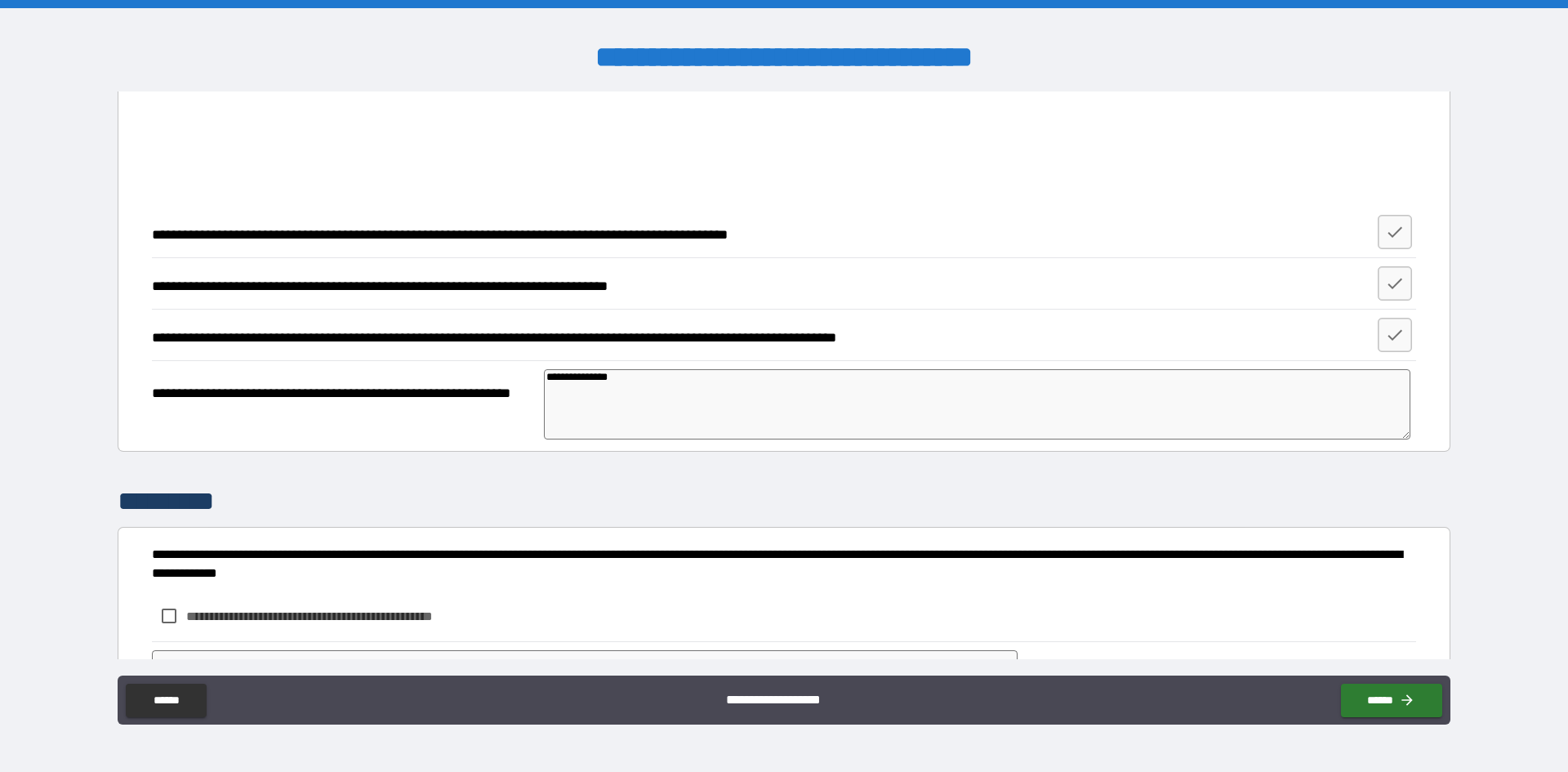 type on "**********" 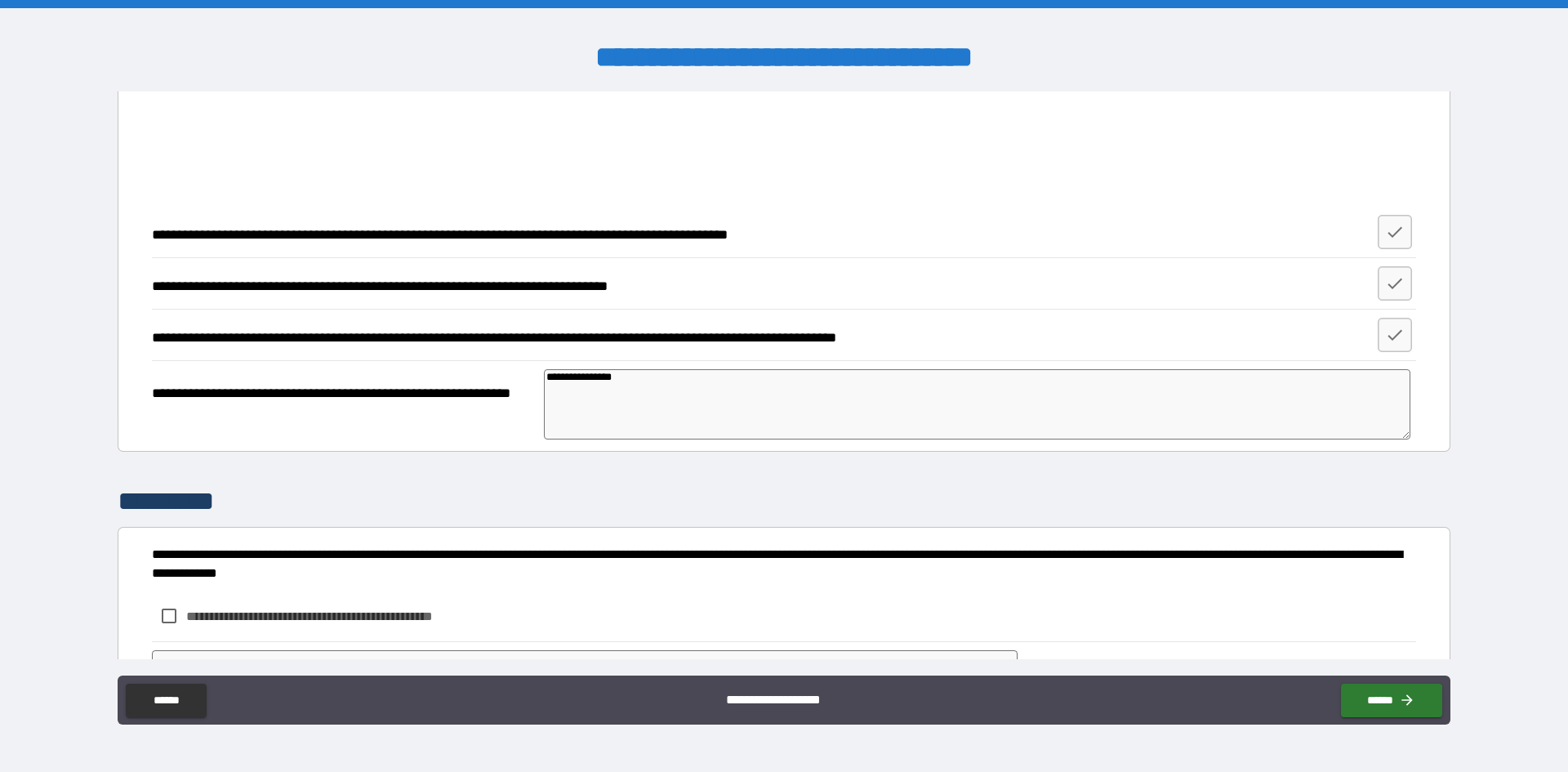 type on "*" 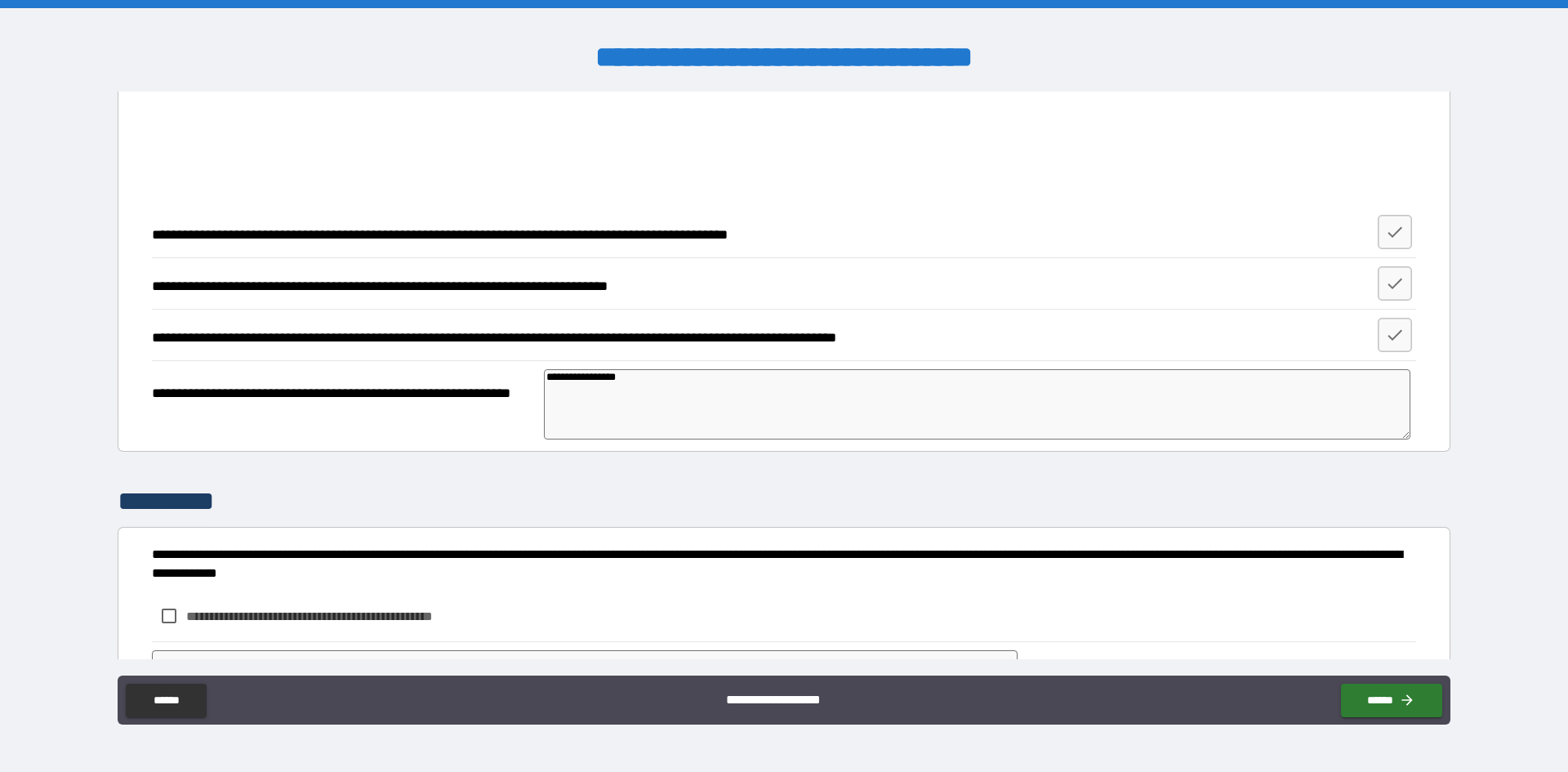 type on "**********" 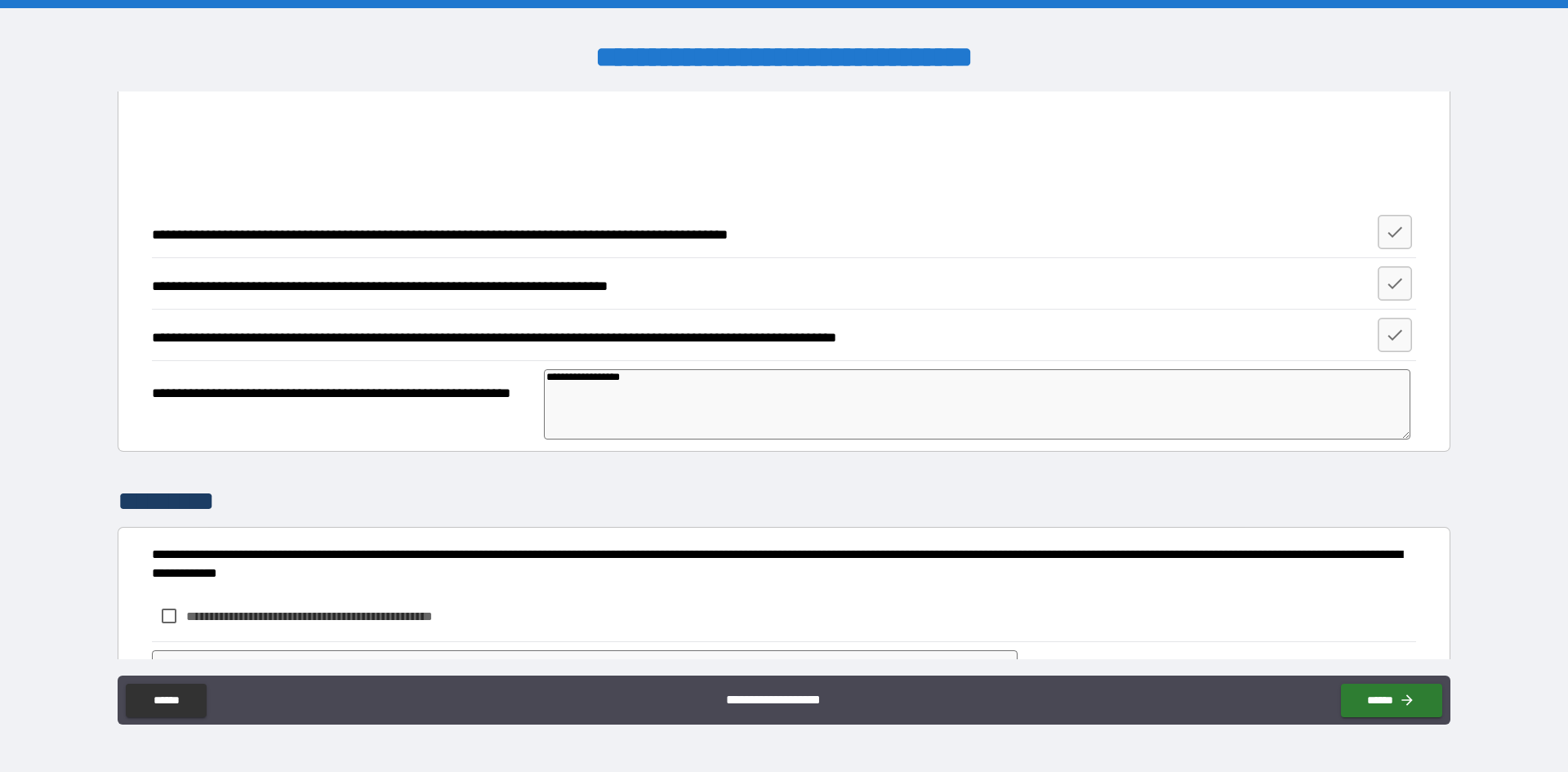 type on "*" 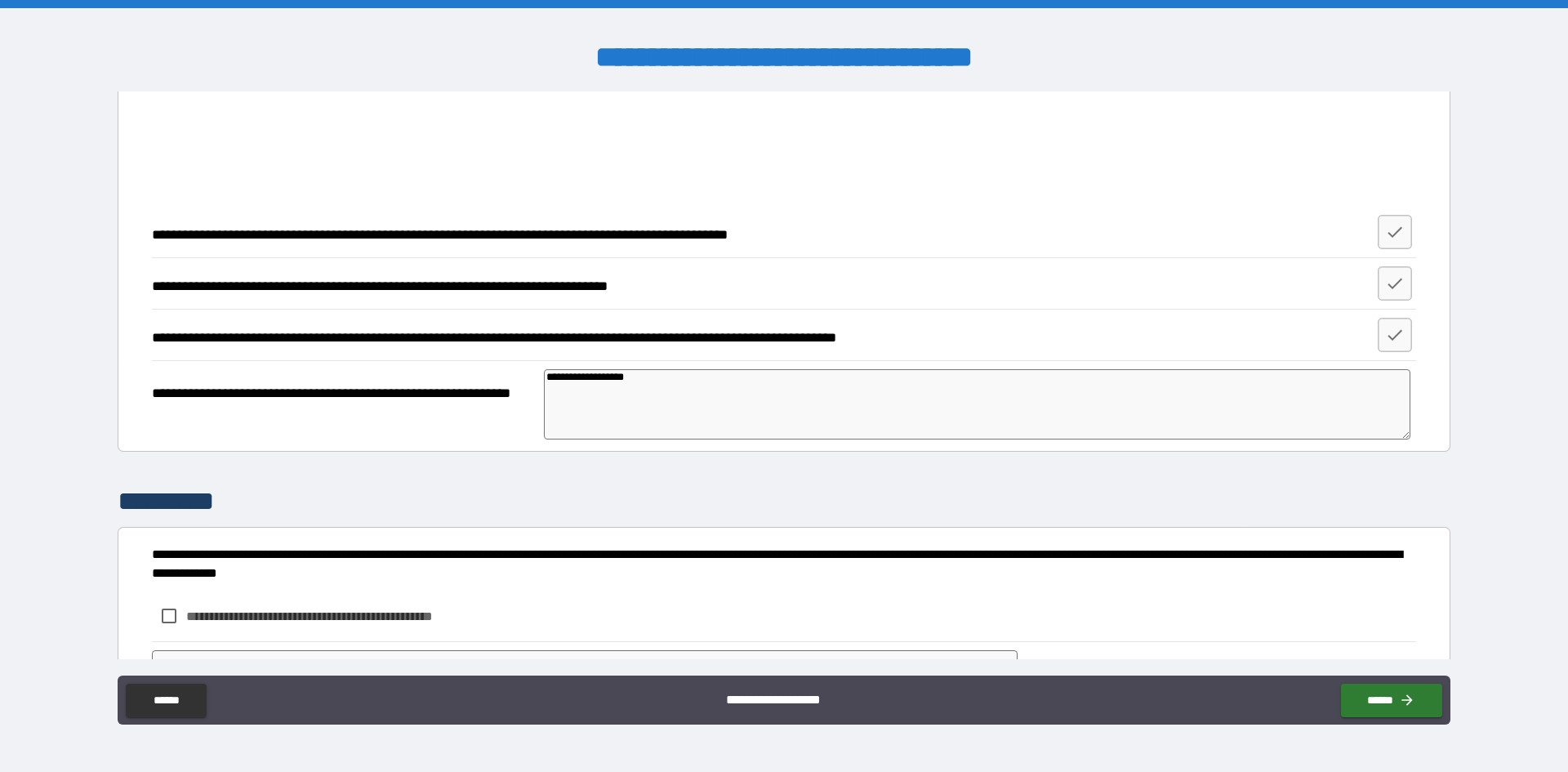 type on "*" 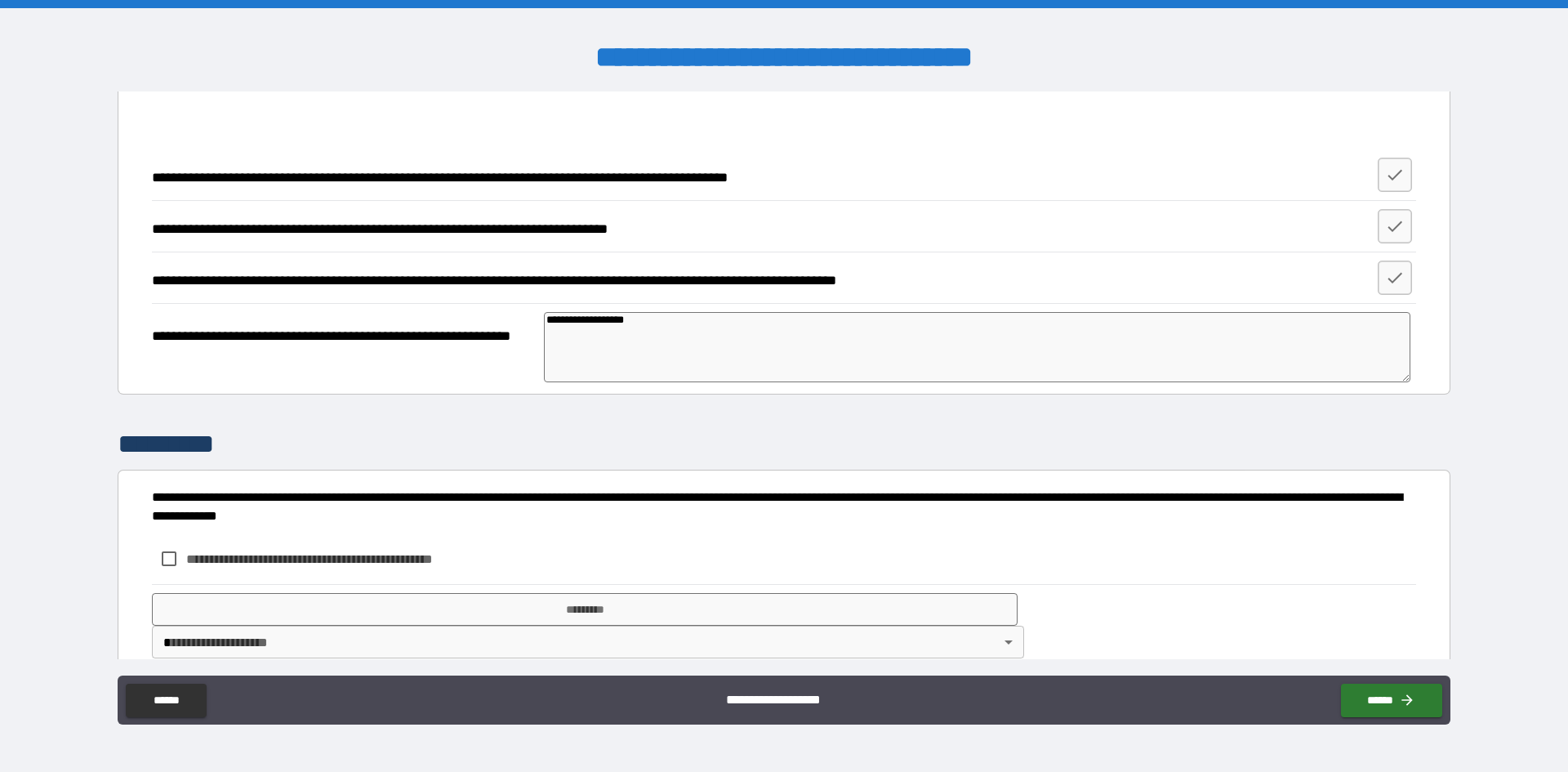scroll, scrollTop: 2011, scrollLeft: 0, axis: vertical 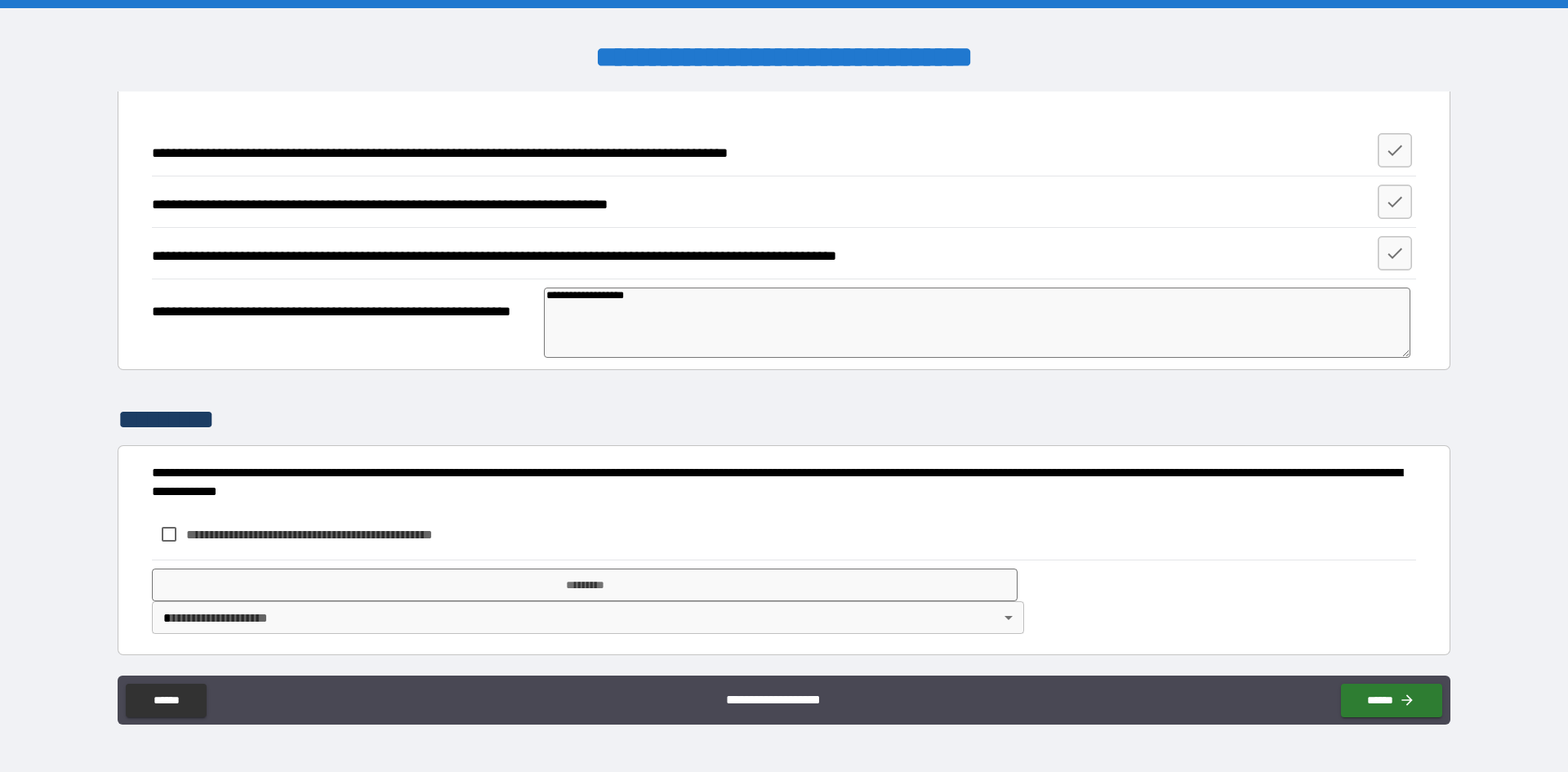 type on "**********" 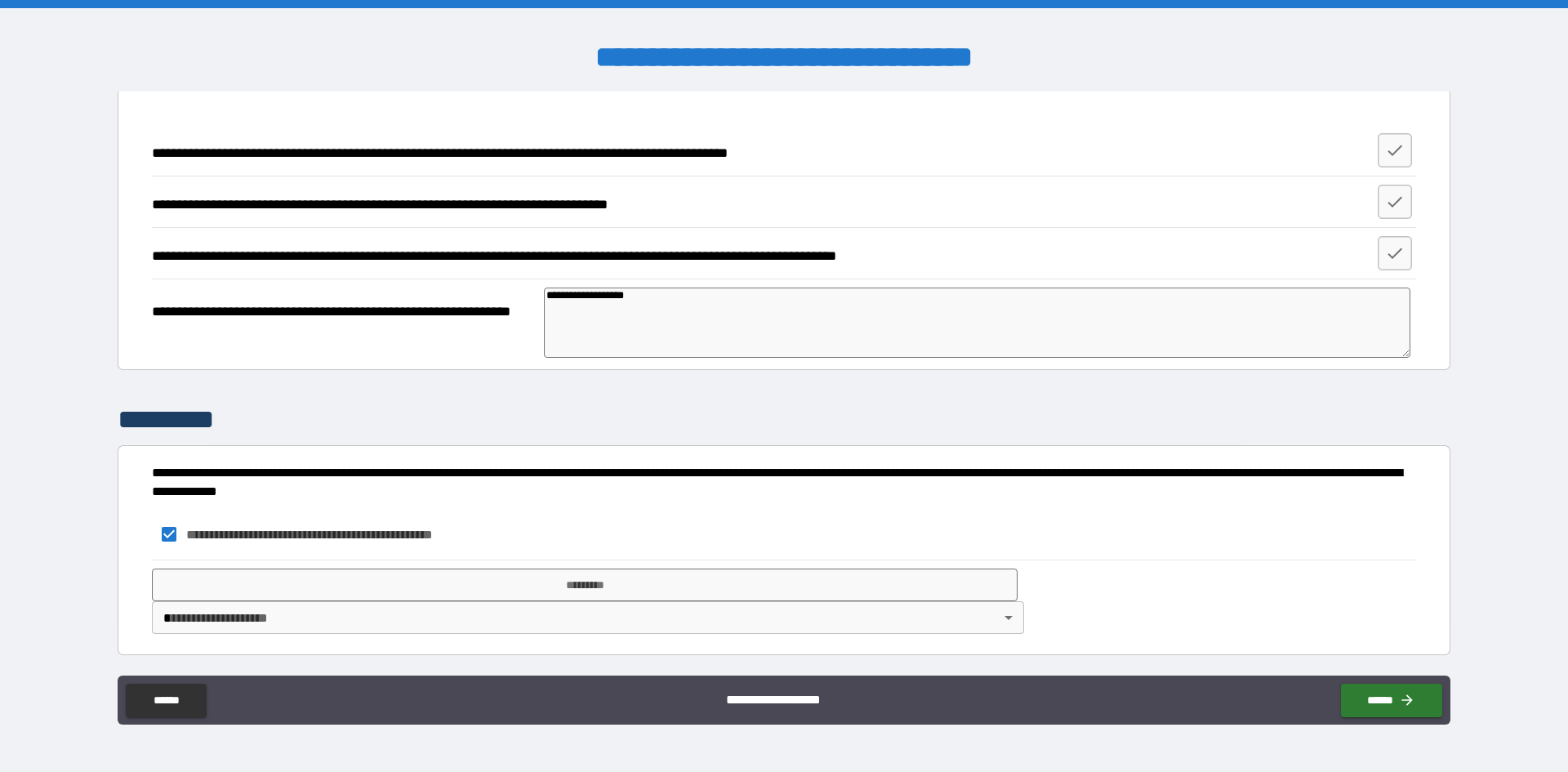 click on "**********" at bounding box center (784, 386) 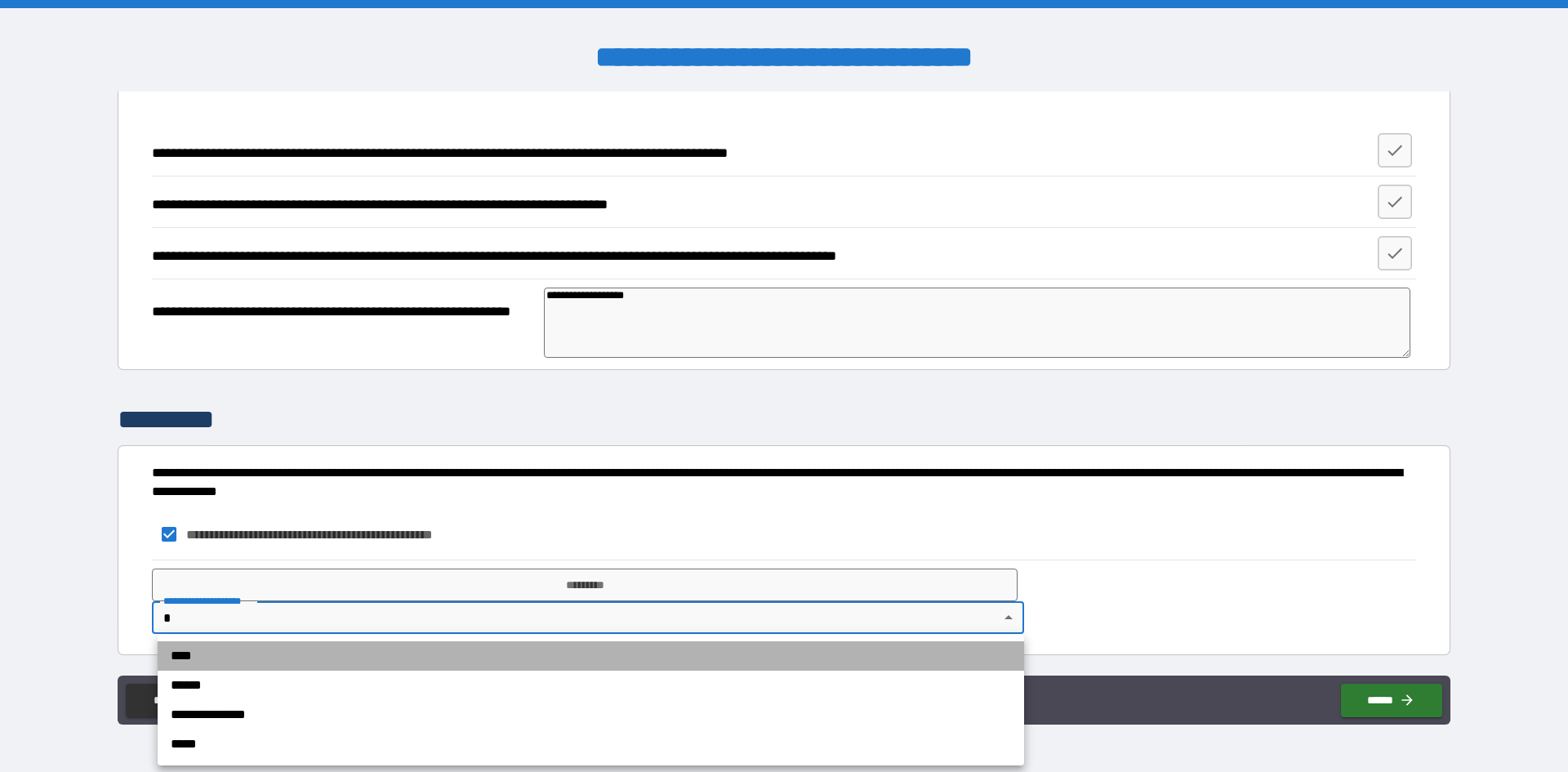click on "****" at bounding box center (590, 656) 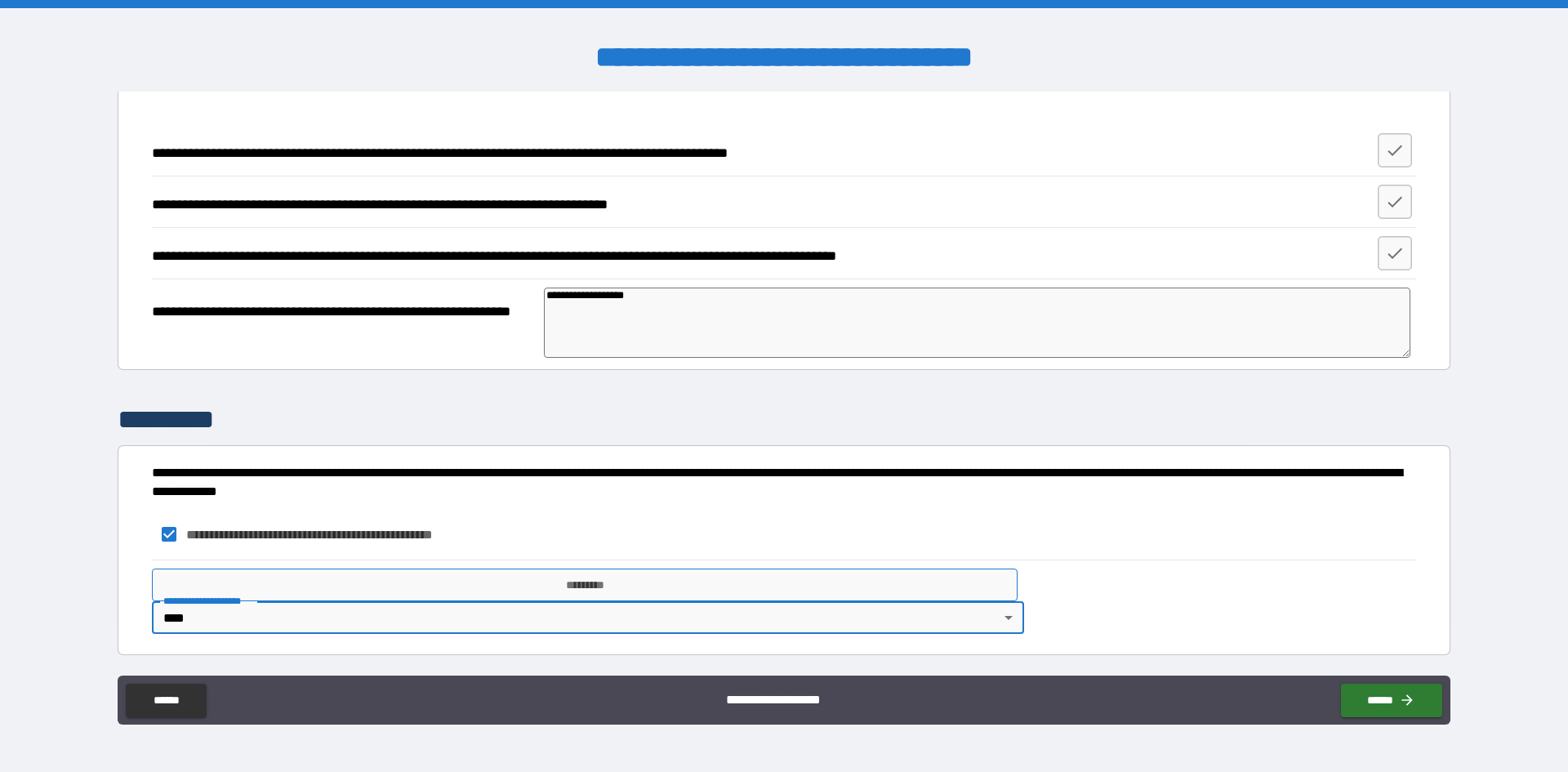 click on "*********" at bounding box center [585, 585] 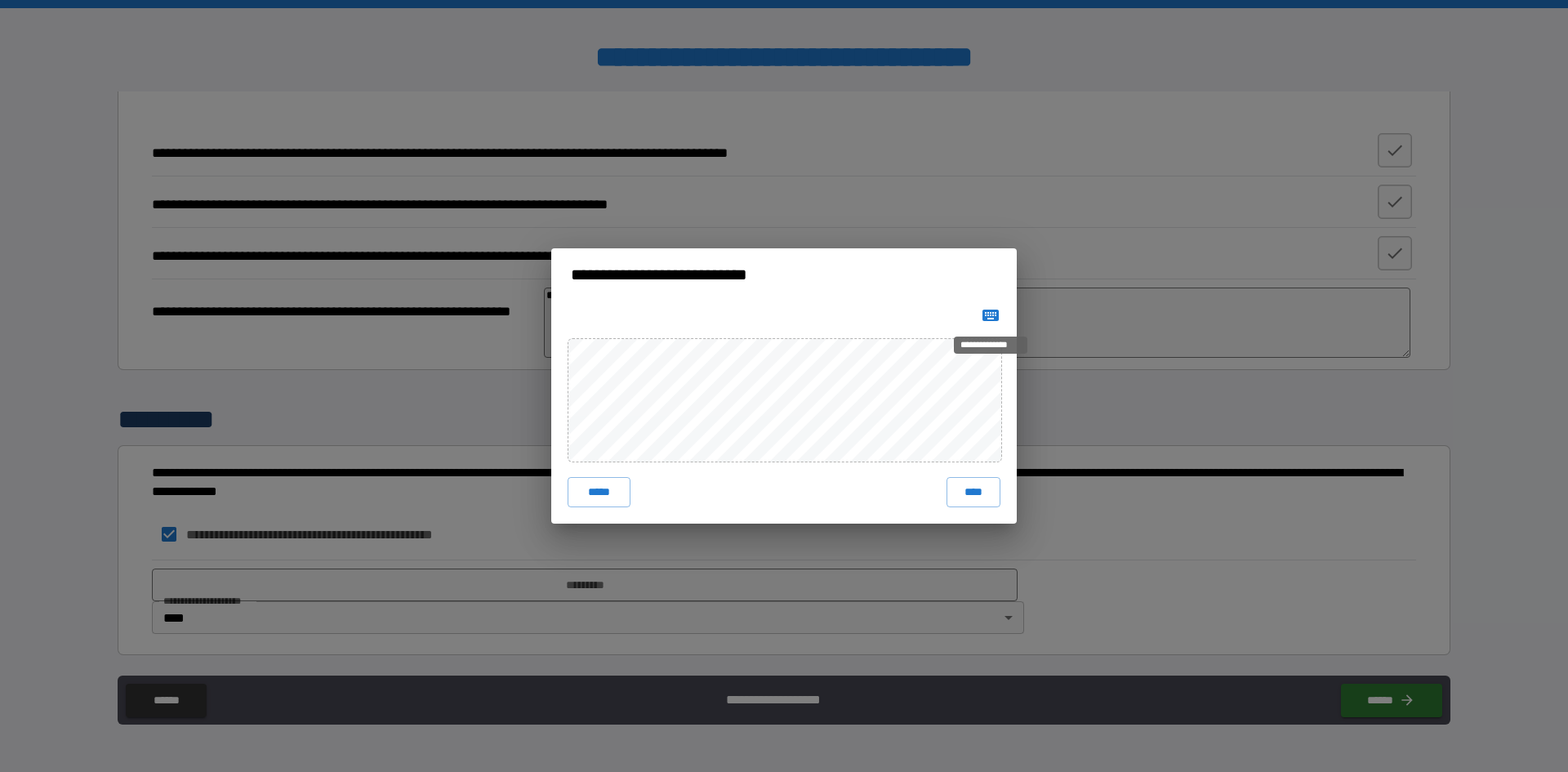 click 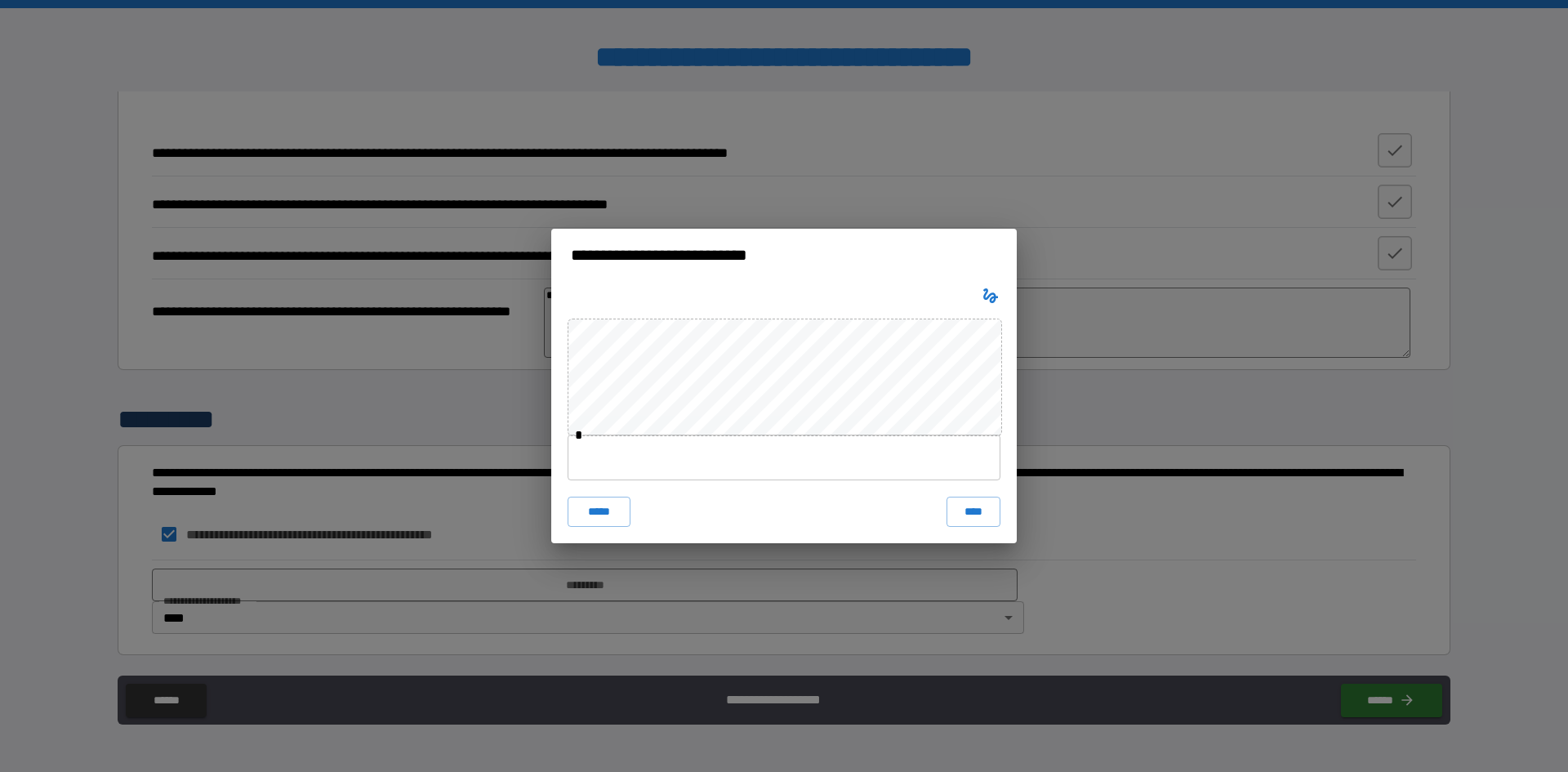 click at bounding box center [784, 457] 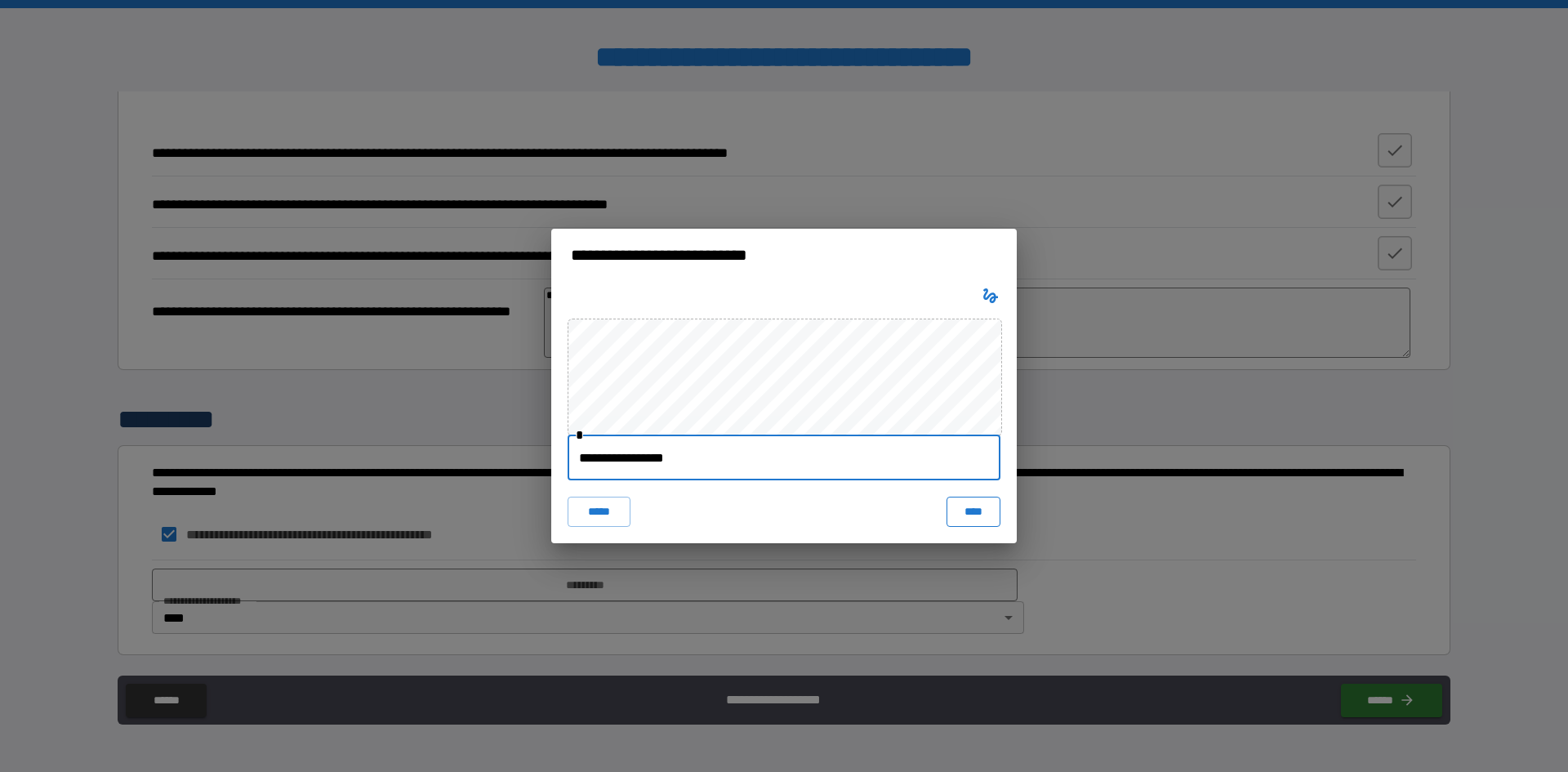 type on "**********" 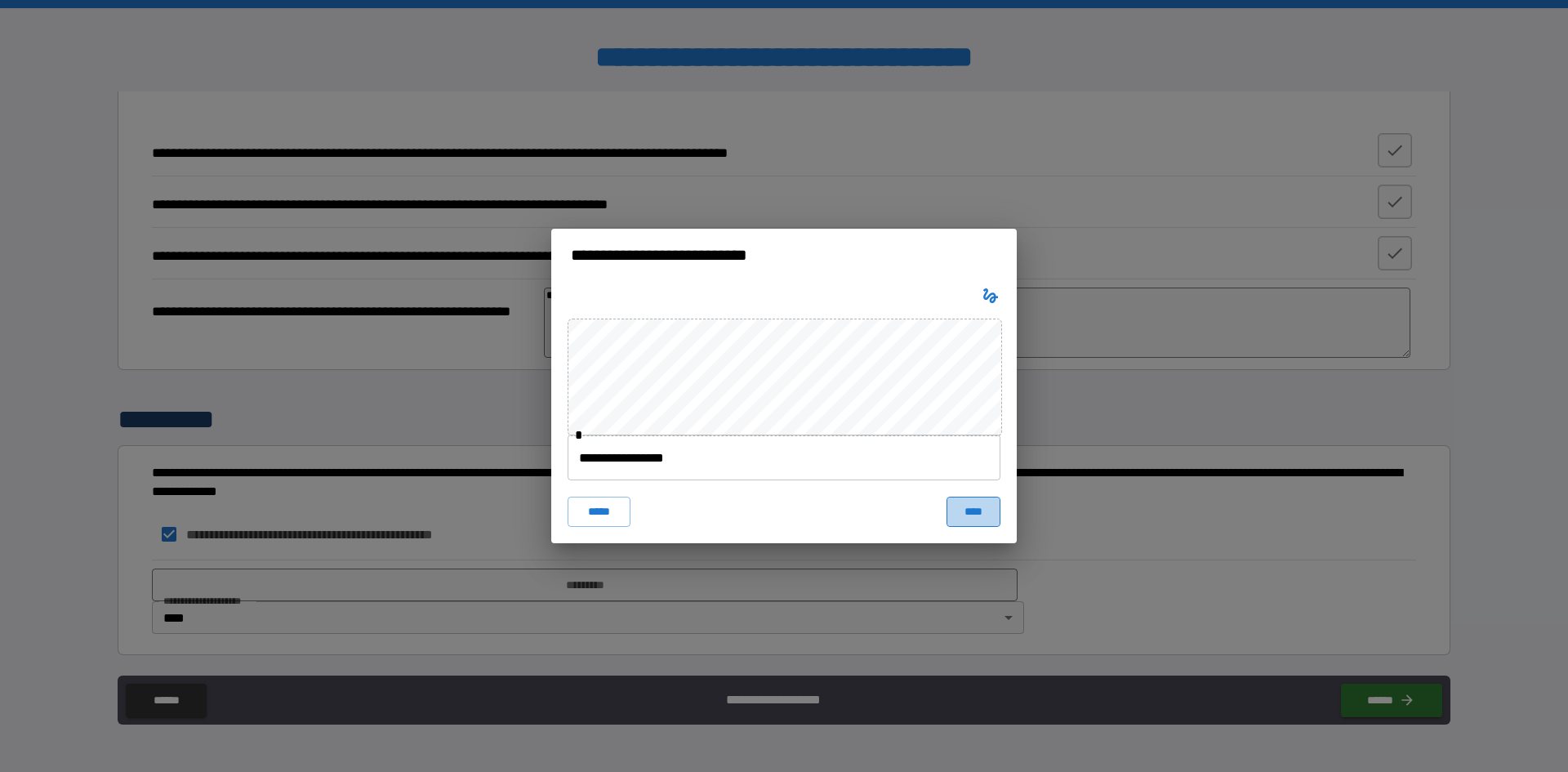 drag, startPoint x: 980, startPoint y: 504, endPoint x: 988, endPoint y: 506, distance: 8.246211 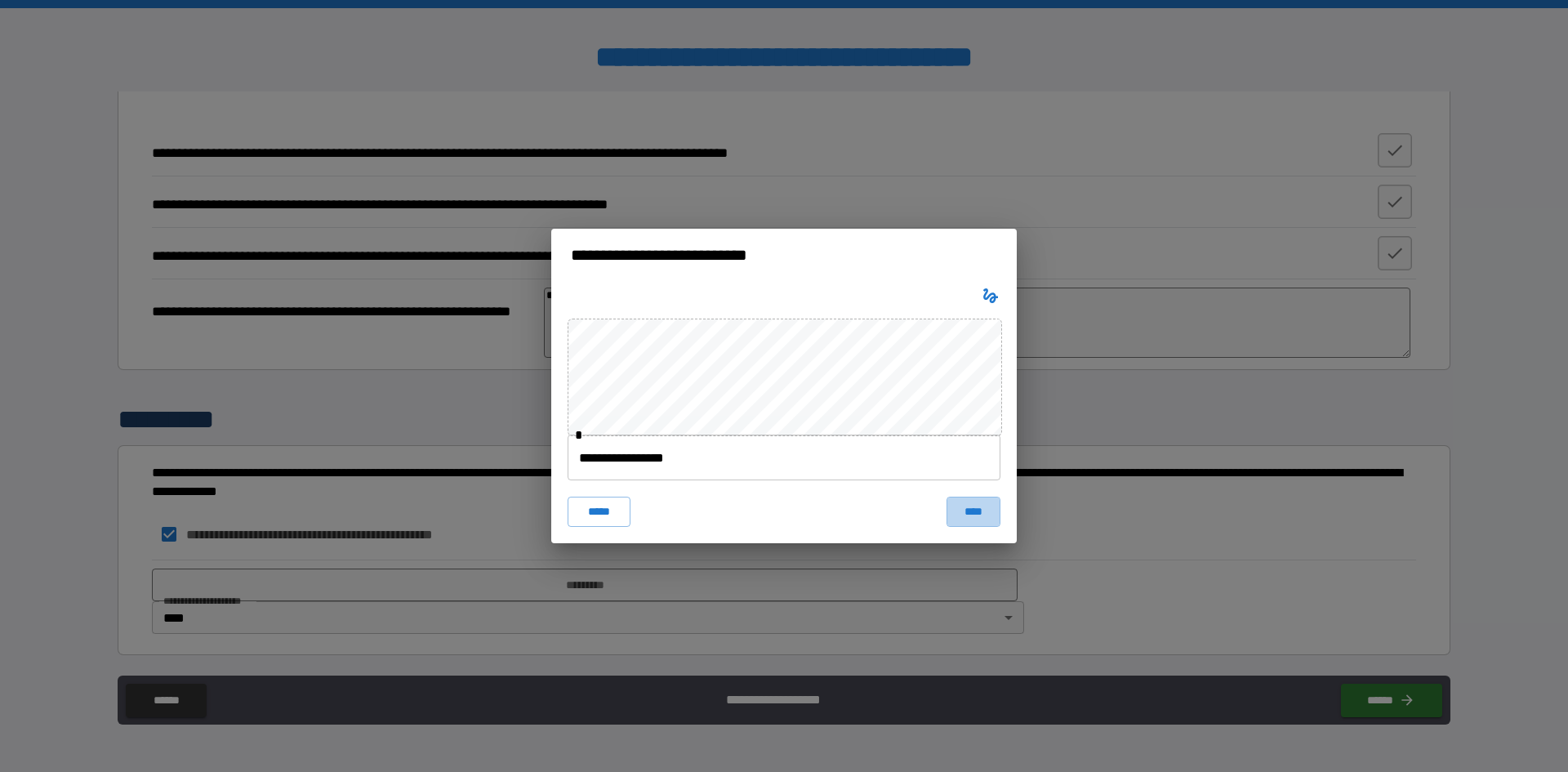 click on "****" at bounding box center (973, 511) 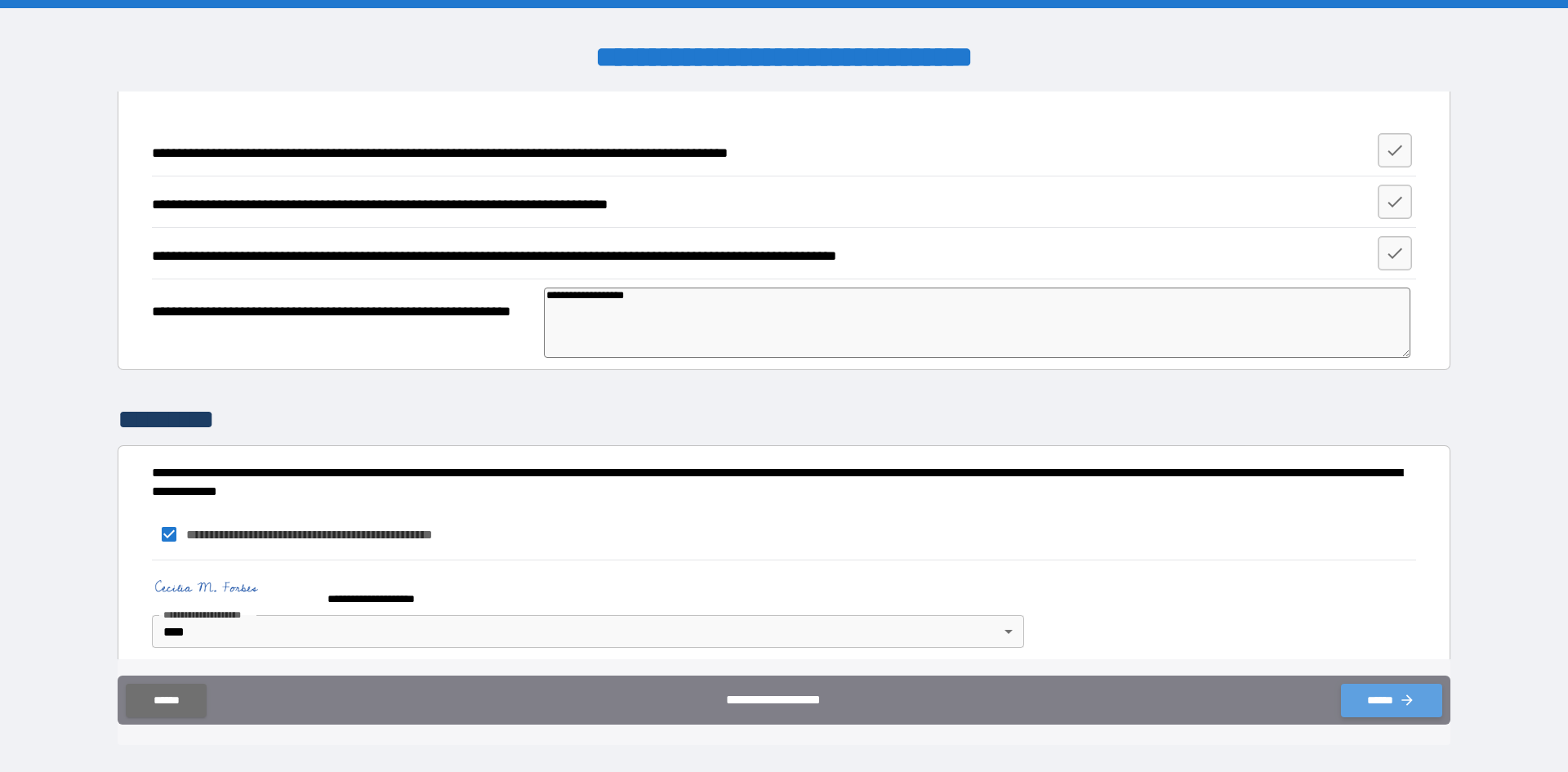 click 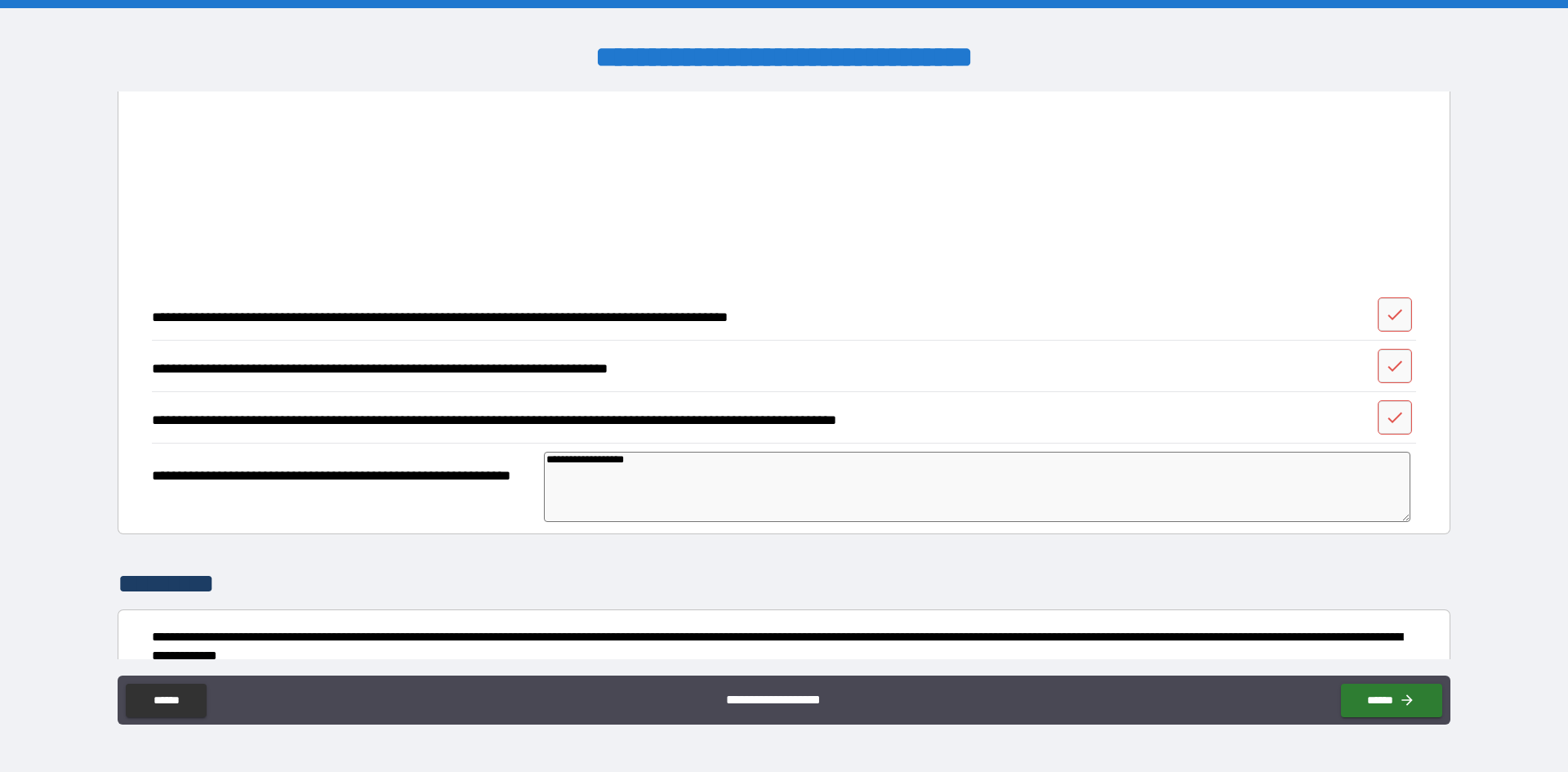 scroll, scrollTop: 1862, scrollLeft: 0, axis: vertical 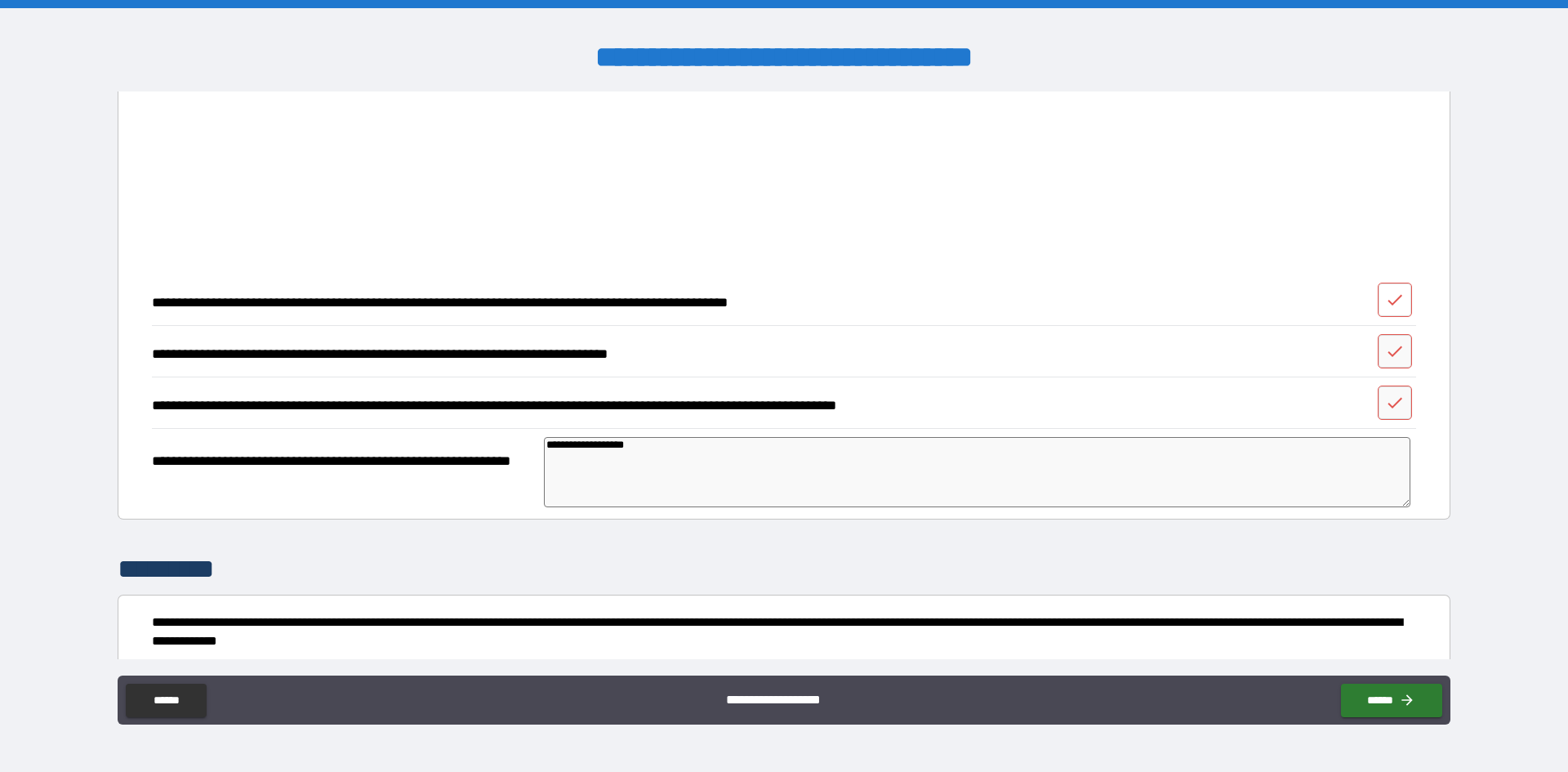 click 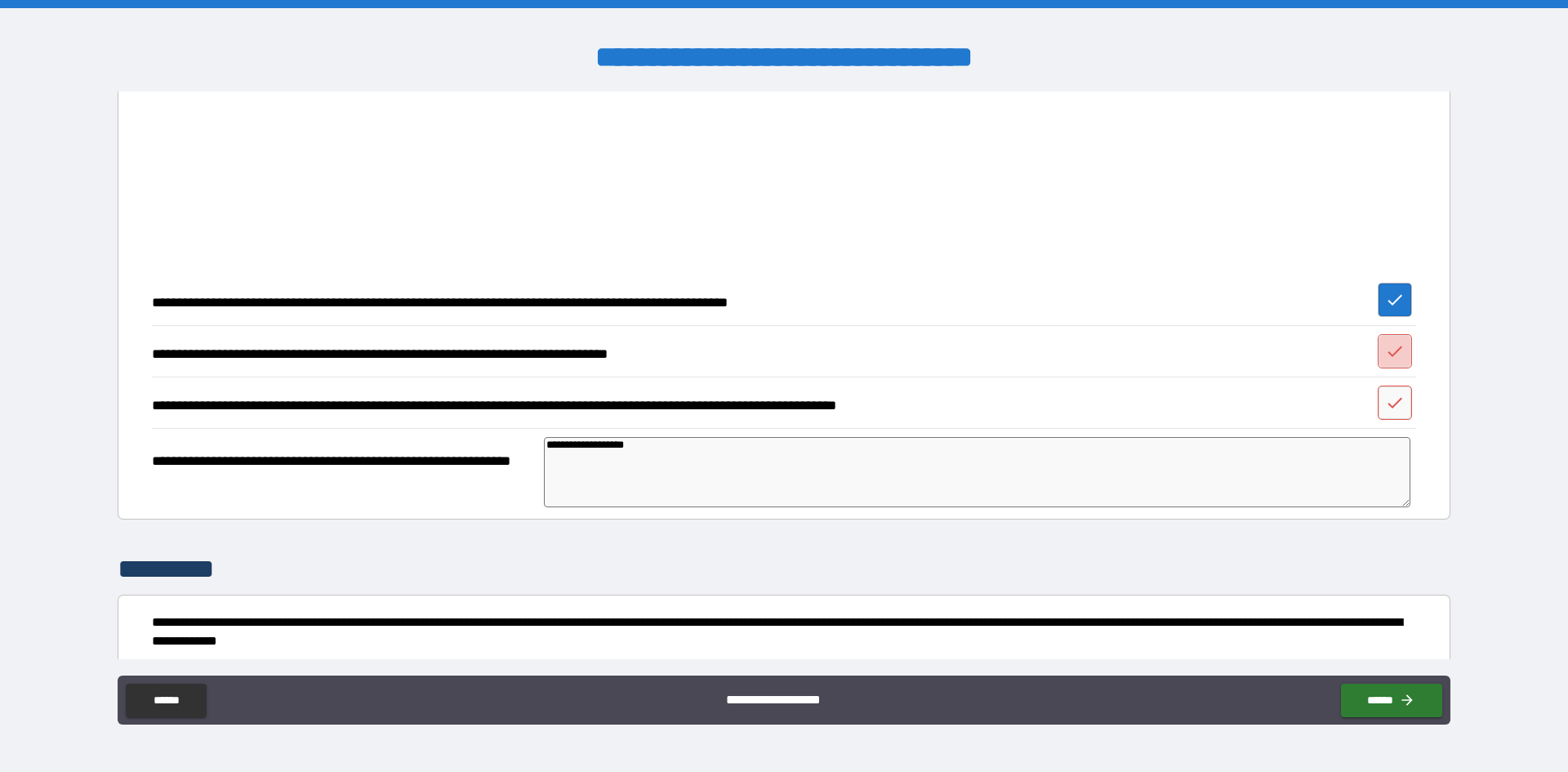 click 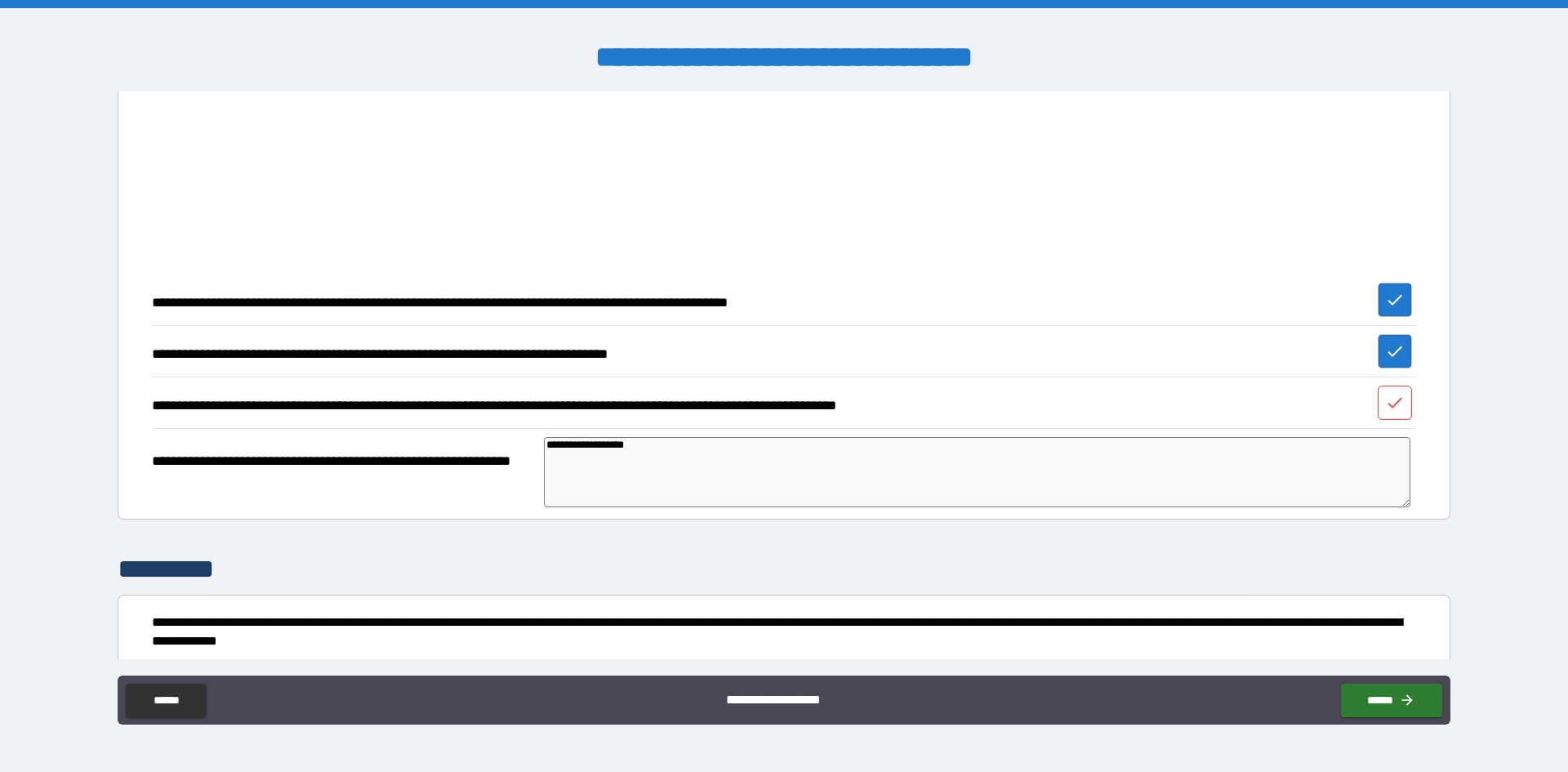 drag, startPoint x: 1386, startPoint y: 398, endPoint x: 1398, endPoint y: 600, distance: 202.35612 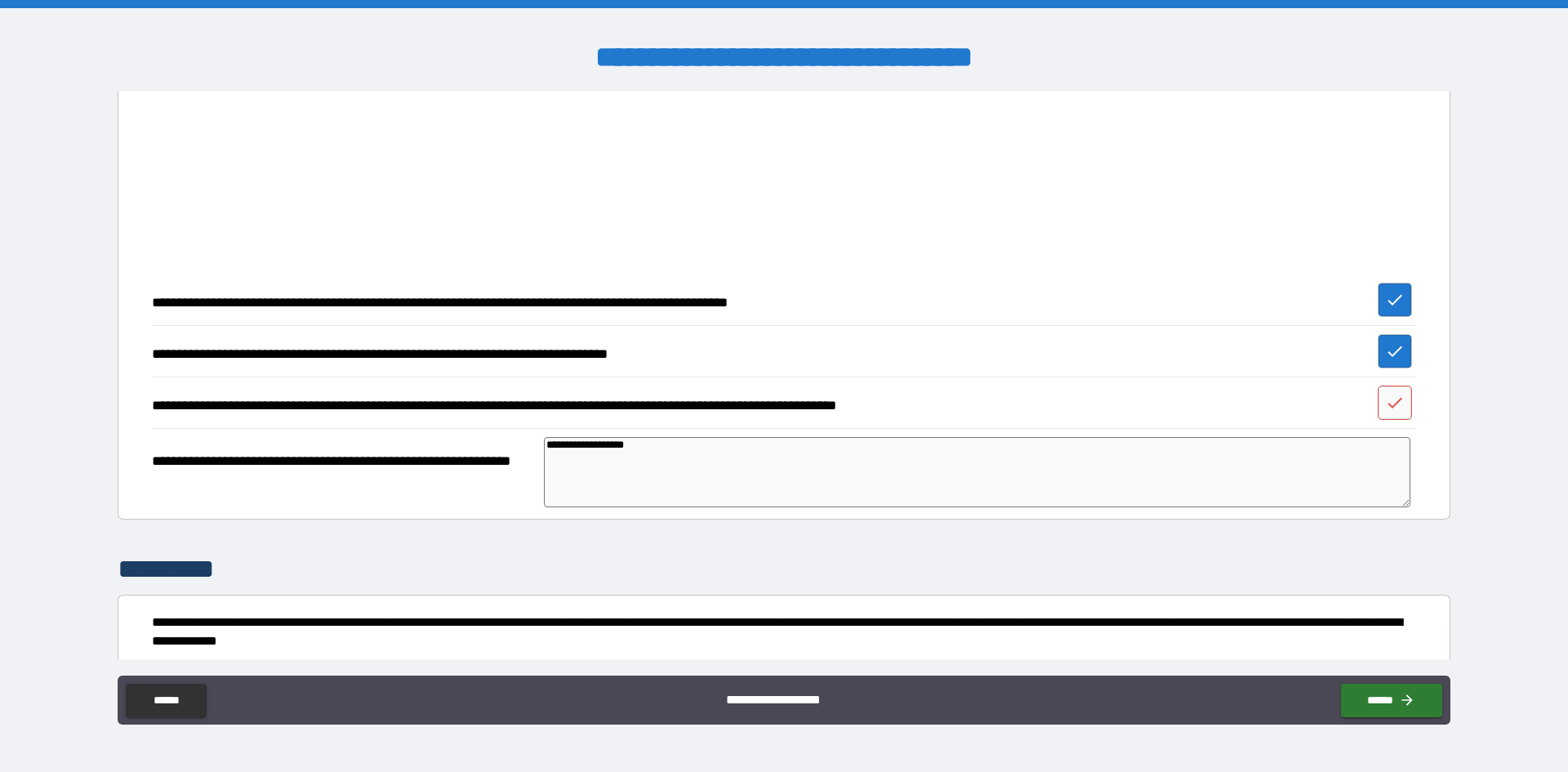 click 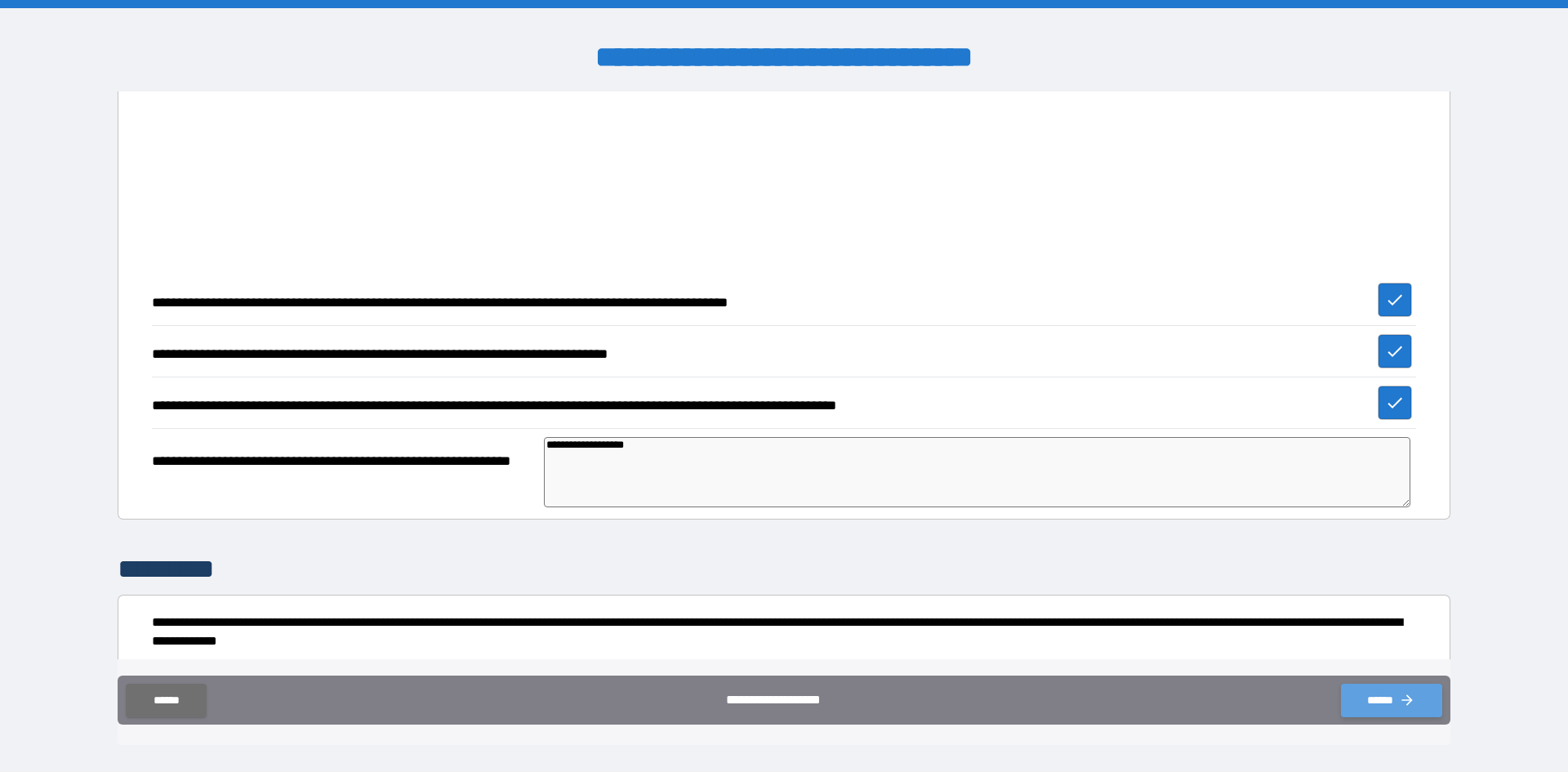click 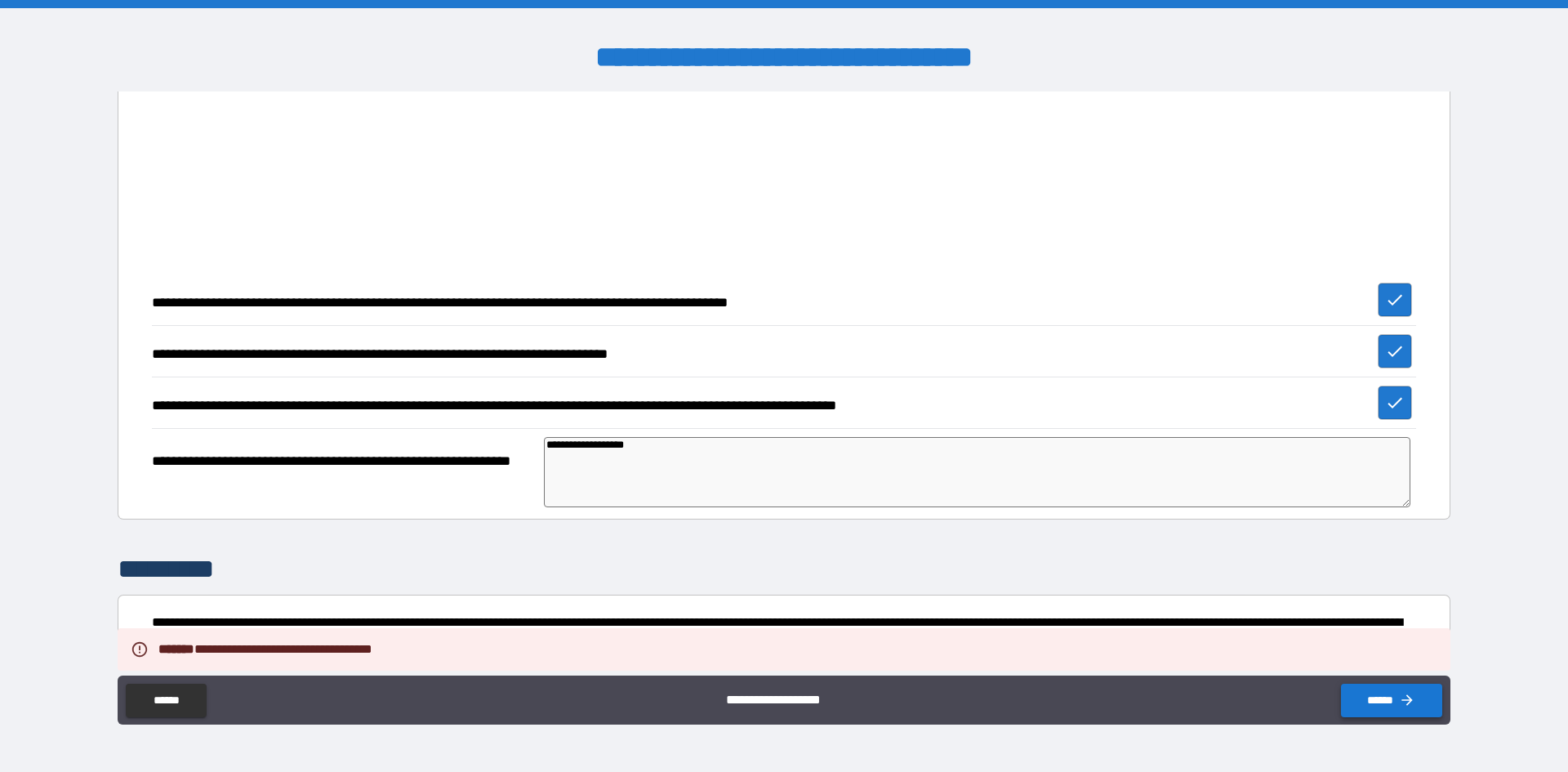 type on "*" 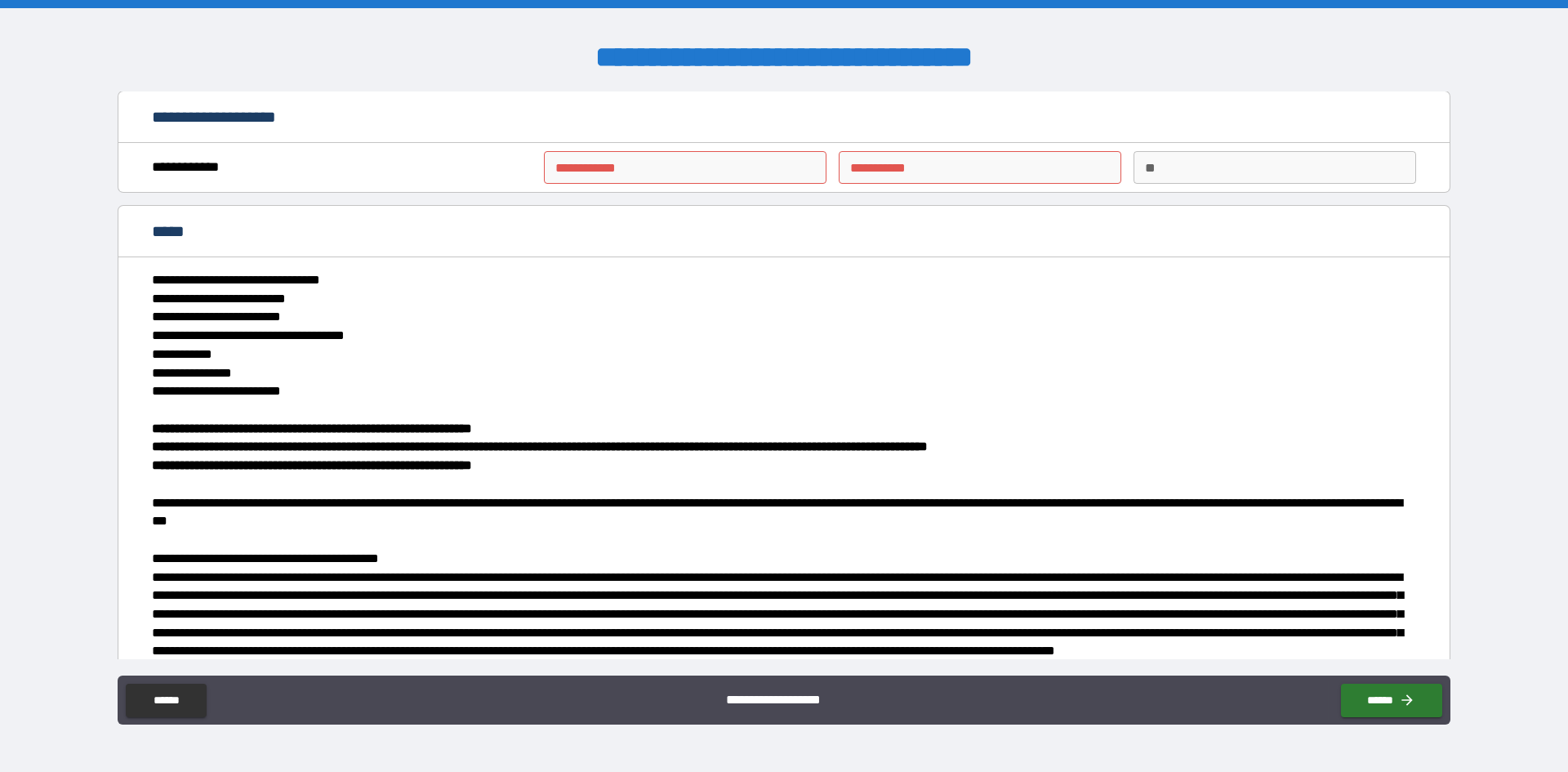 scroll, scrollTop: 0, scrollLeft: 0, axis: both 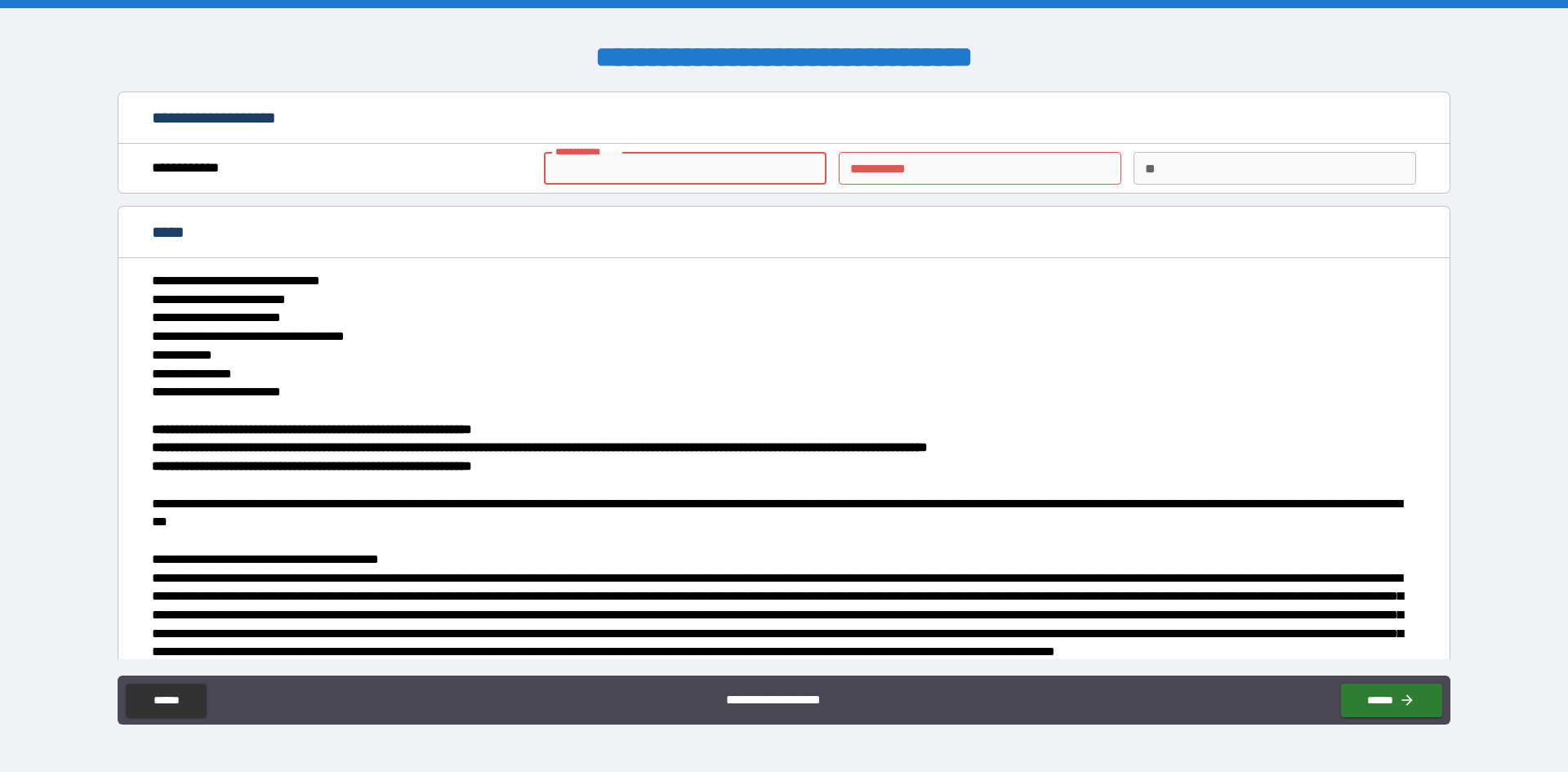 click on "**********" at bounding box center (685, 168) 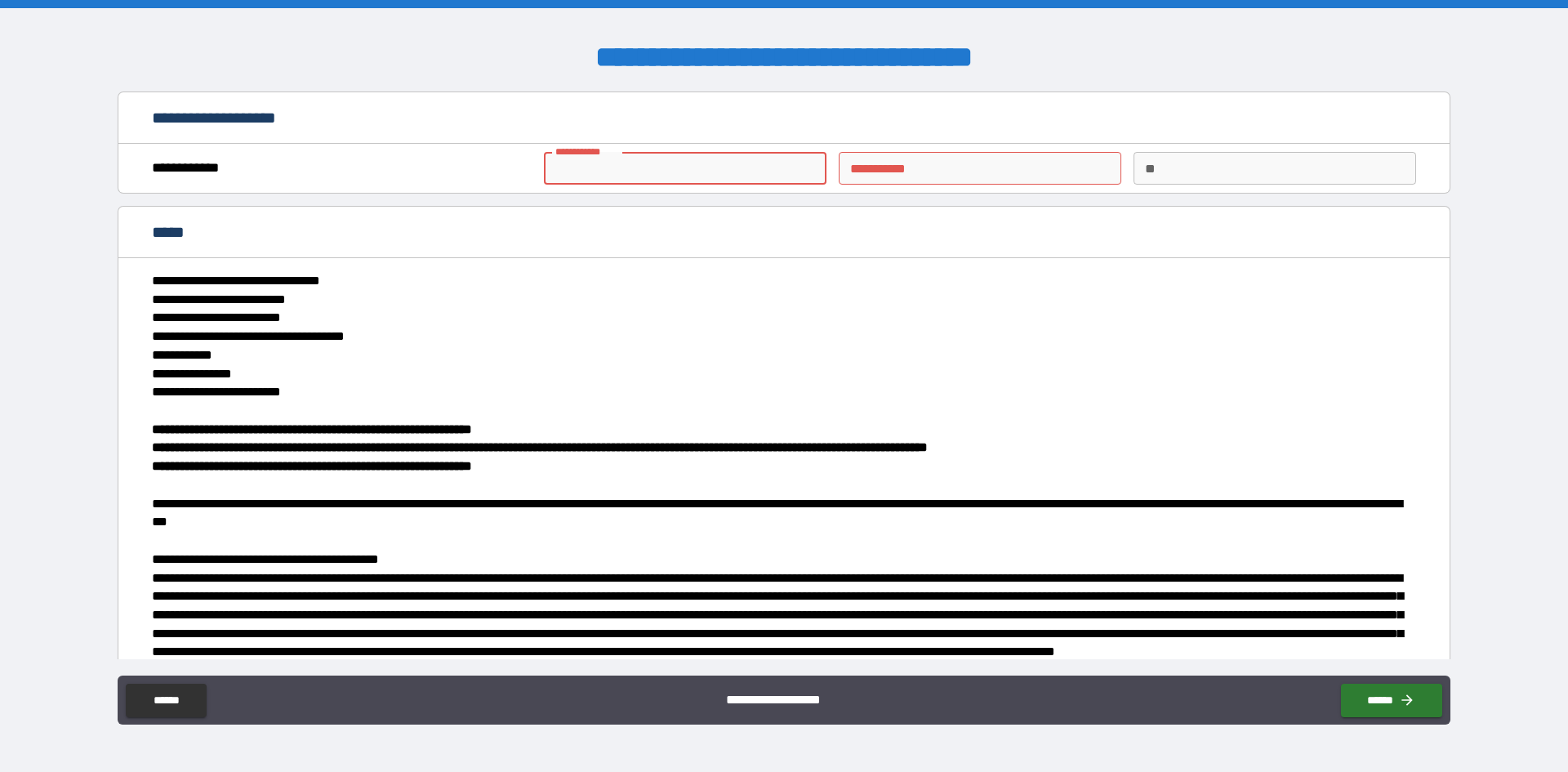 type on "*" 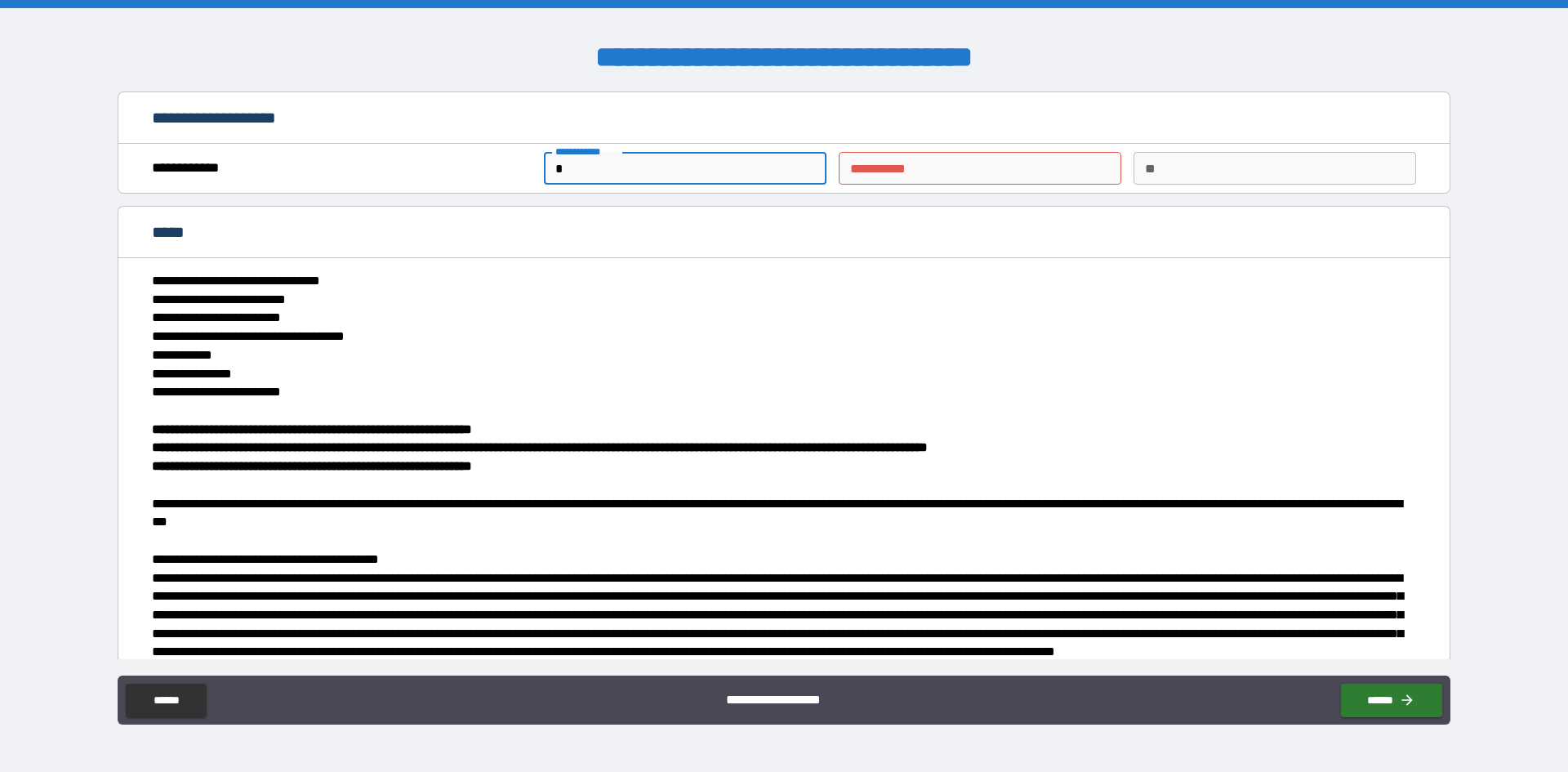 type on "*" 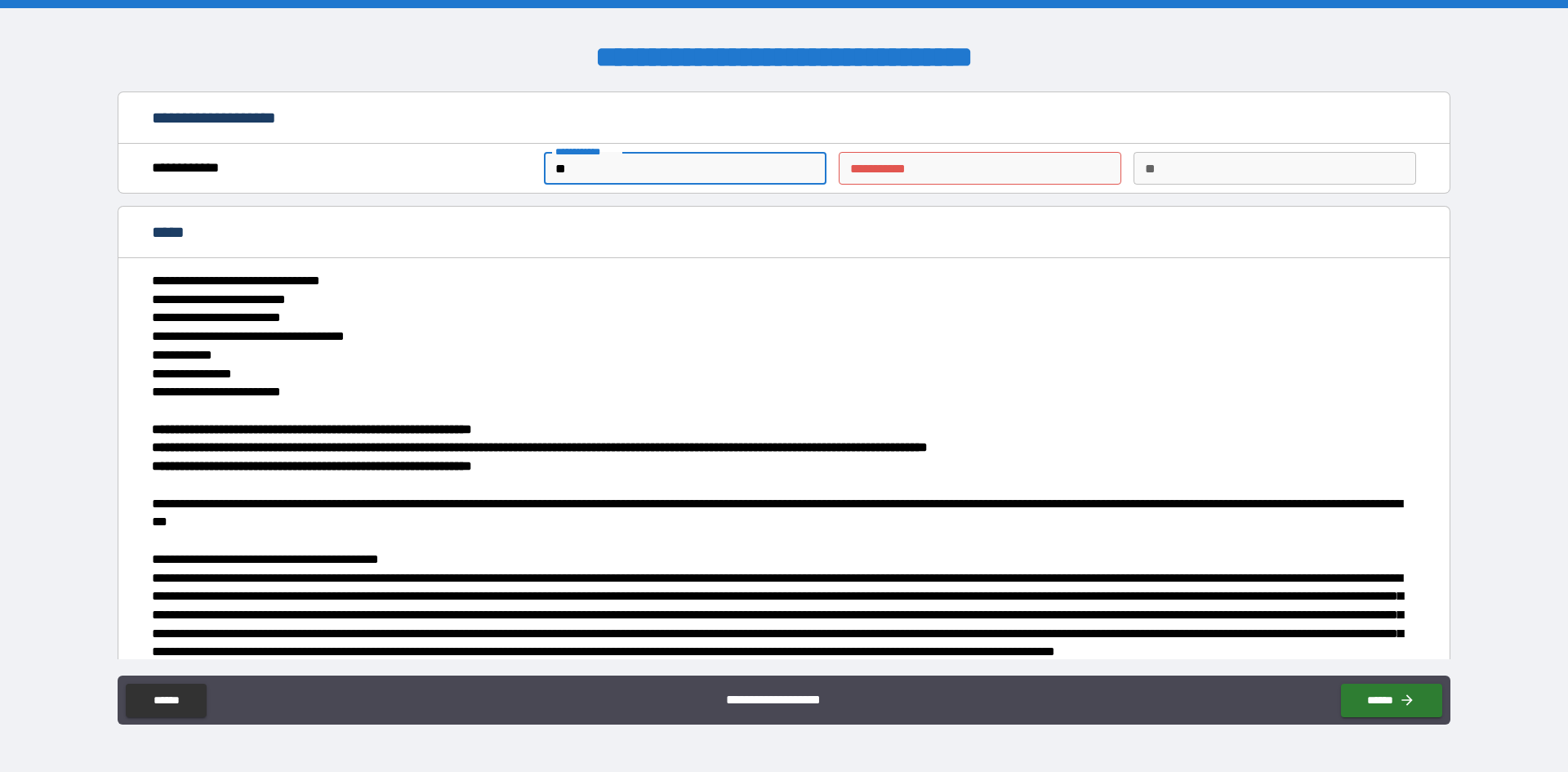 type on "*" 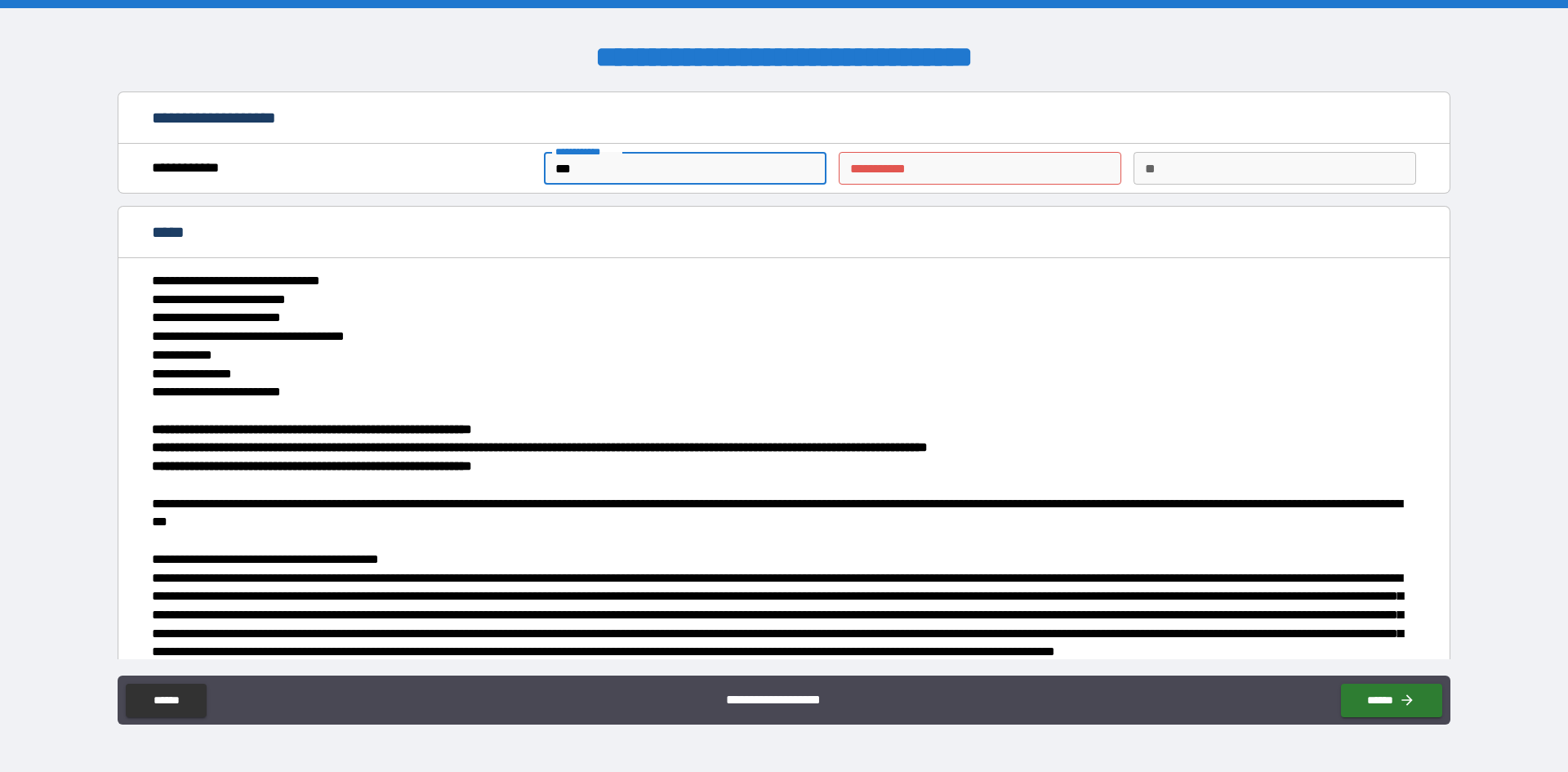 type on "****" 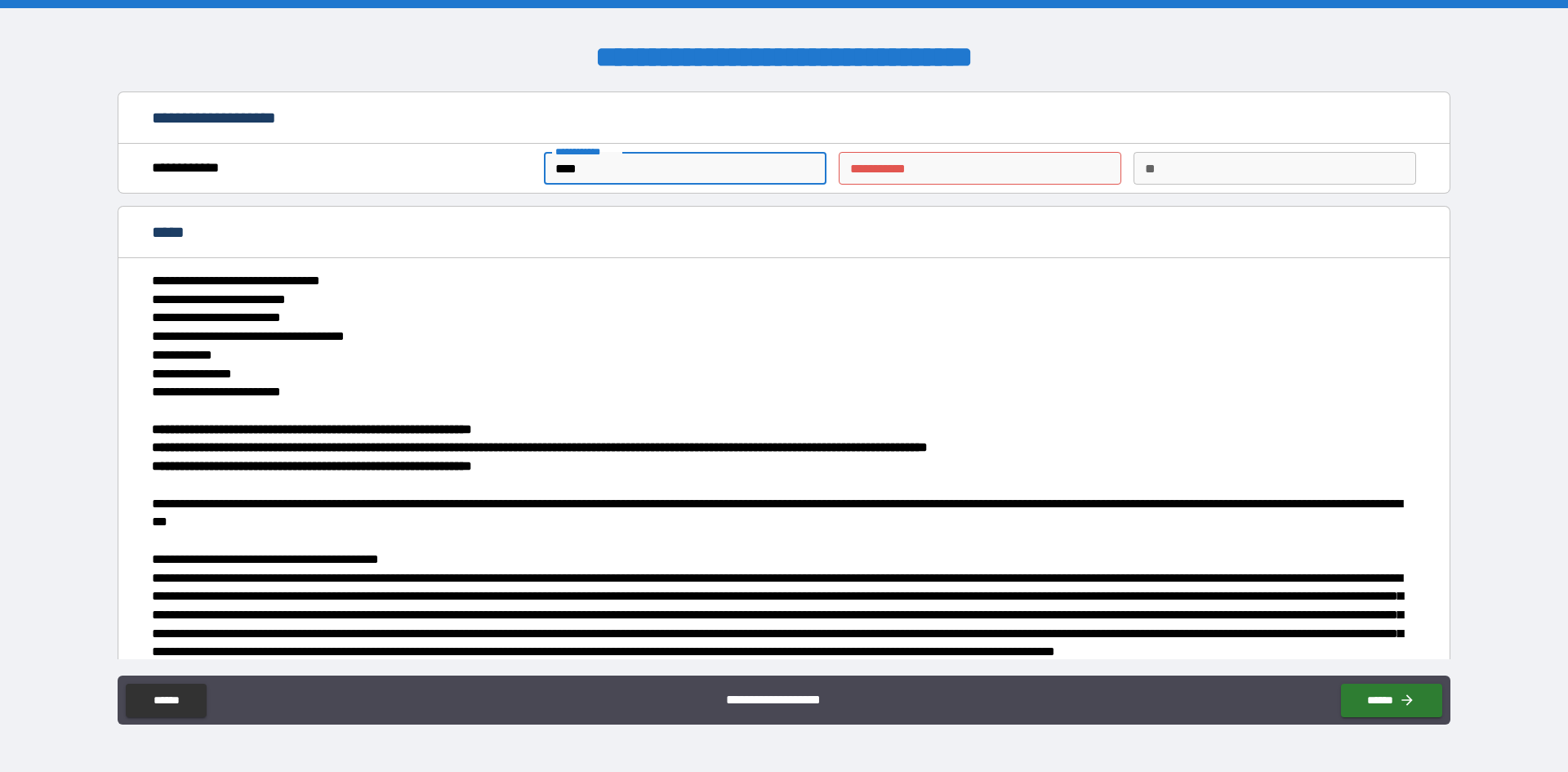 type on "*" 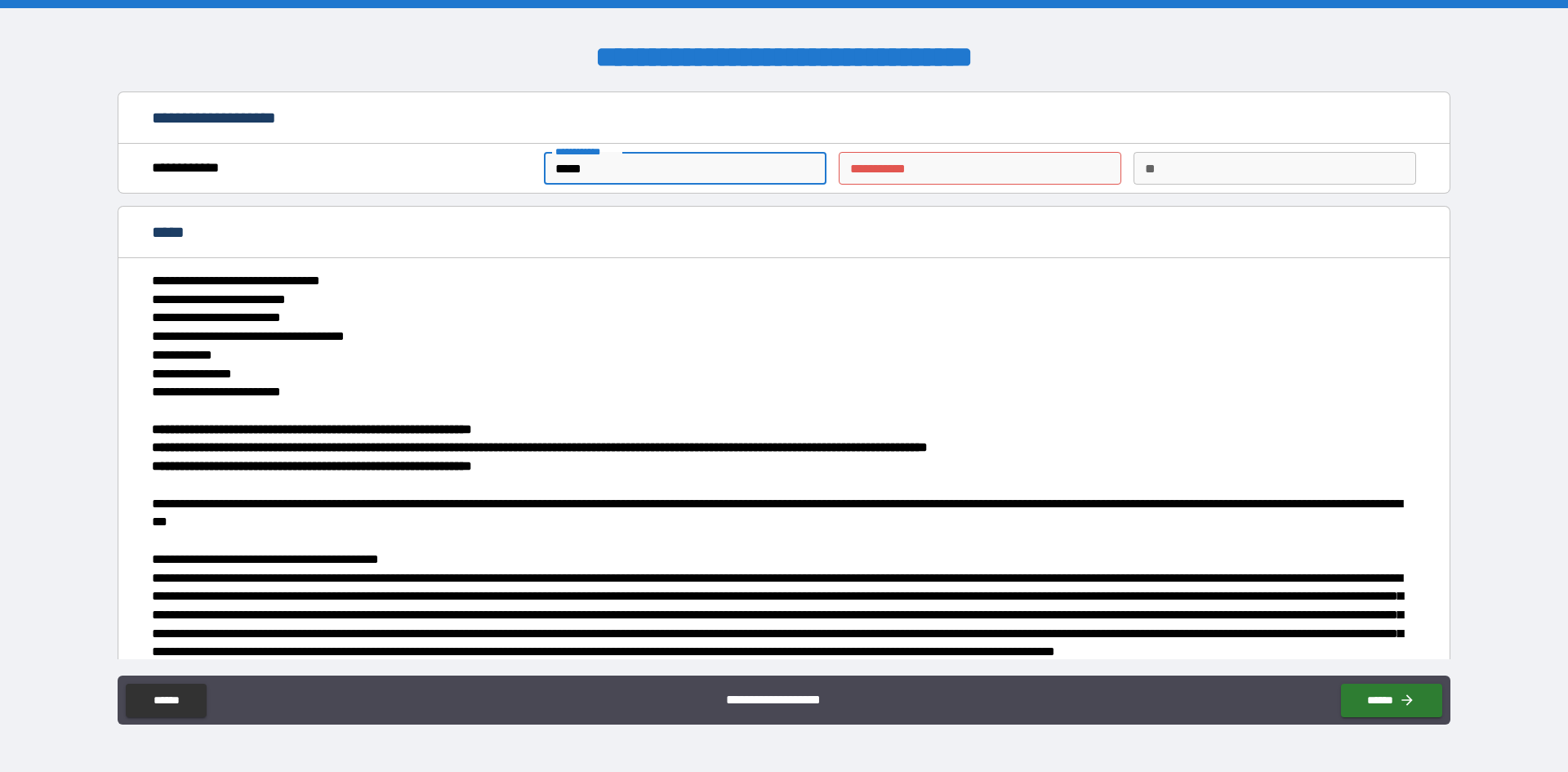 type on "******" 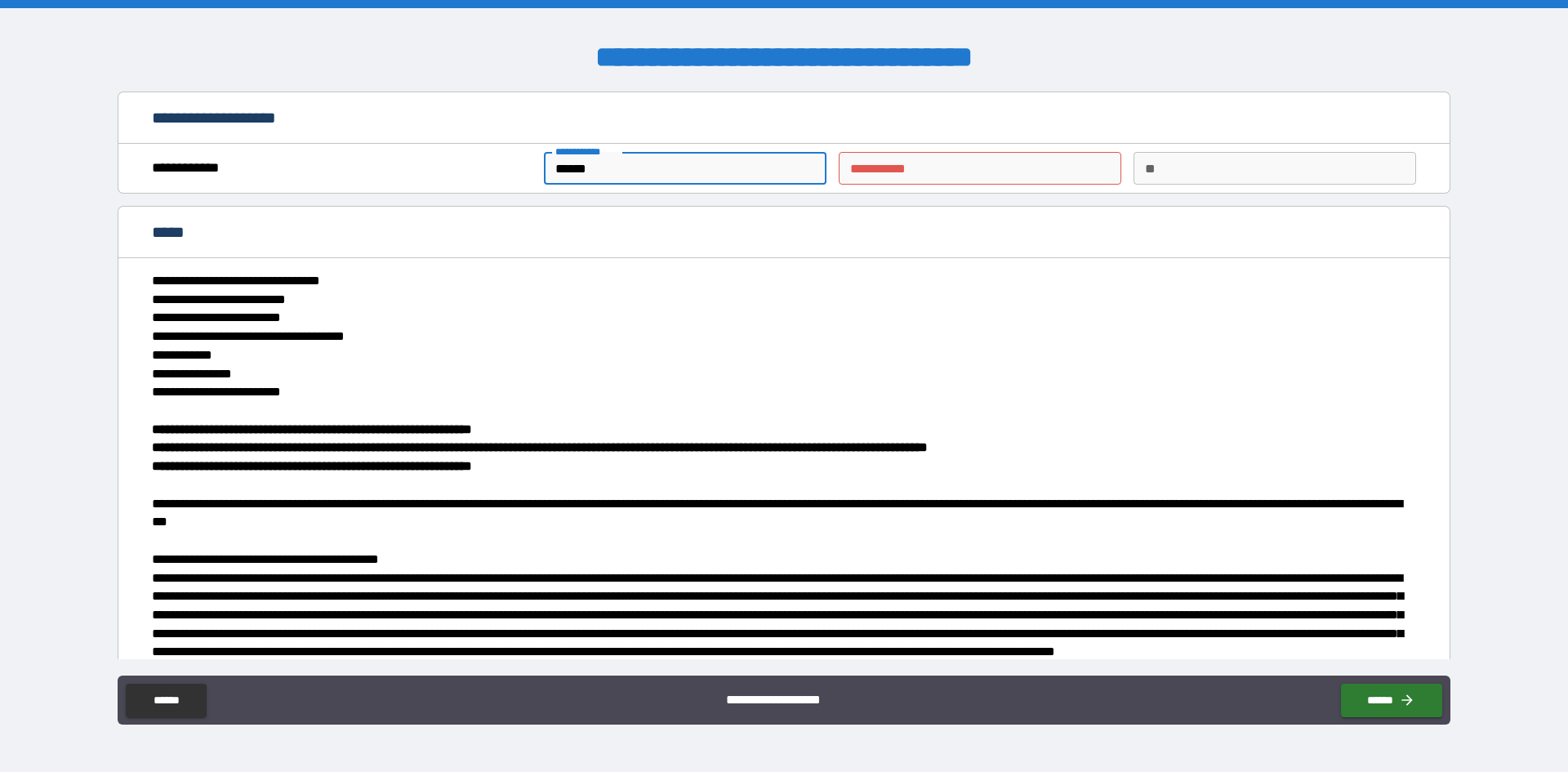 type on "*******" 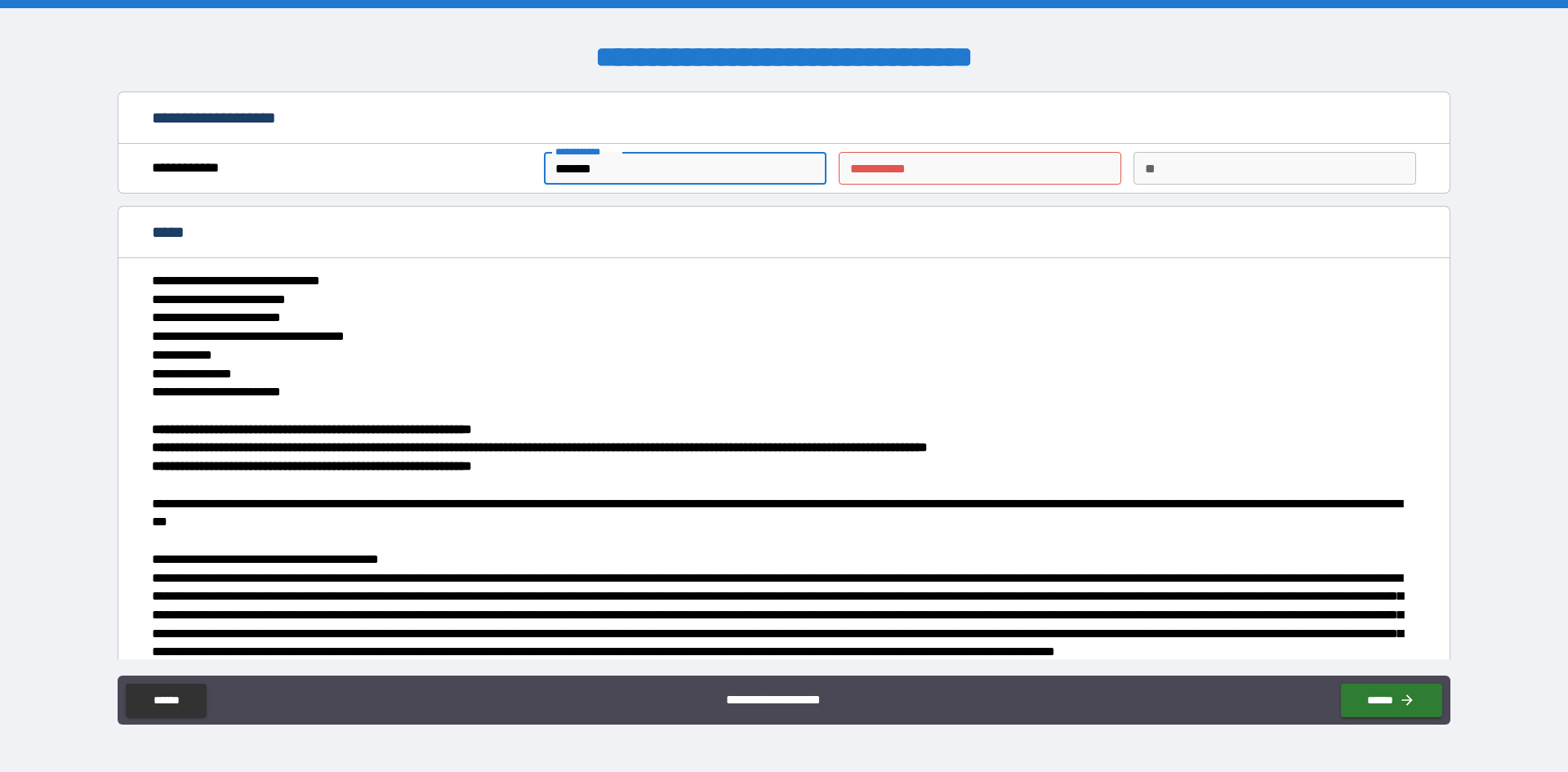type on "*" 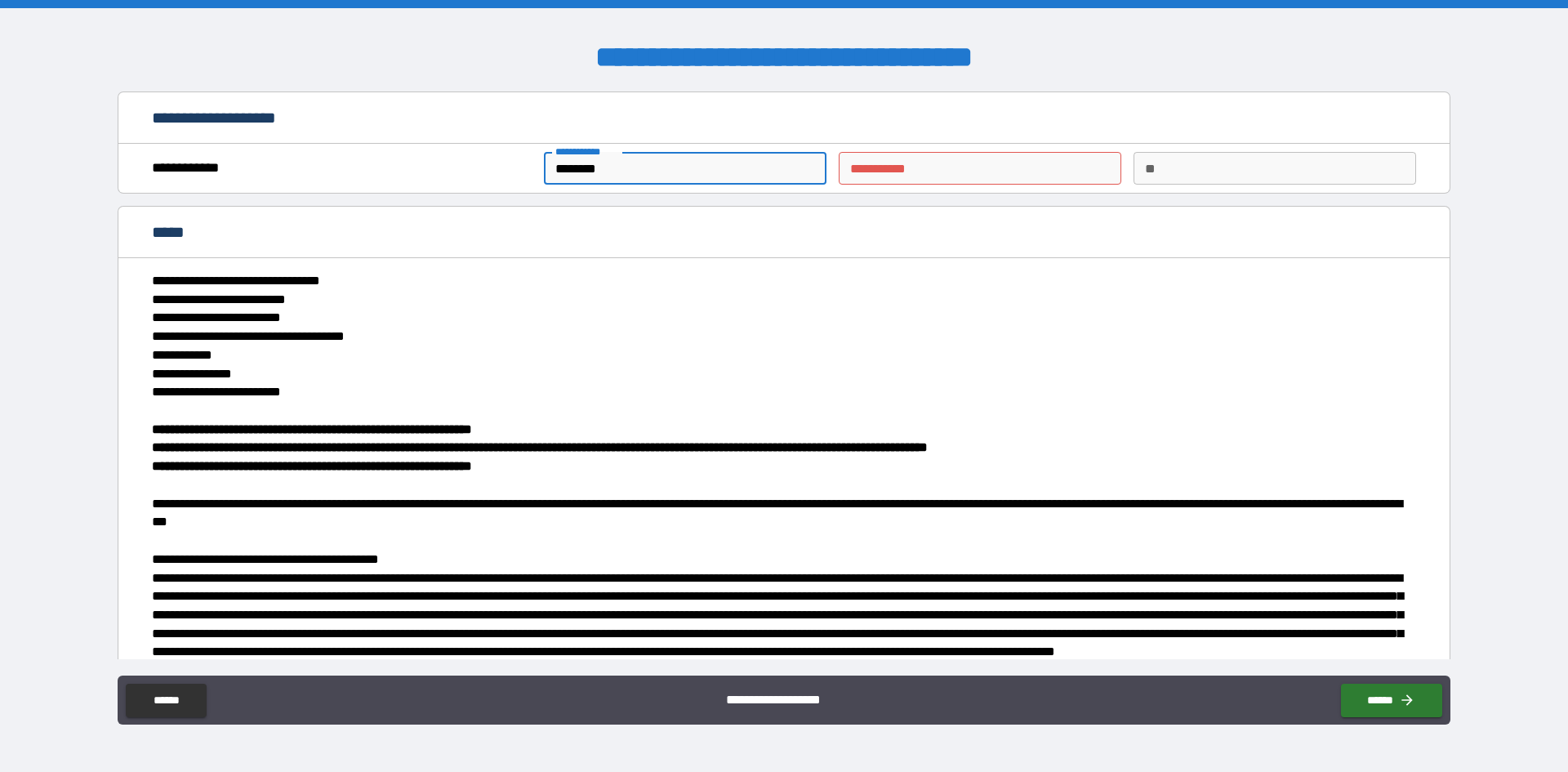 type on "*" 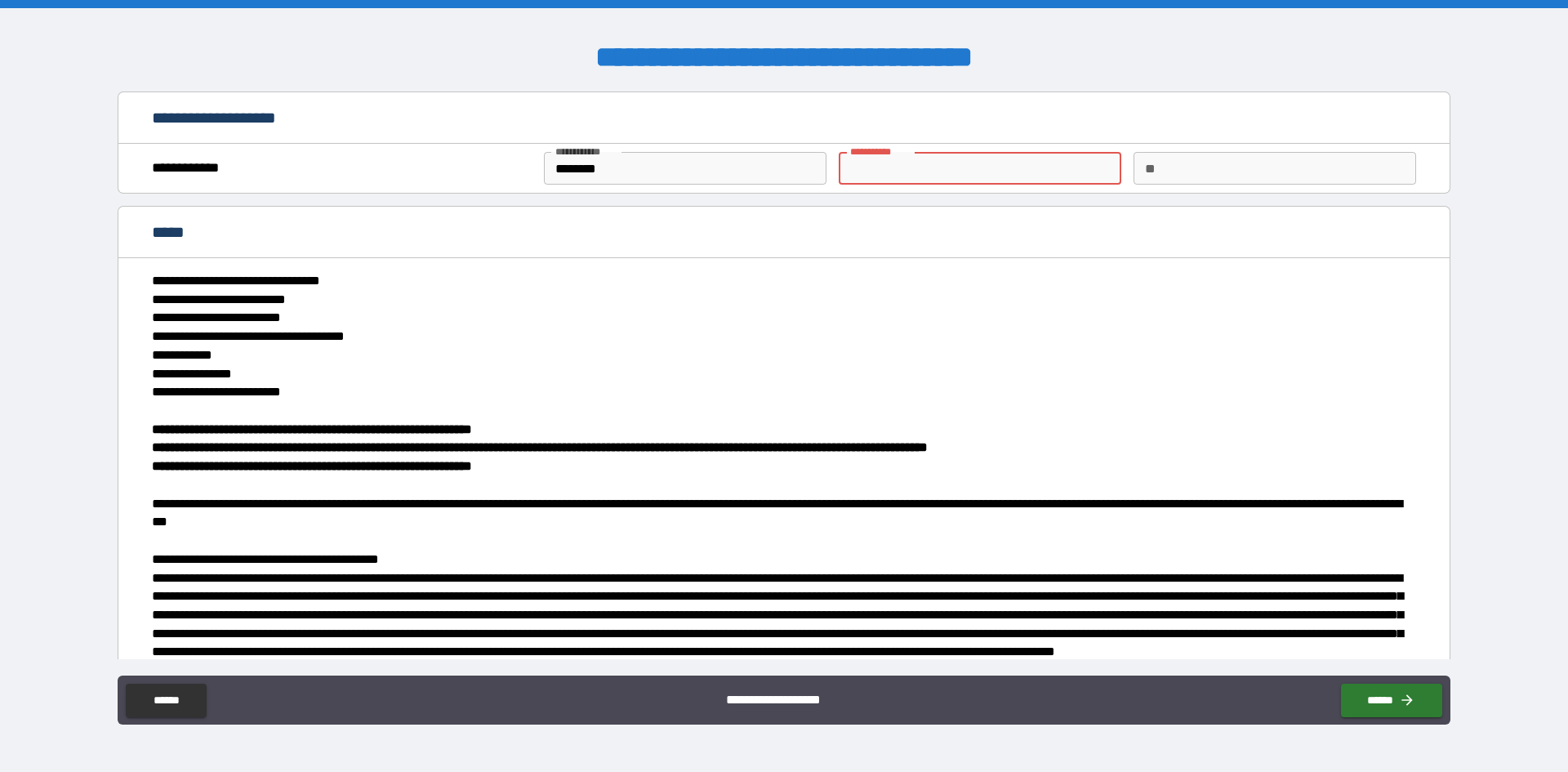 type on "*" 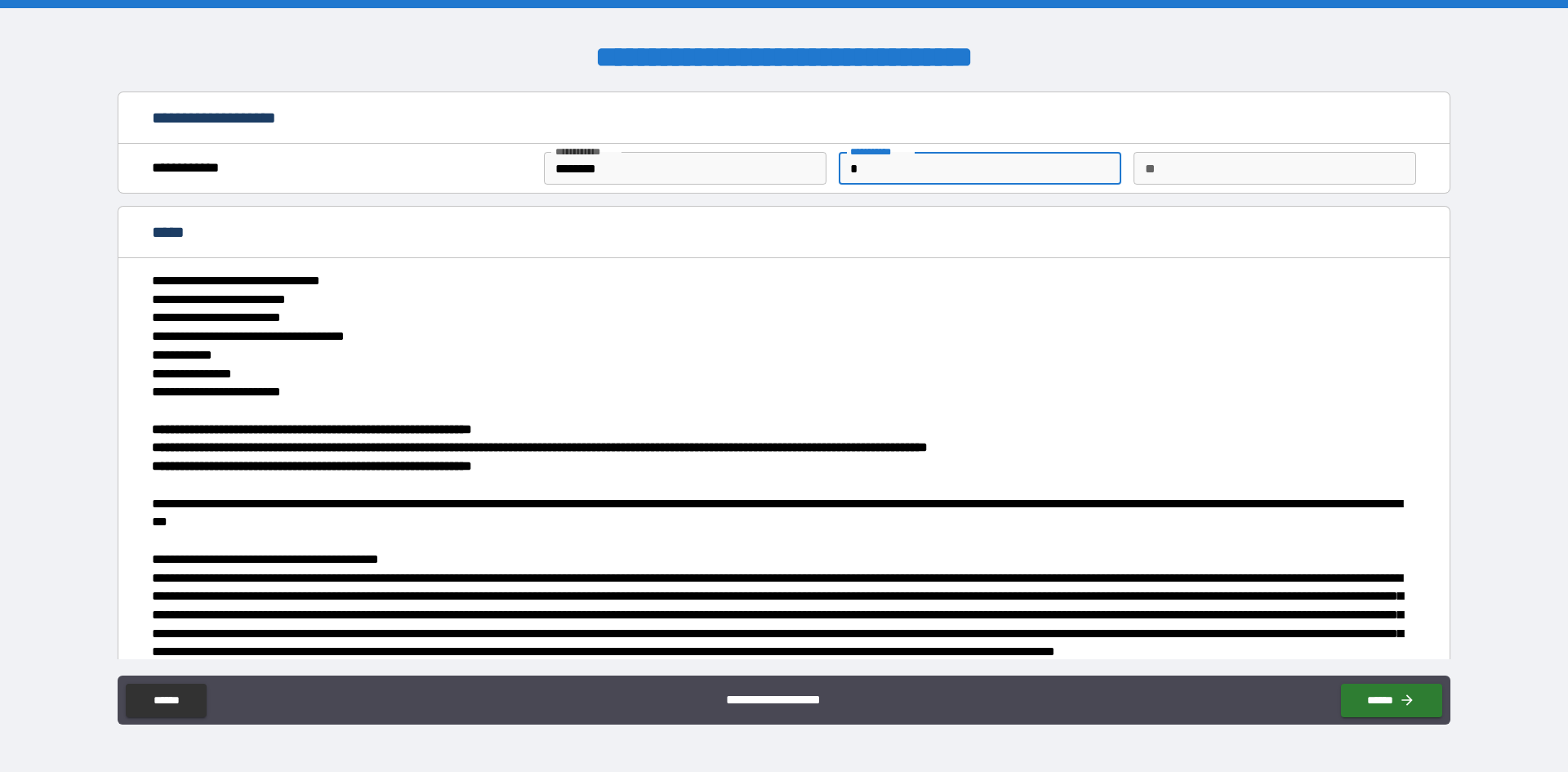type on "*" 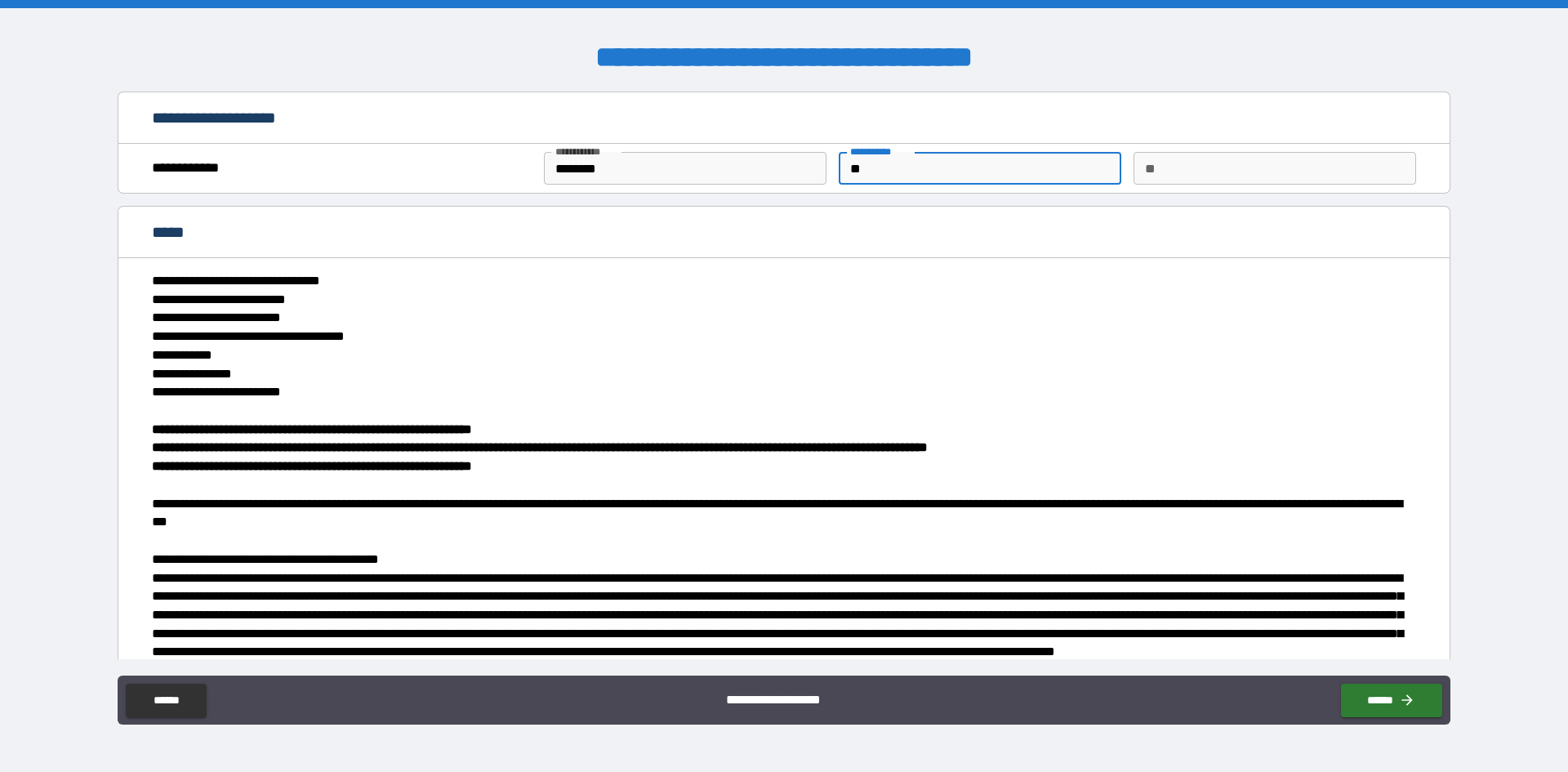 type on "***" 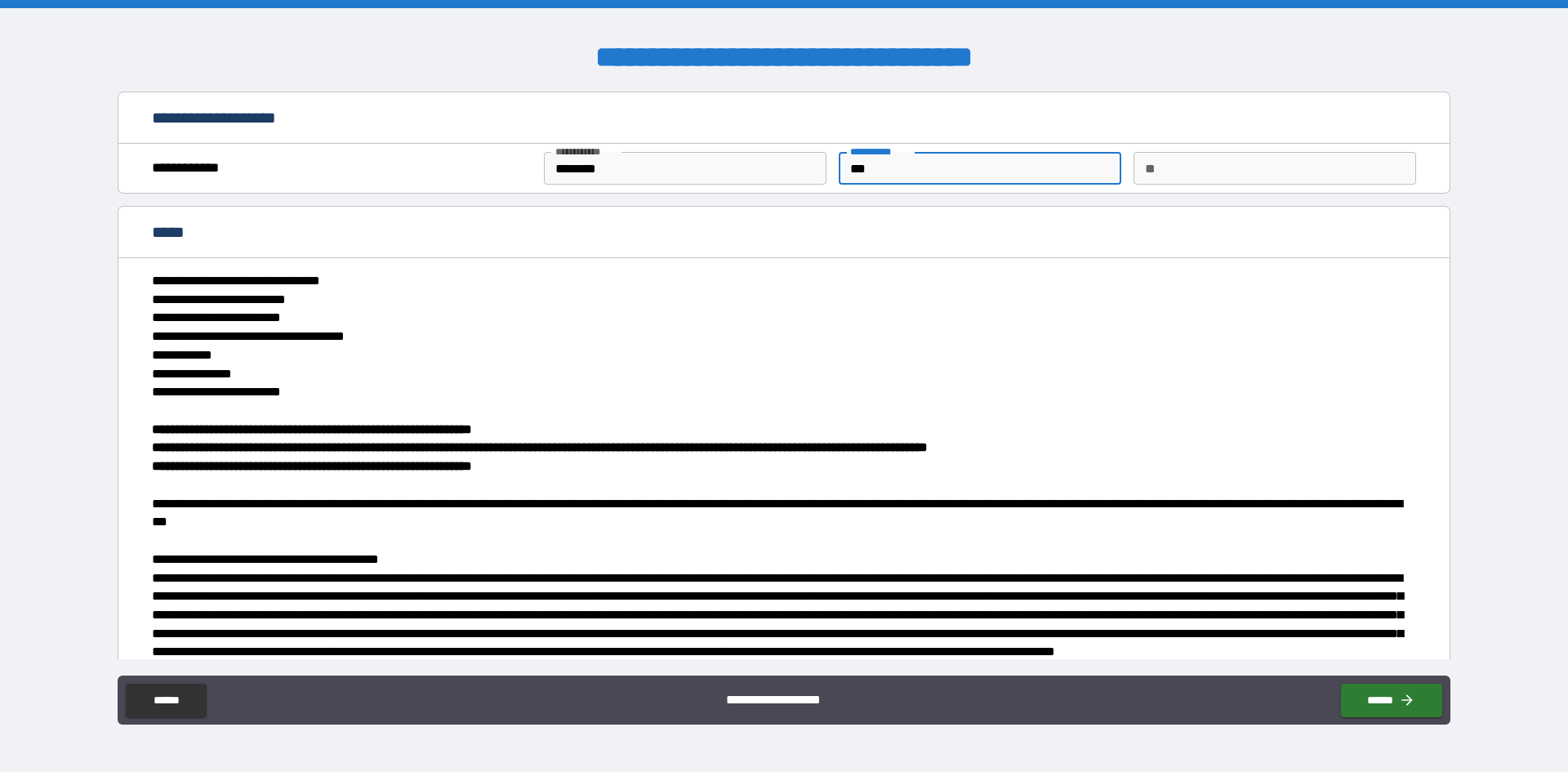 type on "*" 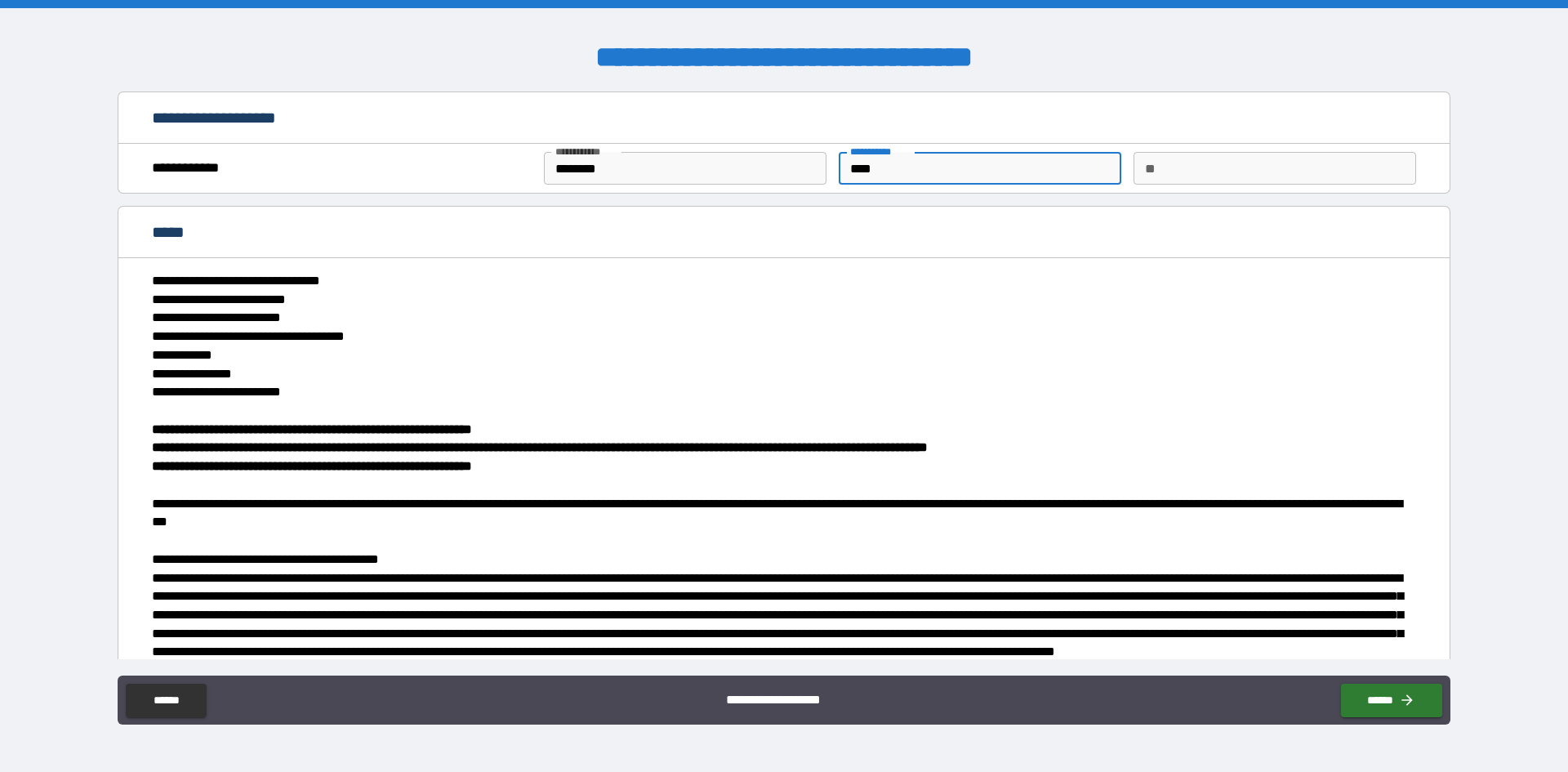 type on "*" 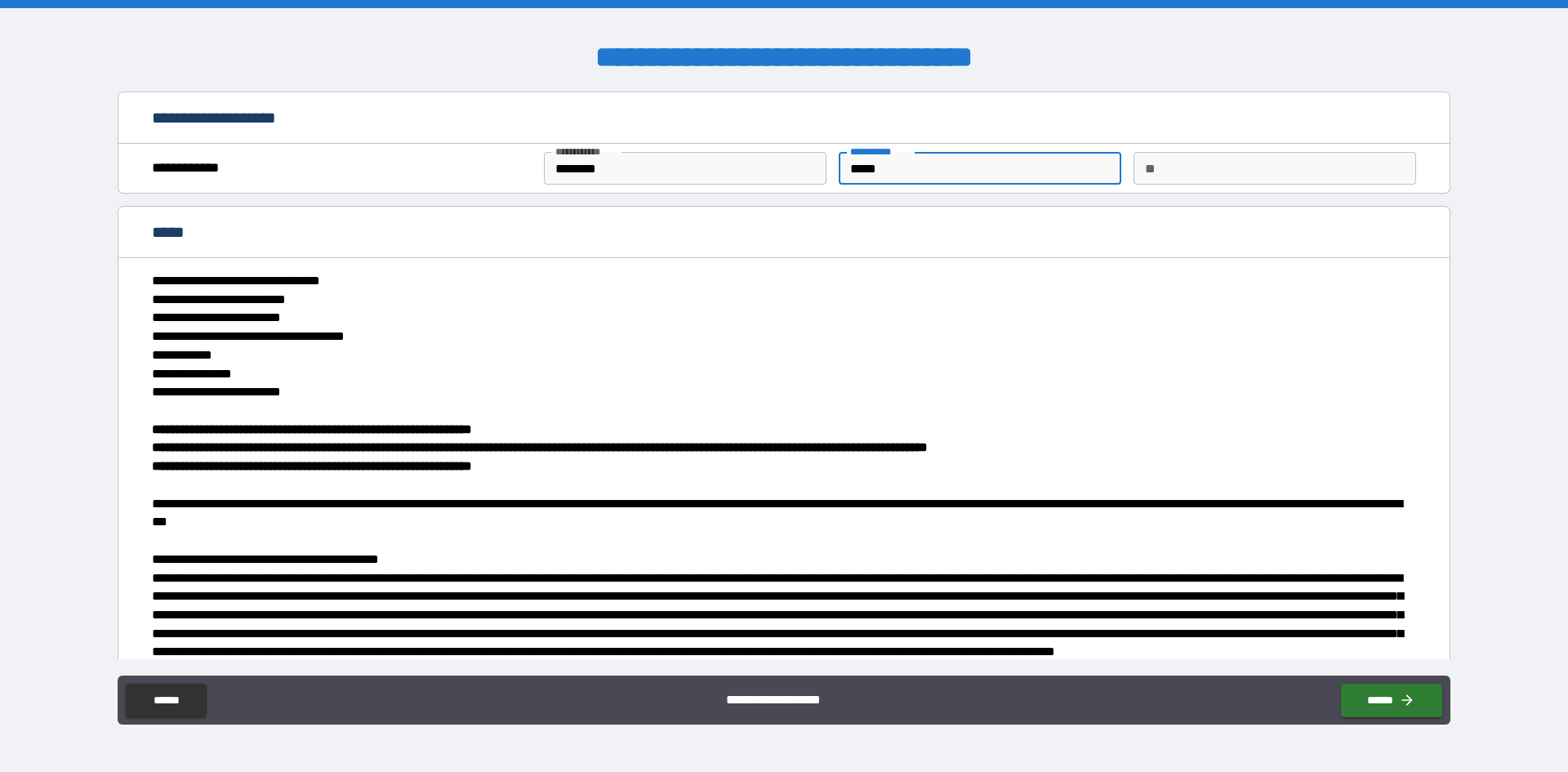type on "*" 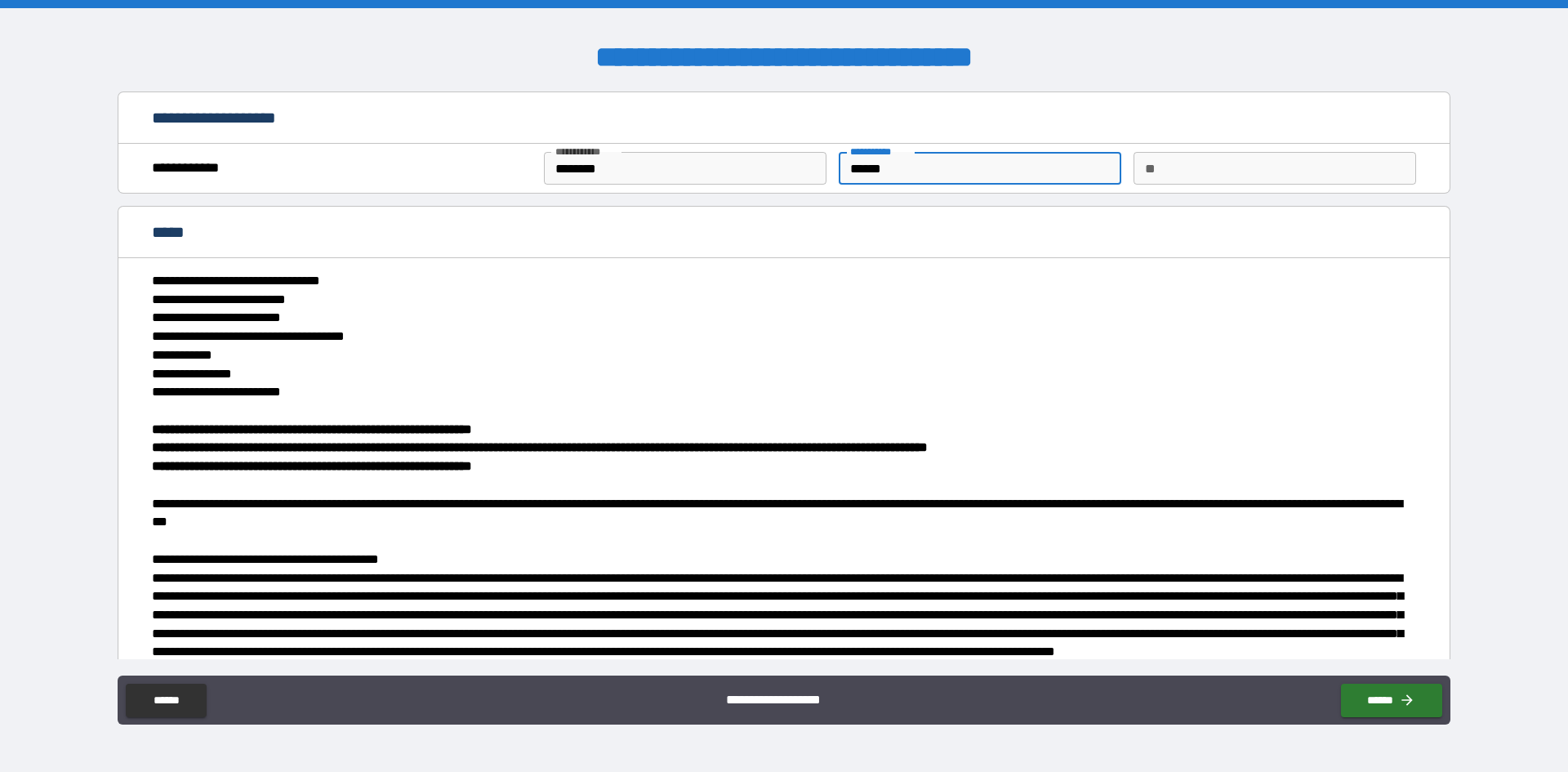 type on "*" 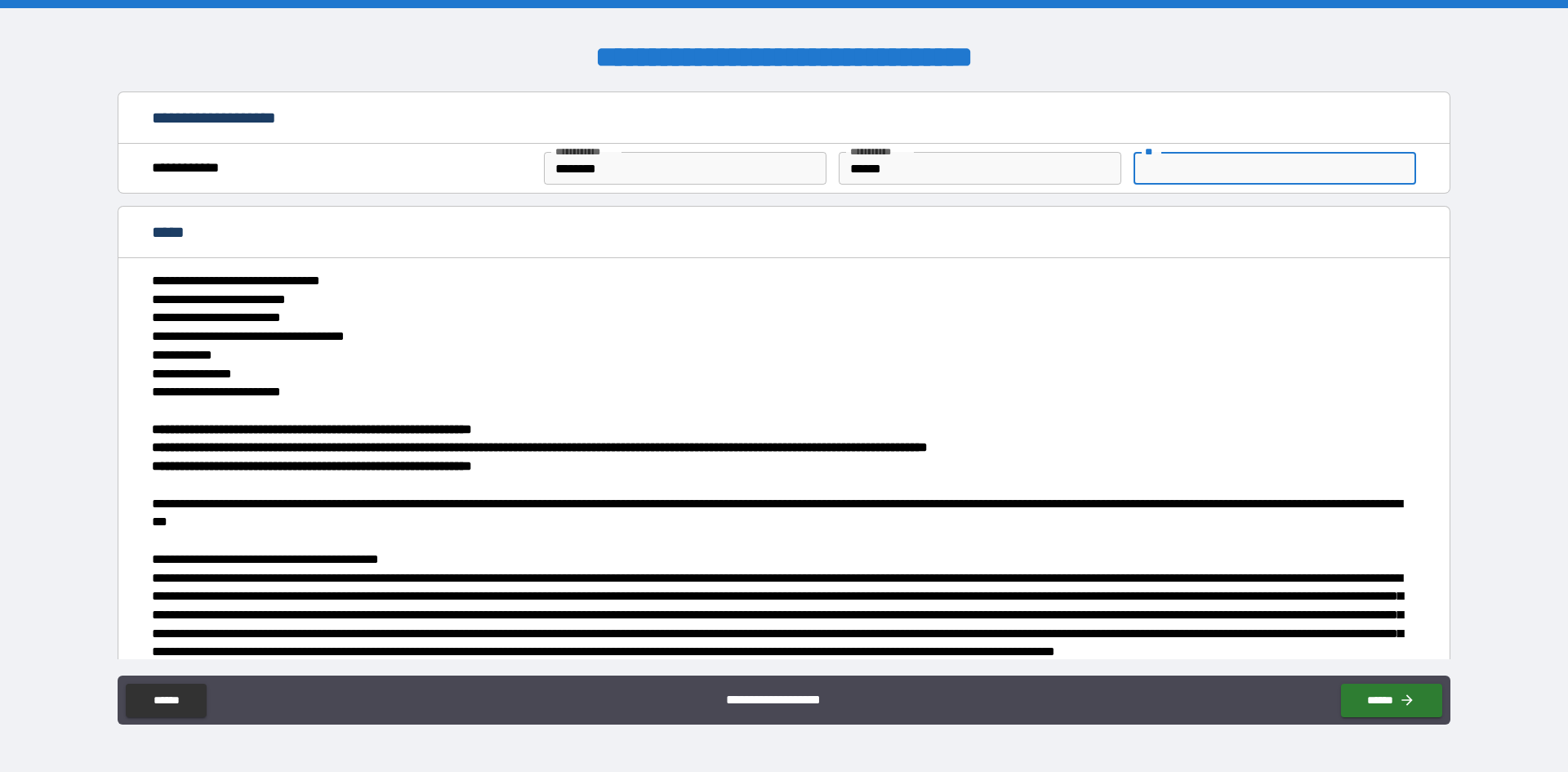 type on "*" 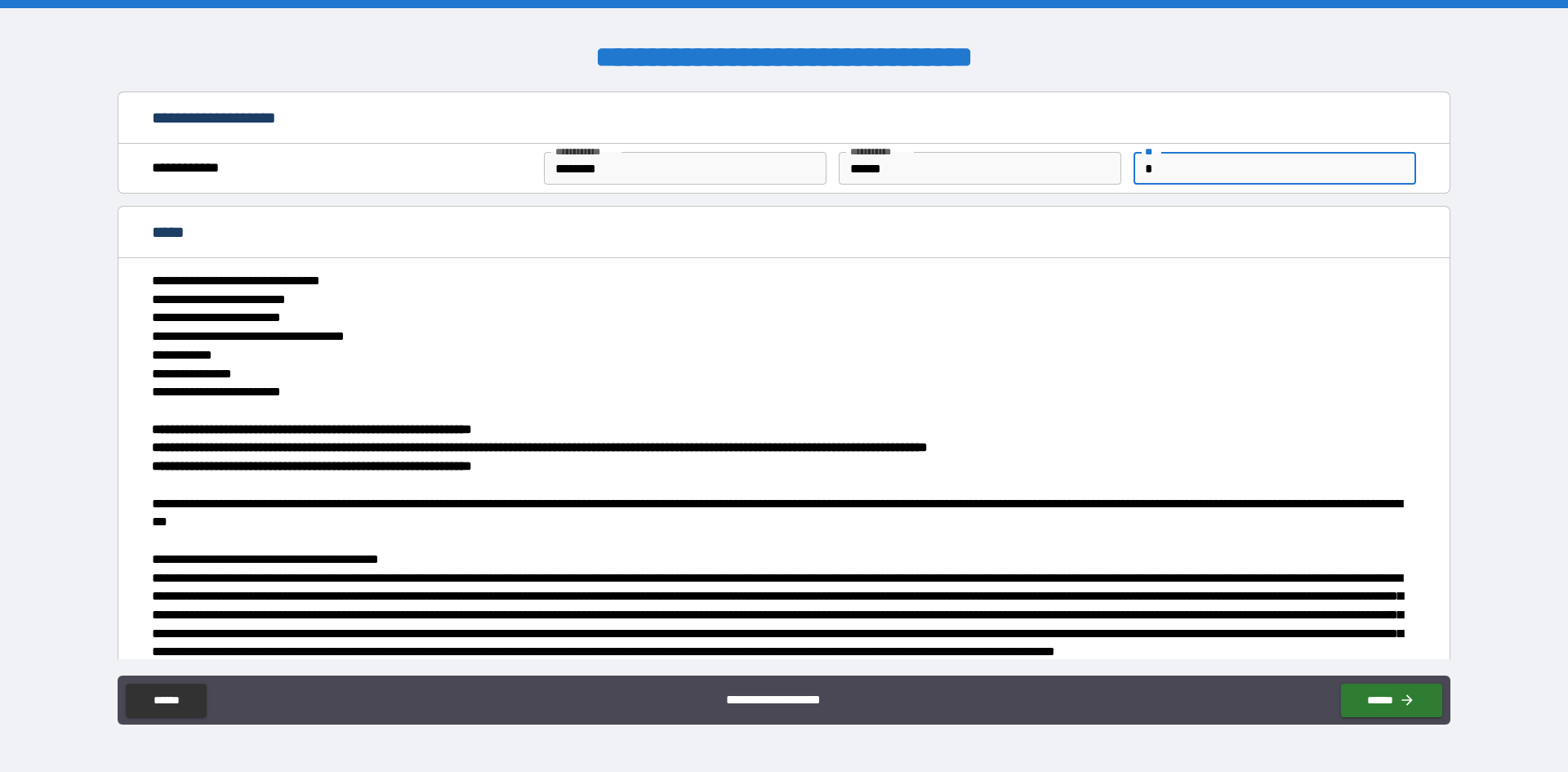 type on "*" 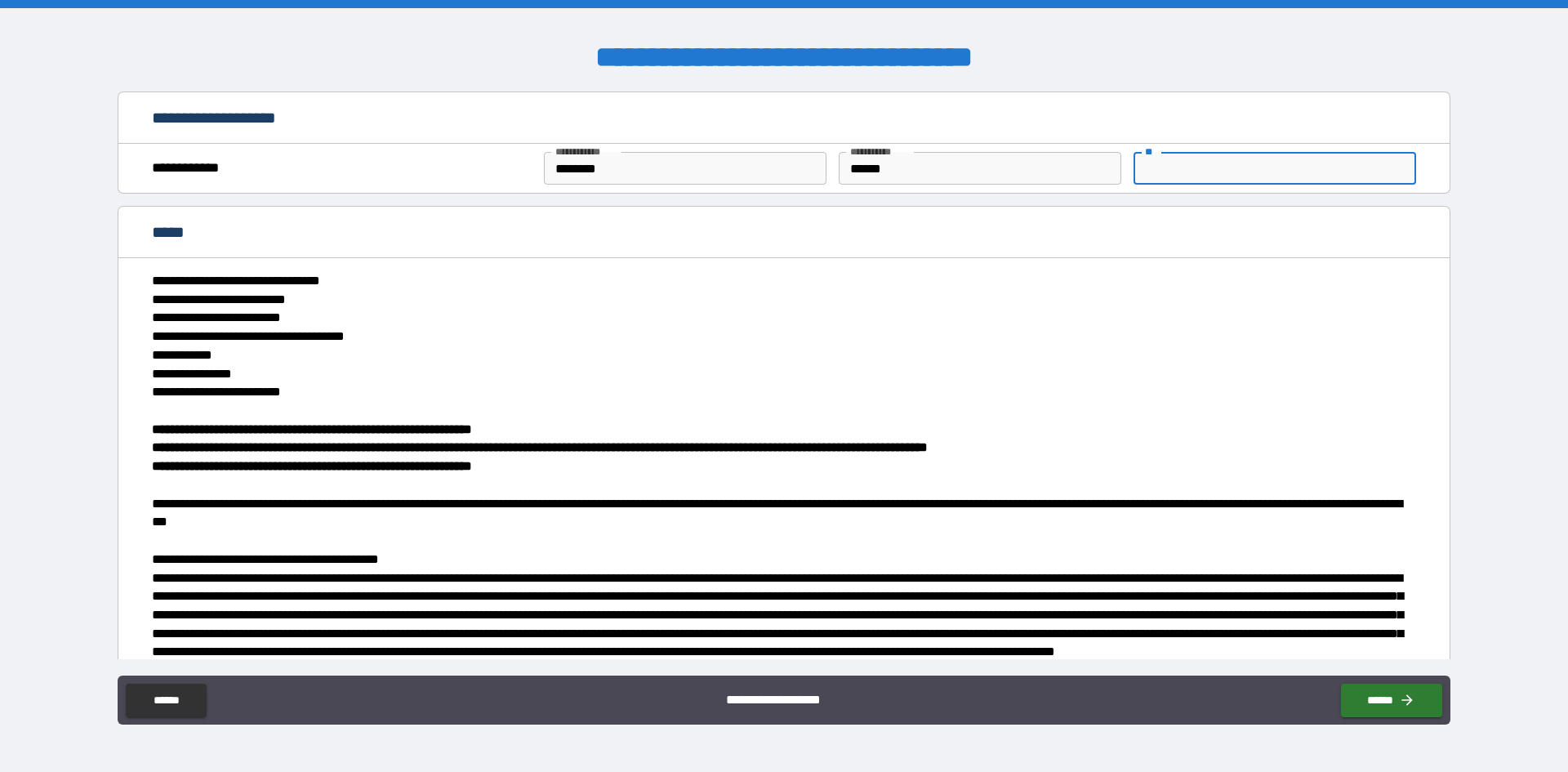 type on "*" 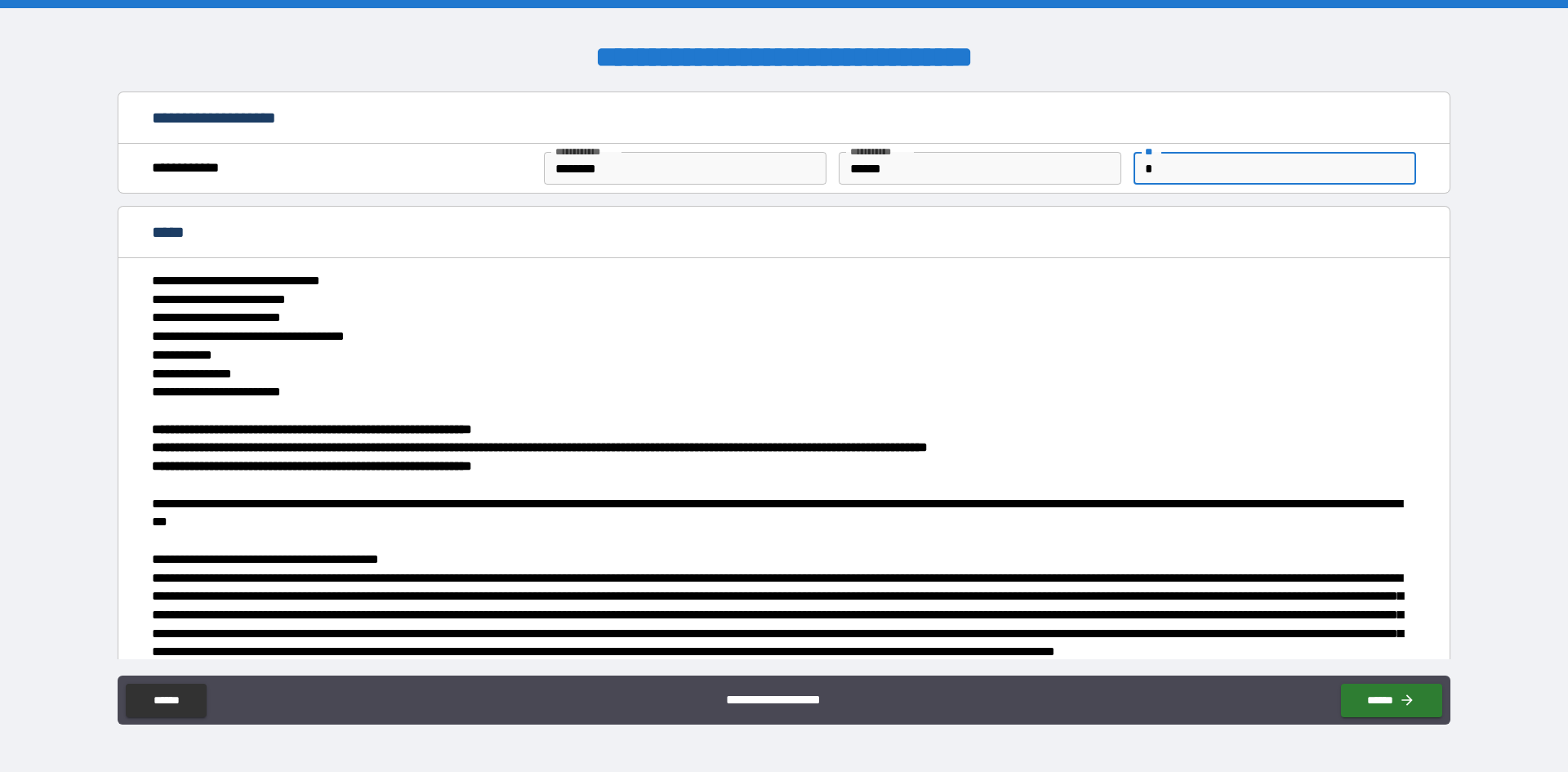type on "*" 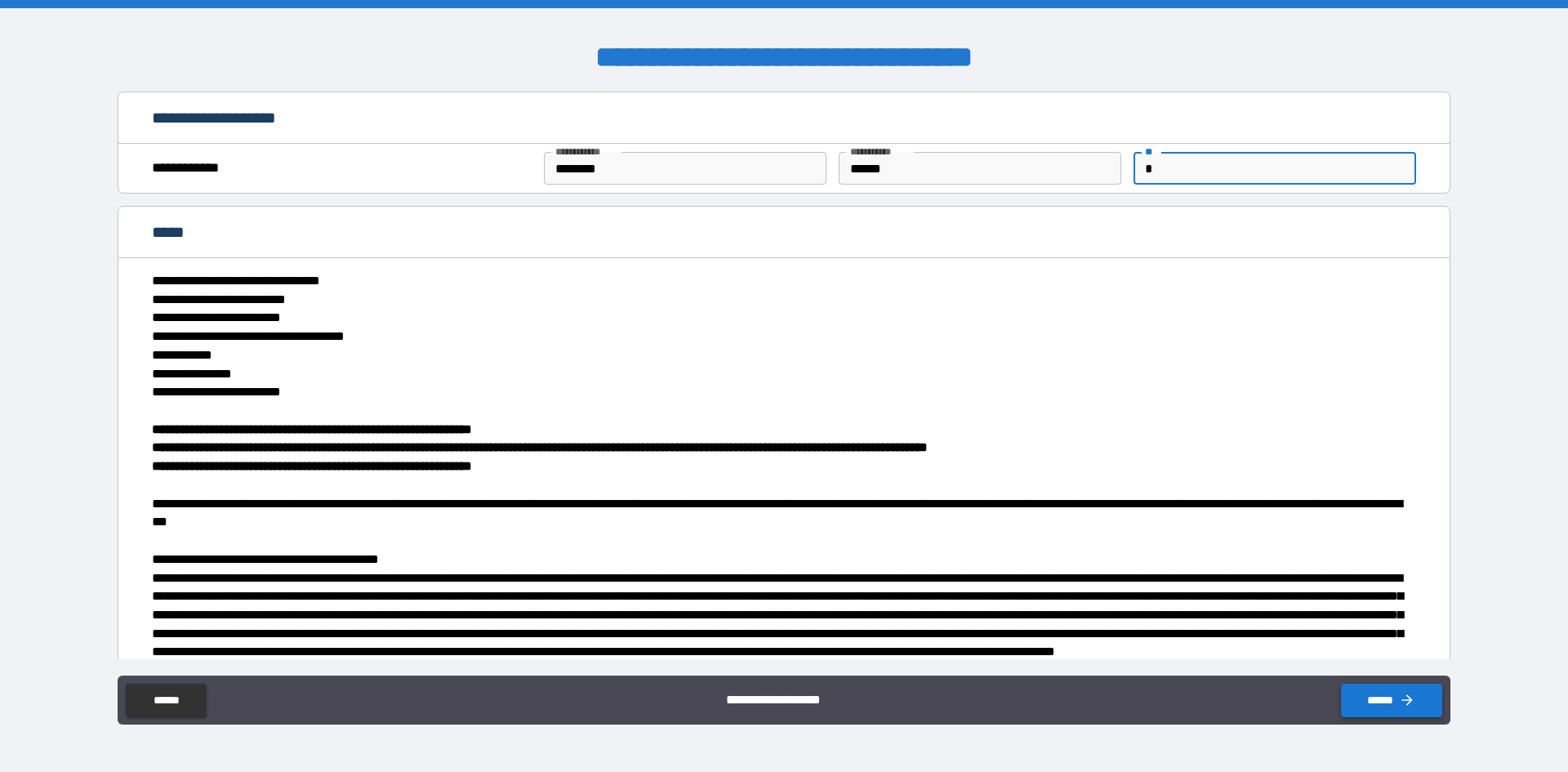 type on "*" 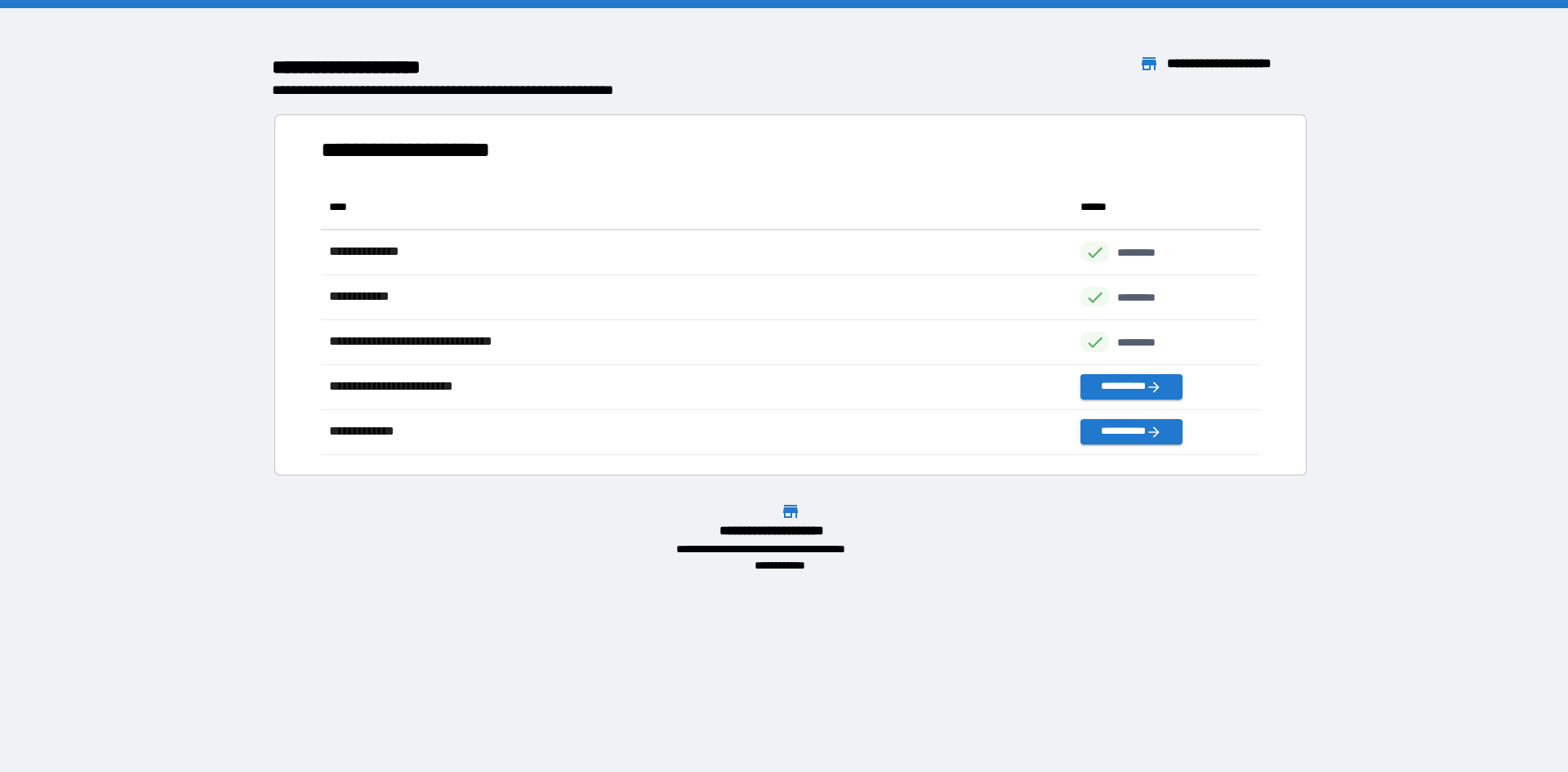 scroll, scrollTop: 13, scrollLeft: 13, axis: both 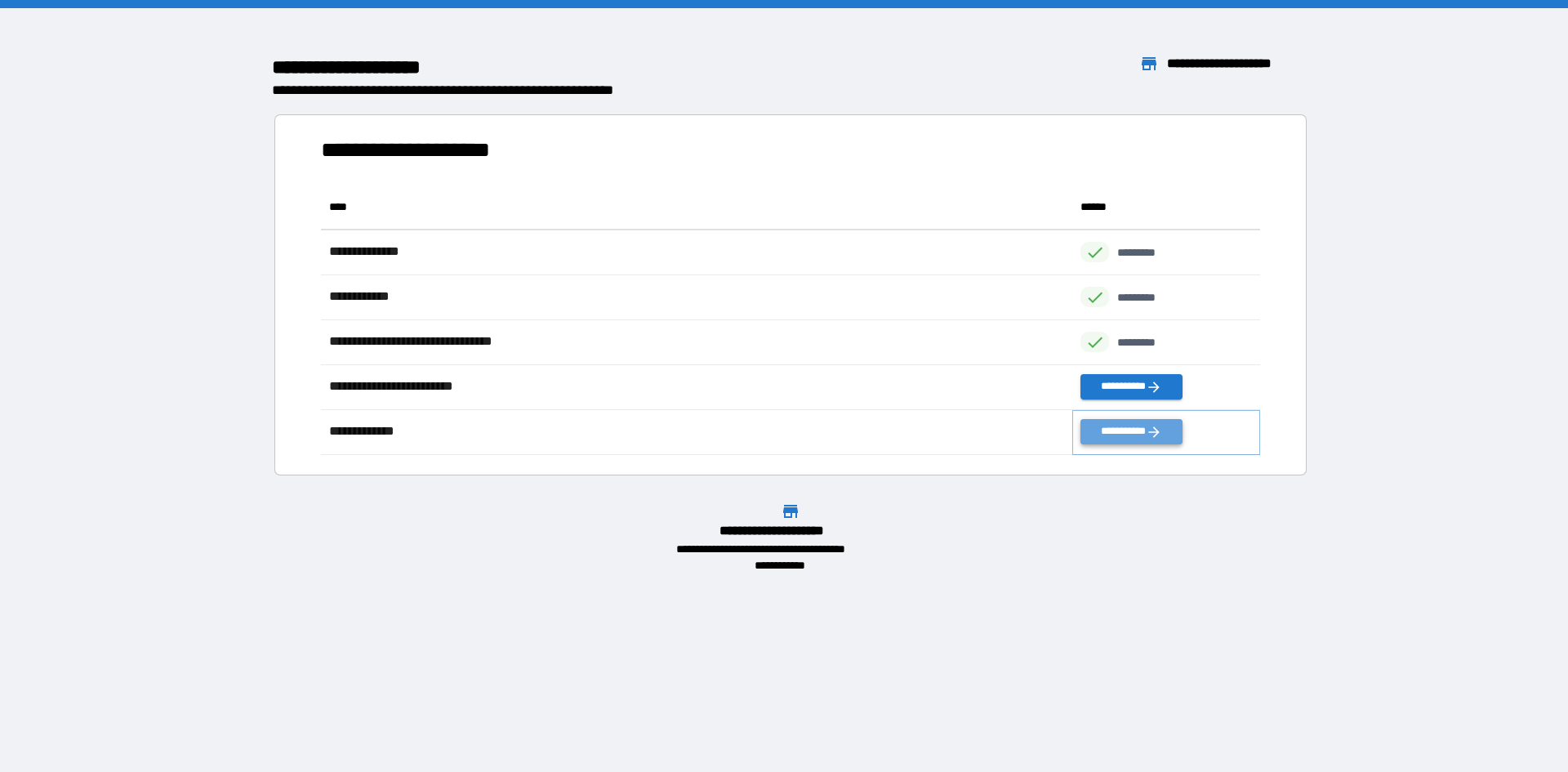 click on "**********" at bounding box center (1131, 431) 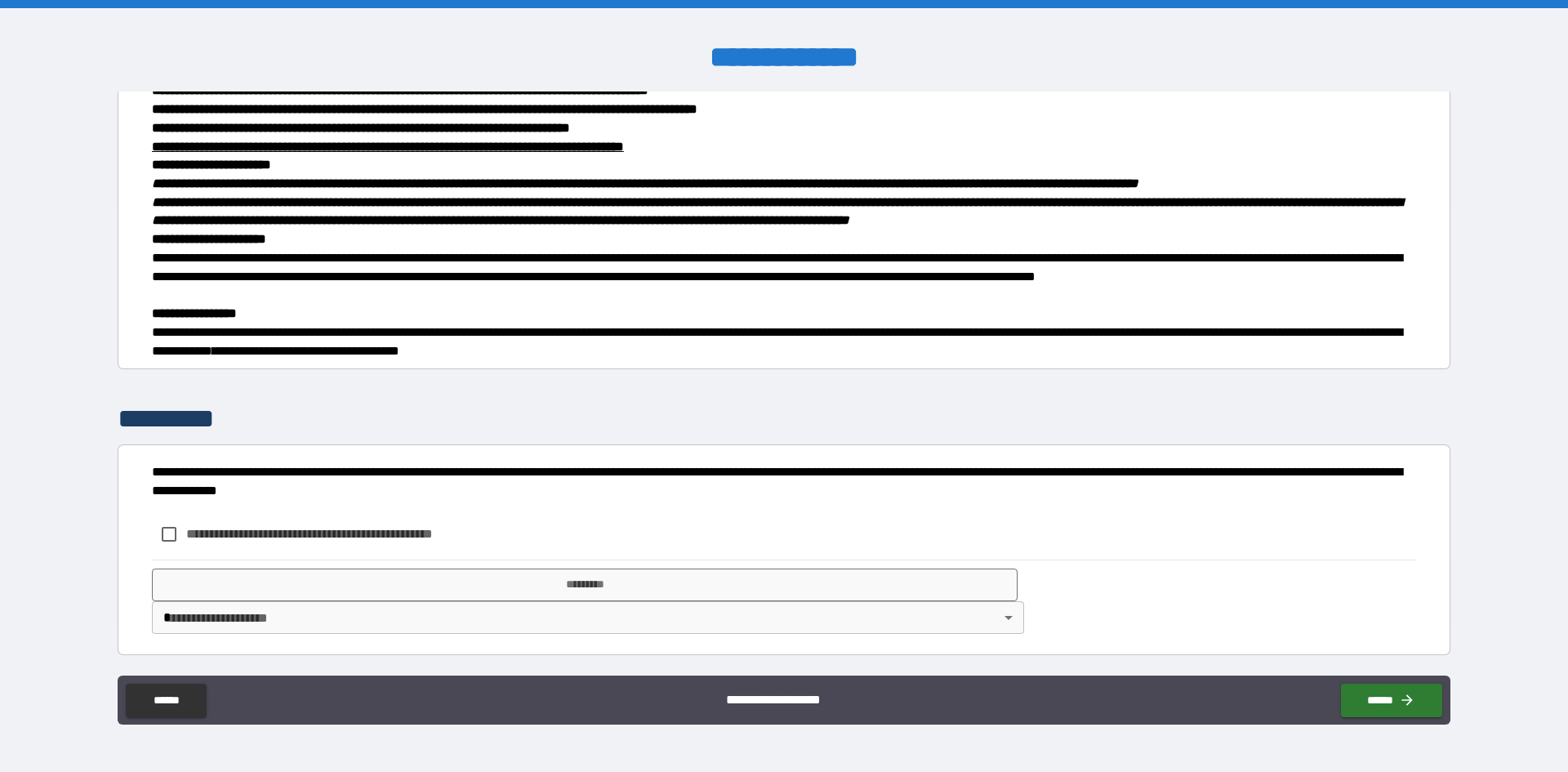 scroll, scrollTop: 198, scrollLeft: 0, axis: vertical 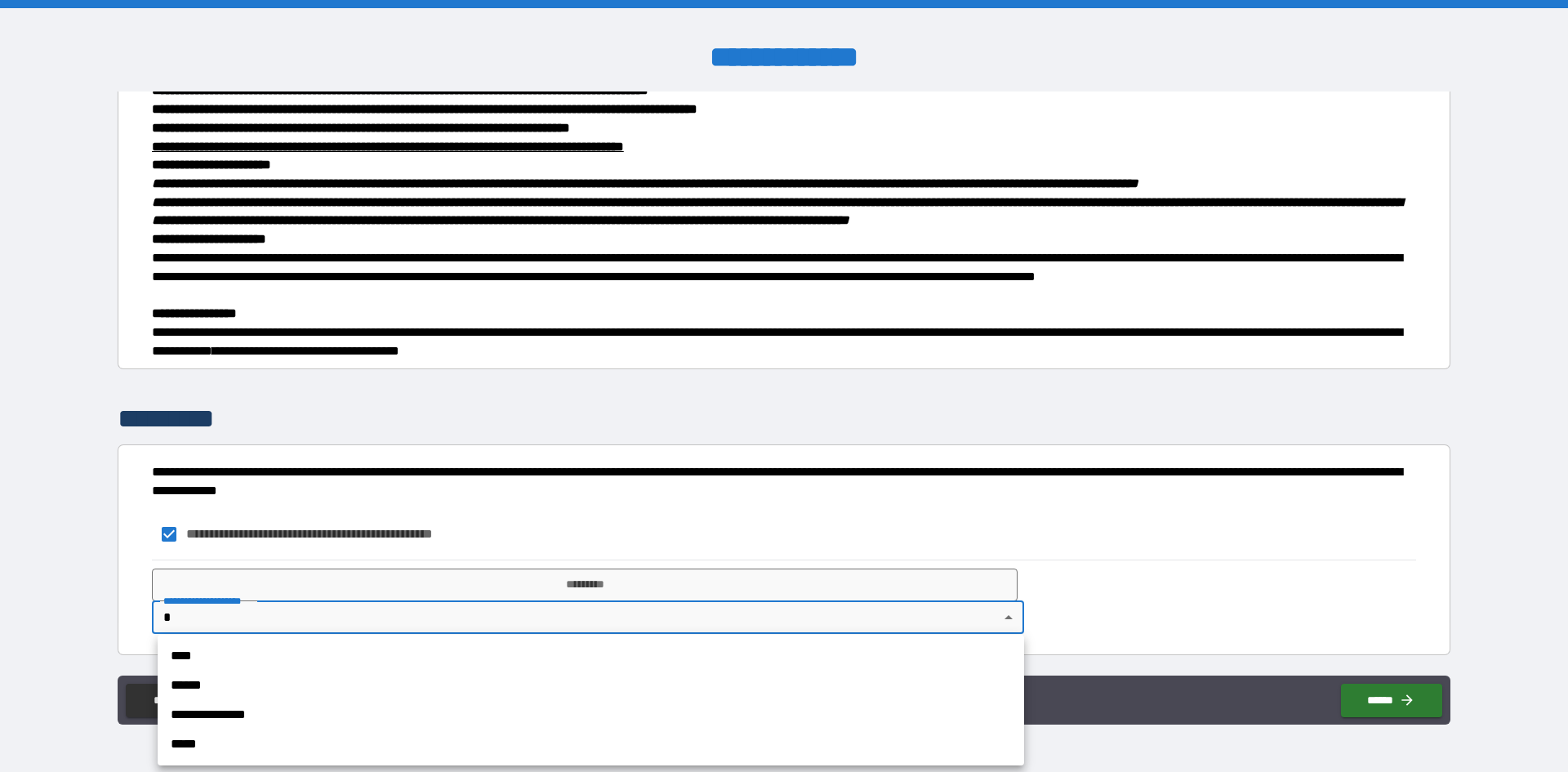 click on "**********" at bounding box center (784, 386) 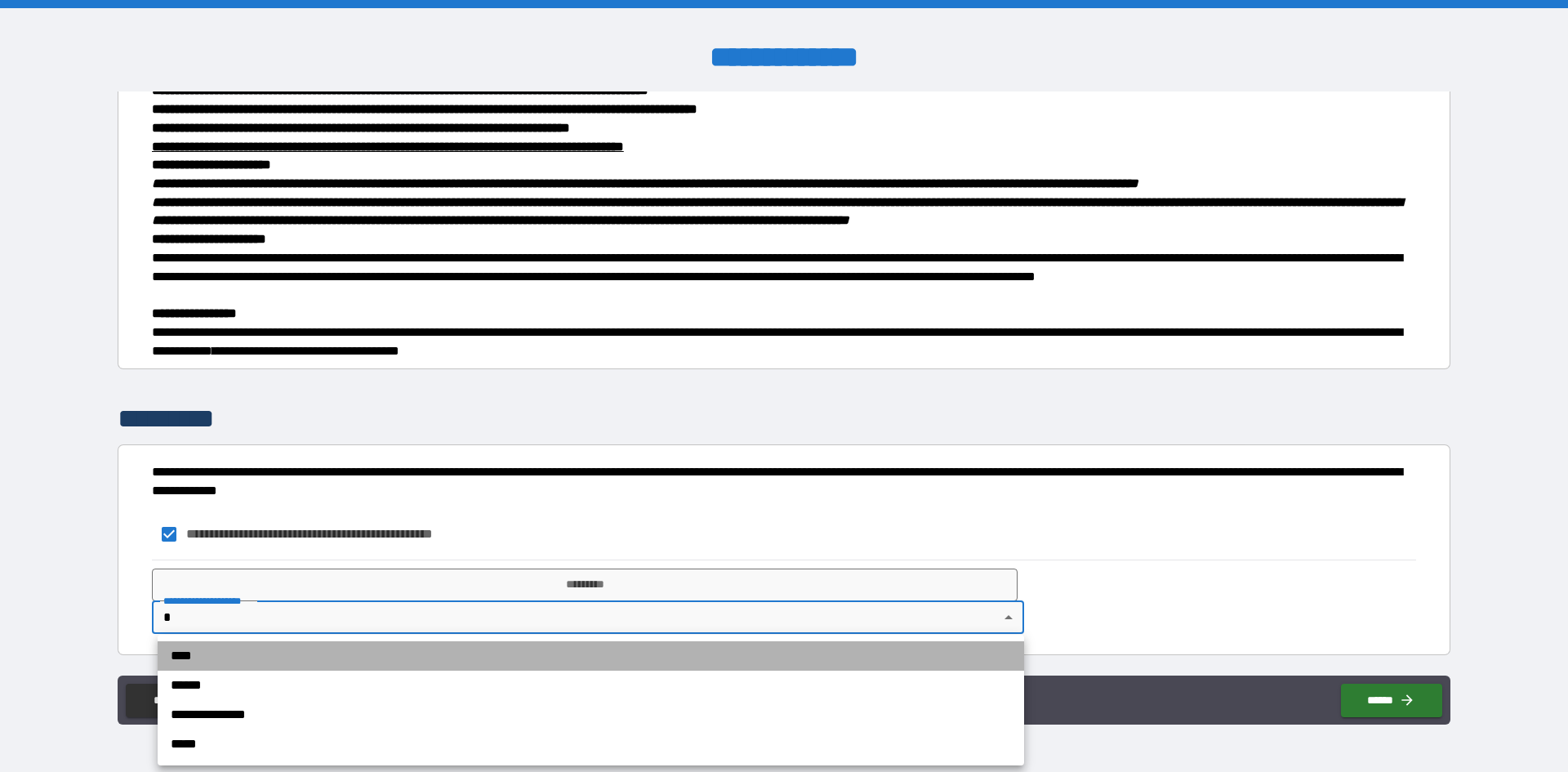 click on "****" at bounding box center [590, 656] 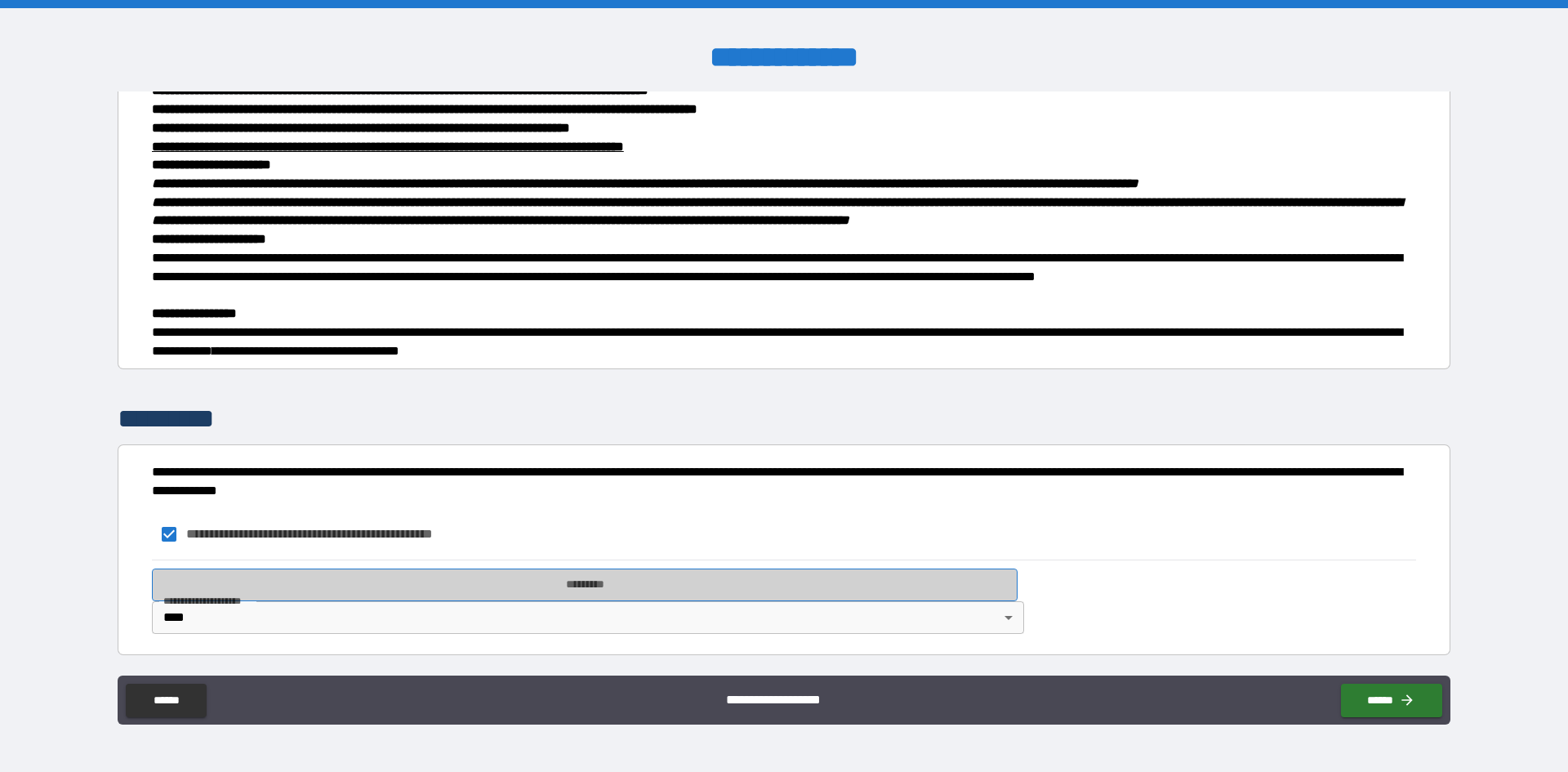 click on "*********" at bounding box center (585, 585) 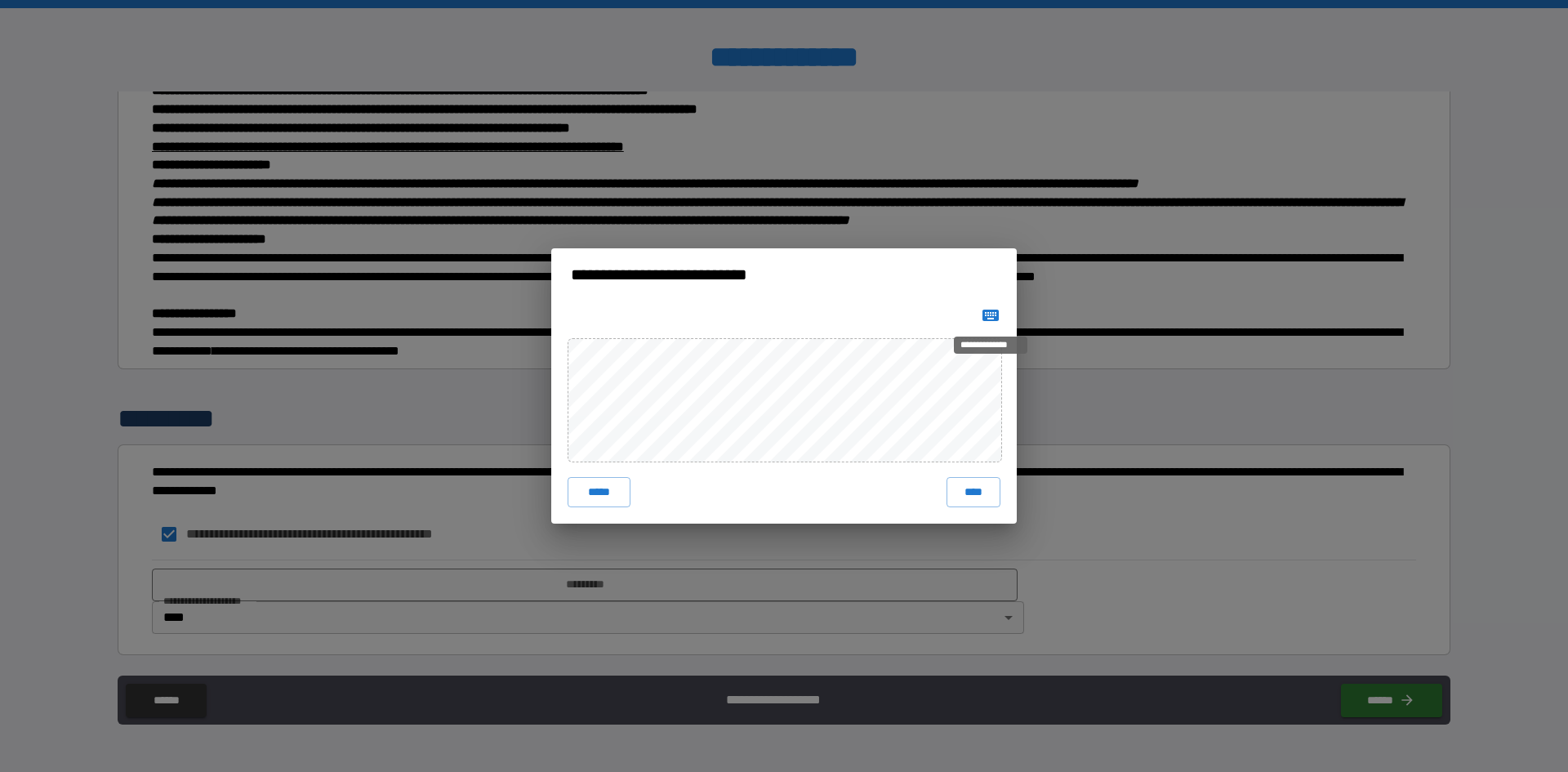 click 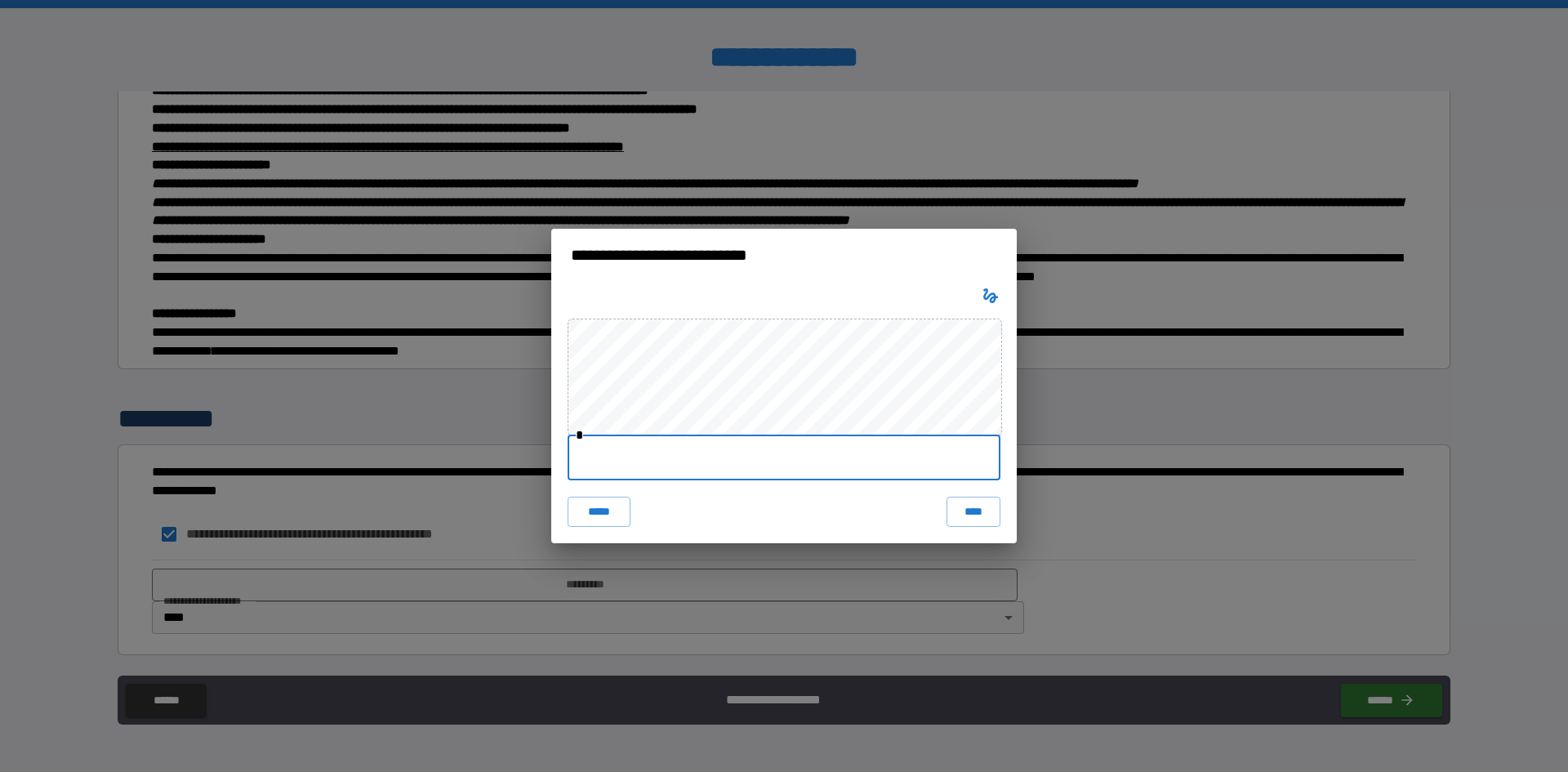 click at bounding box center [784, 457] 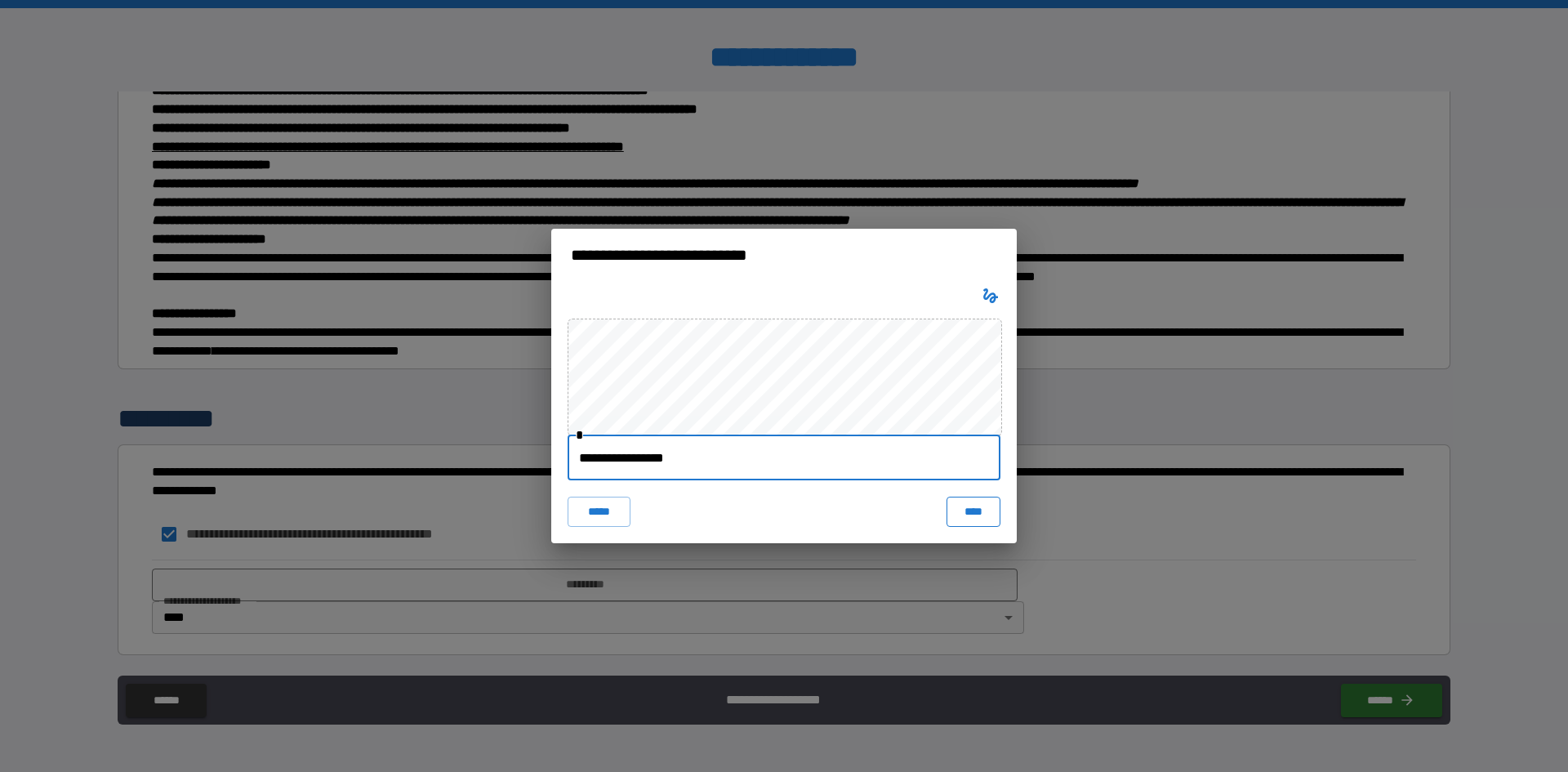 type on "**********" 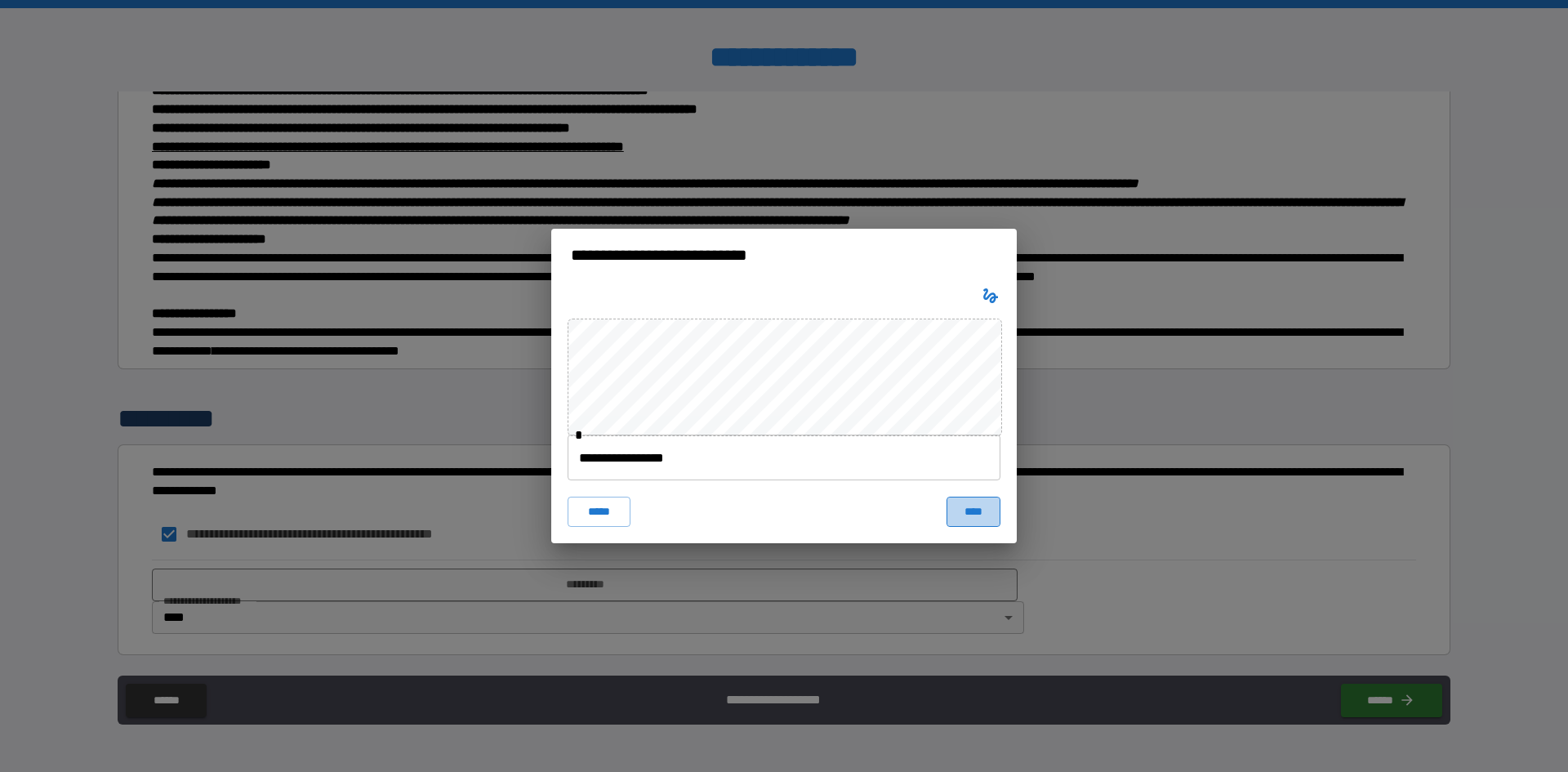 click on "****" at bounding box center [973, 511] 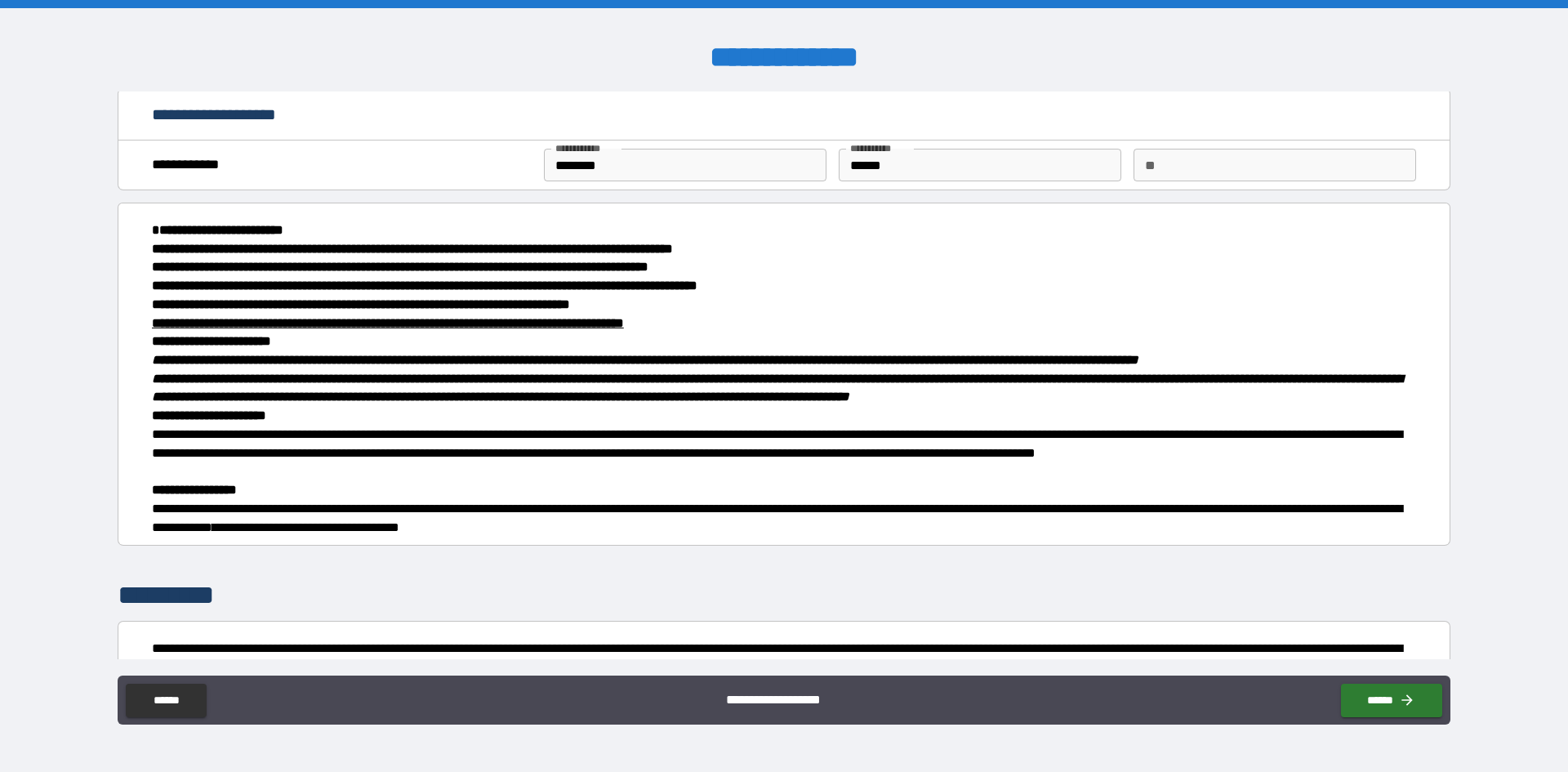 scroll, scrollTop: 0, scrollLeft: 0, axis: both 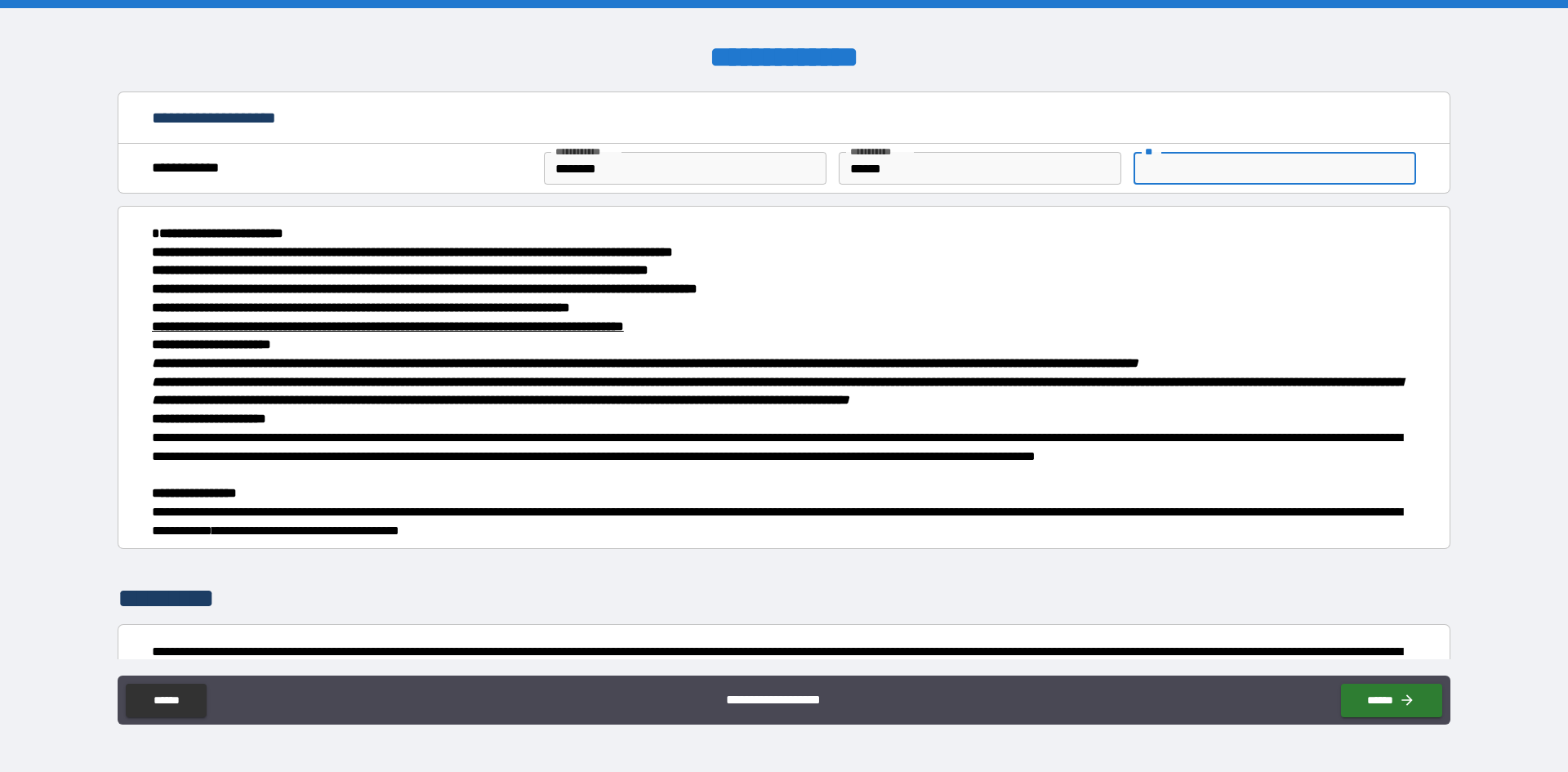 click on "**" at bounding box center (1275, 168) 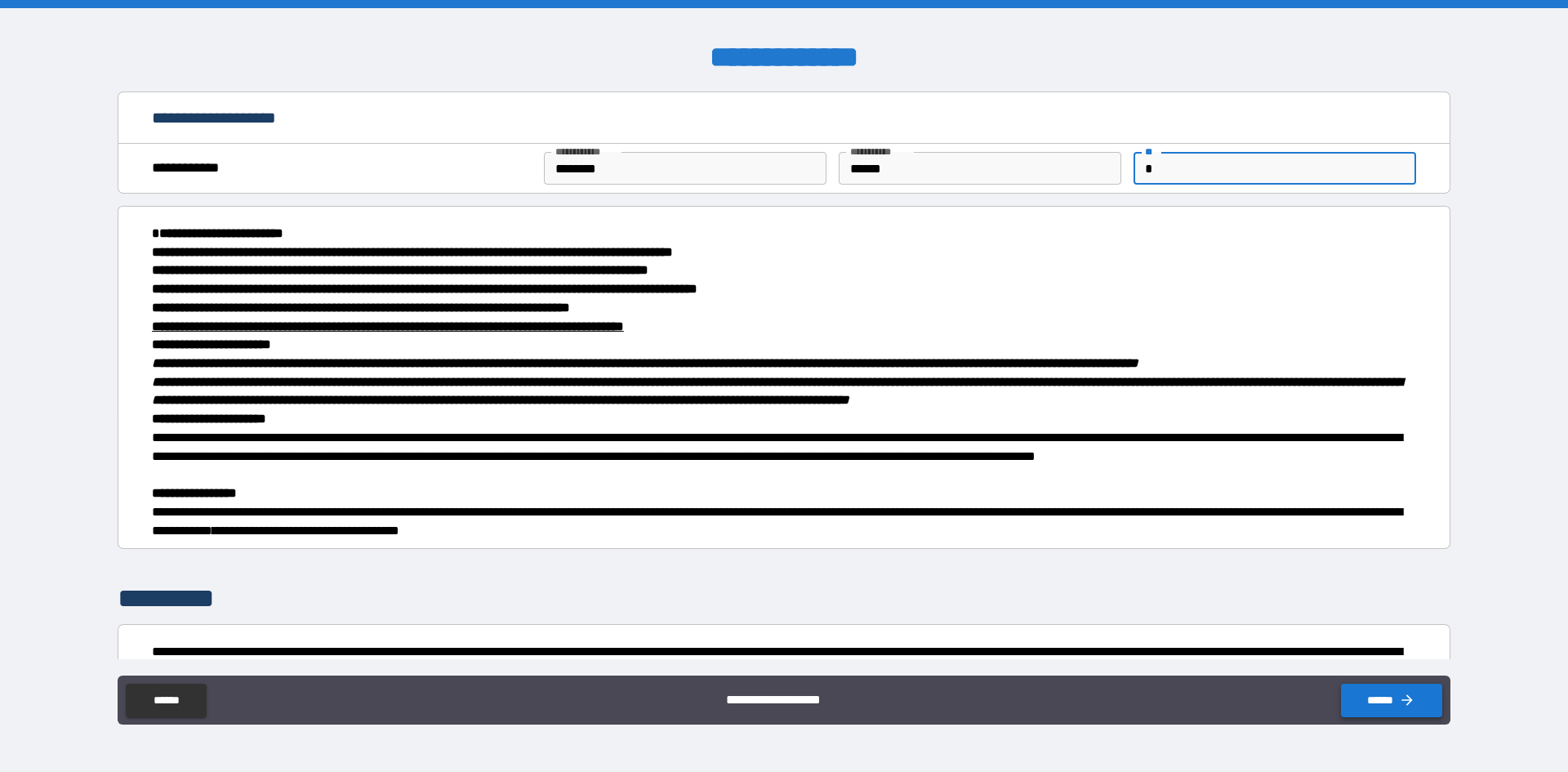 type on "*" 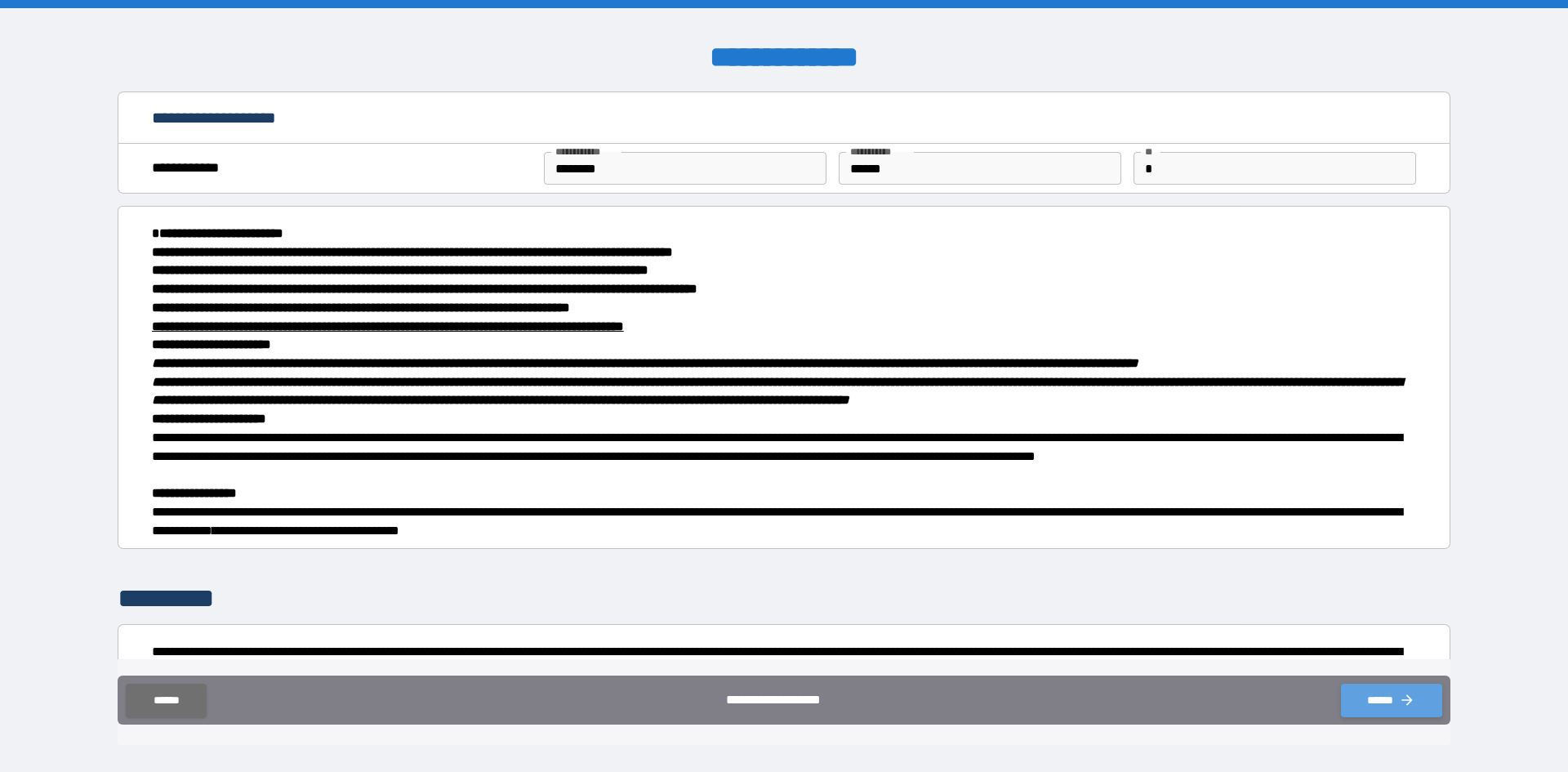 click on "******" at bounding box center (1392, 700) 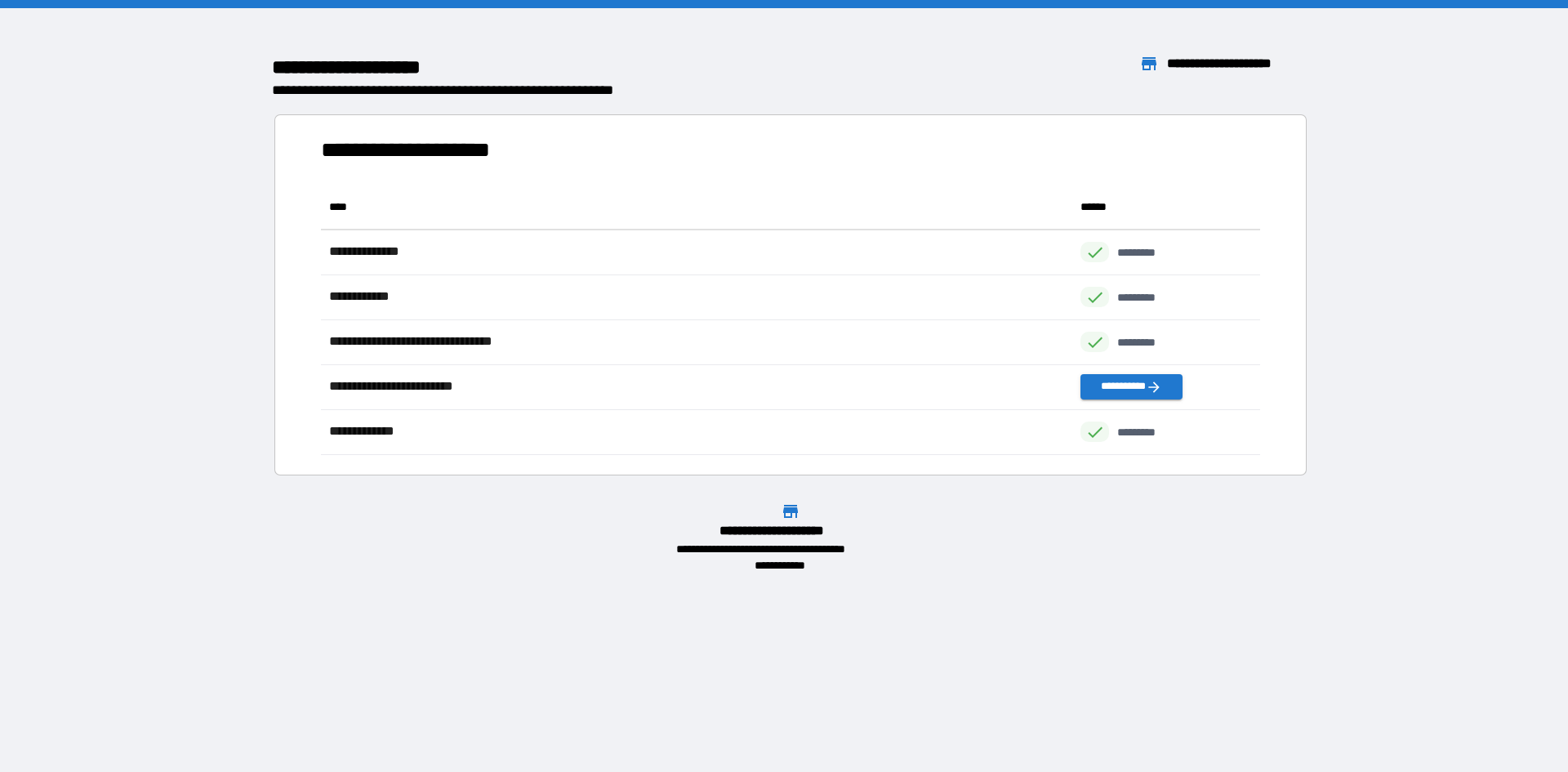 scroll, scrollTop: 13, scrollLeft: 13, axis: both 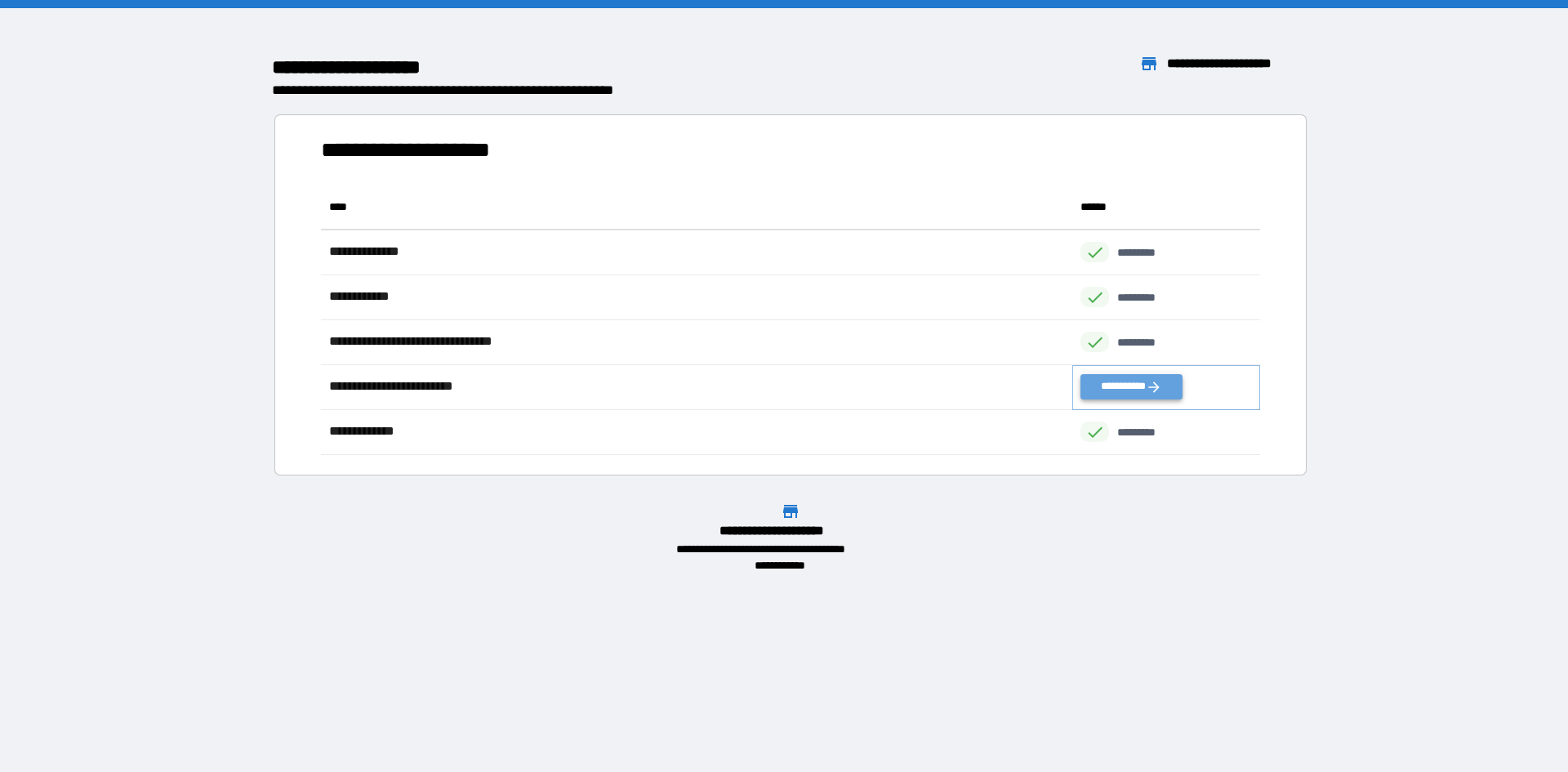 click on "**********" at bounding box center (1131, 386) 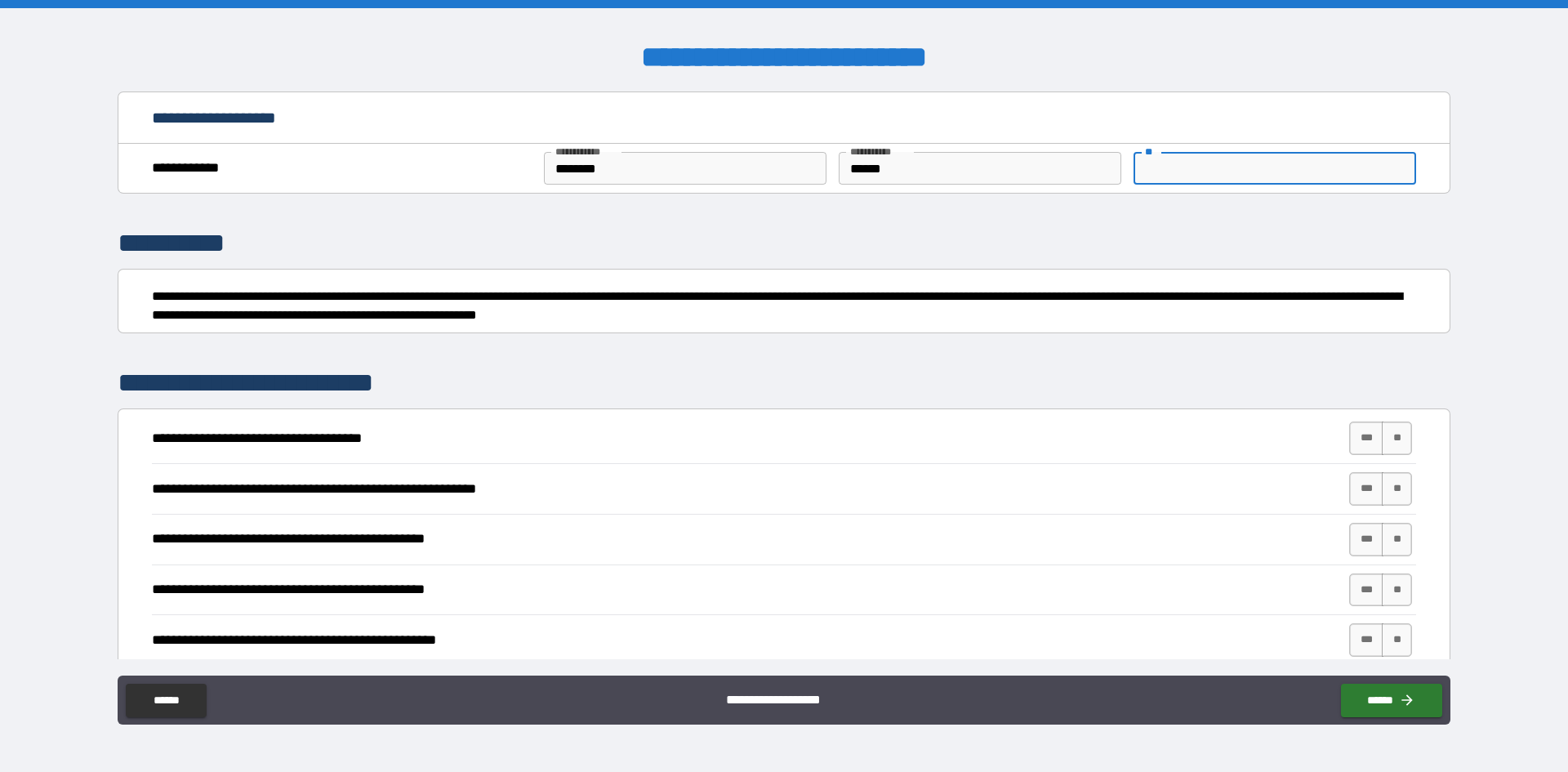 click on "**" at bounding box center (1275, 168) 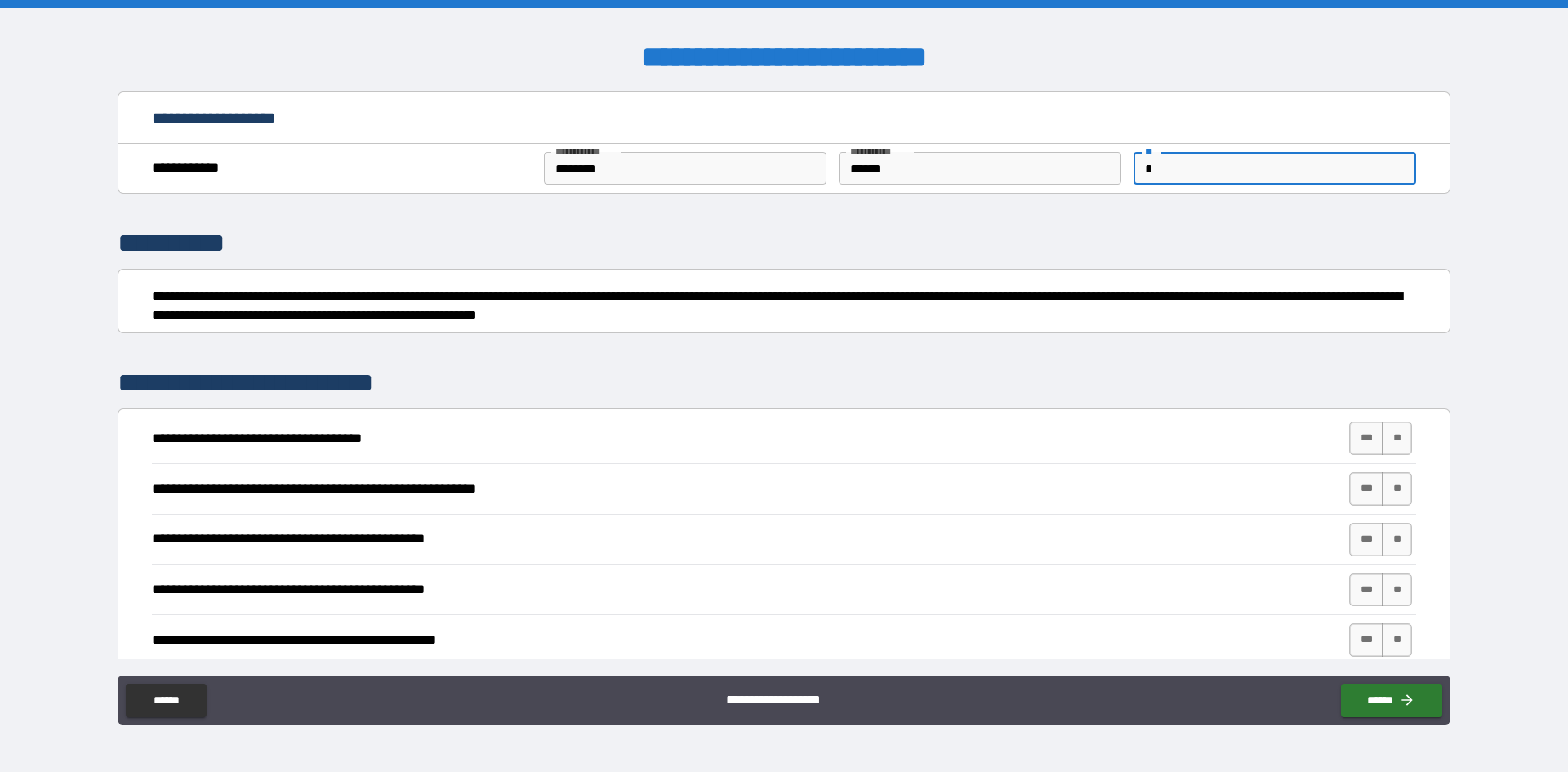 type on "*" 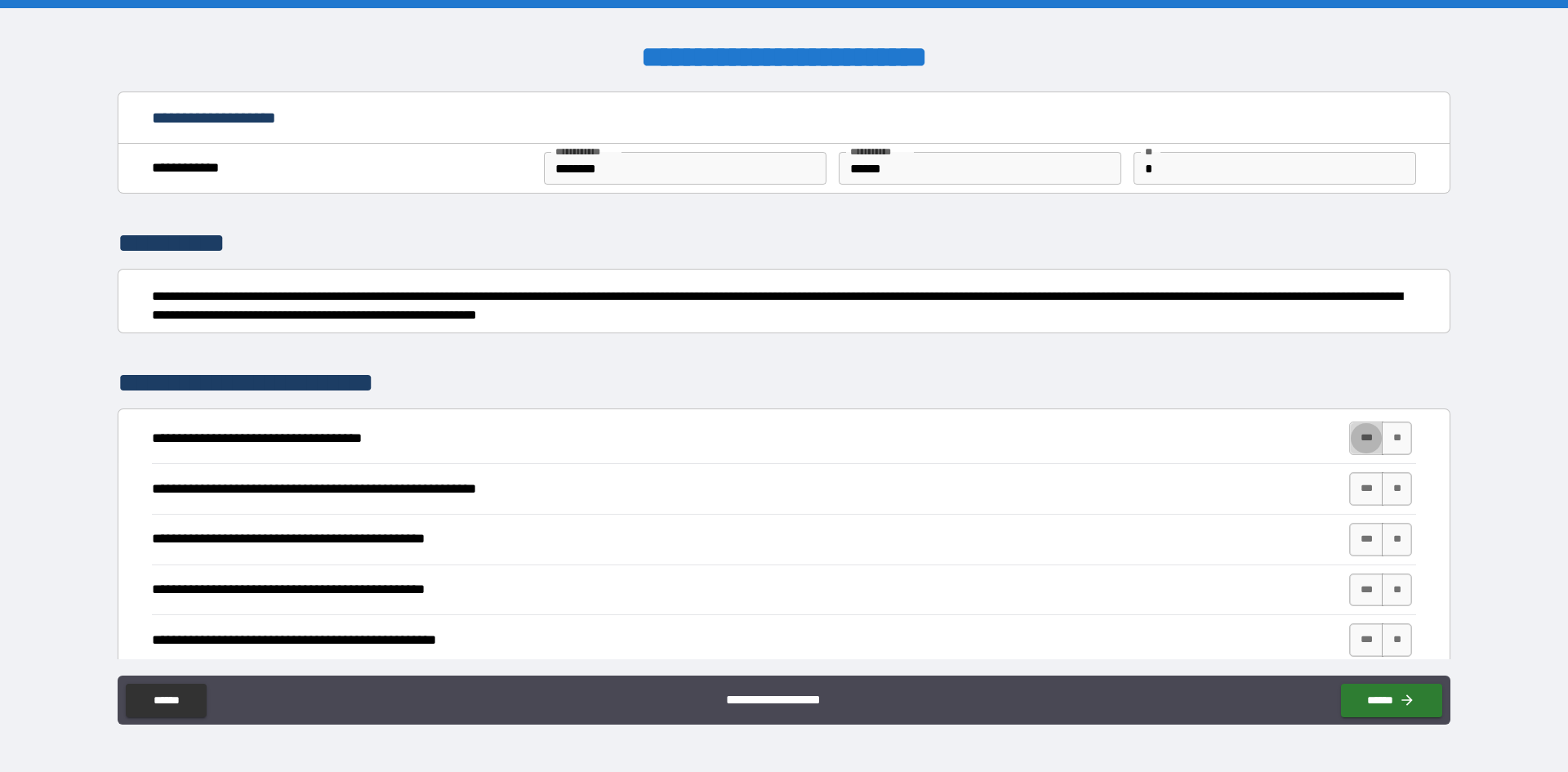 click on "***" at bounding box center [1366, 438] 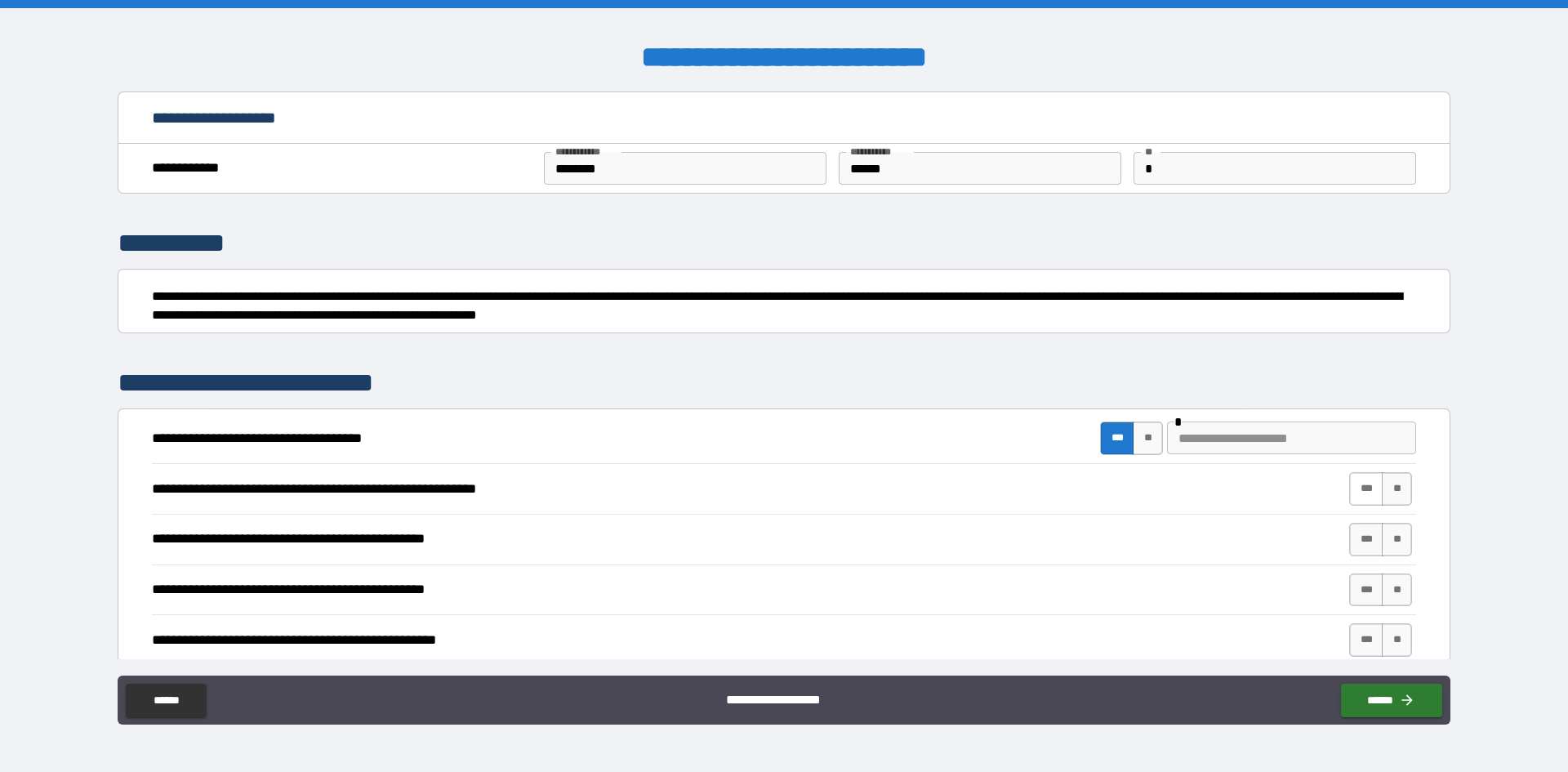 click on "***" at bounding box center [1366, 489] 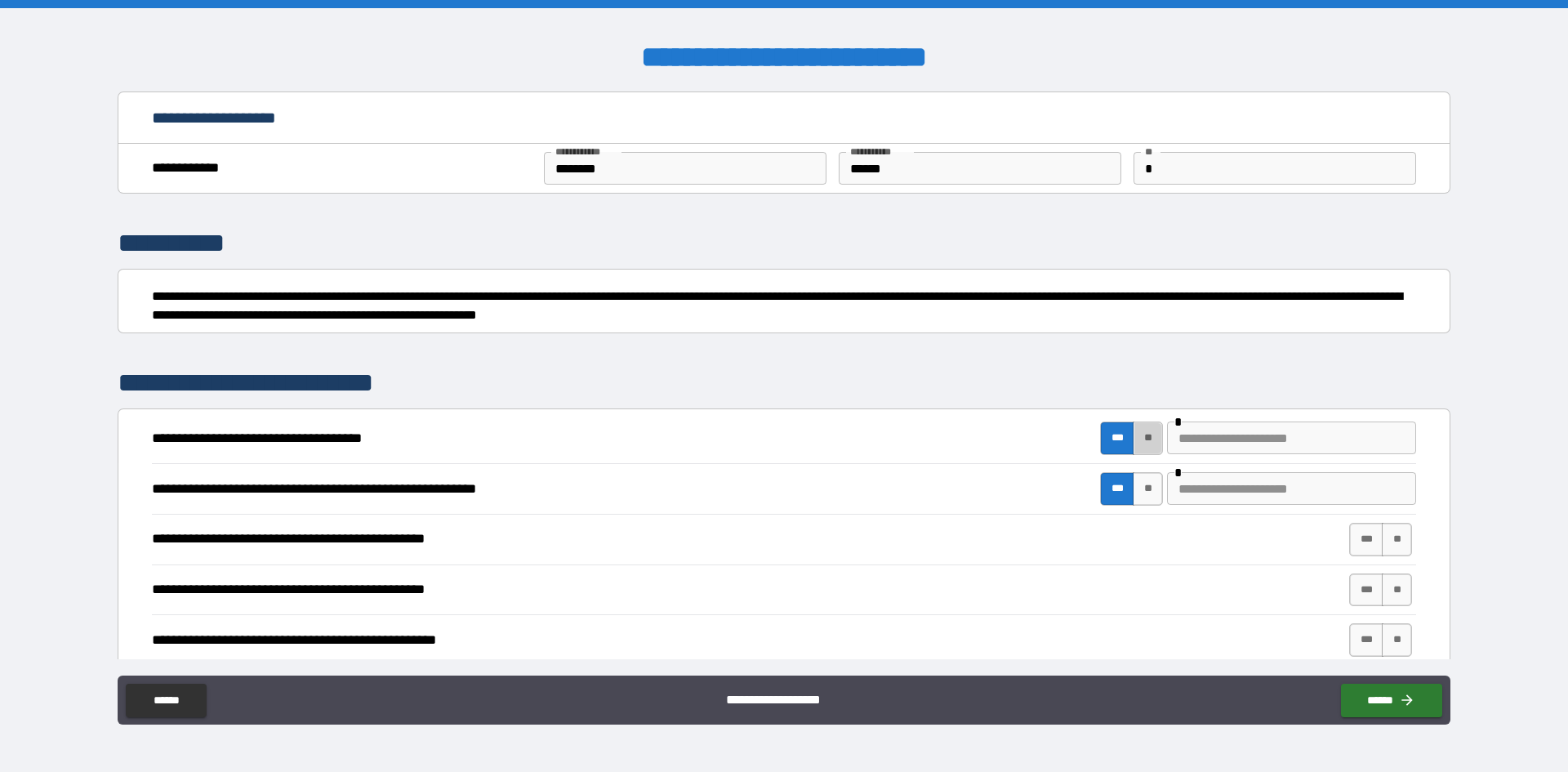 click on "**" at bounding box center [1147, 438] 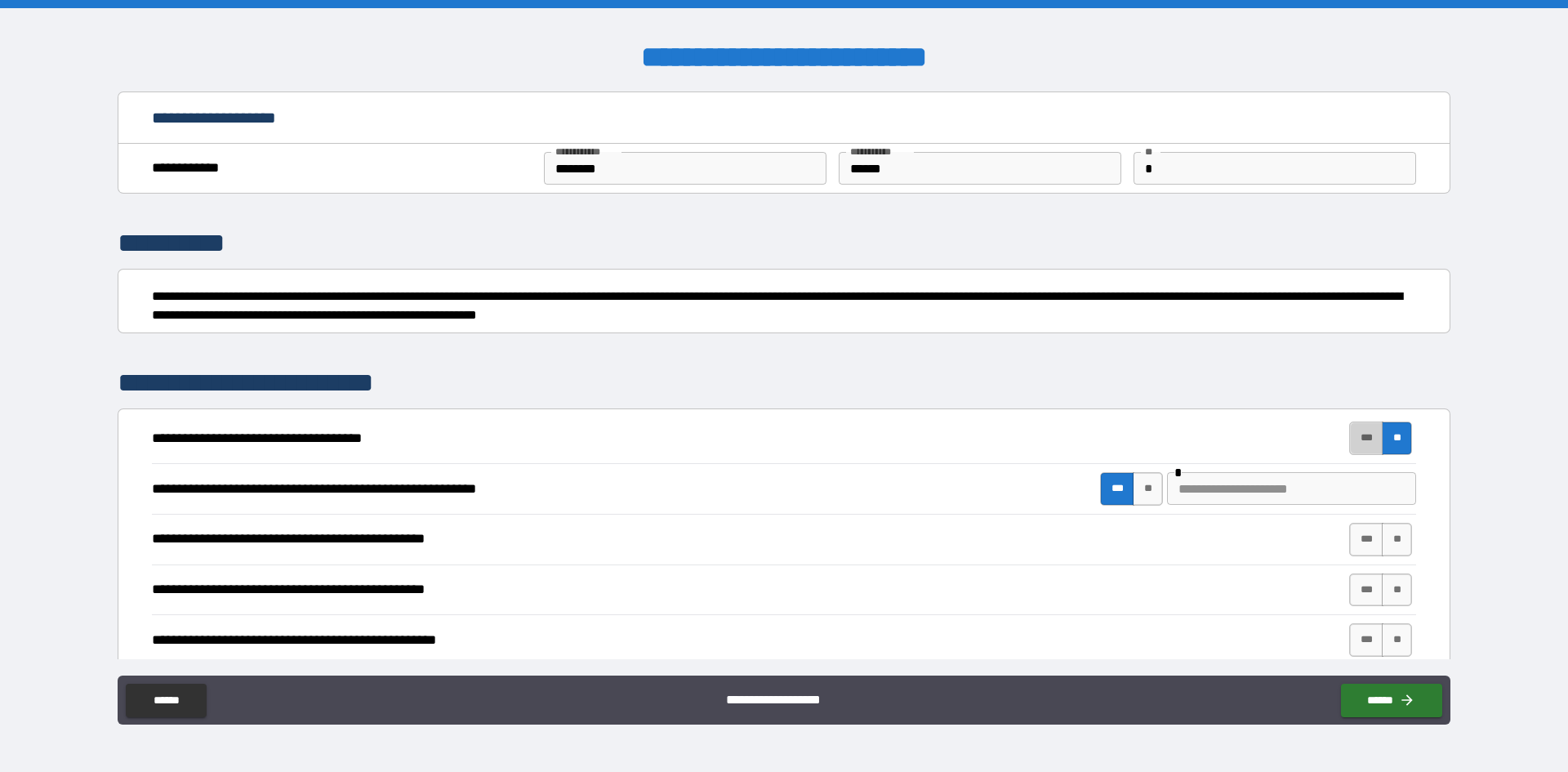drag, startPoint x: 1357, startPoint y: 445, endPoint x: 1249, endPoint y: 456, distance: 108.55874 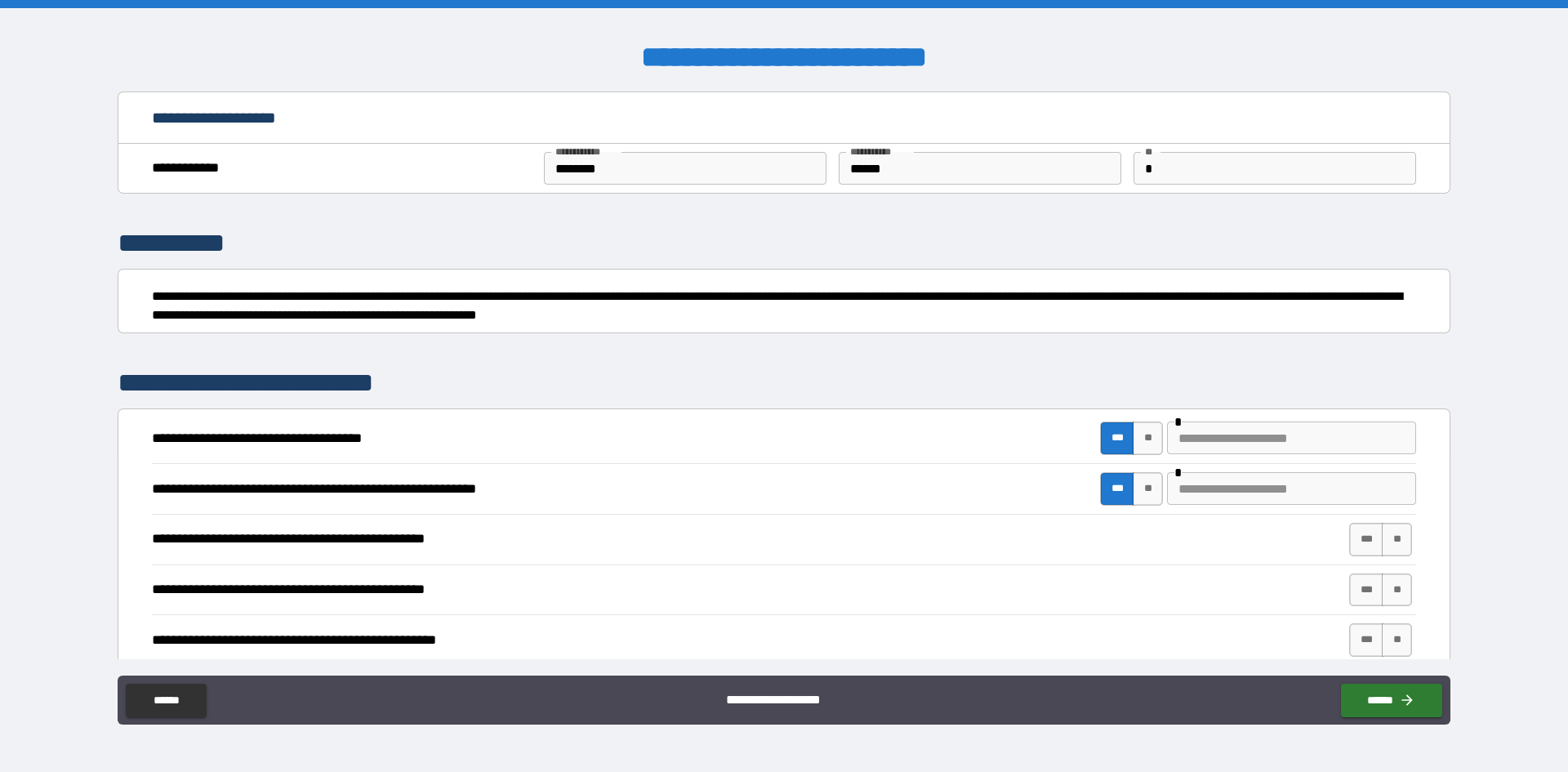 click at bounding box center (1291, 438) 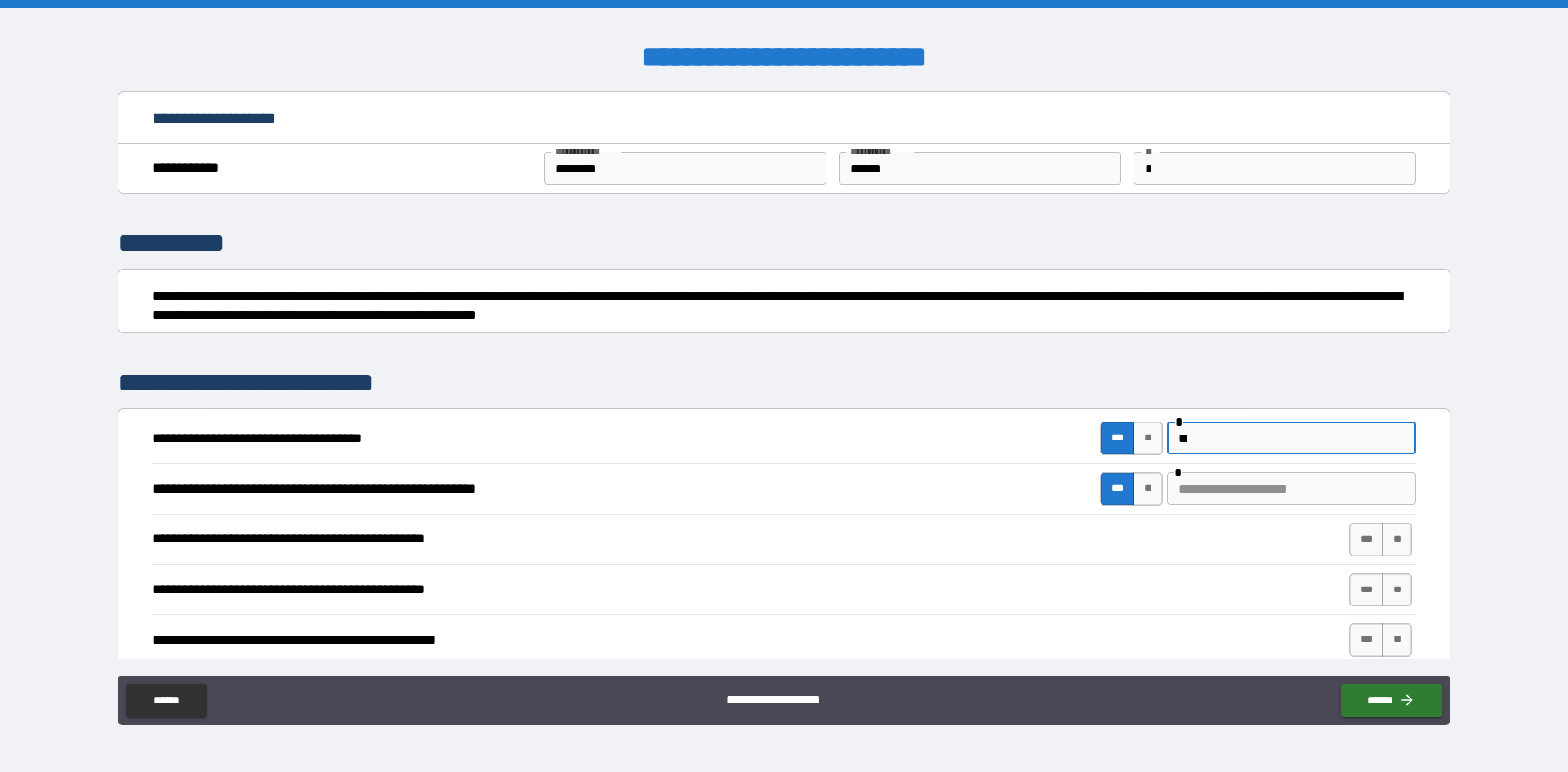 type on "*" 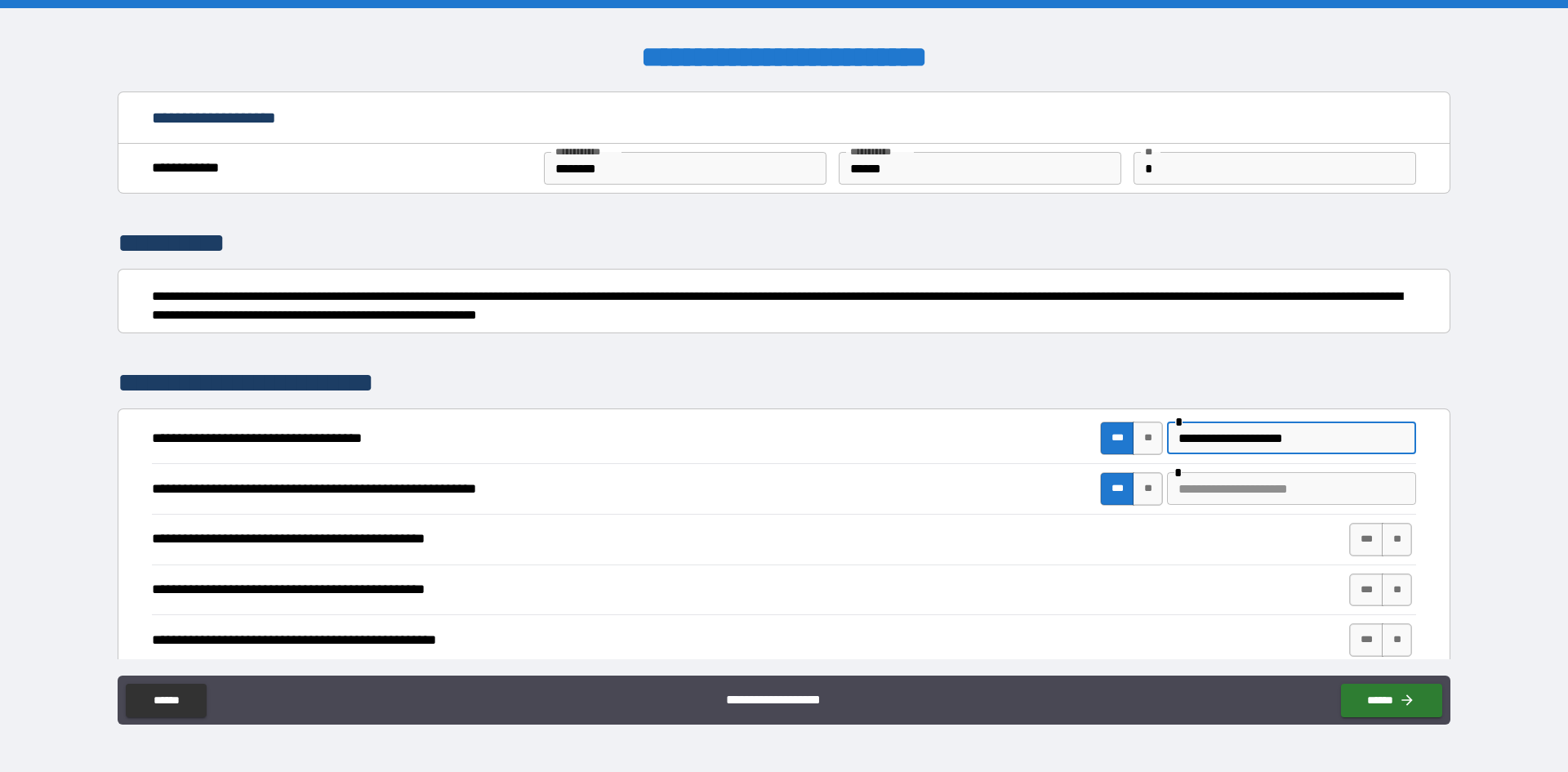 click on "**********" at bounding box center [1291, 438] 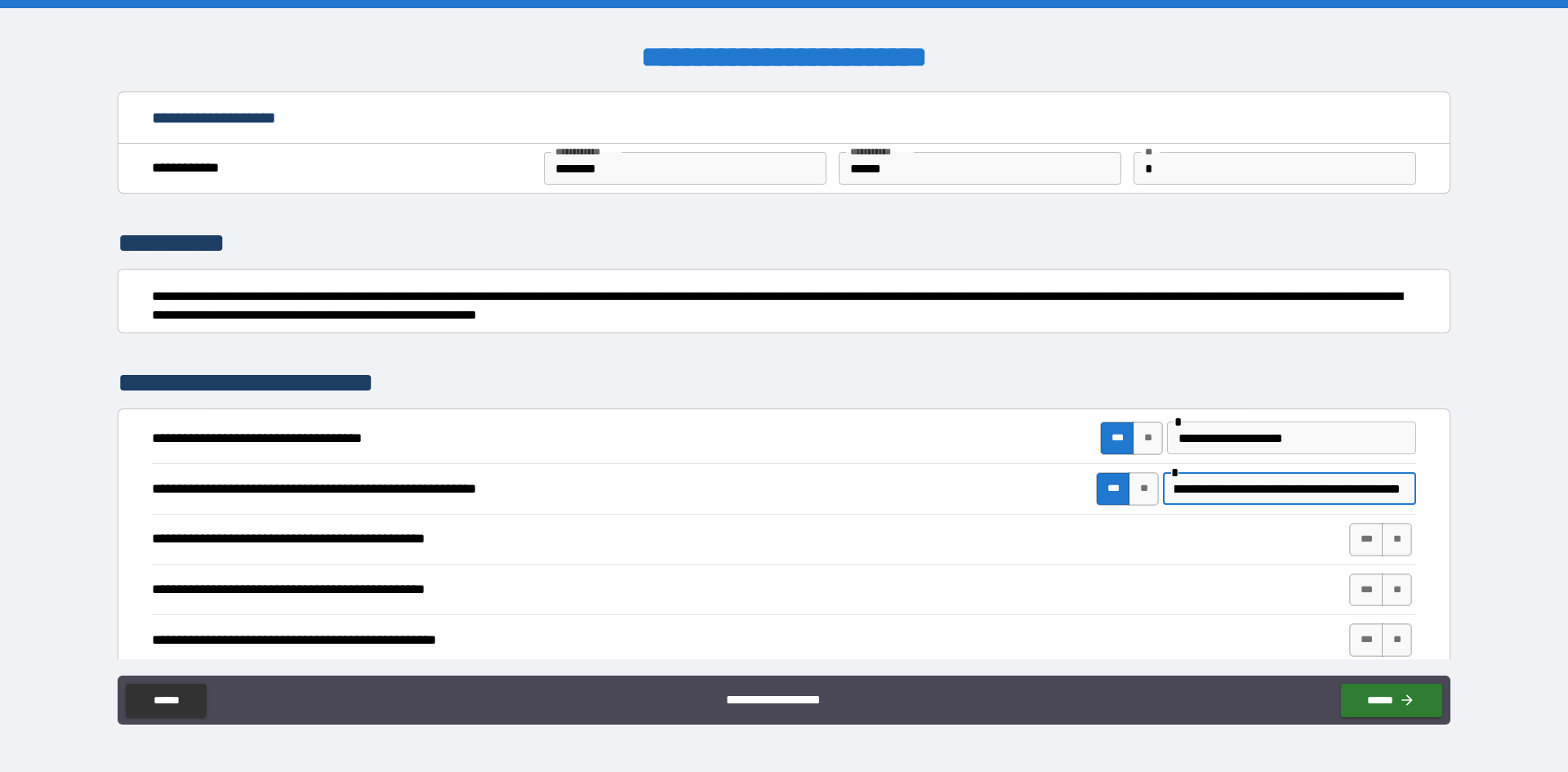 scroll, scrollTop: 0, scrollLeft: 104, axis: horizontal 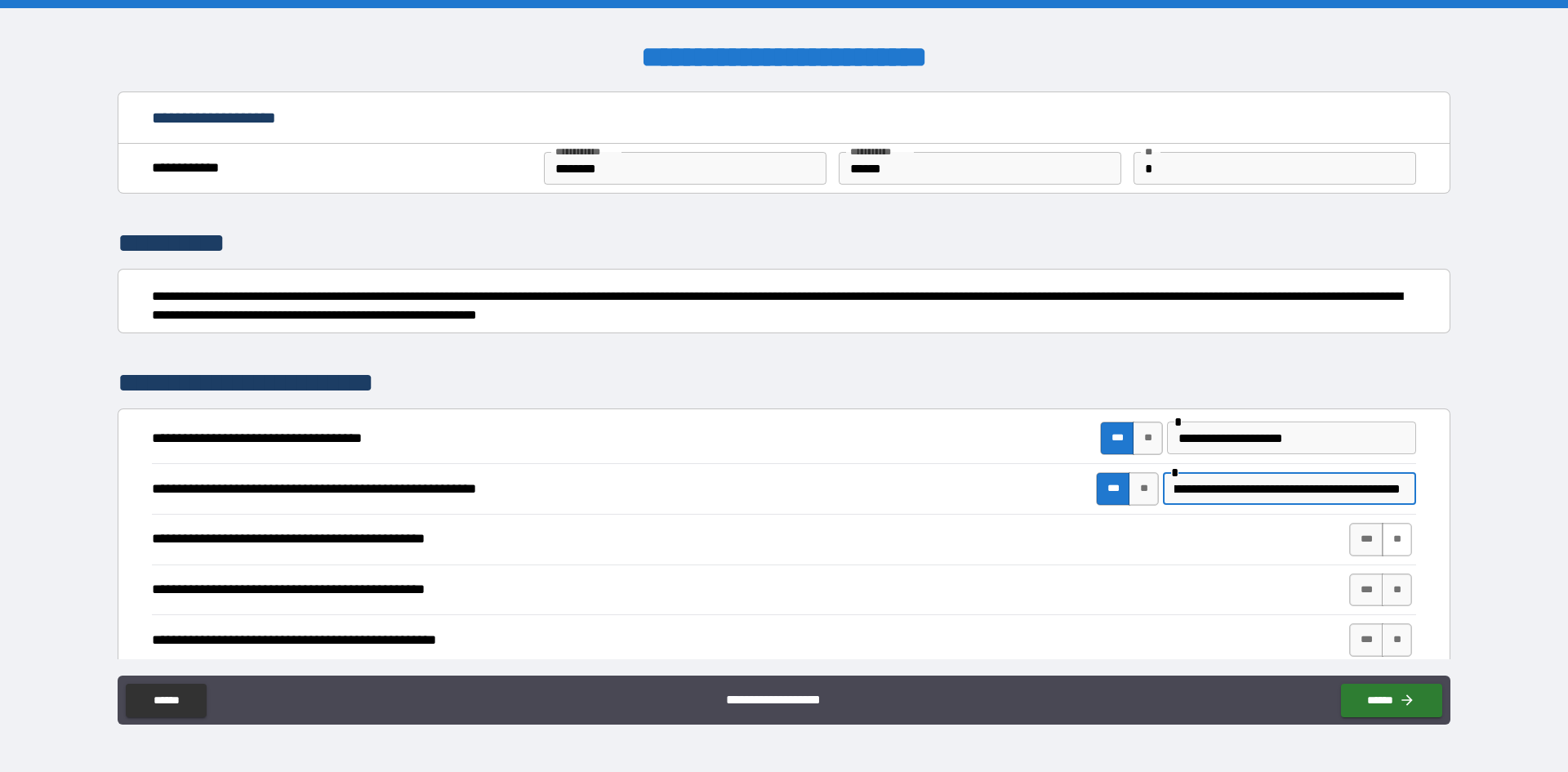 type on "**********" 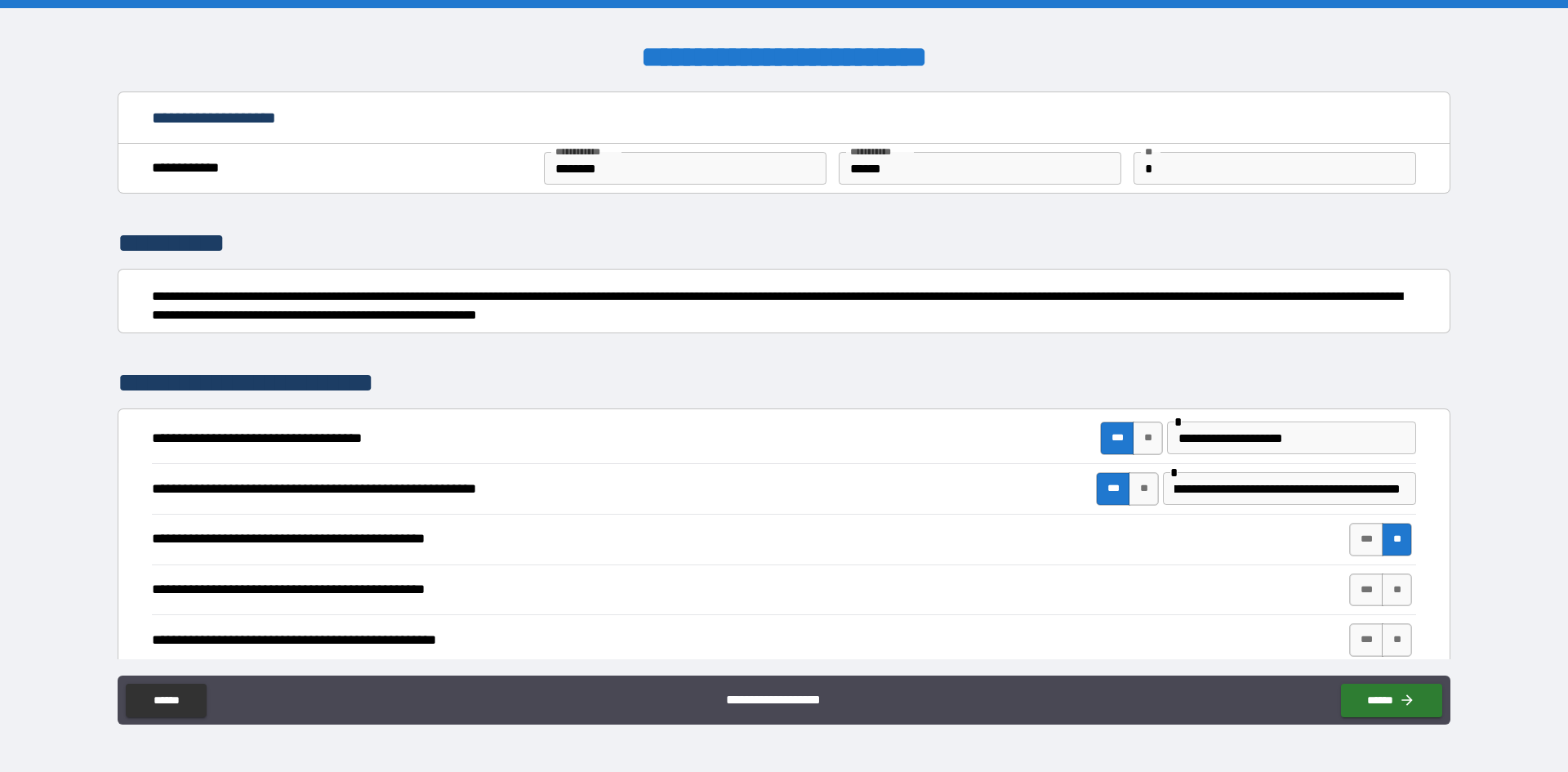 scroll, scrollTop: 0, scrollLeft: 0, axis: both 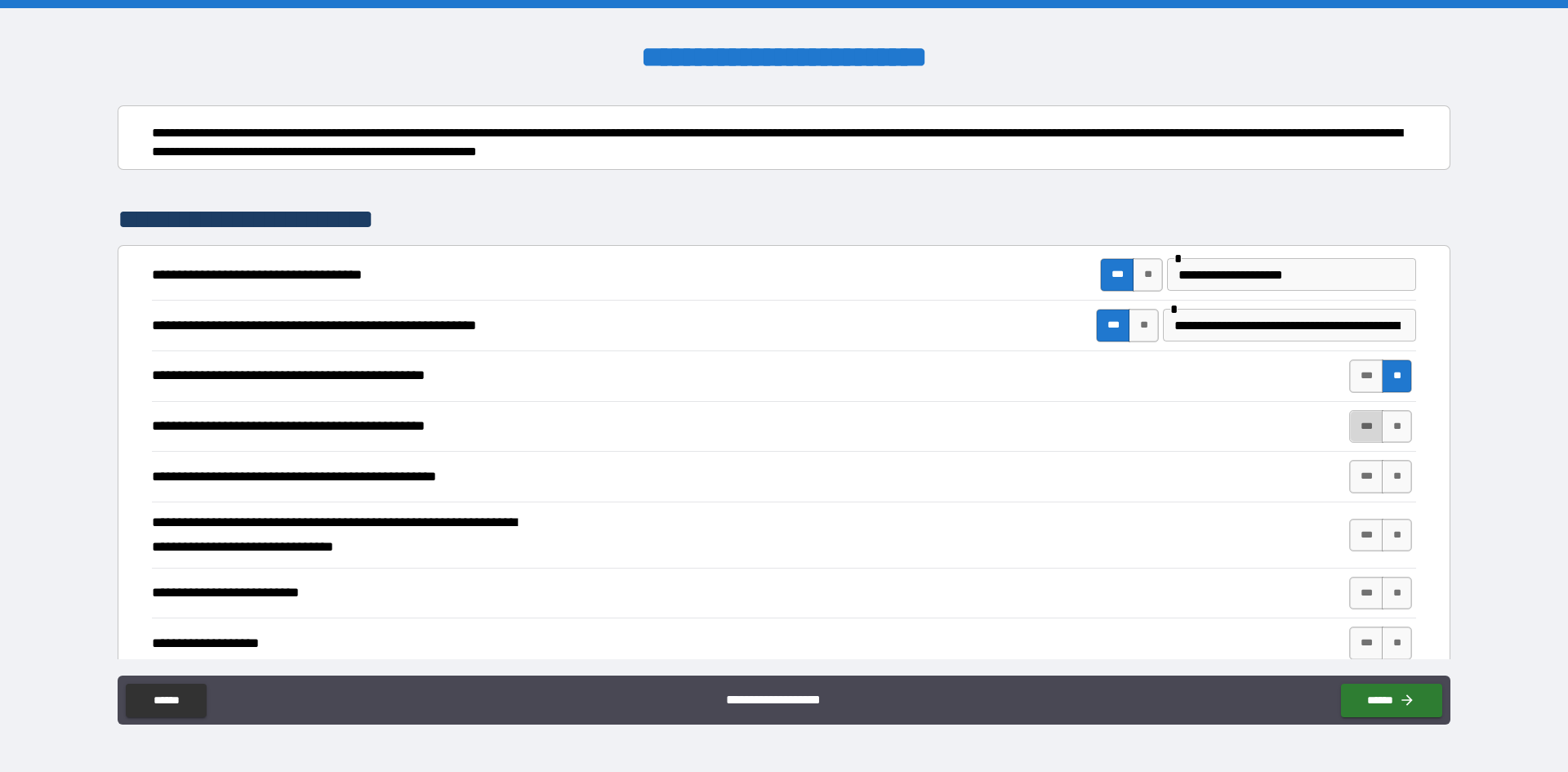 click on "***" at bounding box center [1366, 426] 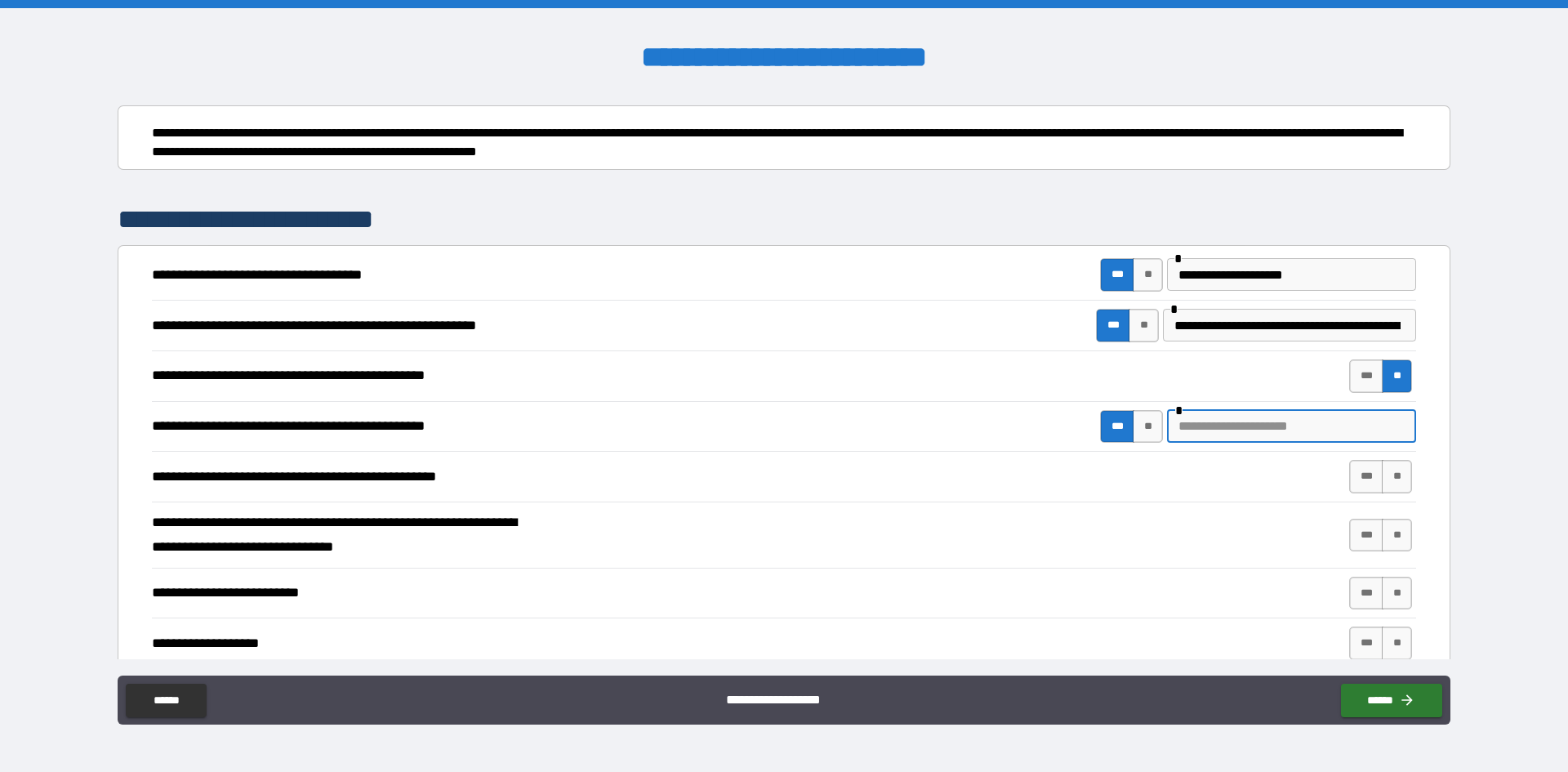 click at bounding box center [1291, 426] 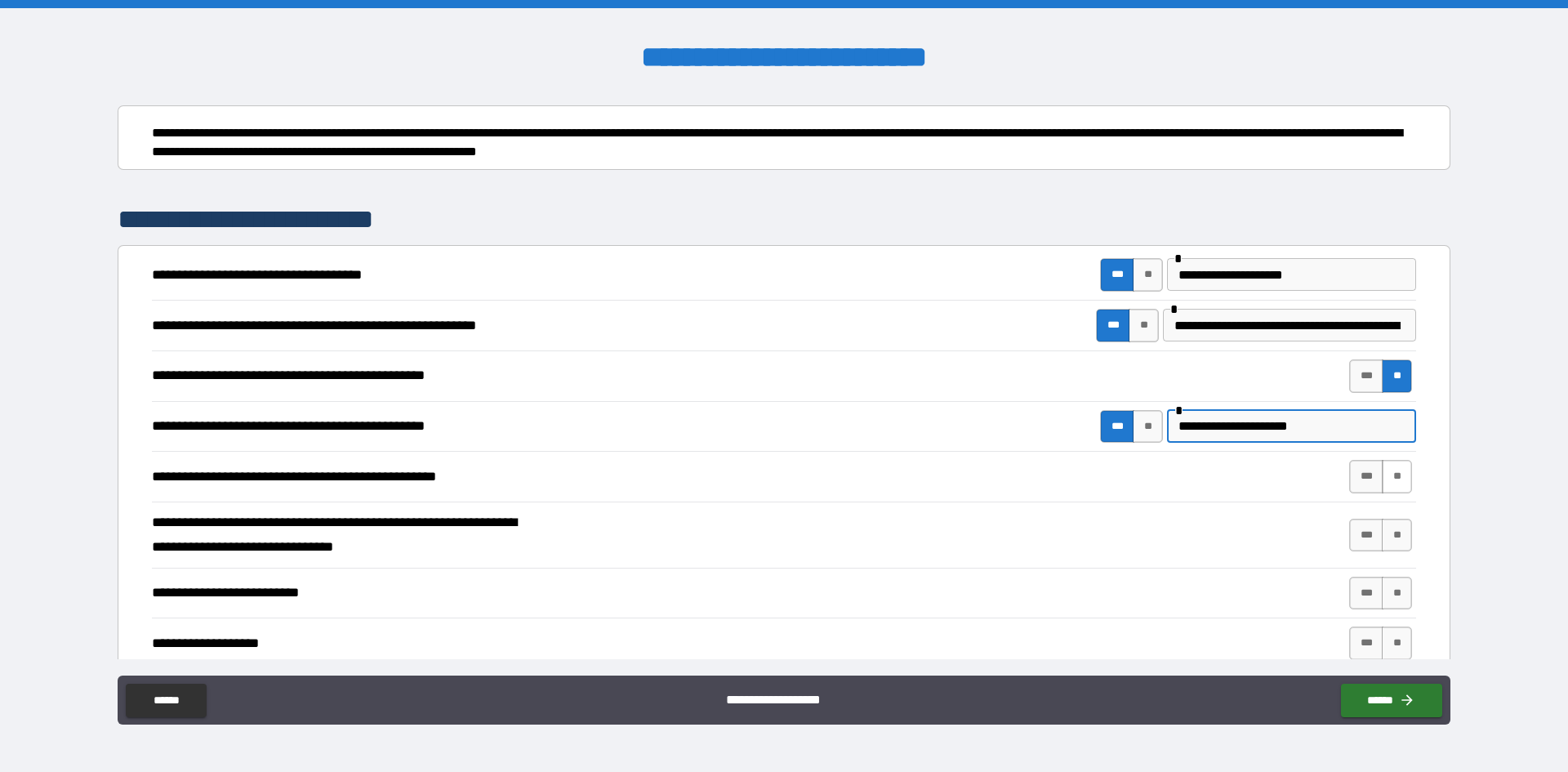 type on "**********" 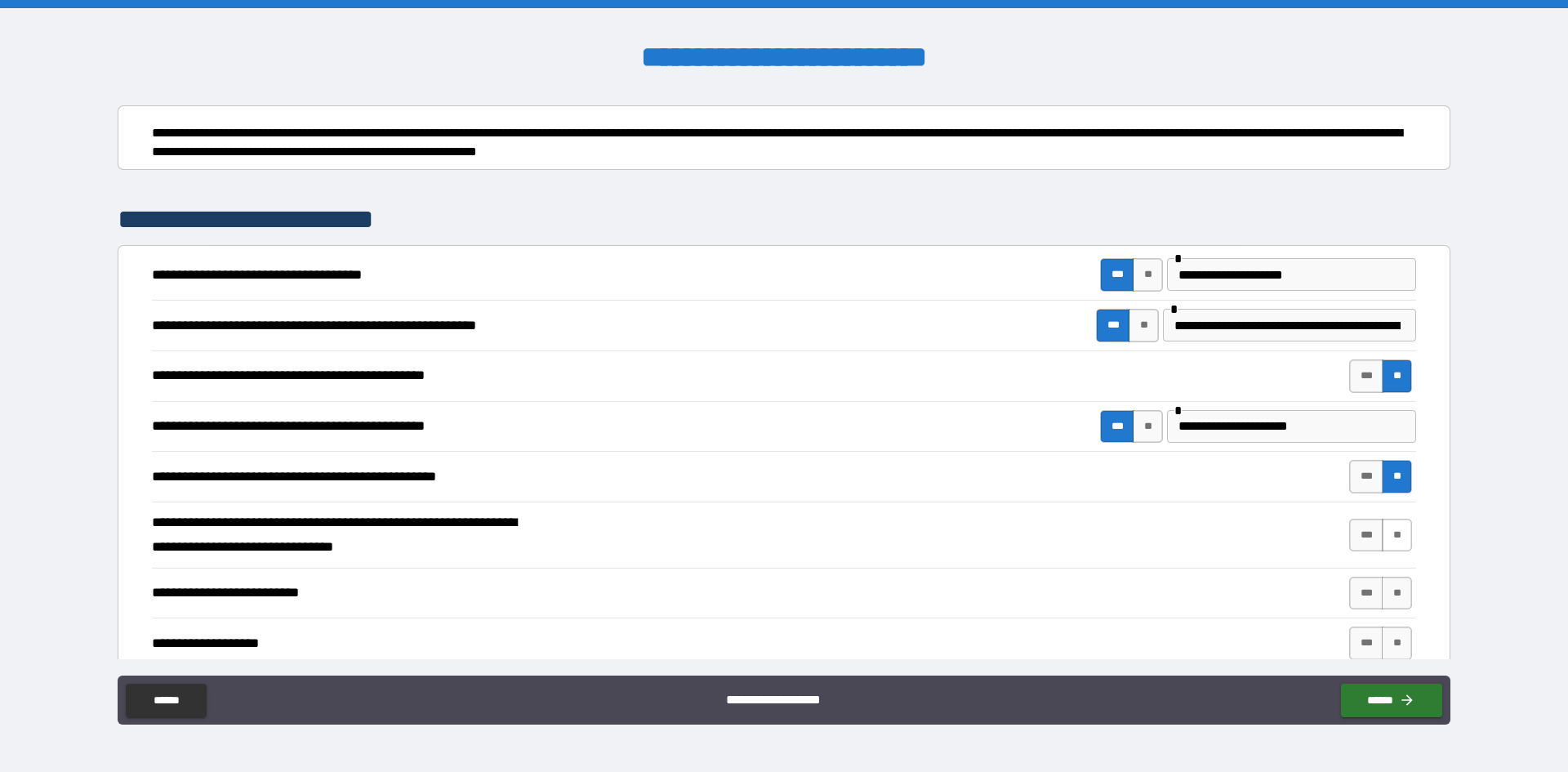 click on "**" at bounding box center [1396, 535] 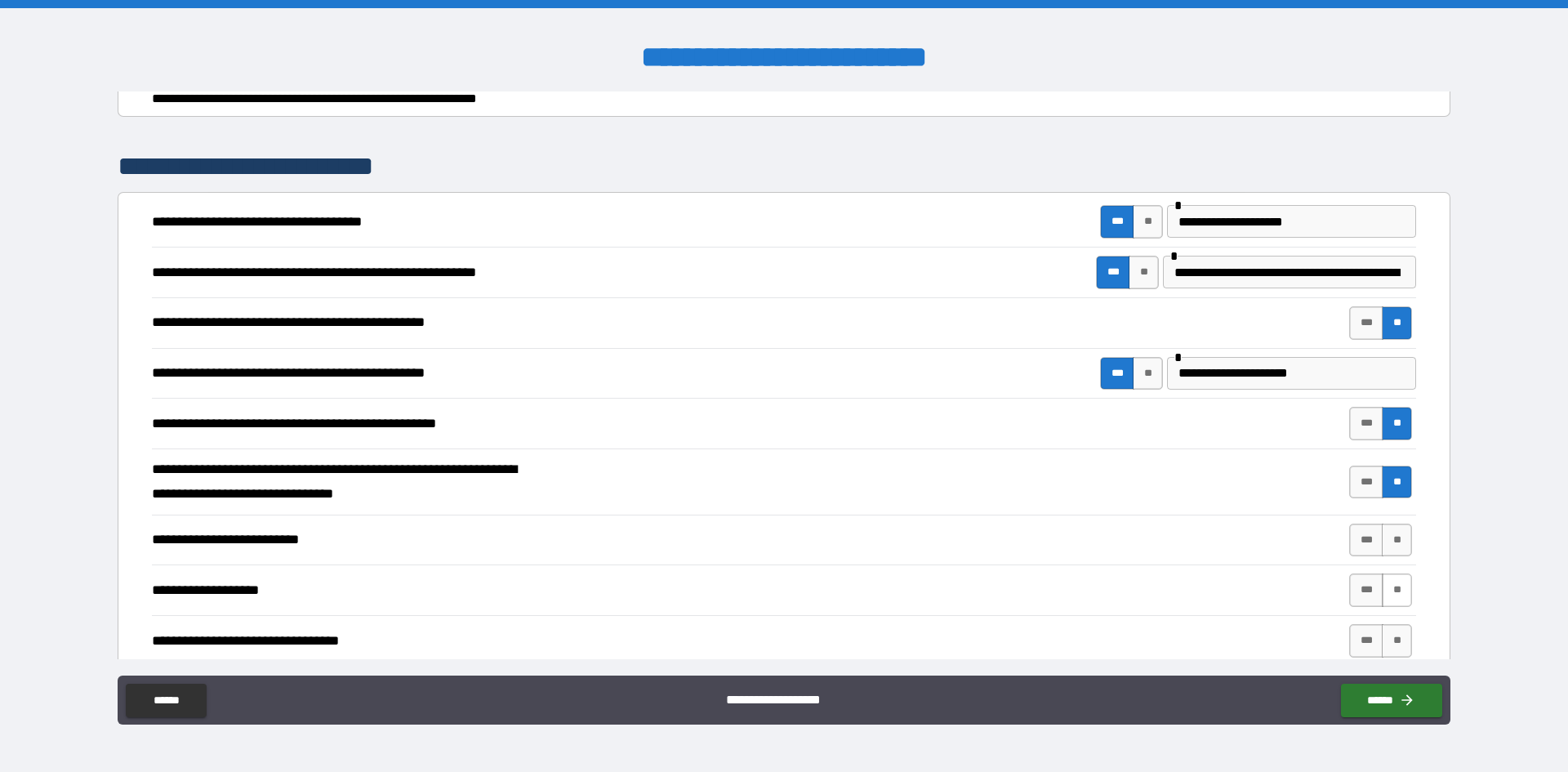 scroll, scrollTop: 245, scrollLeft: 0, axis: vertical 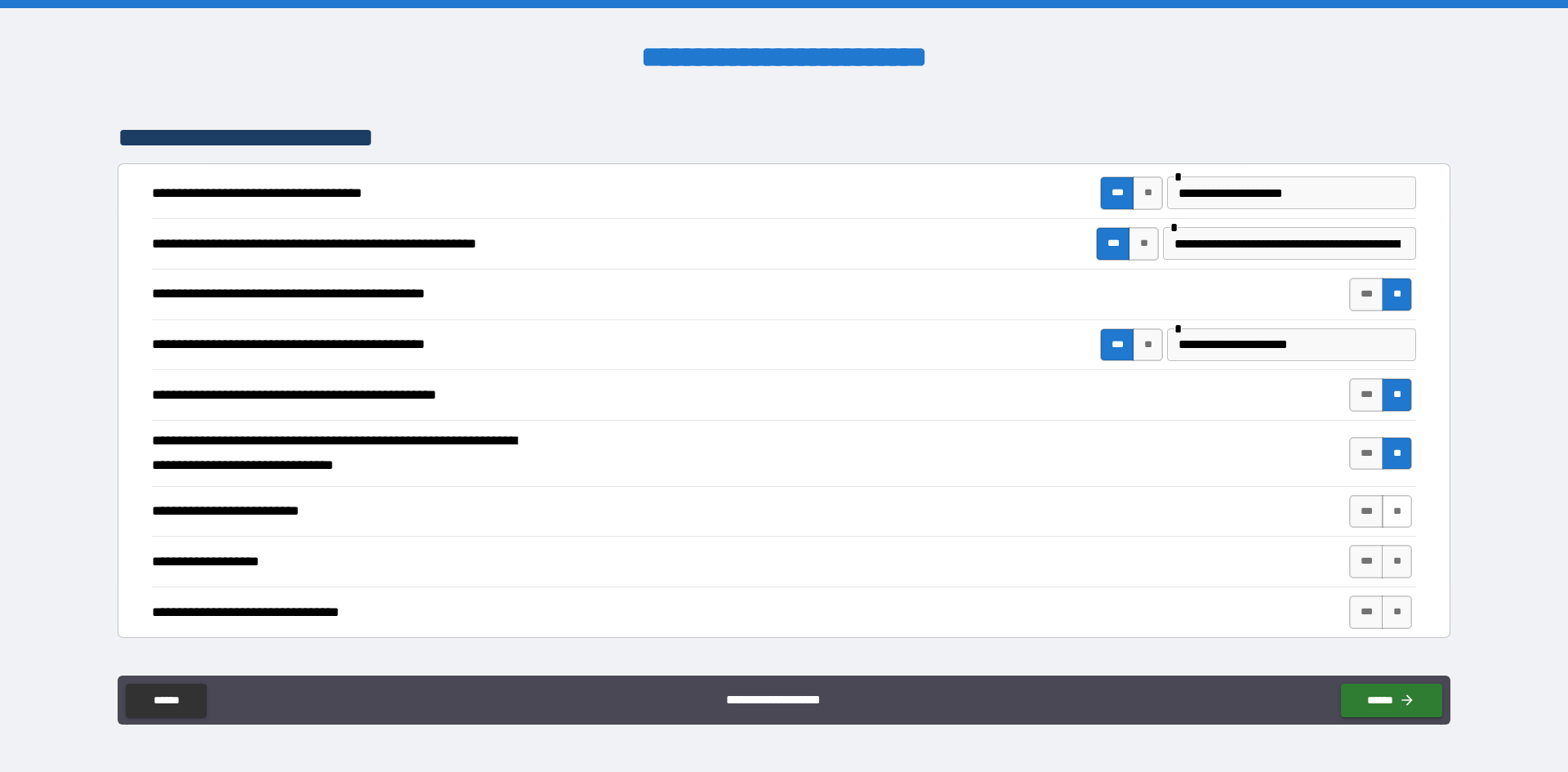click on "**" at bounding box center (1396, 511) 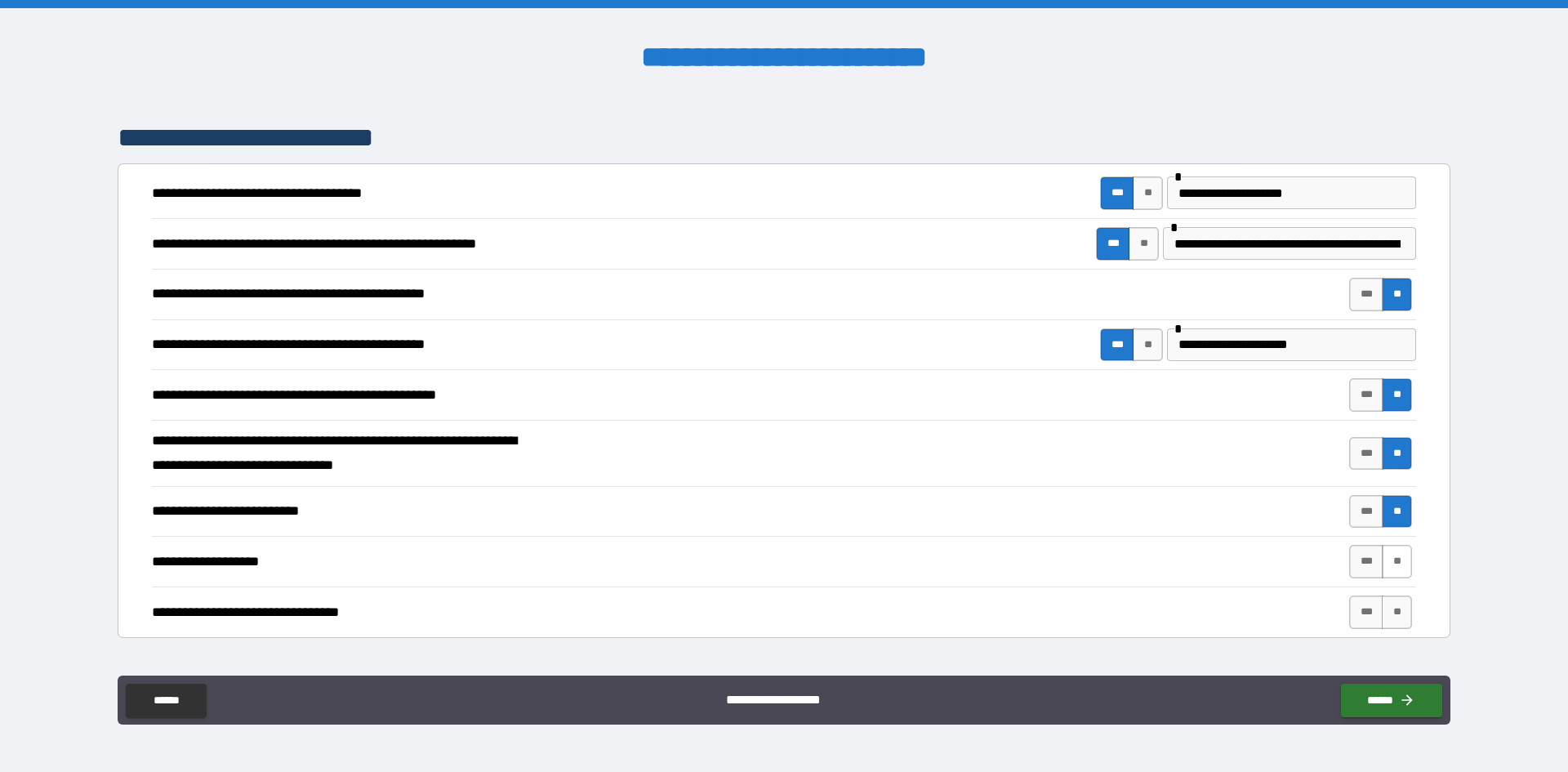 click on "**" at bounding box center (1396, 561) 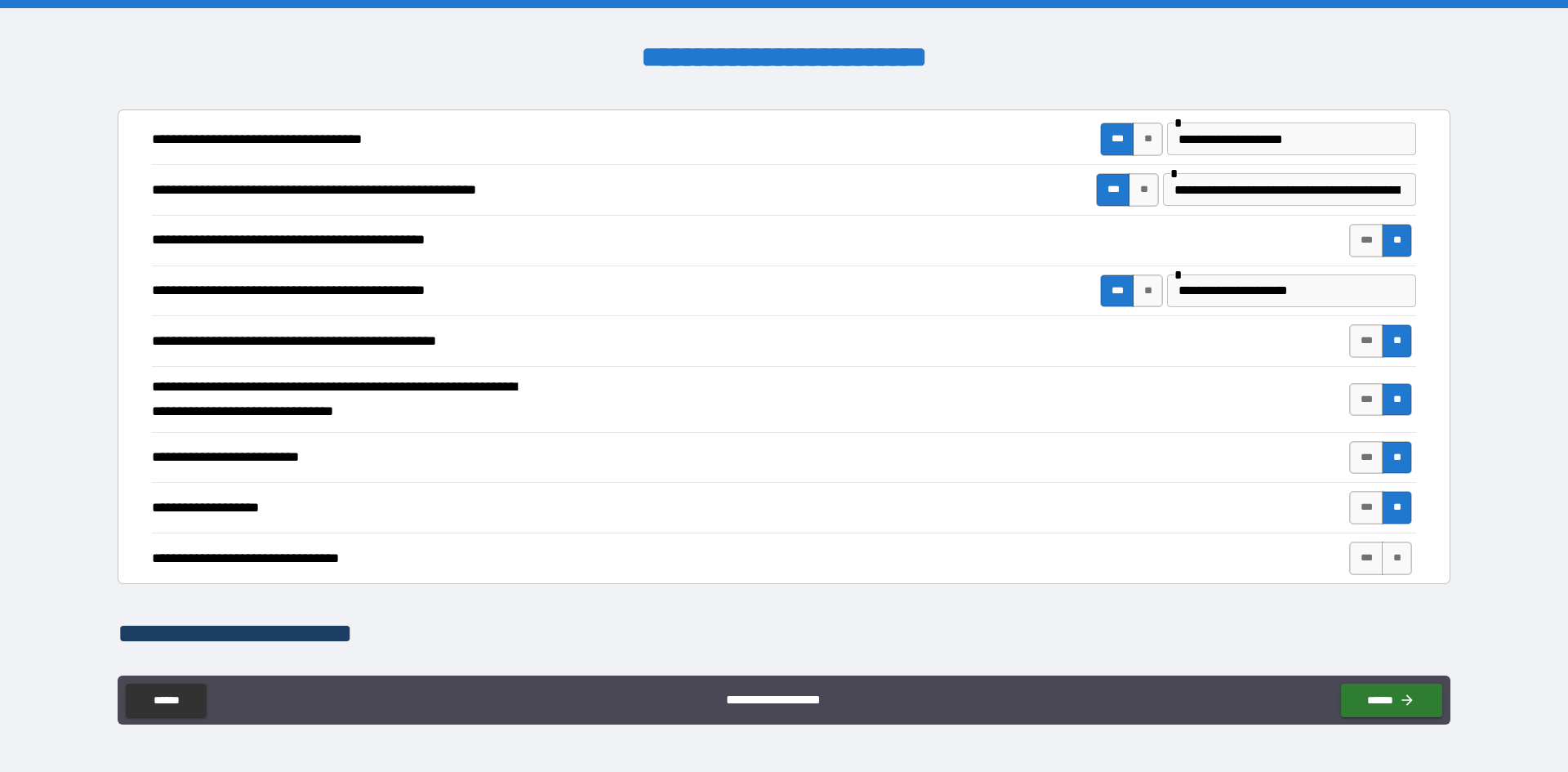 scroll, scrollTop: 327, scrollLeft: 0, axis: vertical 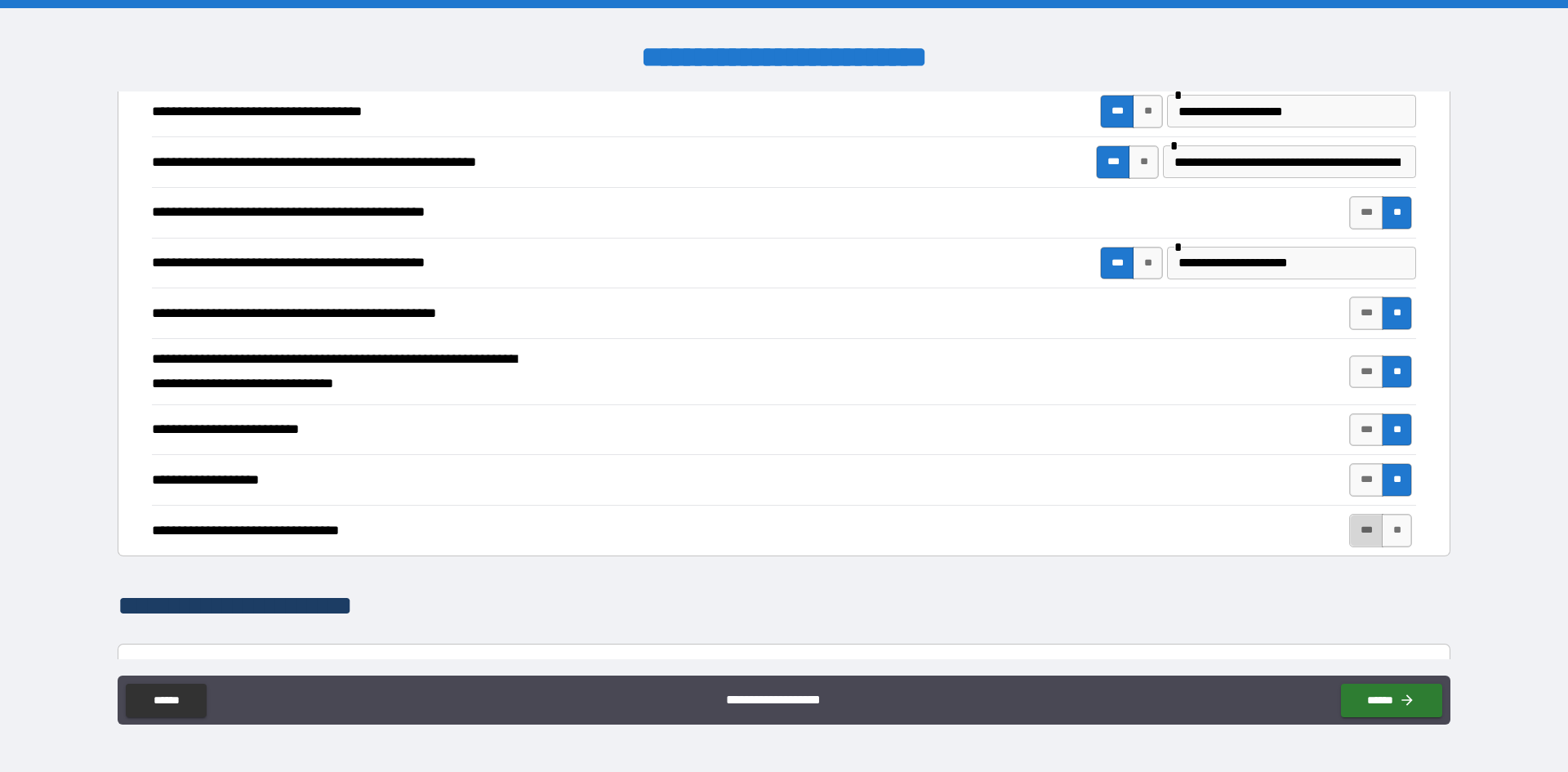 click on "***" at bounding box center [1366, 530] 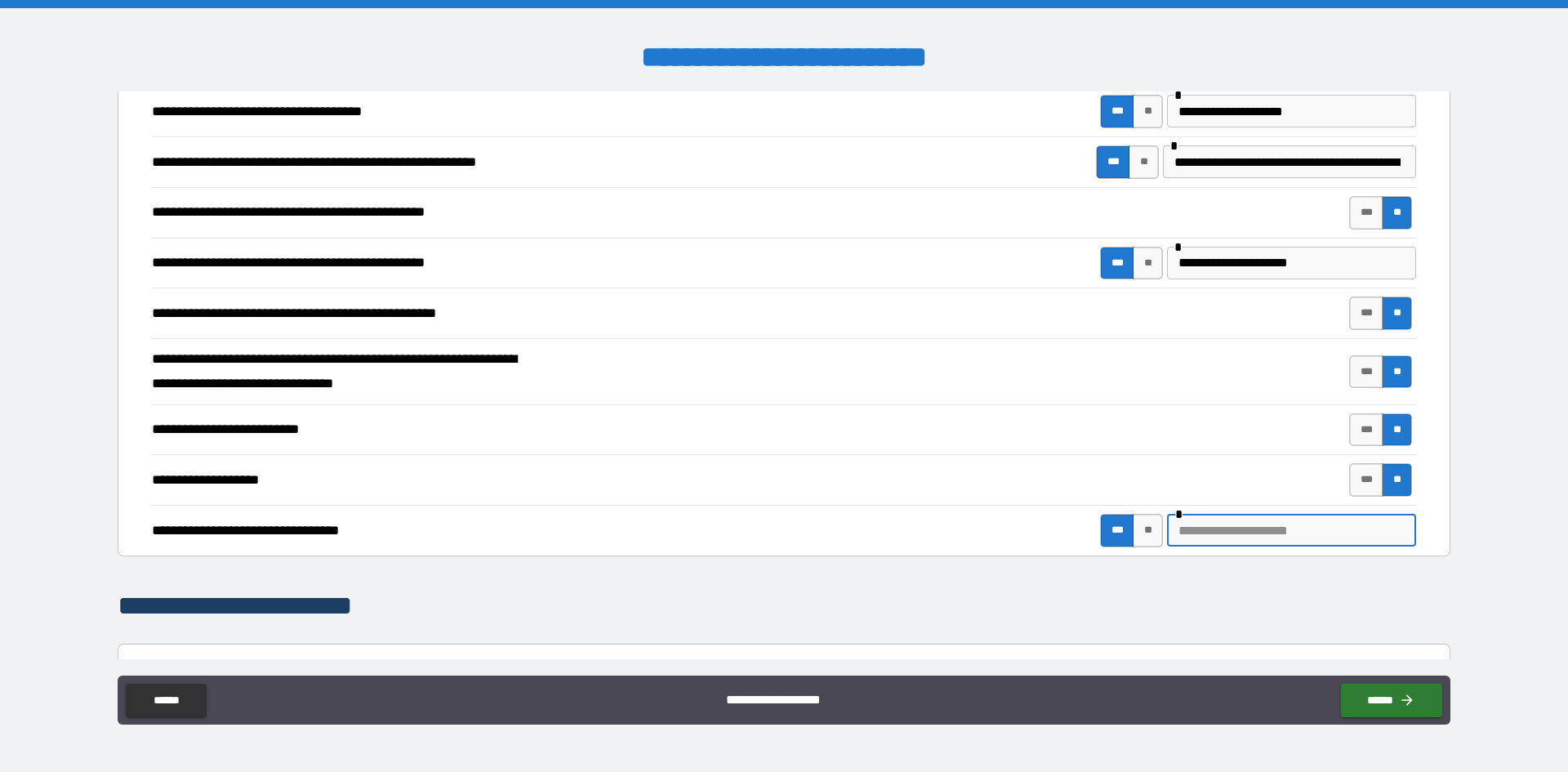 click at bounding box center (1291, 530) 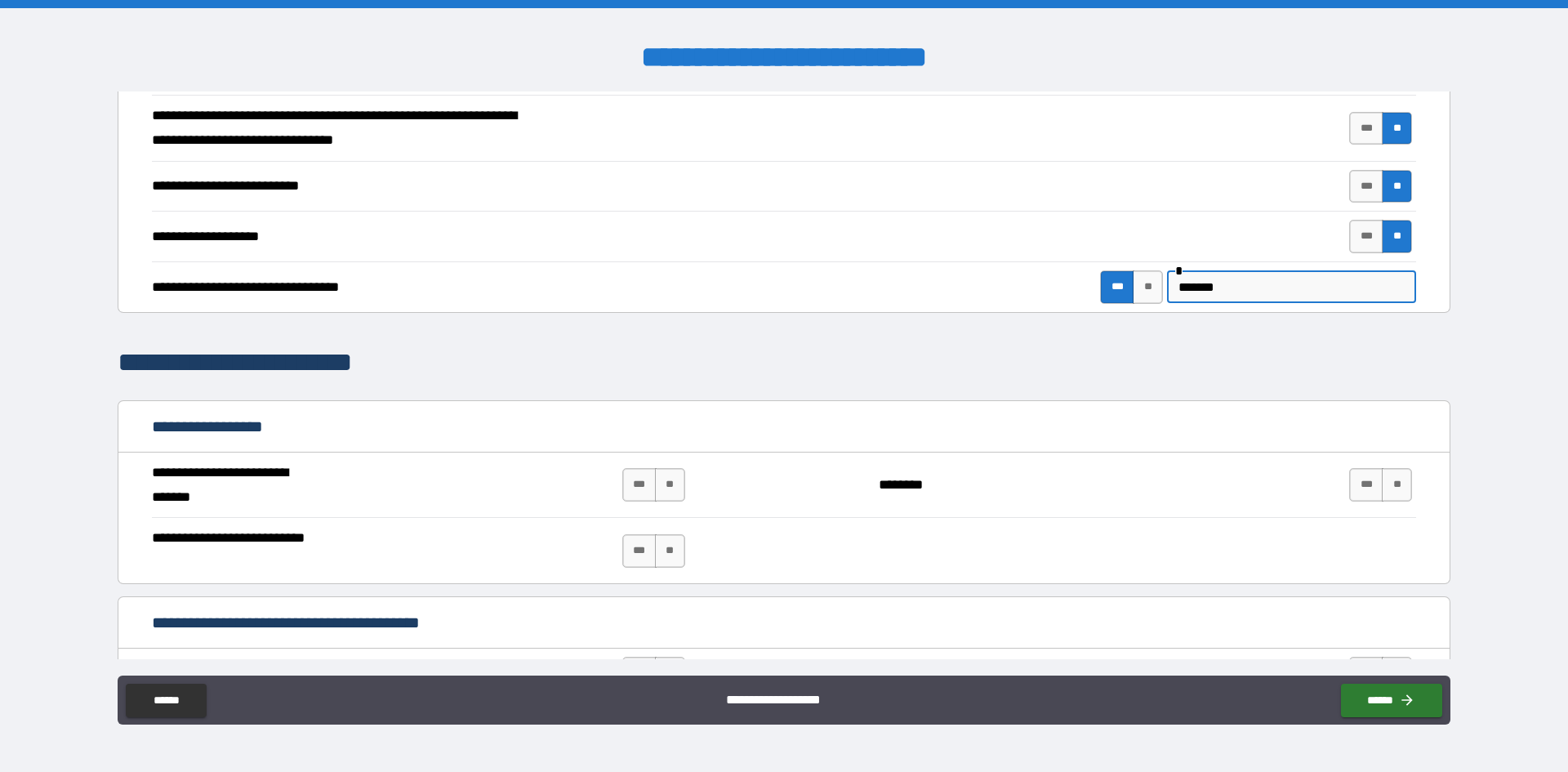 scroll, scrollTop: 572, scrollLeft: 0, axis: vertical 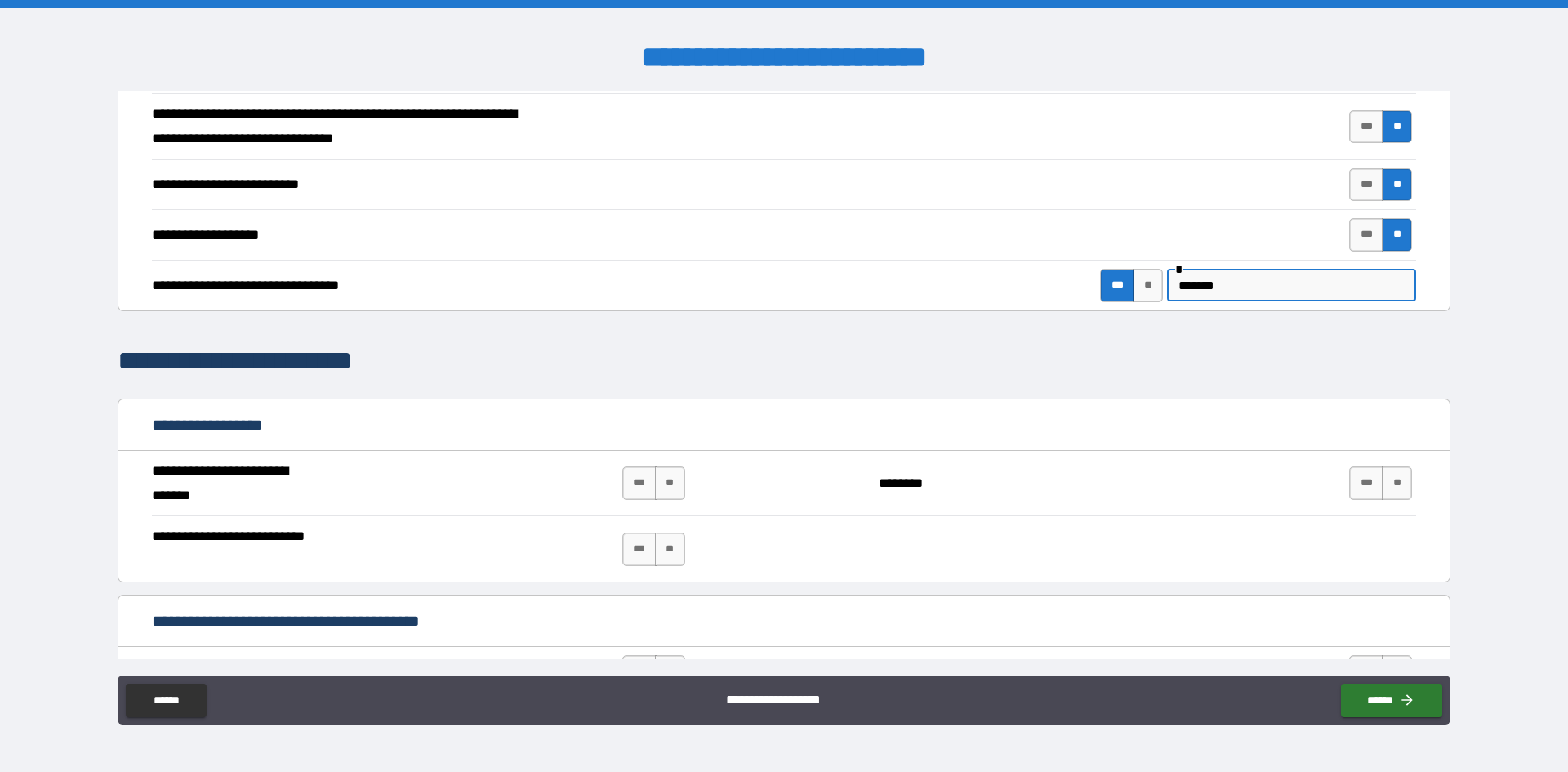 type on "*******" 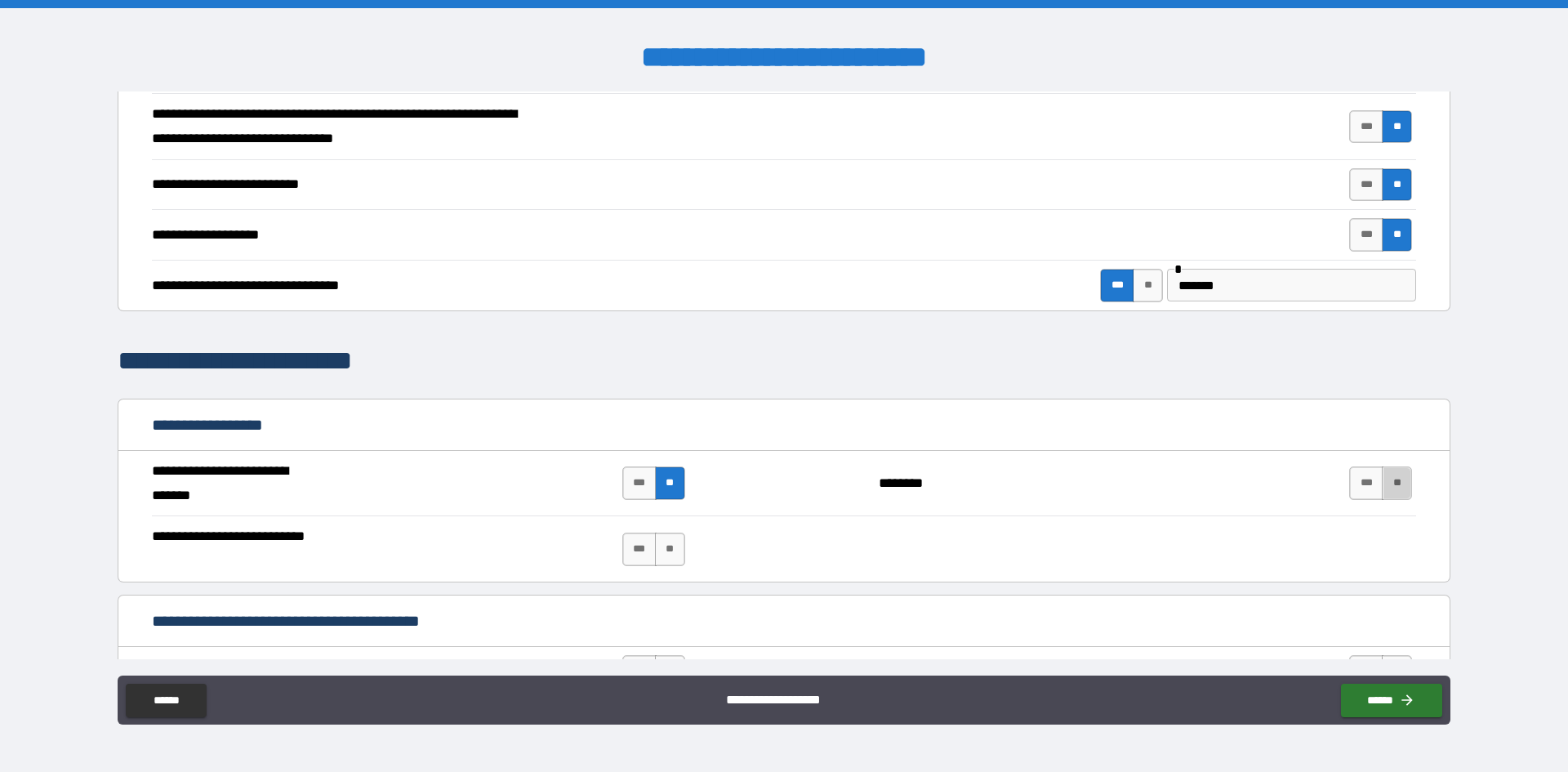 drag, startPoint x: 1392, startPoint y: 487, endPoint x: 1028, endPoint y: 544, distance: 368.43588 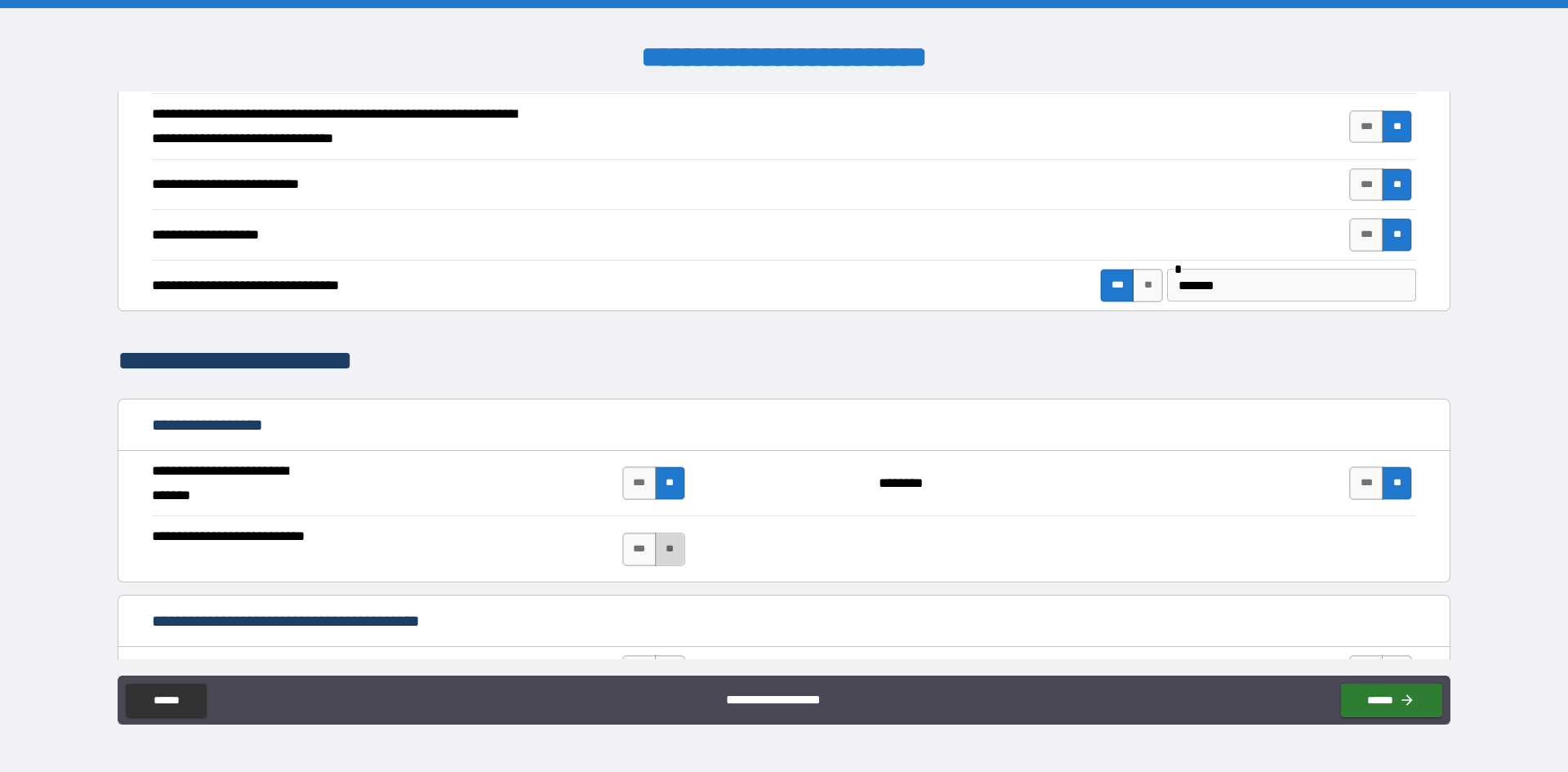 click on "**" at bounding box center (670, 549) 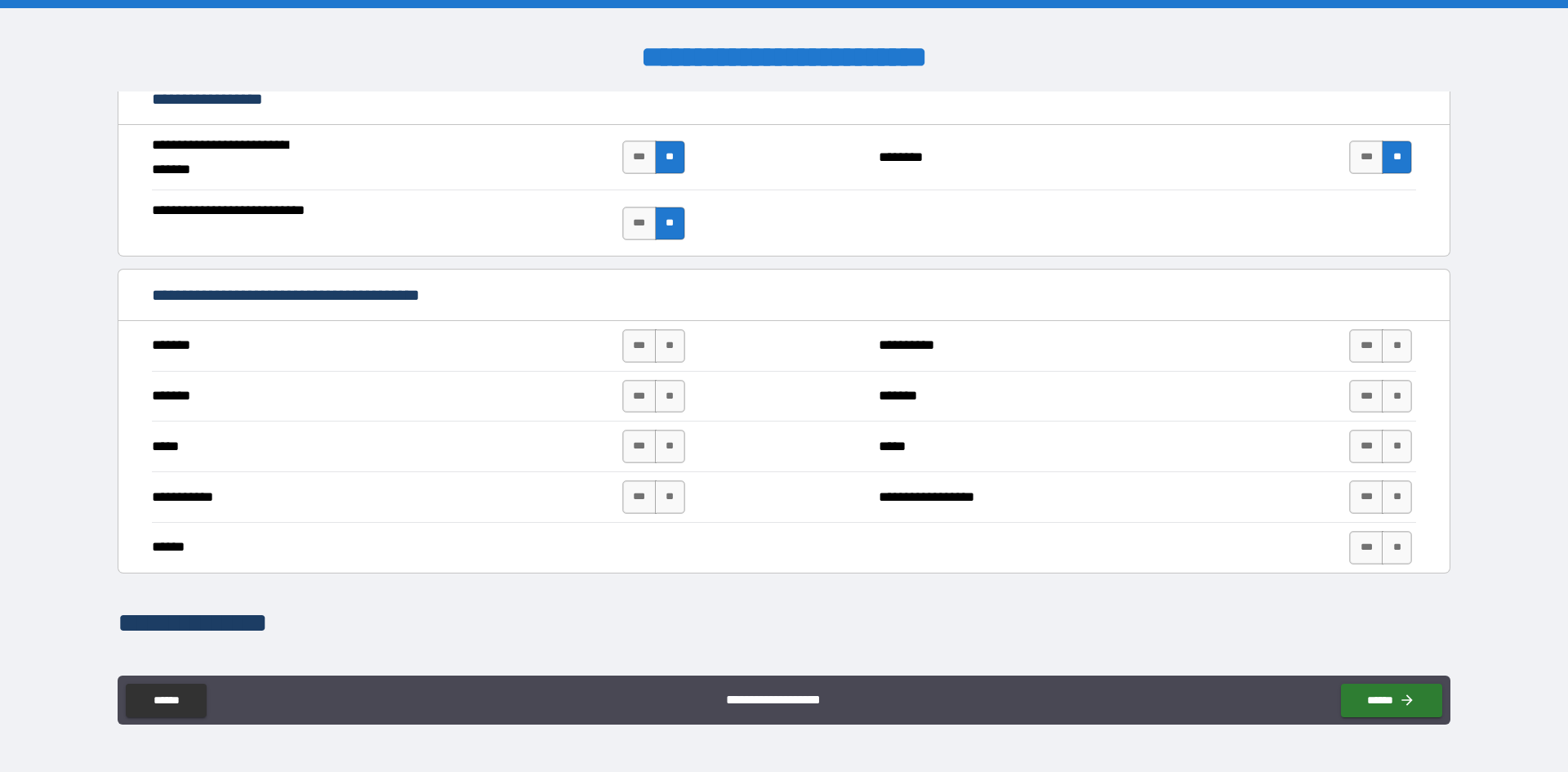 scroll, scrollTop: 899, scrollLeft: 0, axis: vertical 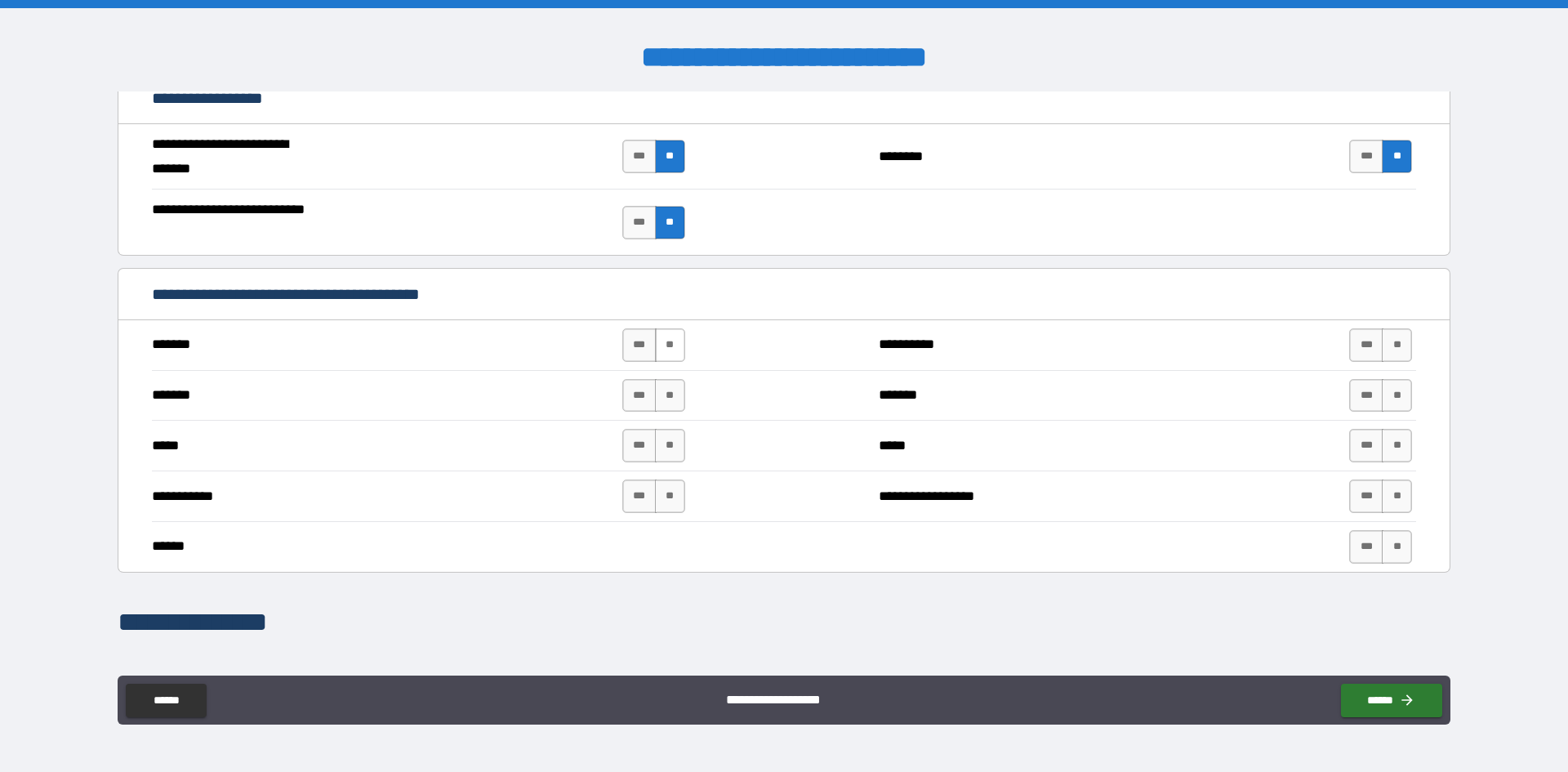 drag, startPoint x: 666, startPoint y: 345, endPoint x: 663, endPoint y: 360, distance: 15.297059 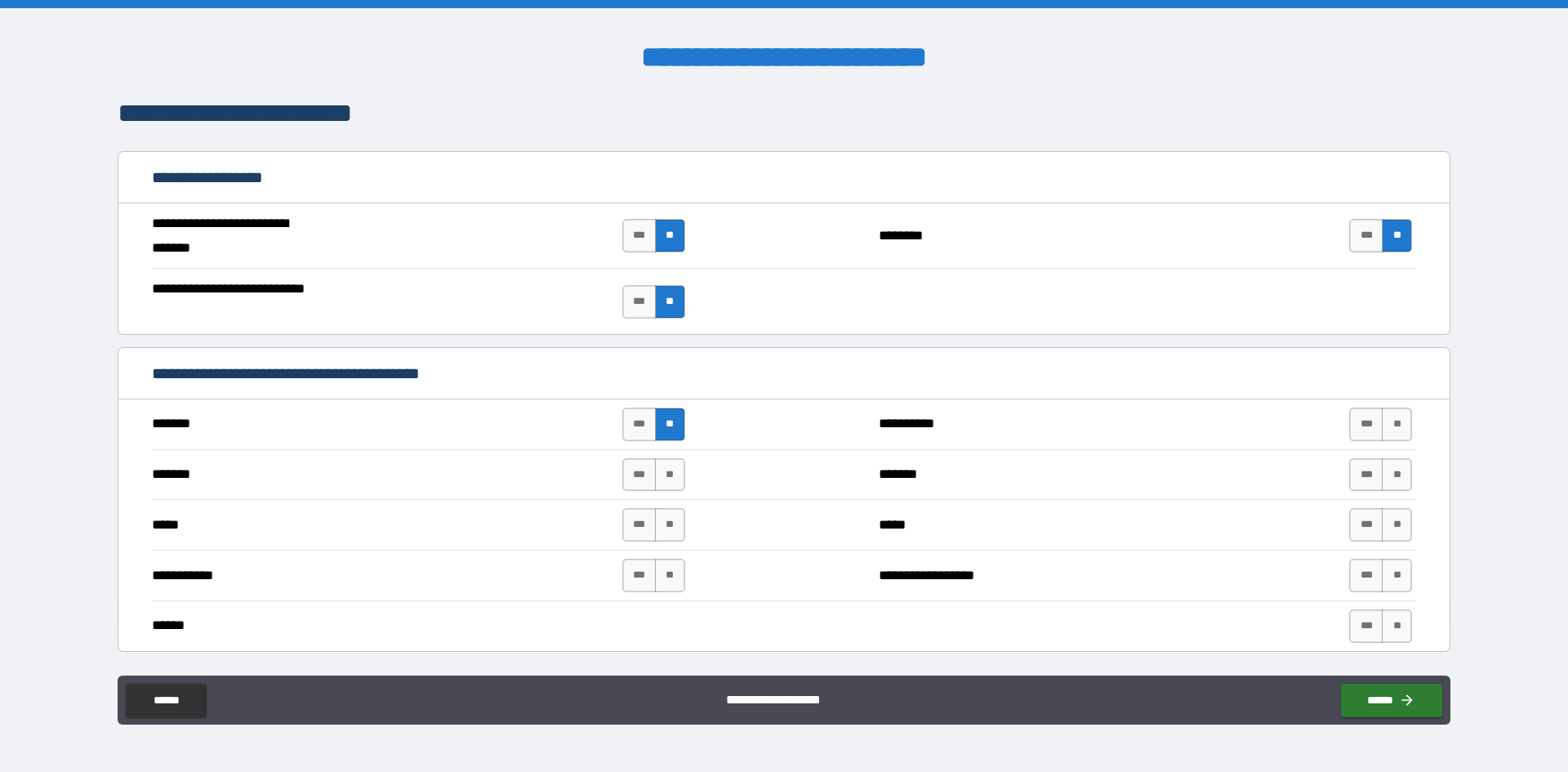 scroll, scrollTop: 817, scrollLeft: 0, axis: vertical 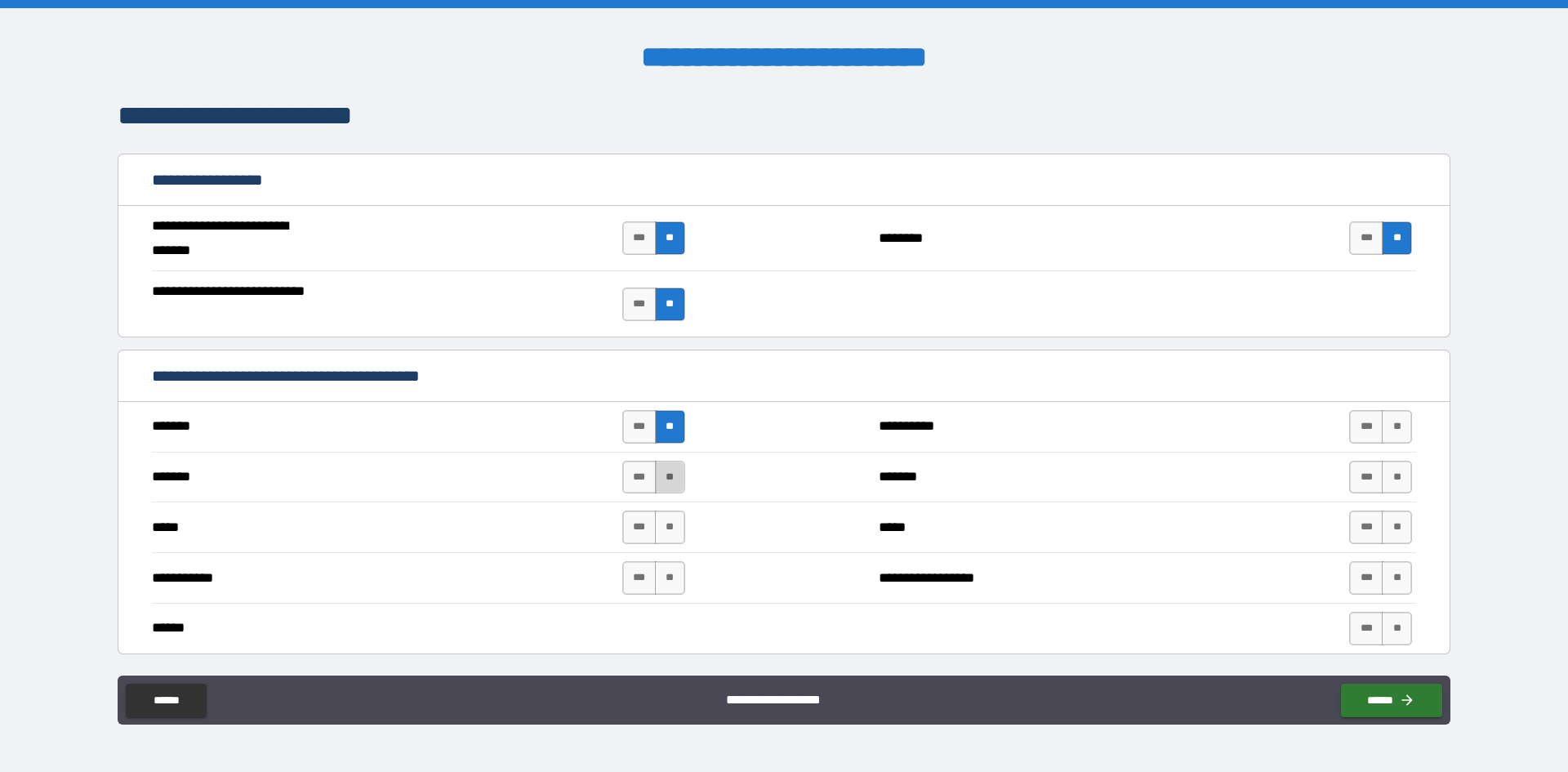 click on "**" at bounding box center [670, 477] 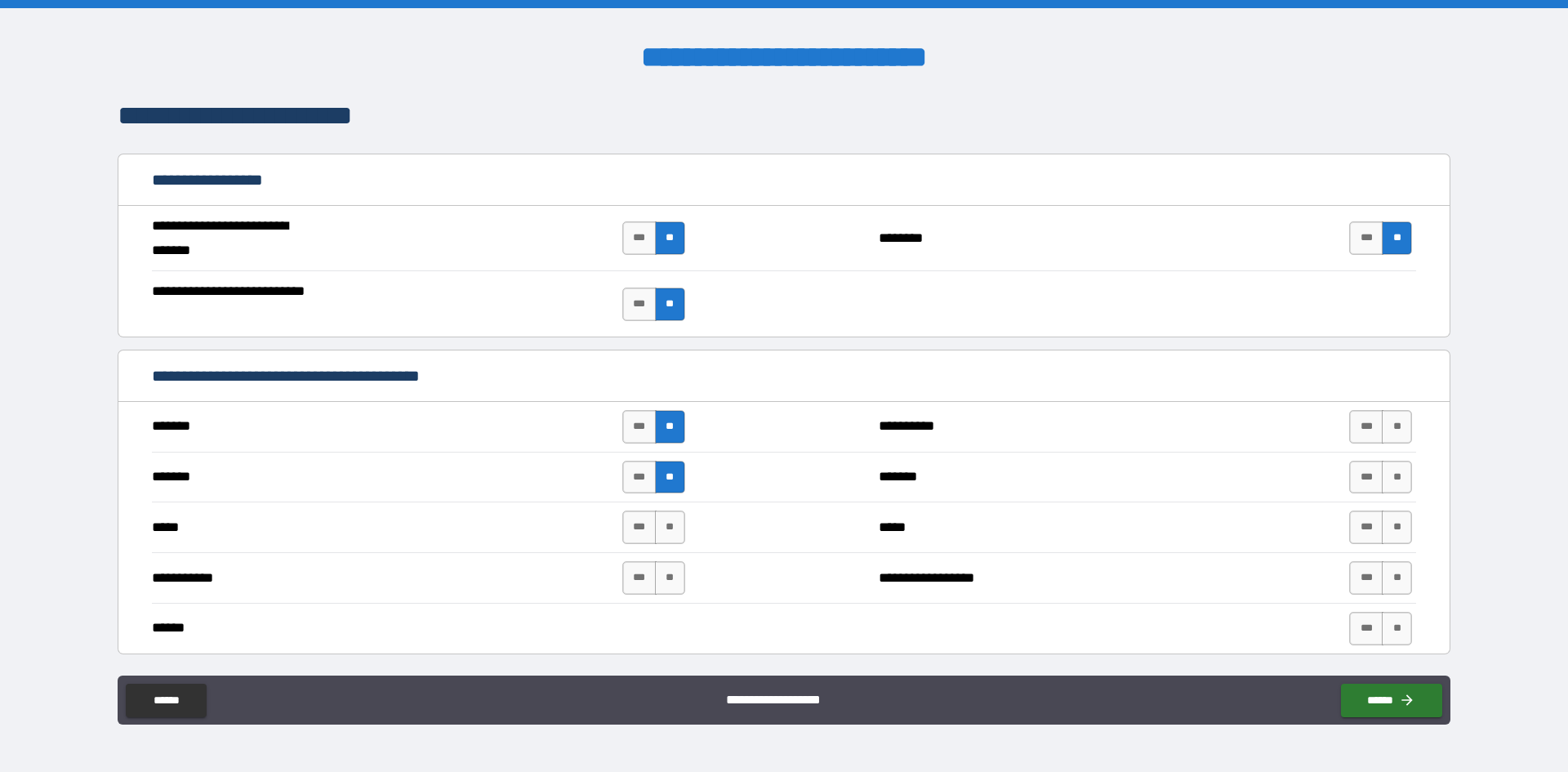 scroll, scrollTop: 980, scrollLeft: 0, axis: vertical 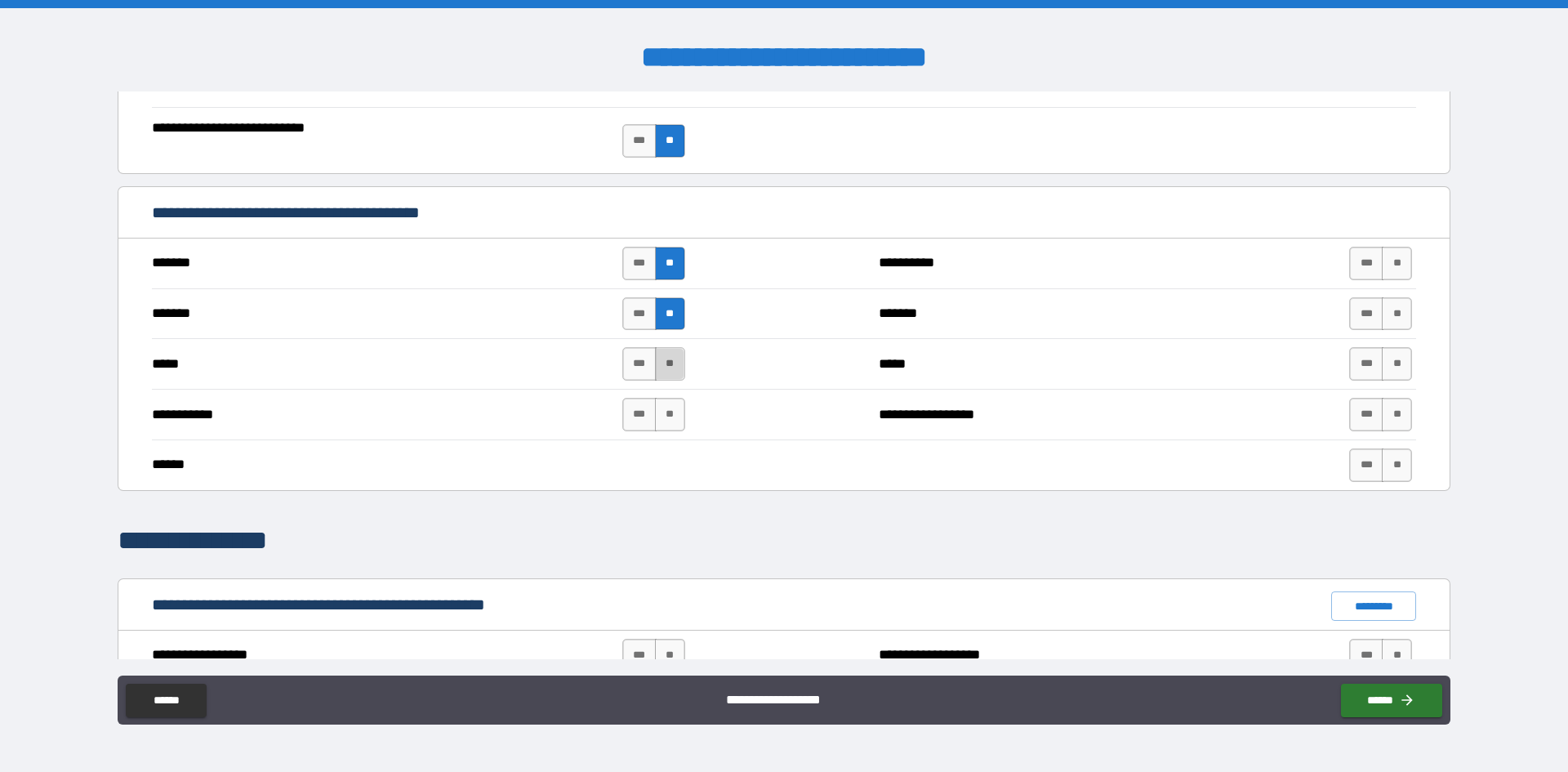 click on "**" at bounding box center [670, 364] 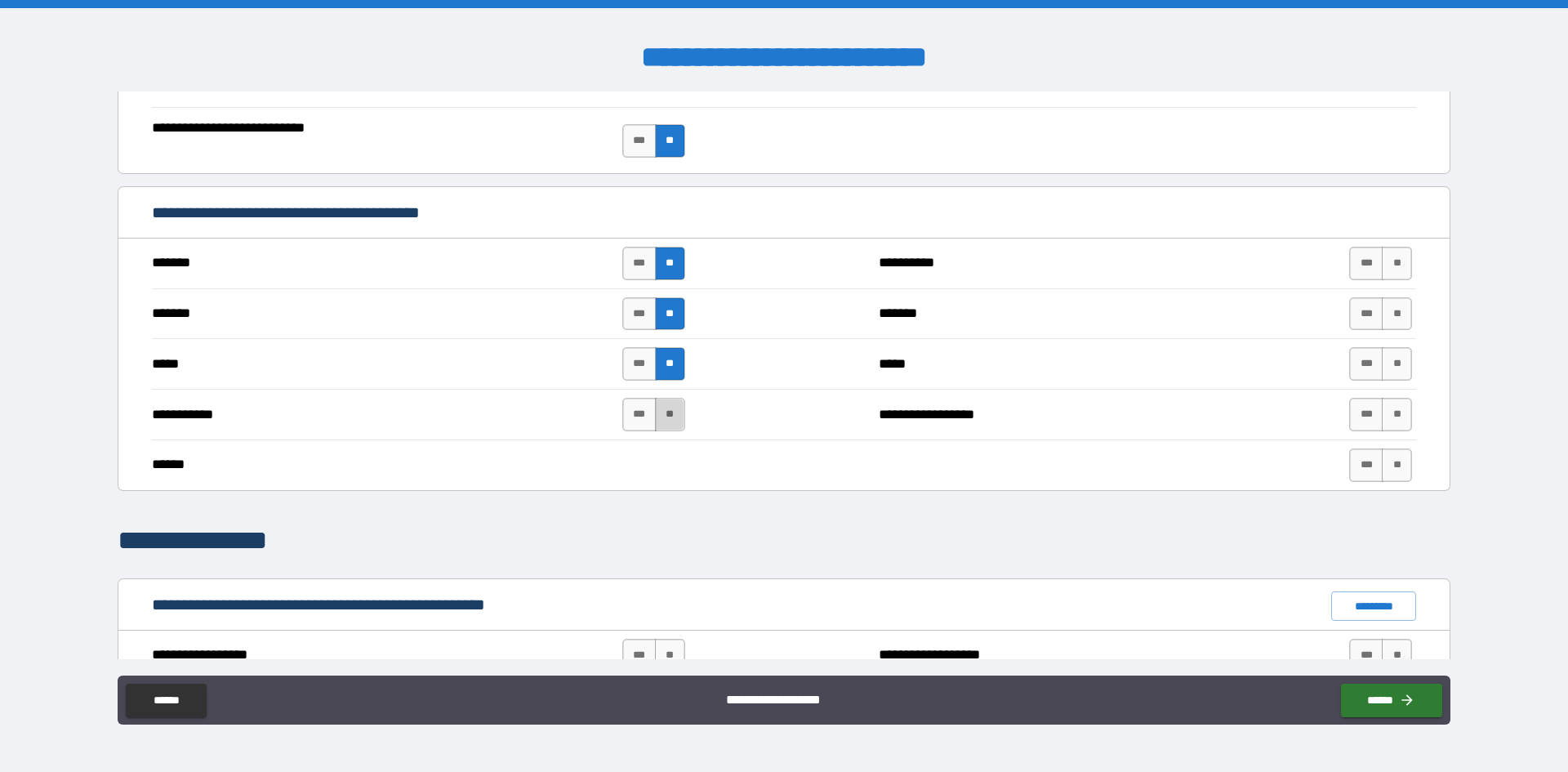click on "**" at bounding box center [670, 414] 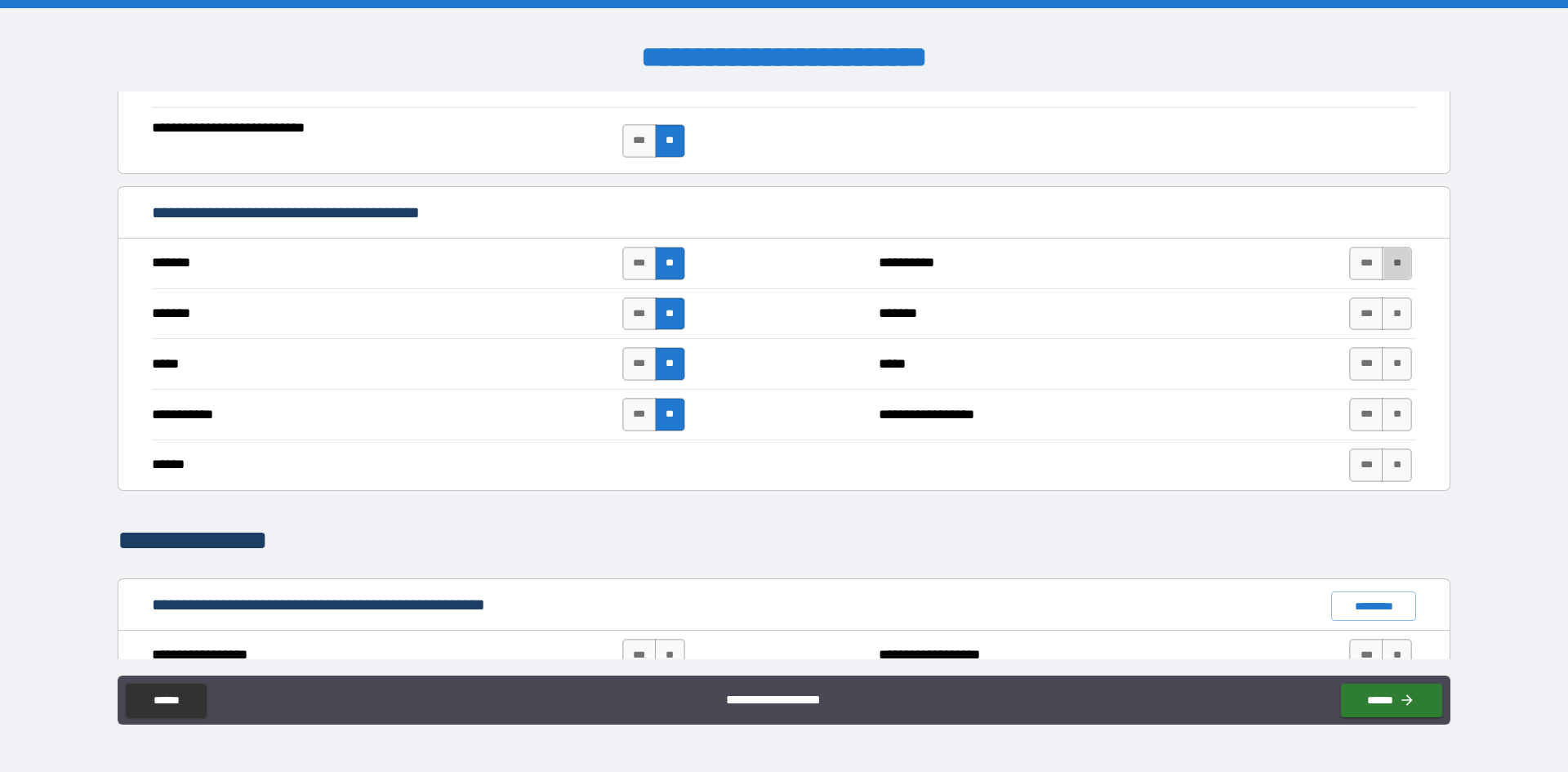 drag, startPoint x: 1391, startPoint y: 266, endPoint x: 1383, endPoint y: 283, distance: 18.788294 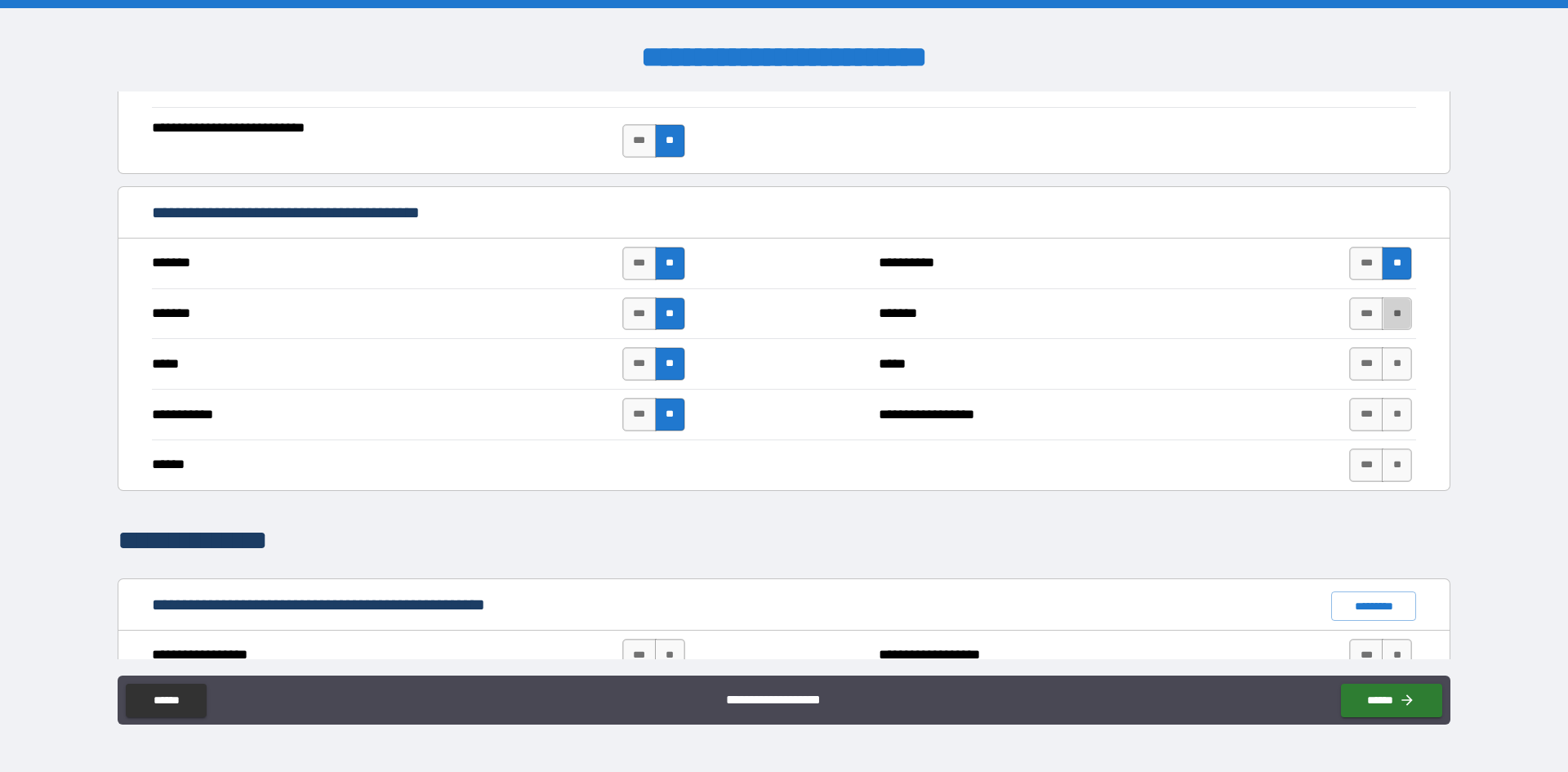 drag, startPoint x: 1397, startPoint y: 325, endPoint x: 1394, endPoint y: 339, distance: 14.317821 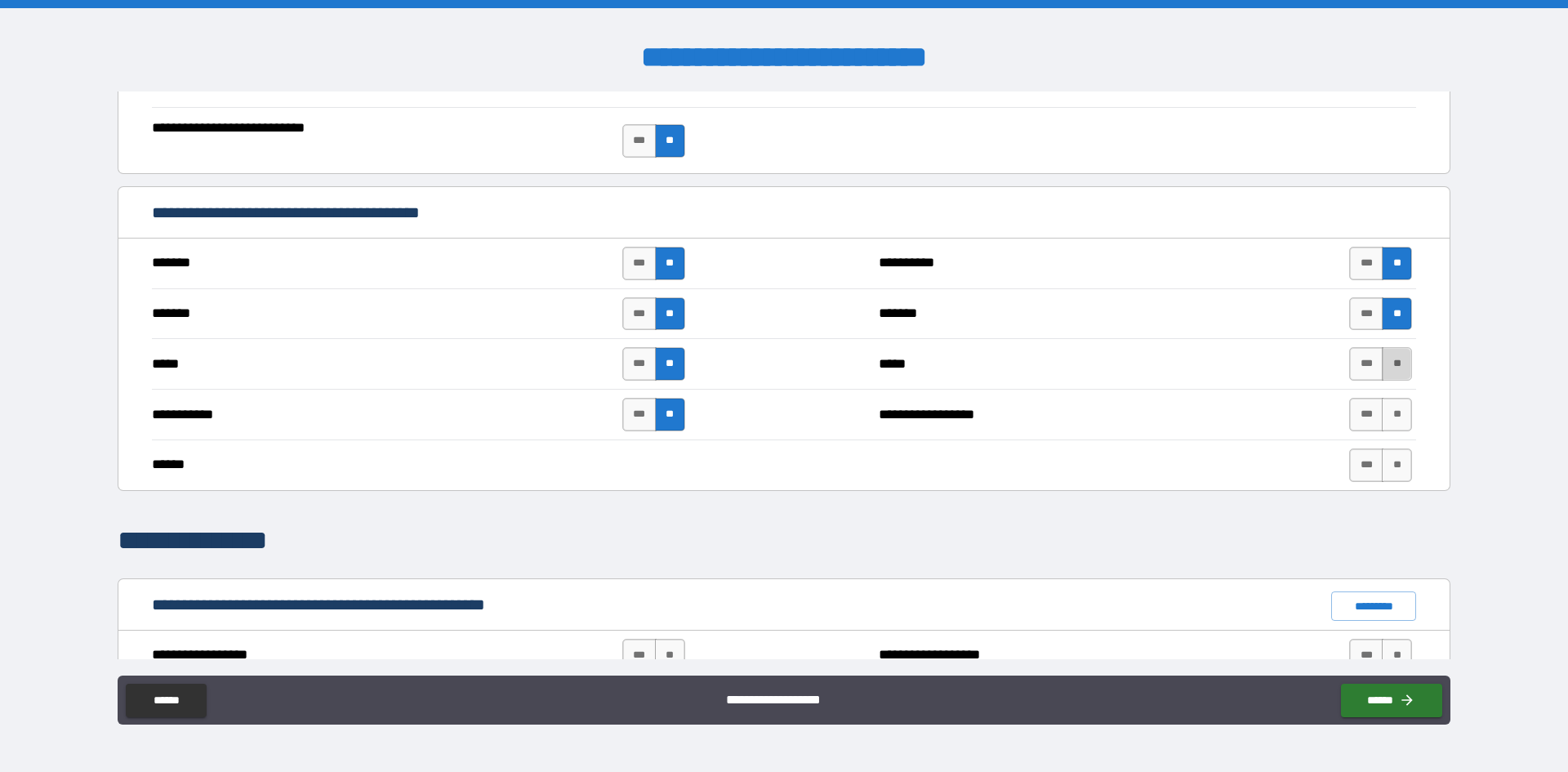 click on "**" at bounding box center [1396, 364] 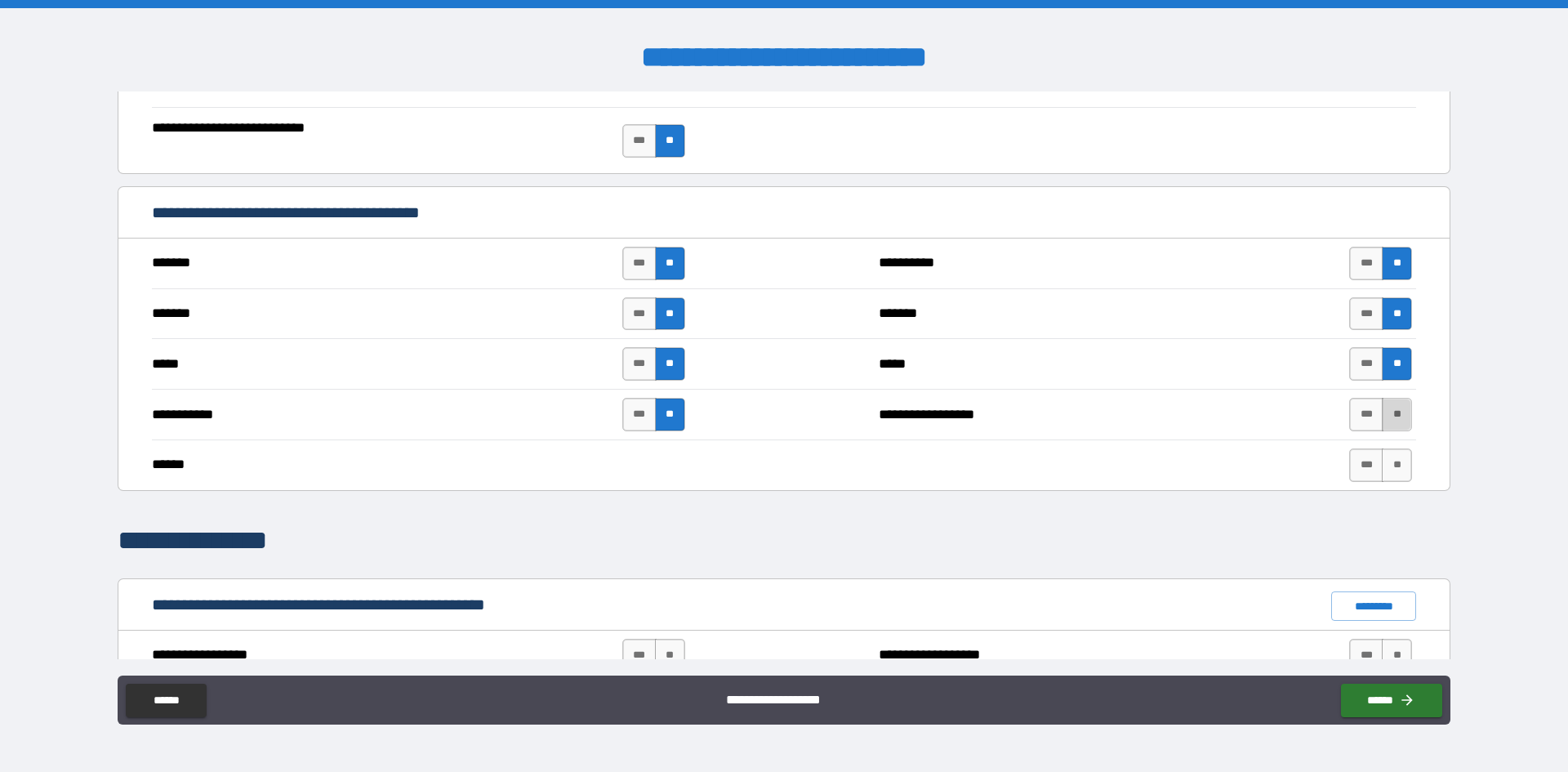 click on "**" at bounding box center (1396, 414) 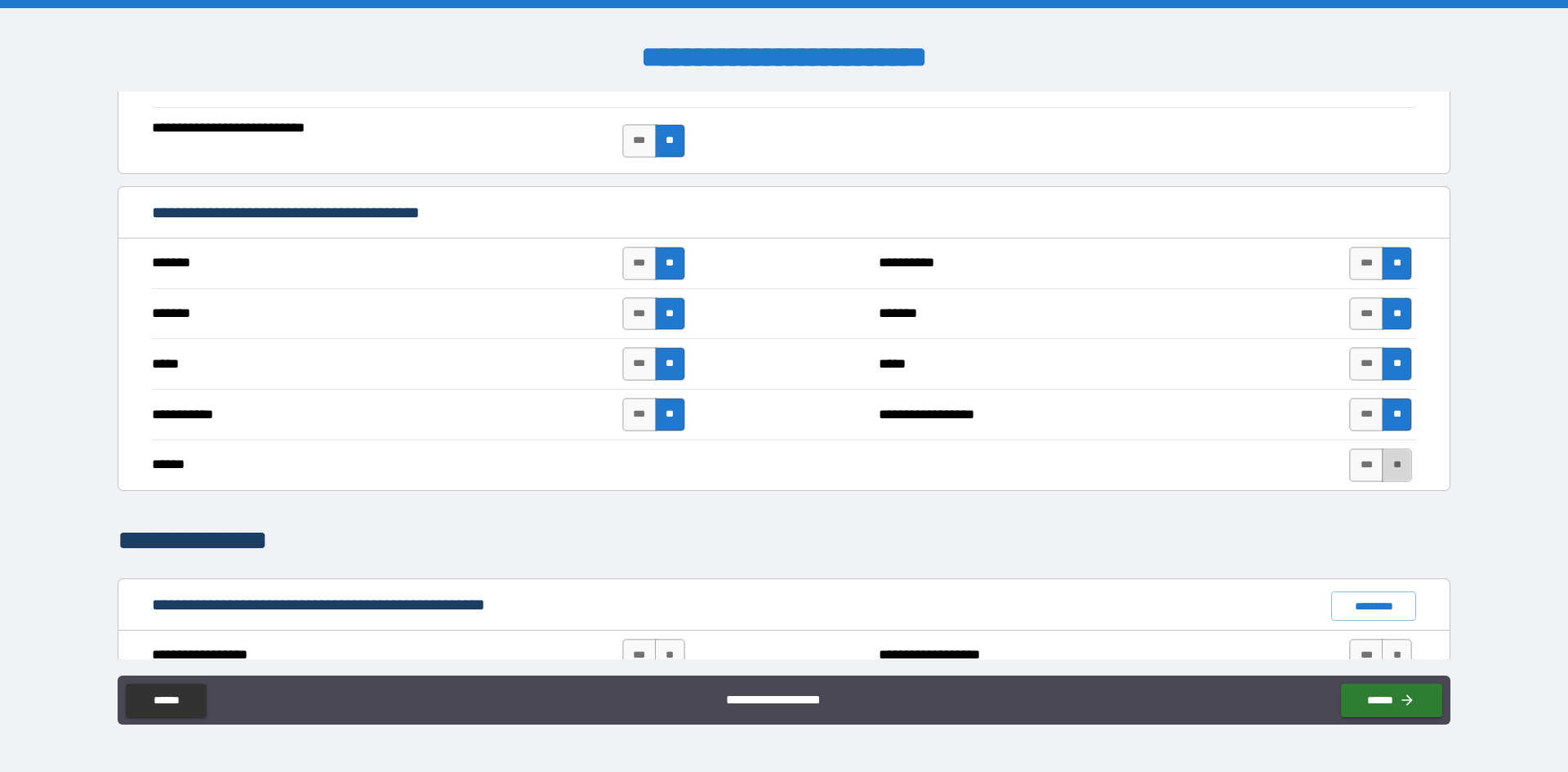drag, startPoint x: 1392, startPoint y: 464, endPoint x: 1392, endPoint y: 454, distance: 10 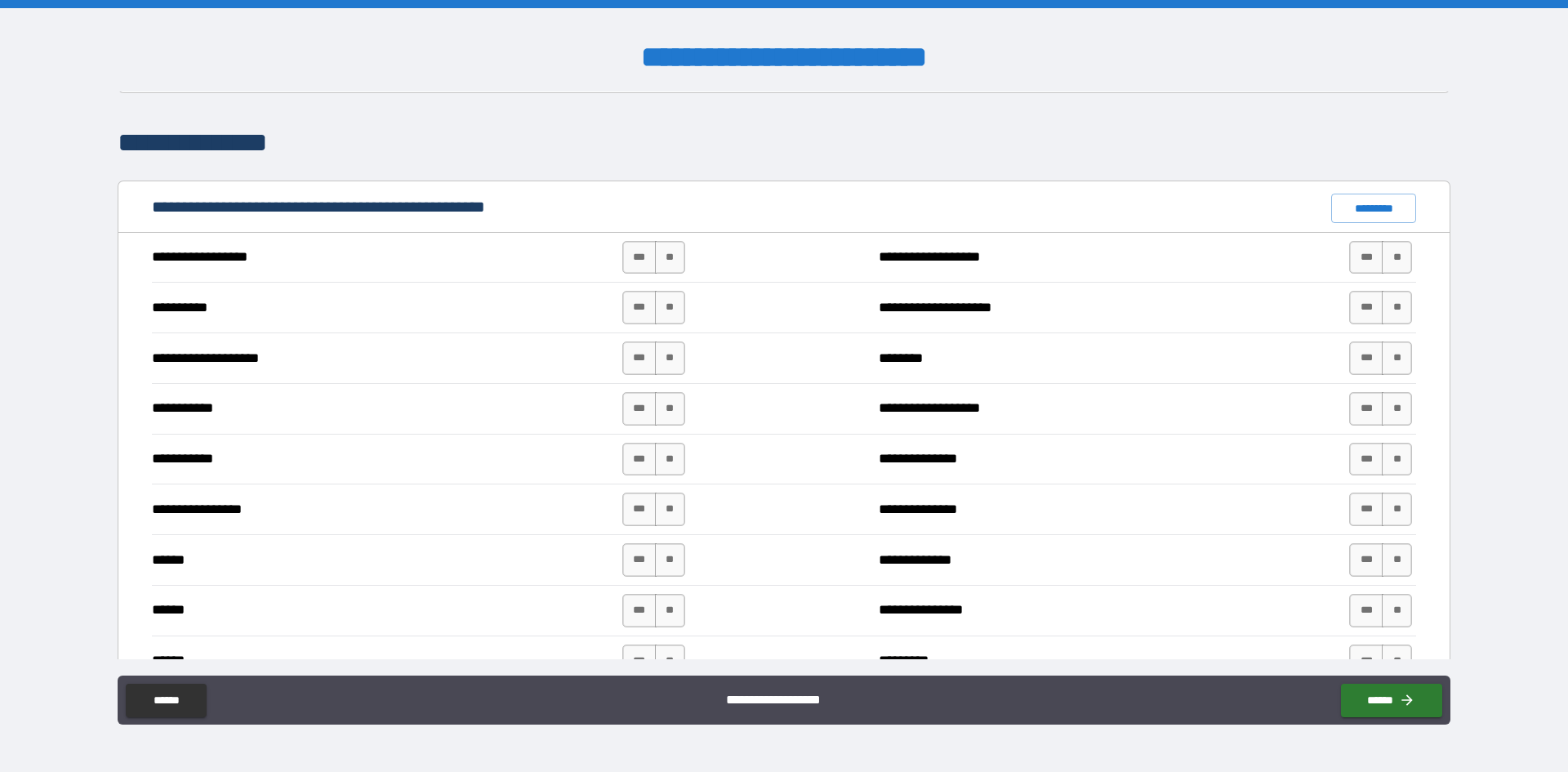 scroll, scrollTop: 1389, scrollLeft: 0, axis: vertical 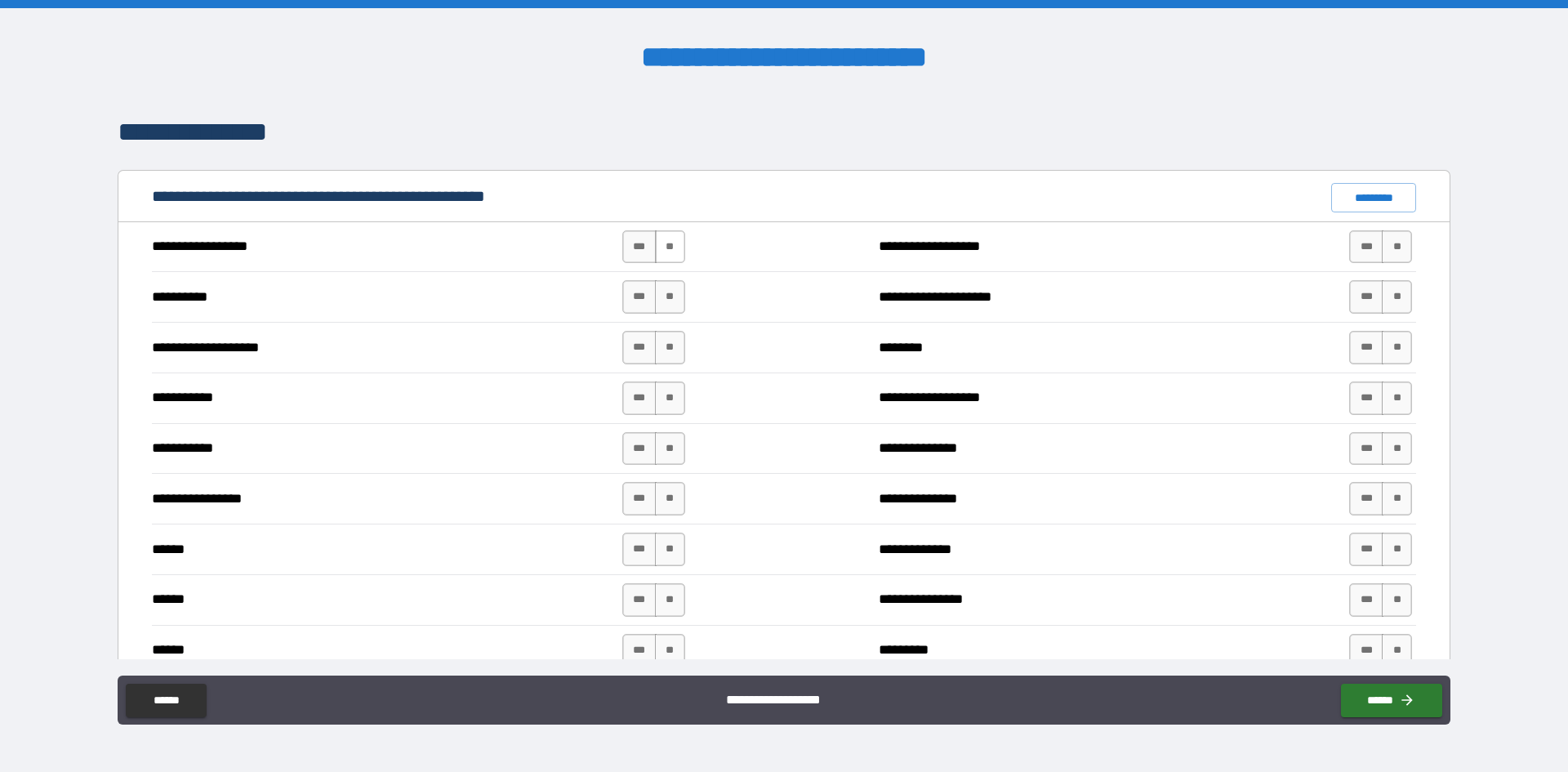 click on "**" at bounding box center (670, 247) 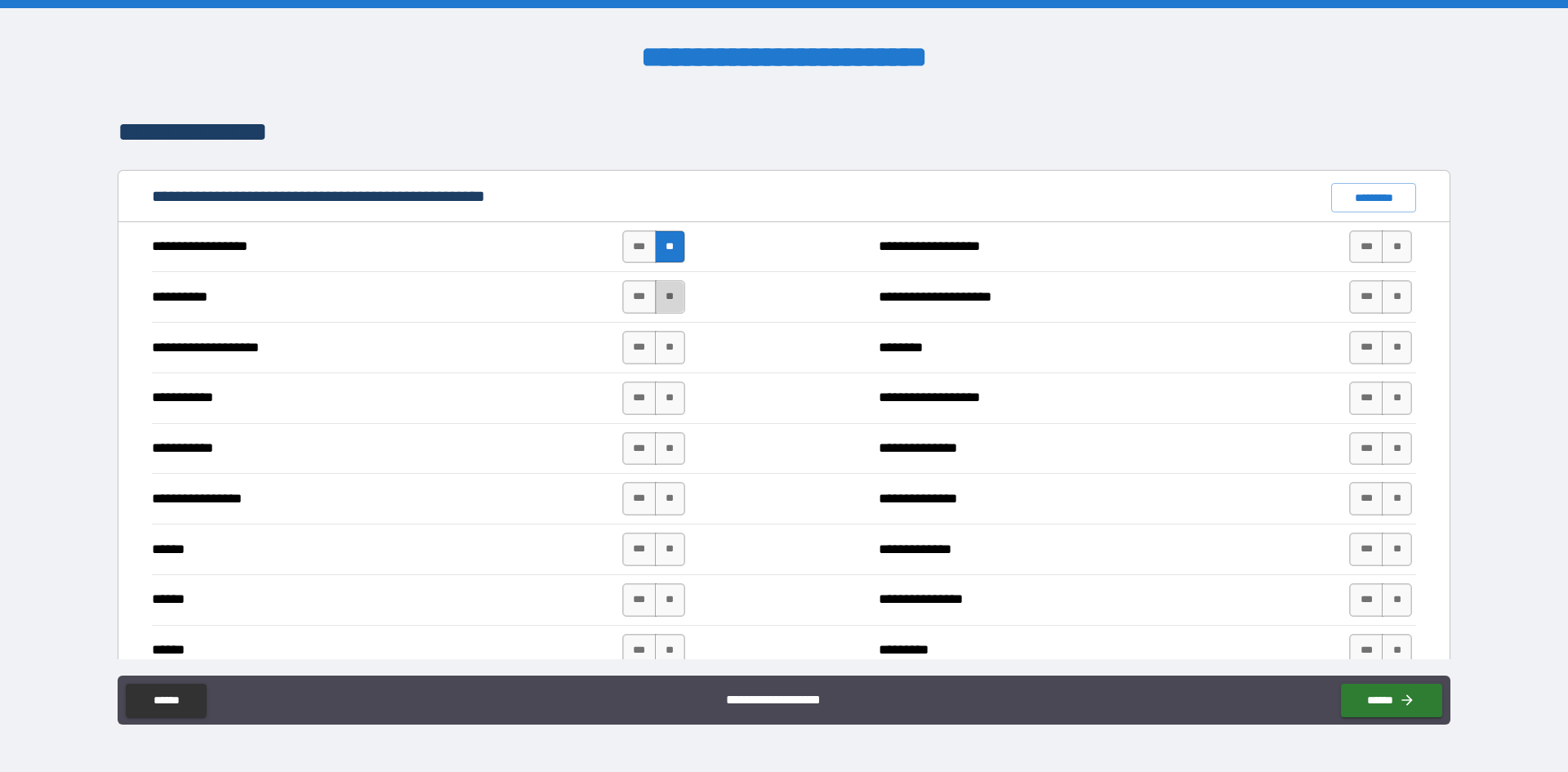 click on "**" at bounding box center [670, 297] 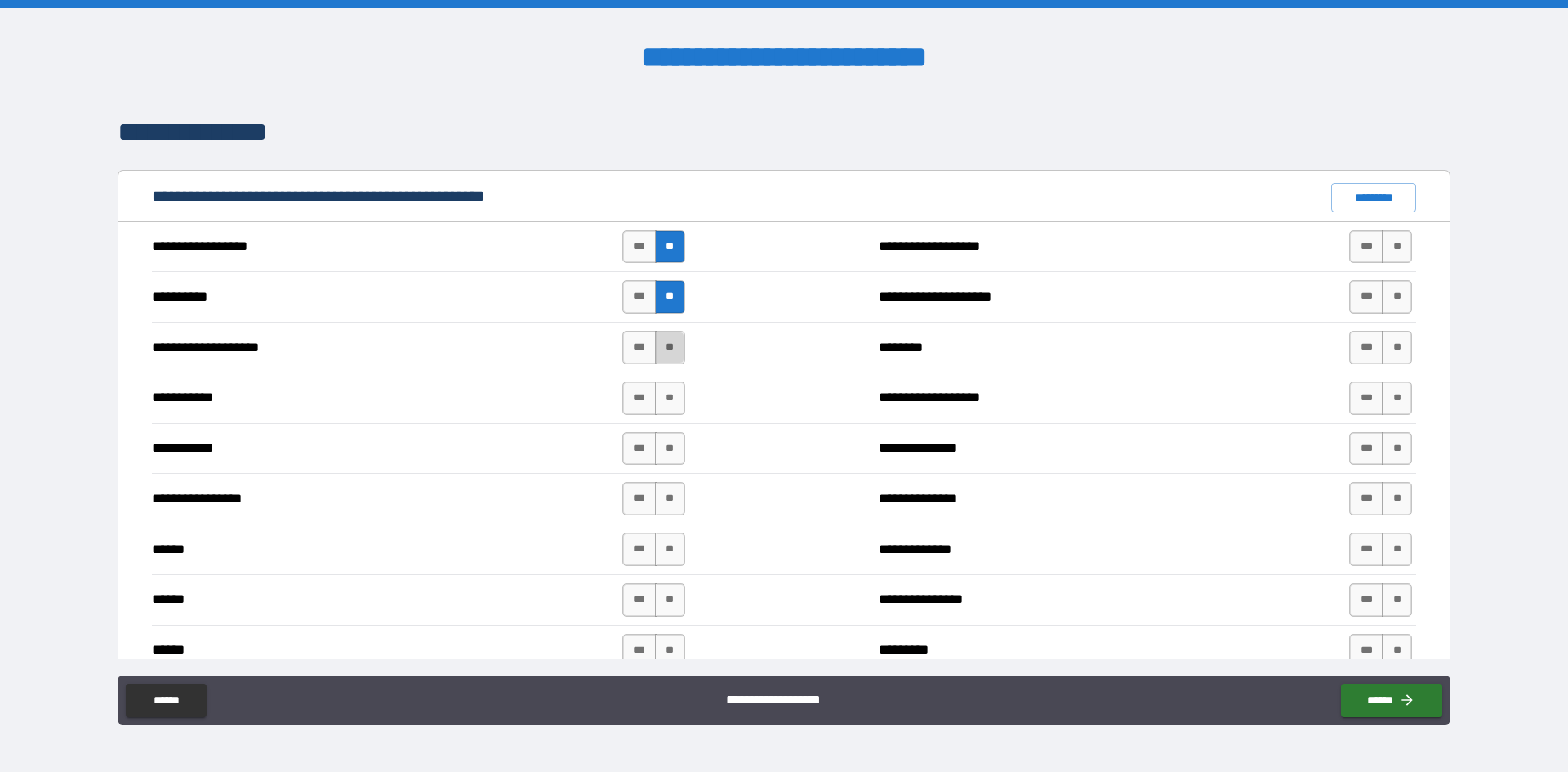 click on "**" at bounding box center (670, 347) 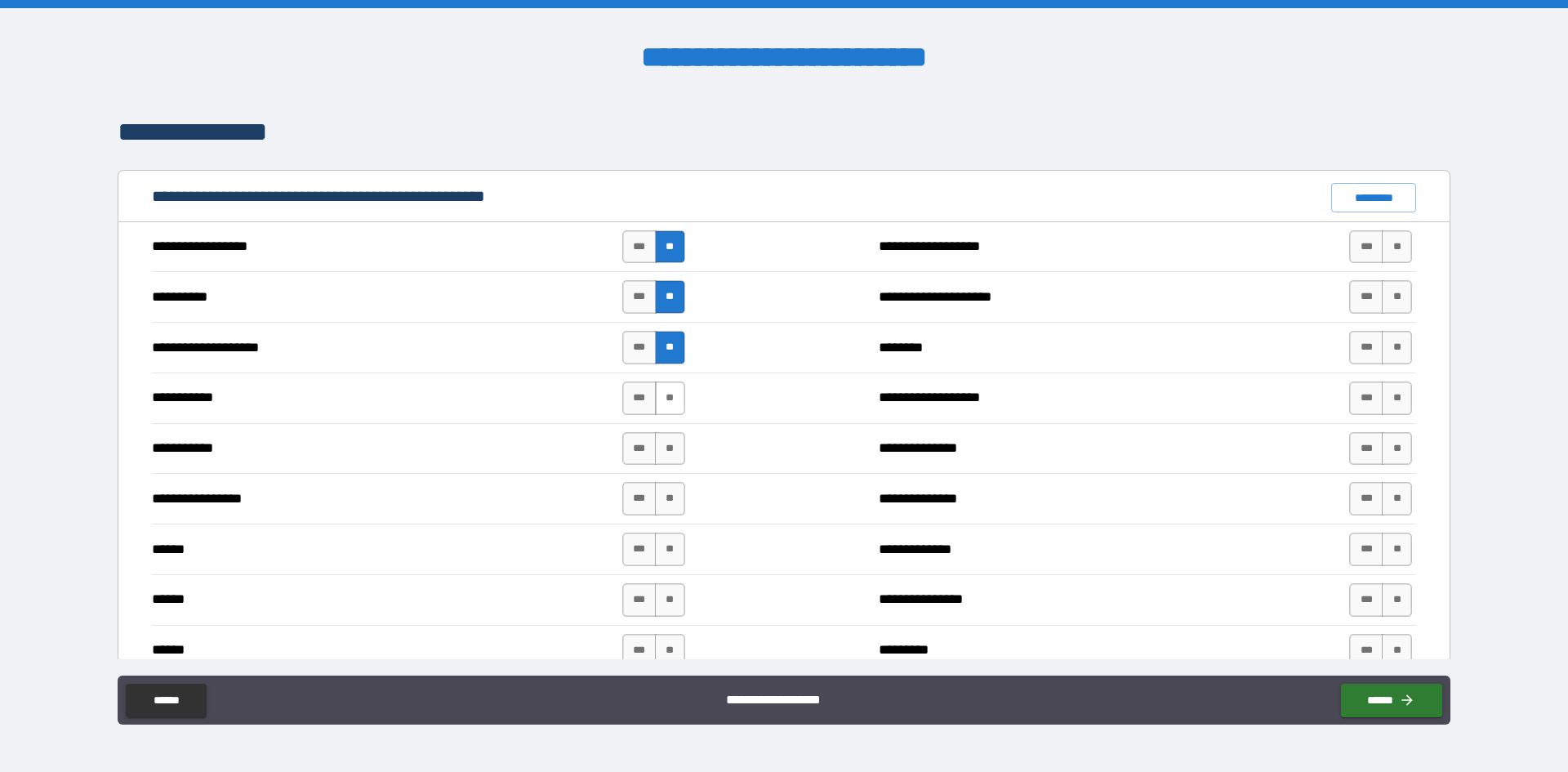 click on "**" at bounding box center (670, 398) 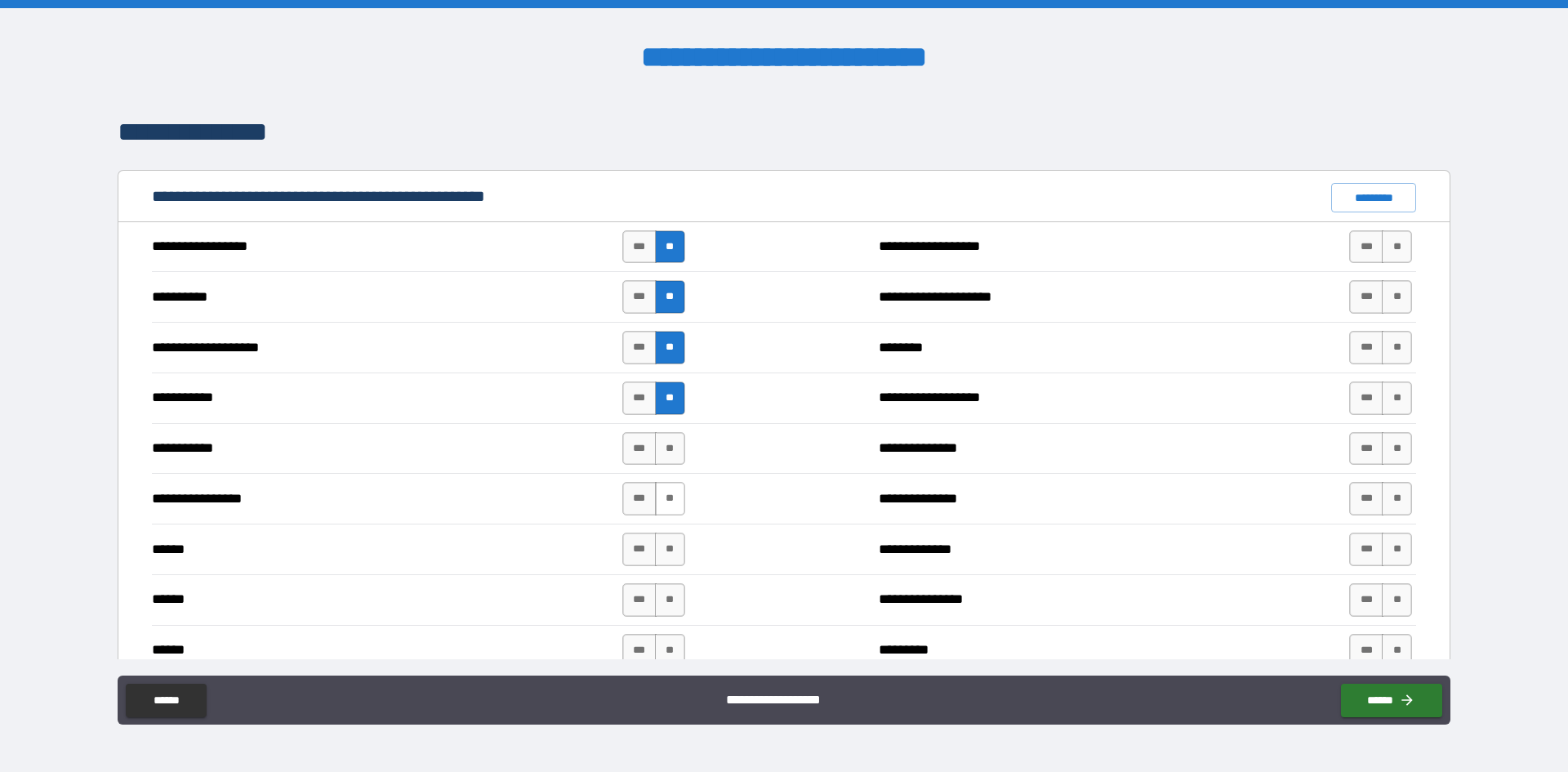 drag, startPoint x: 660, startPoint y: 447, endPoint x: 666, endPoint y: 486, distance: 39.458839 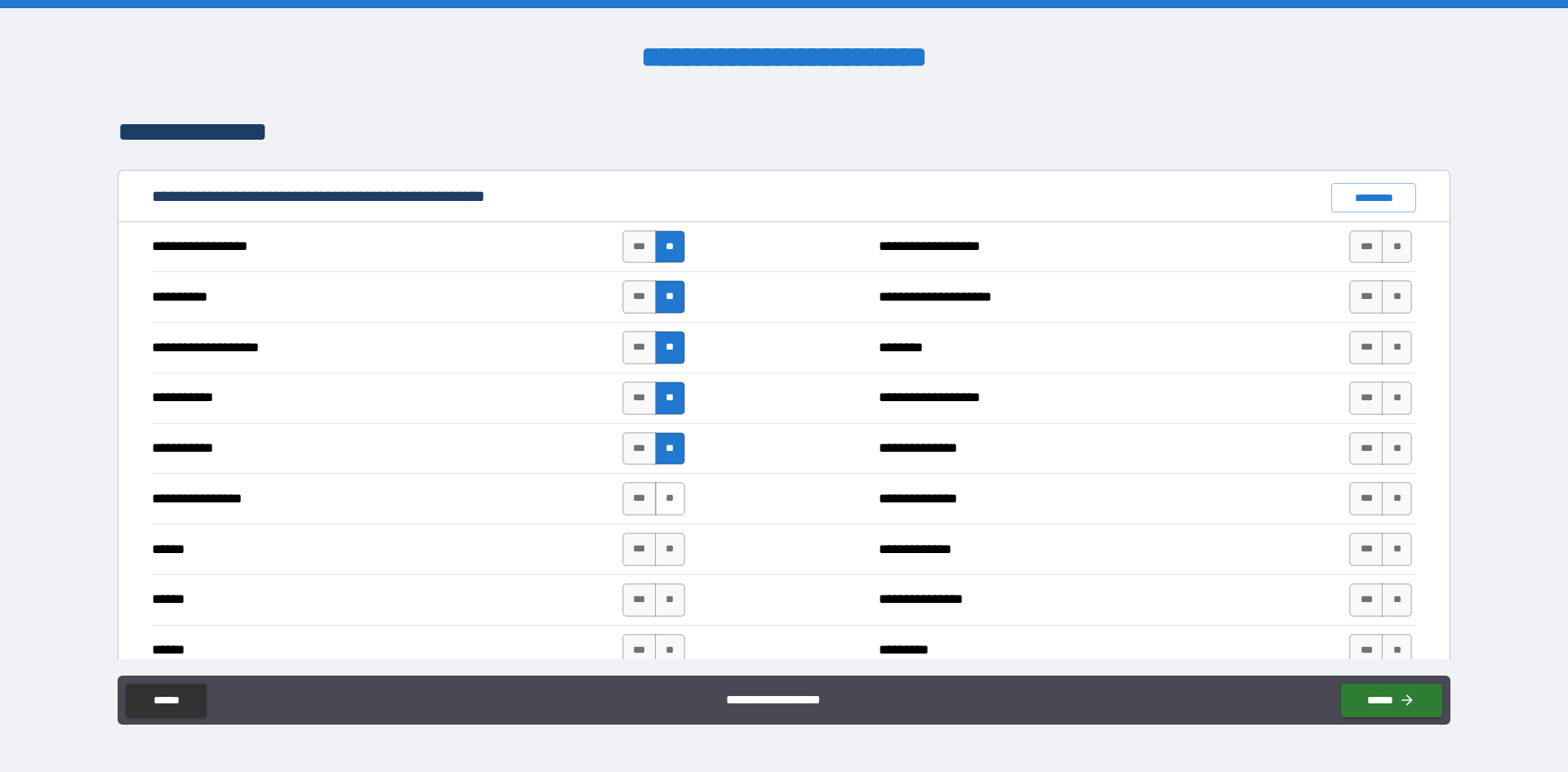 click on "**" at bounding box center [670, 498] 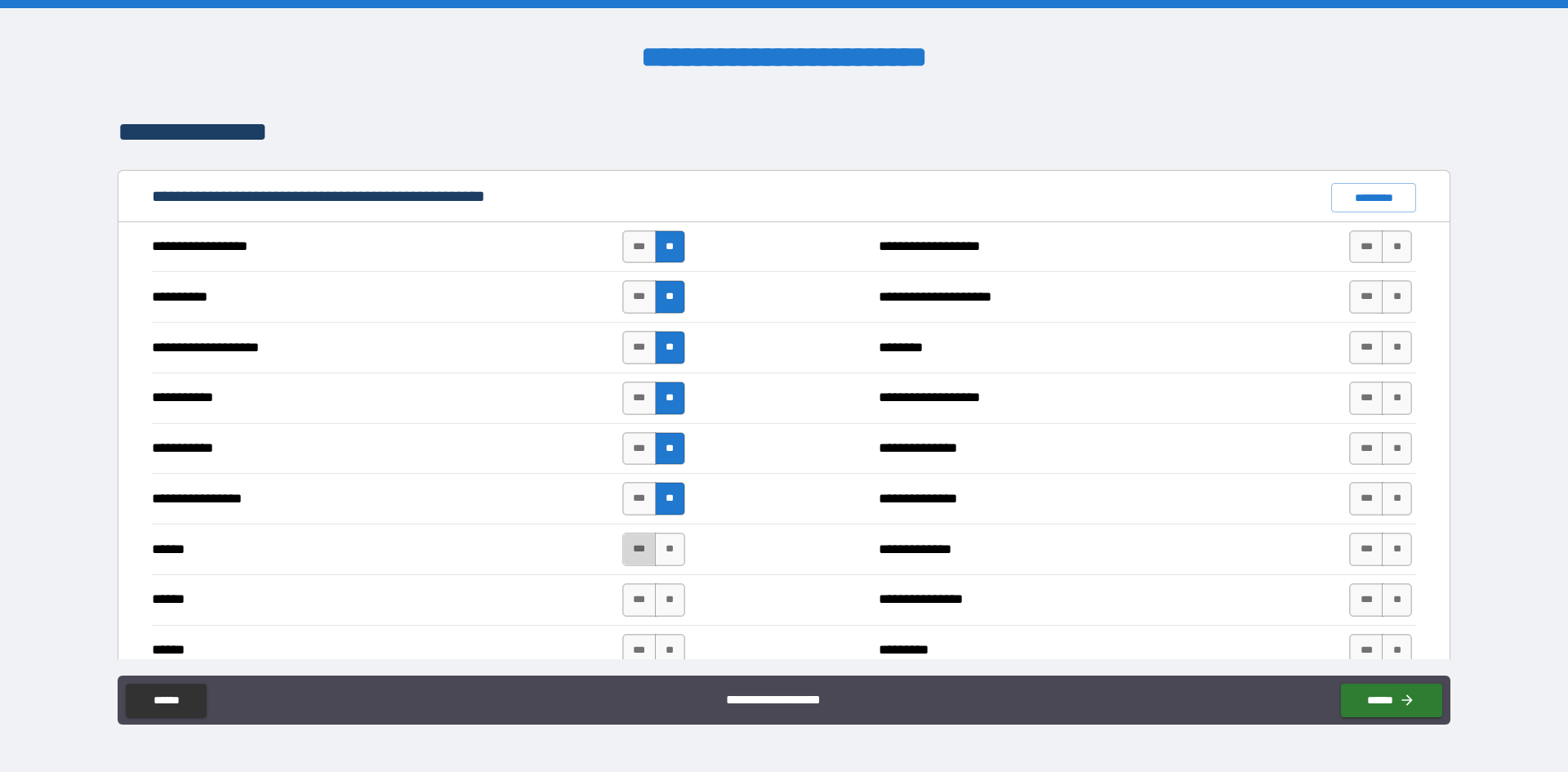 click on "***" at bounding box center [639, 549] 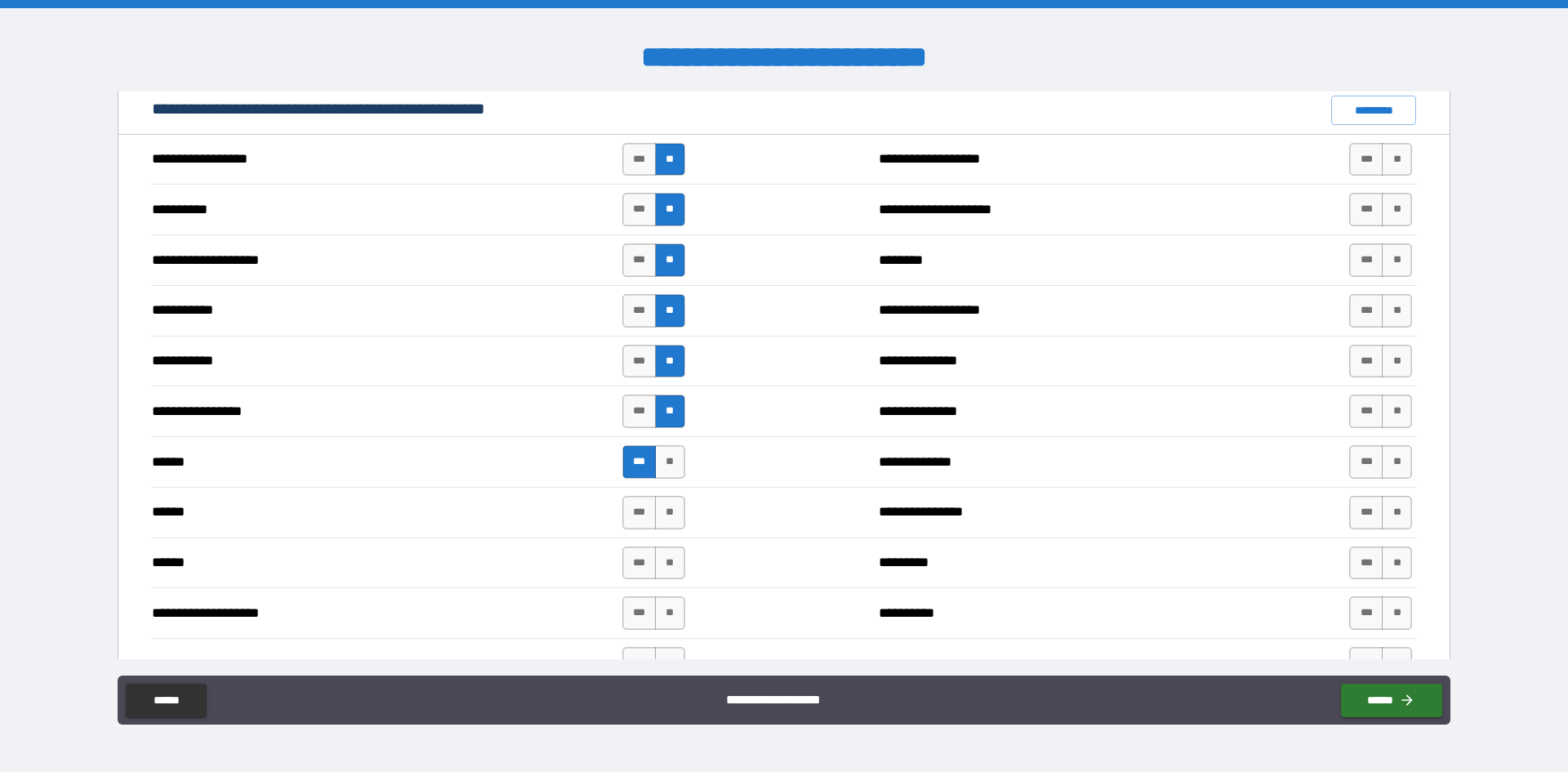 scroll, scrollTop: 1552, scrollLeft: 0, axis: vertical 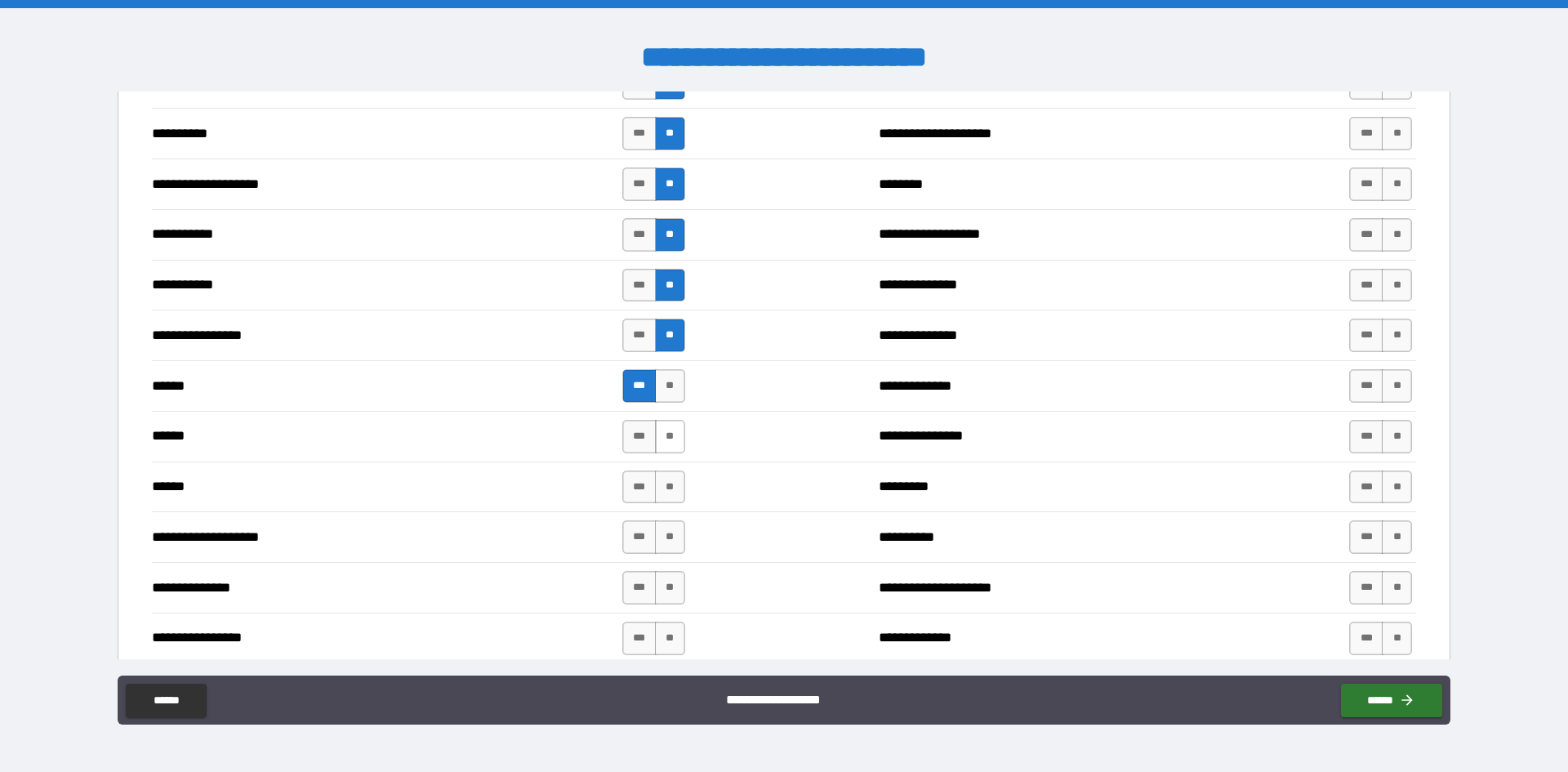 click on "**" at bounding box center [670, 436] 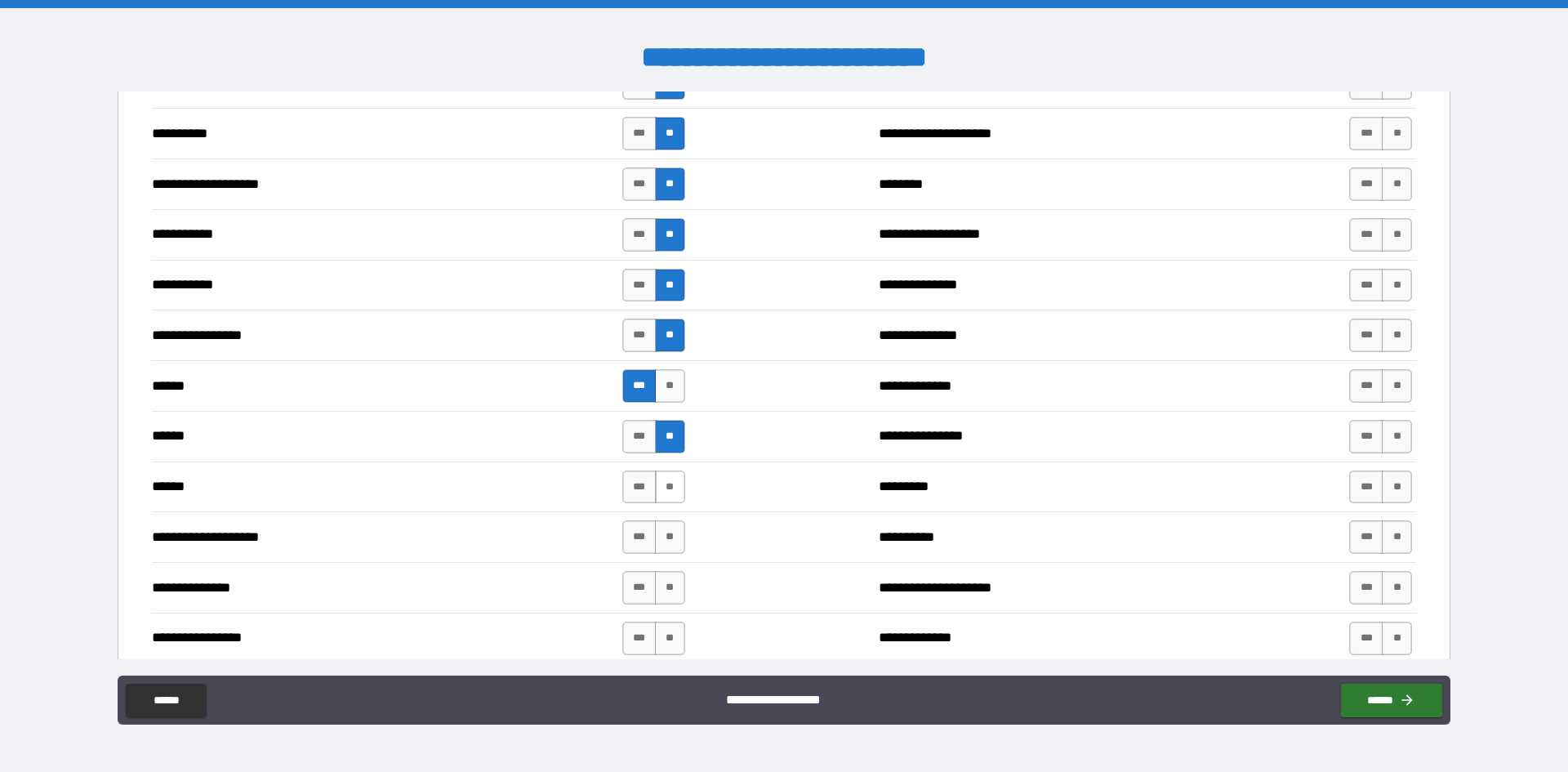 click on "**" at bounding box center [670, 487] 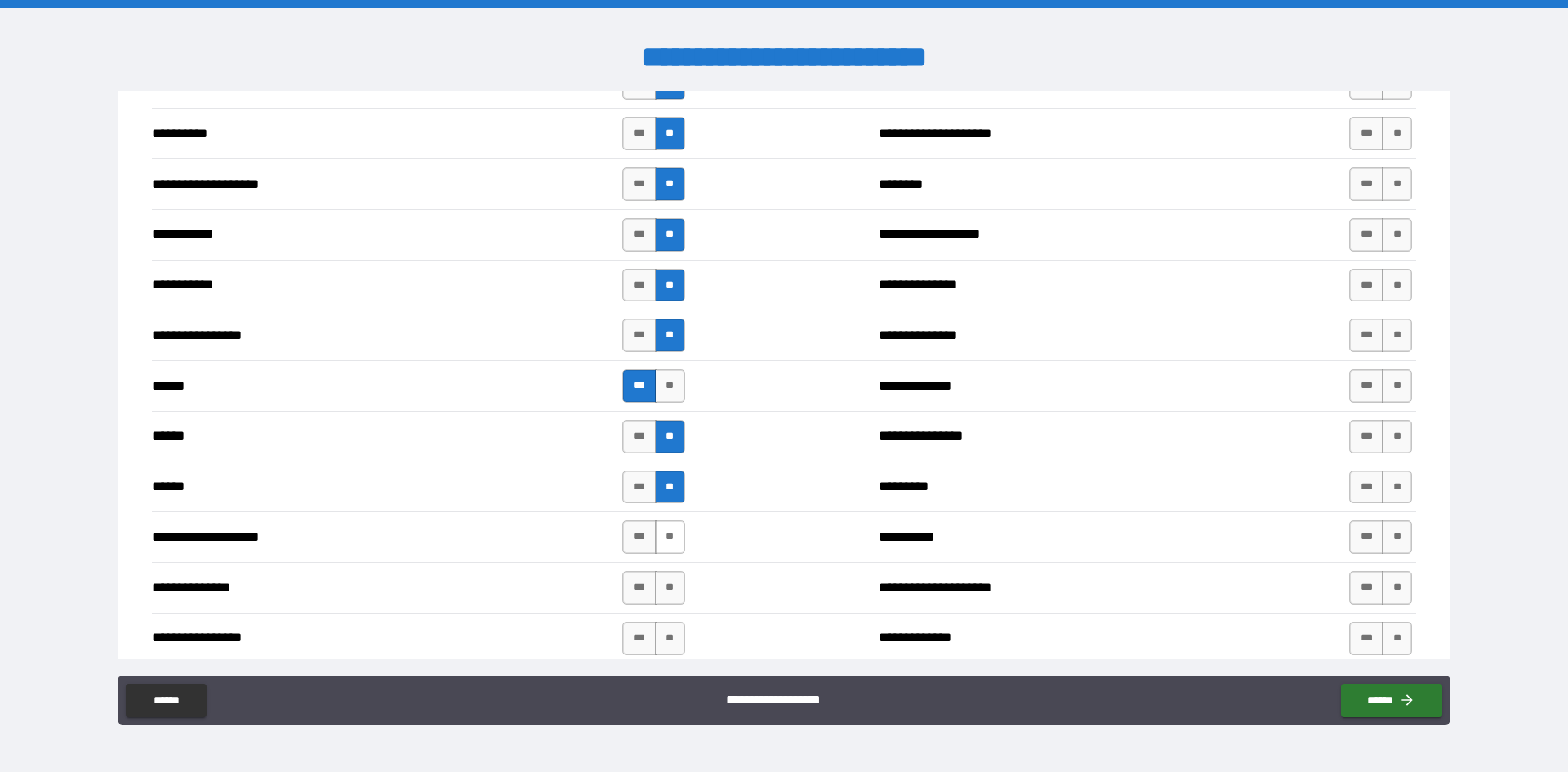 click on "**" at bounding box center [670, 537] 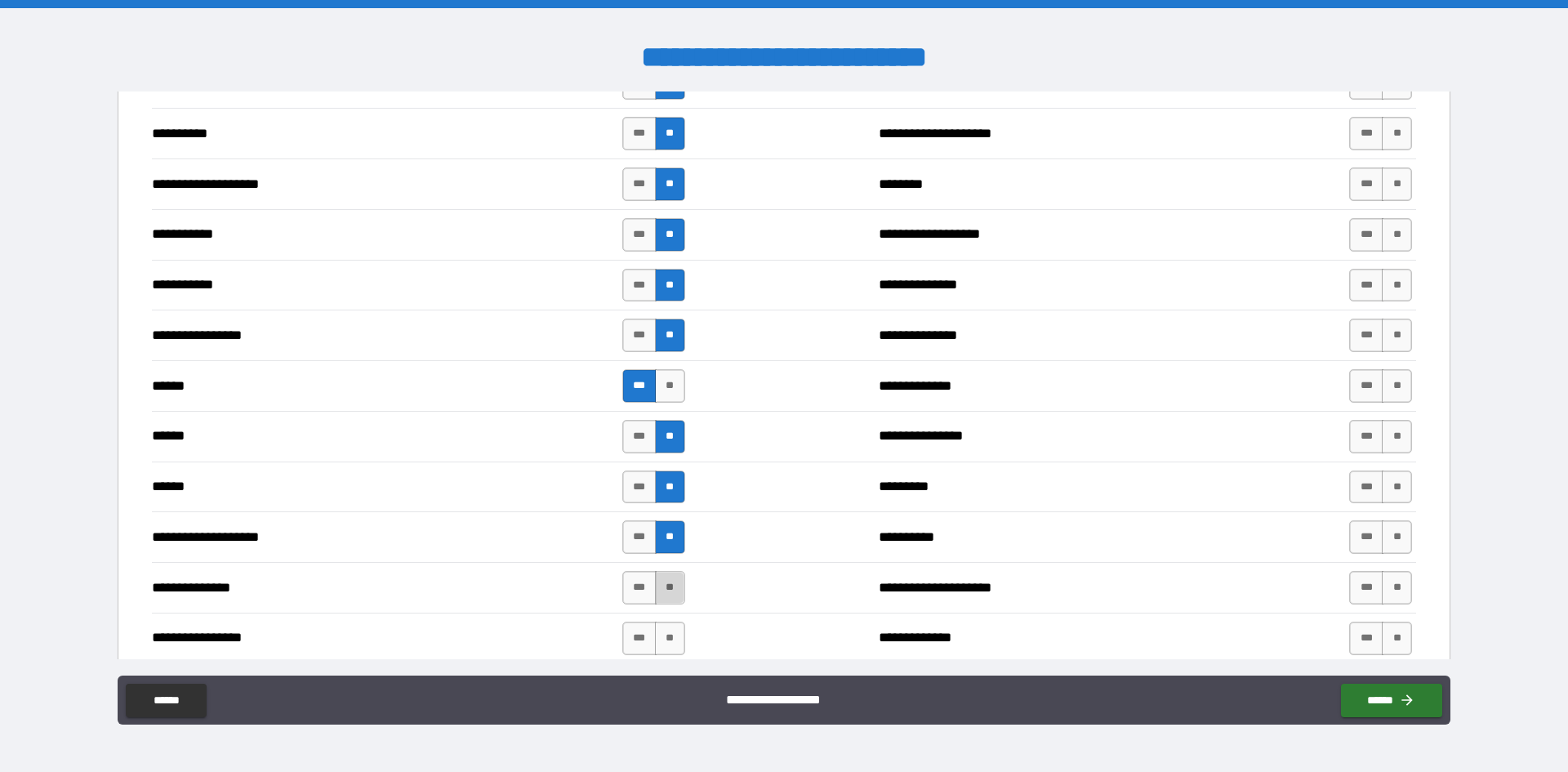 click on "**" at bounding box center (670, 587) 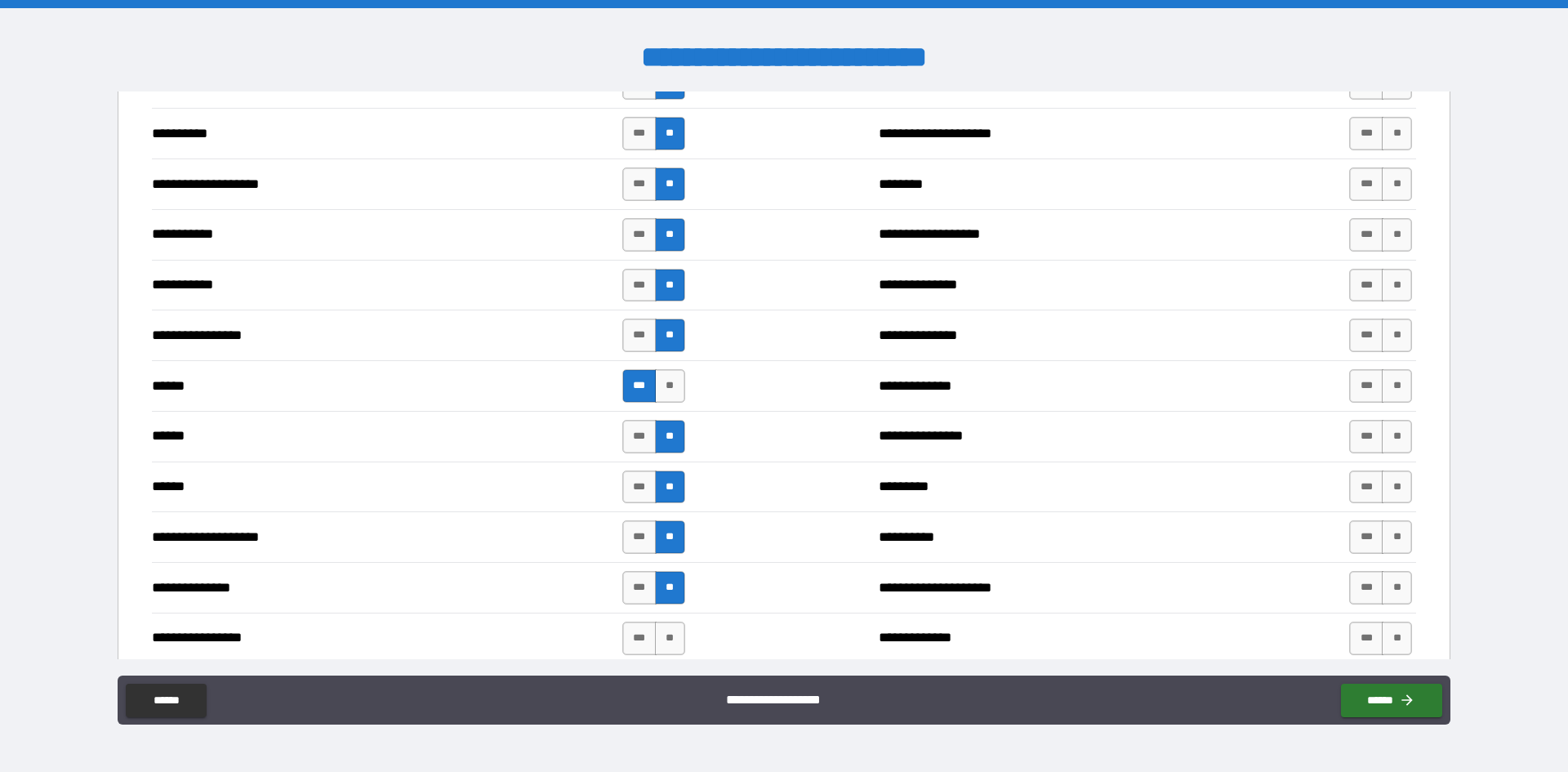 scroll, scrollTop: 1716, scrollLeft: 0, axis: vertical 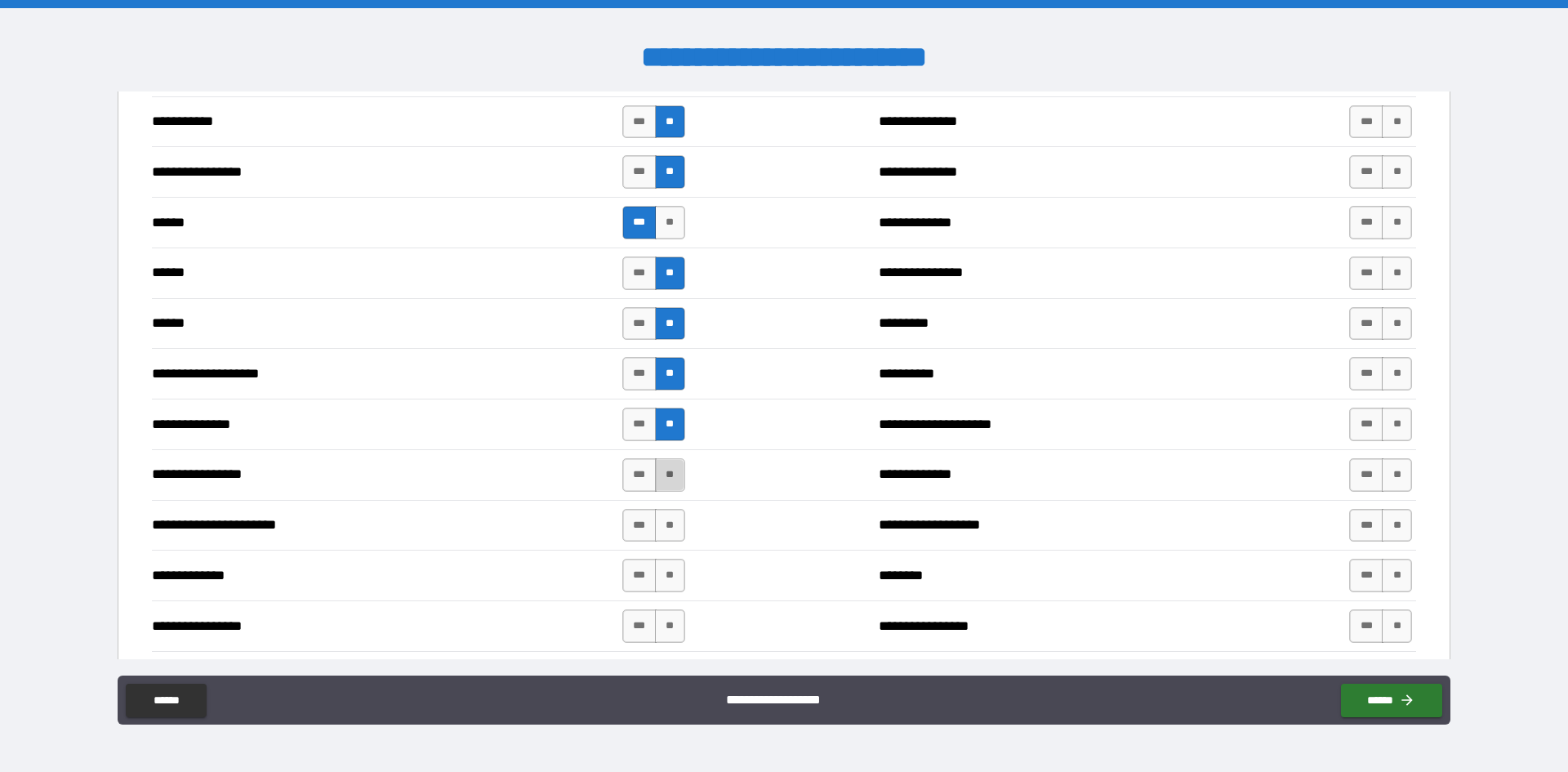 click on "**" at bounding box center [670, 475] 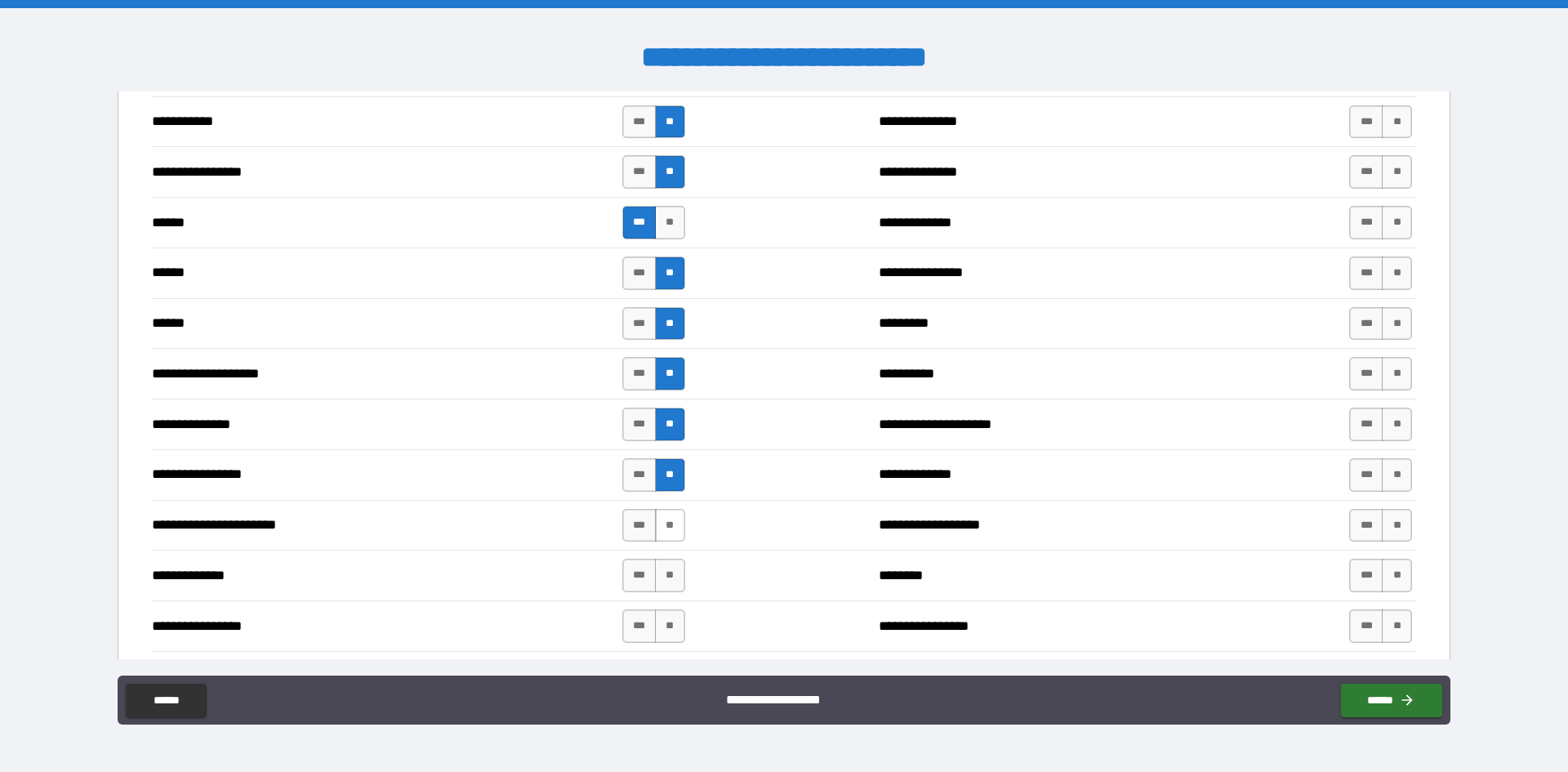 click on "**" at bounding box center [670, 525] 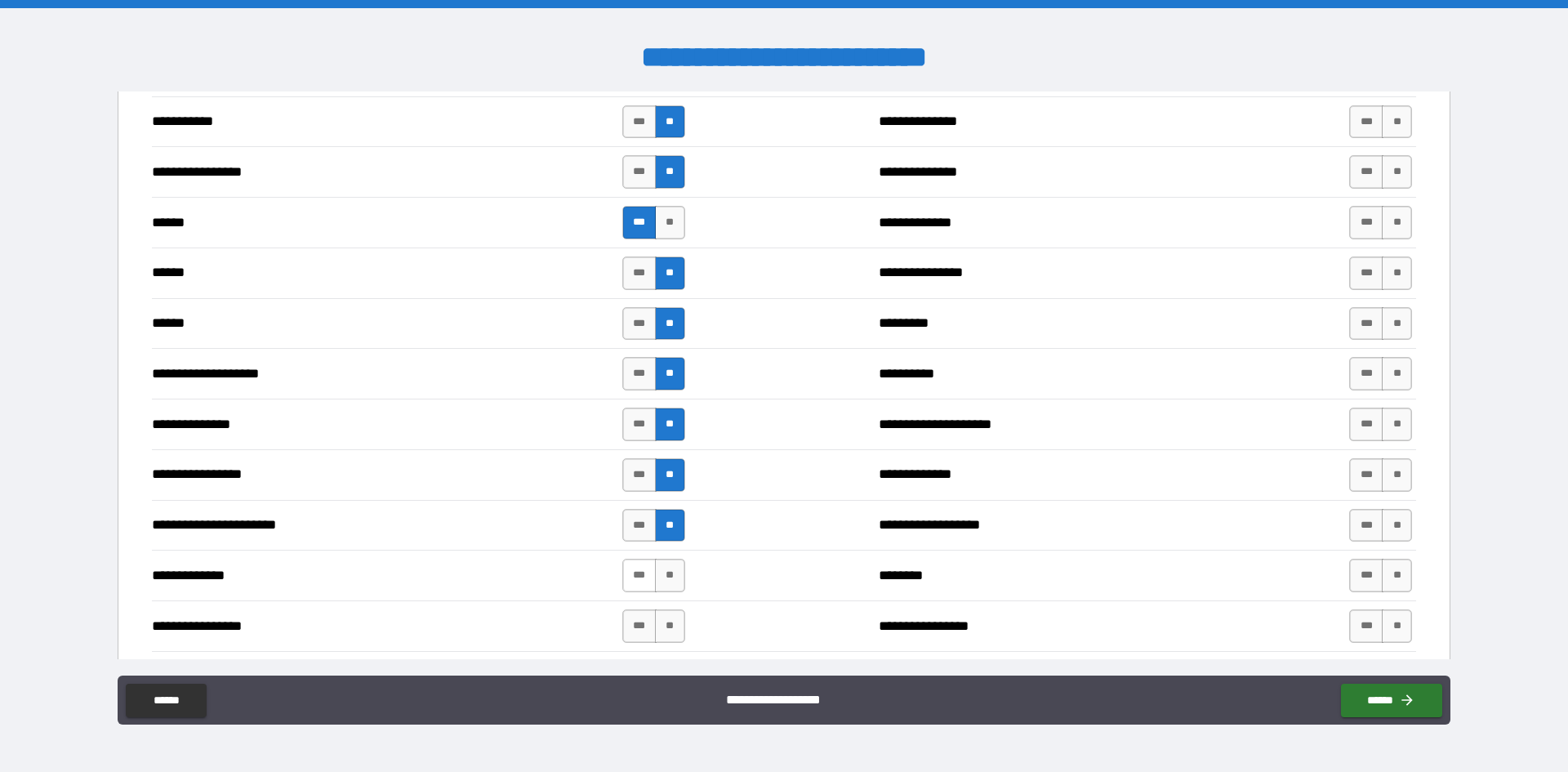 click on "***" at bounding box center [639, 575] 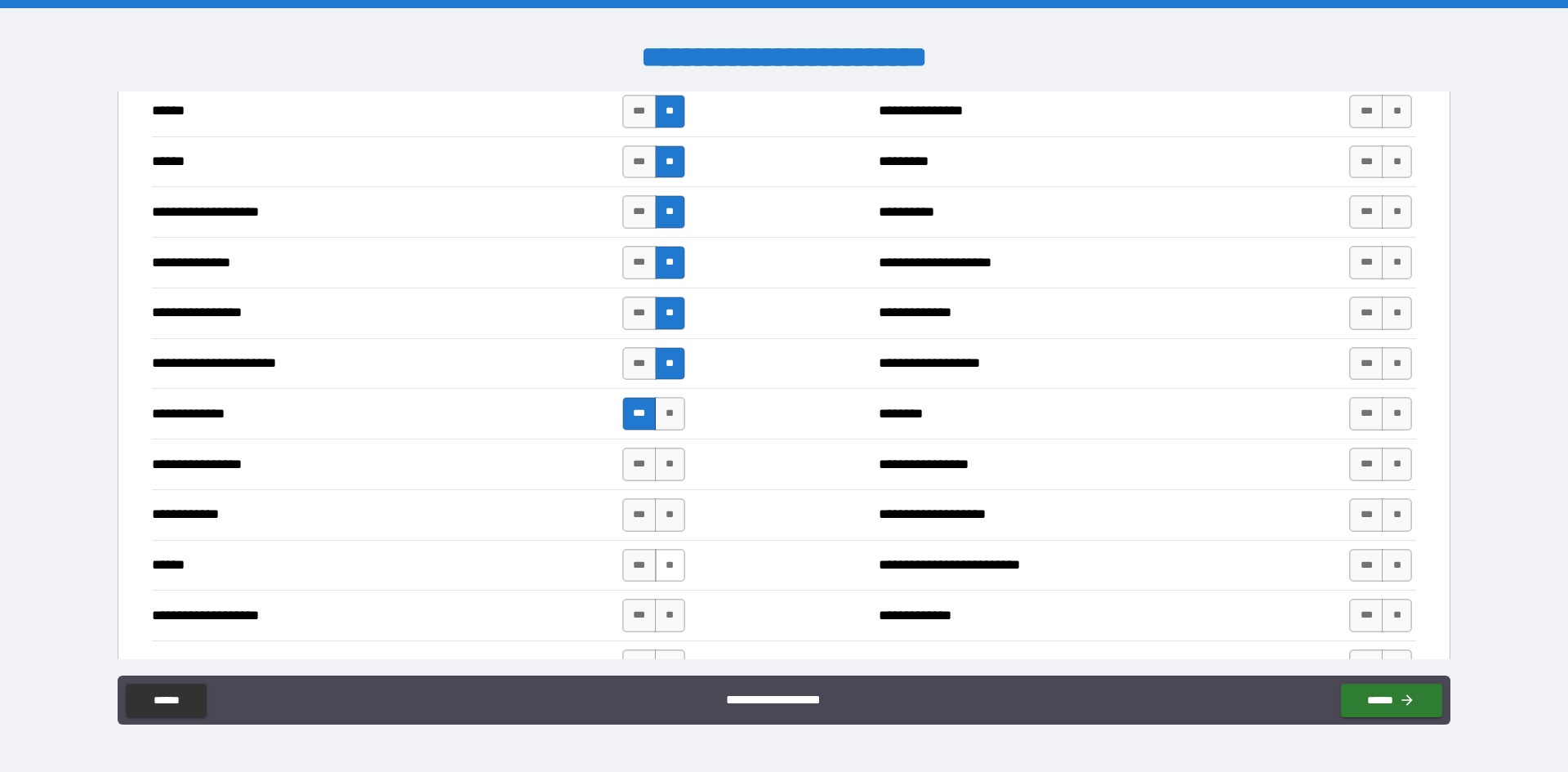 scroll, scrollTop: 1879, scrollLeft: 0, axis: vertical 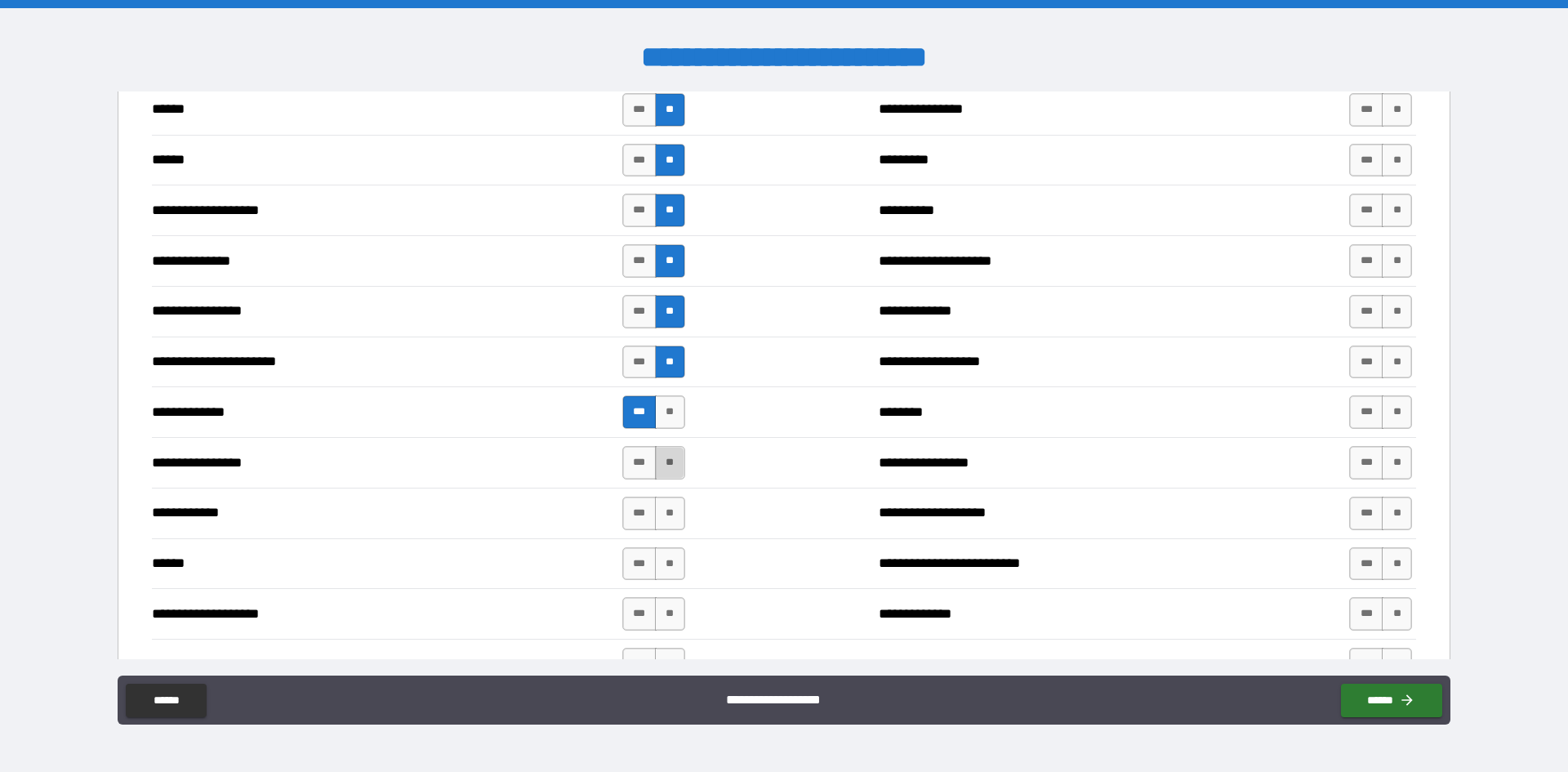click on "**" at bounding box center (670, 462) 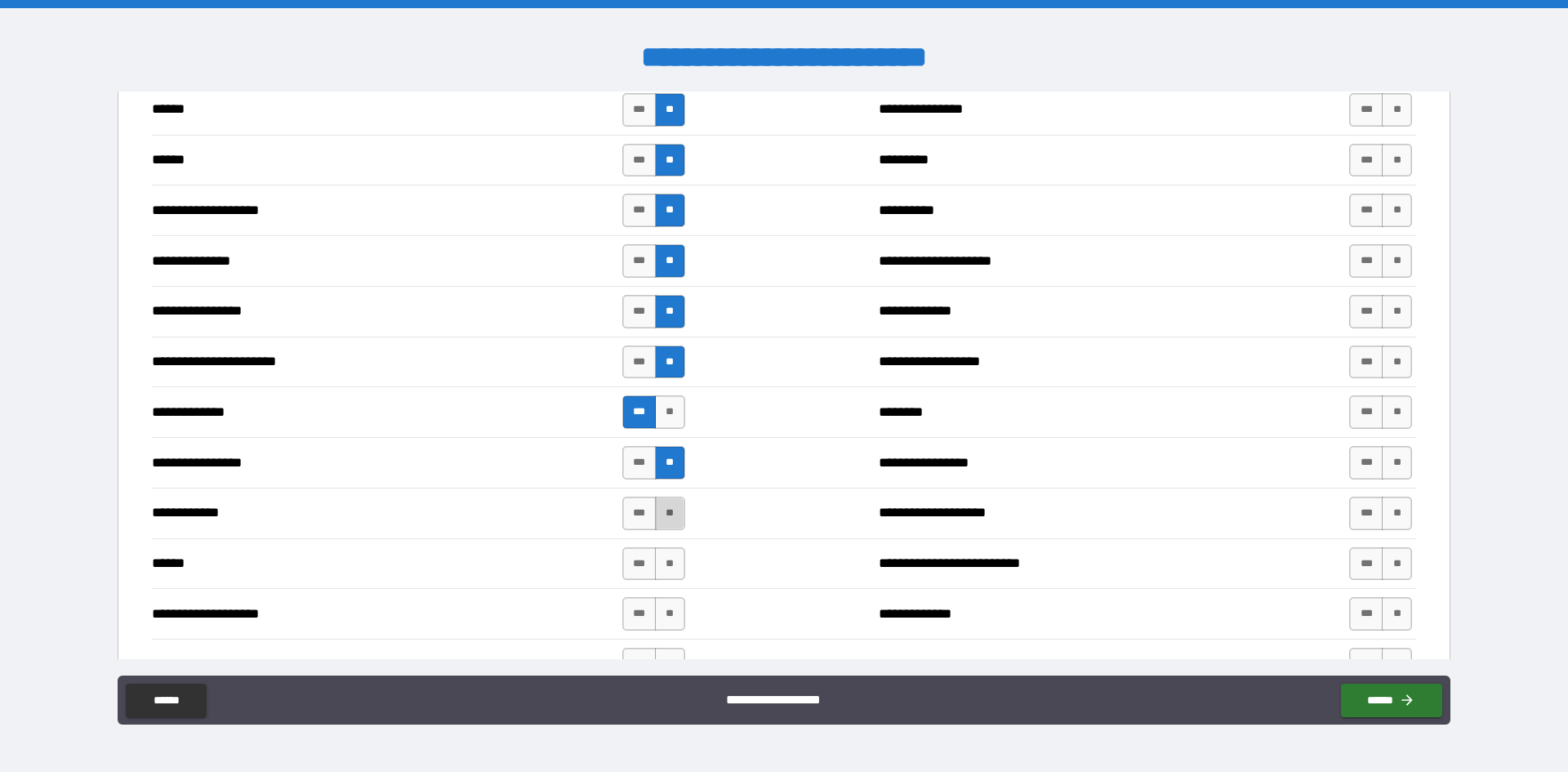 click on "**" at bounding box center (670, 513) 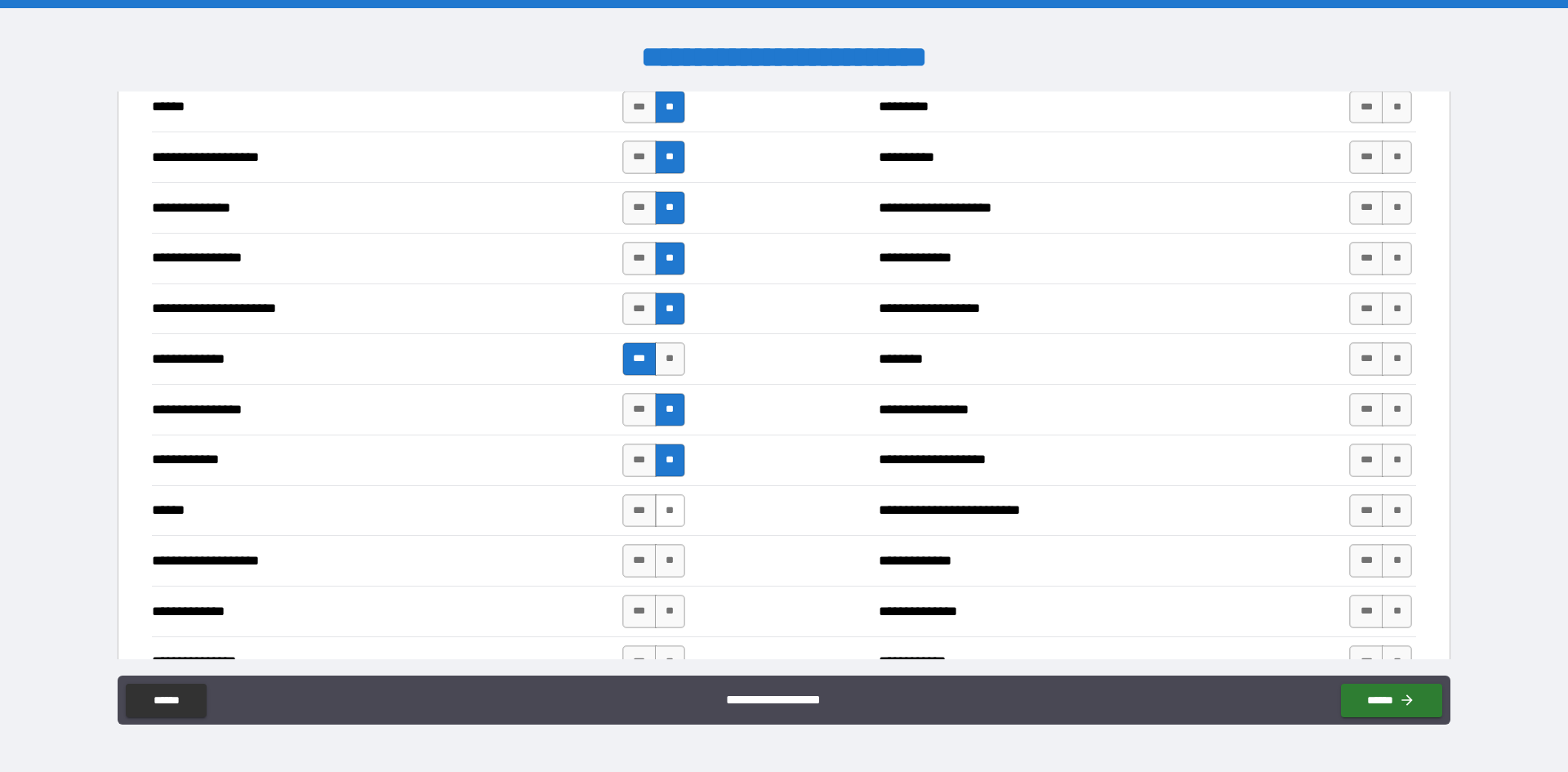 scroll, scrollTop: 1961, scrollLeft: 0, axis: vertical 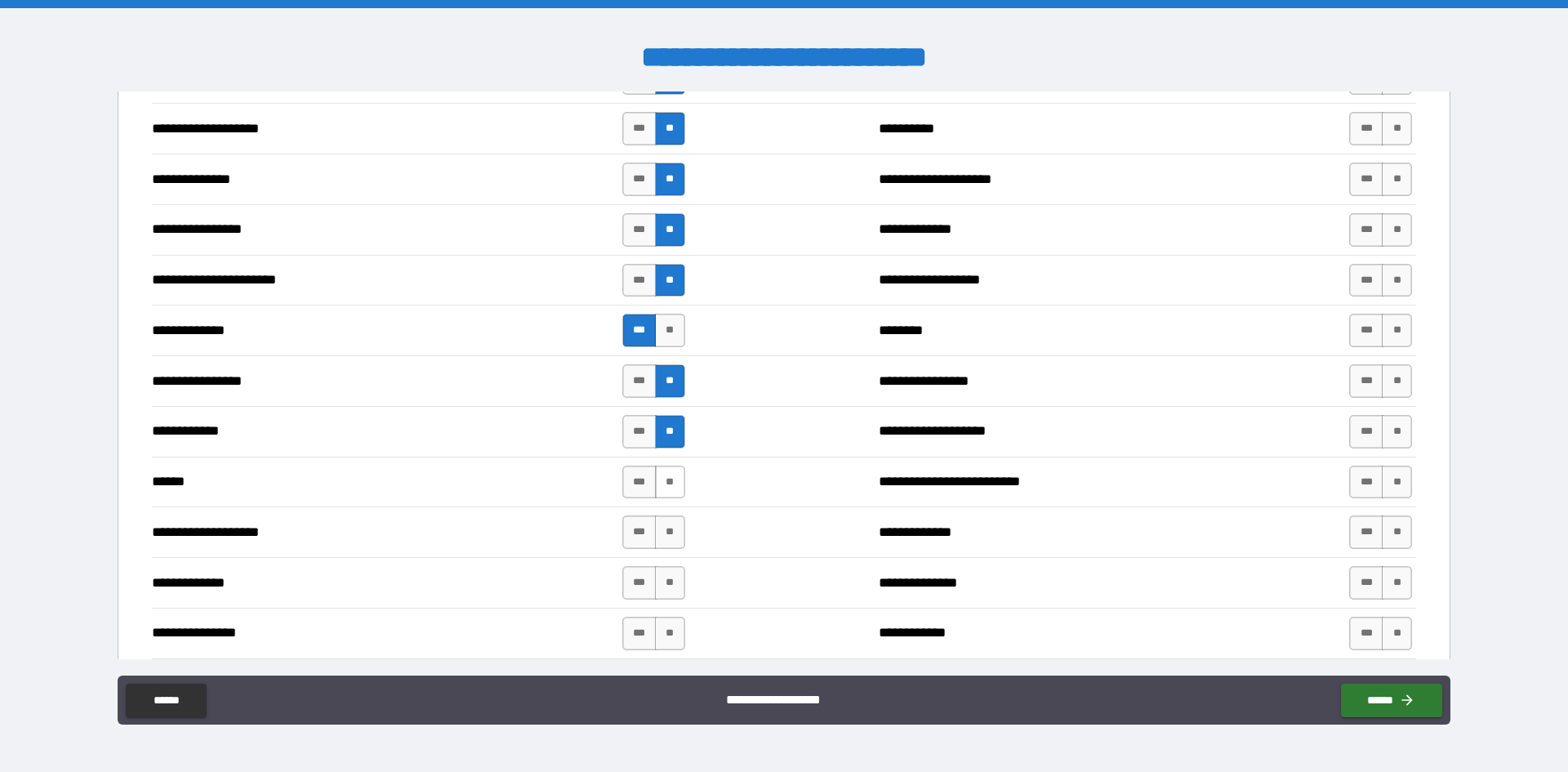 click on "**" at bounding box center [670, 482] 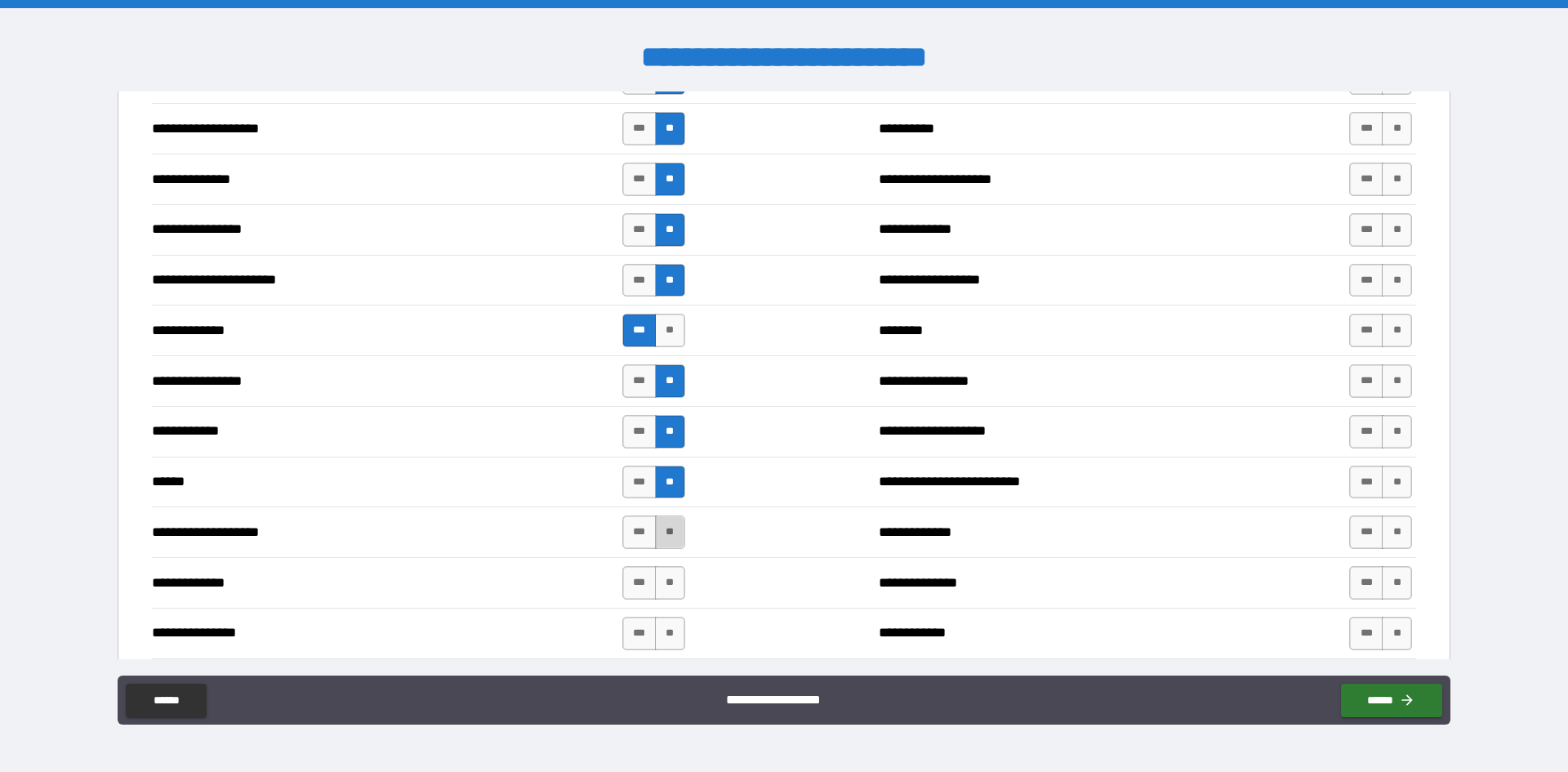 click on "**" at bounding box center [670, 532] 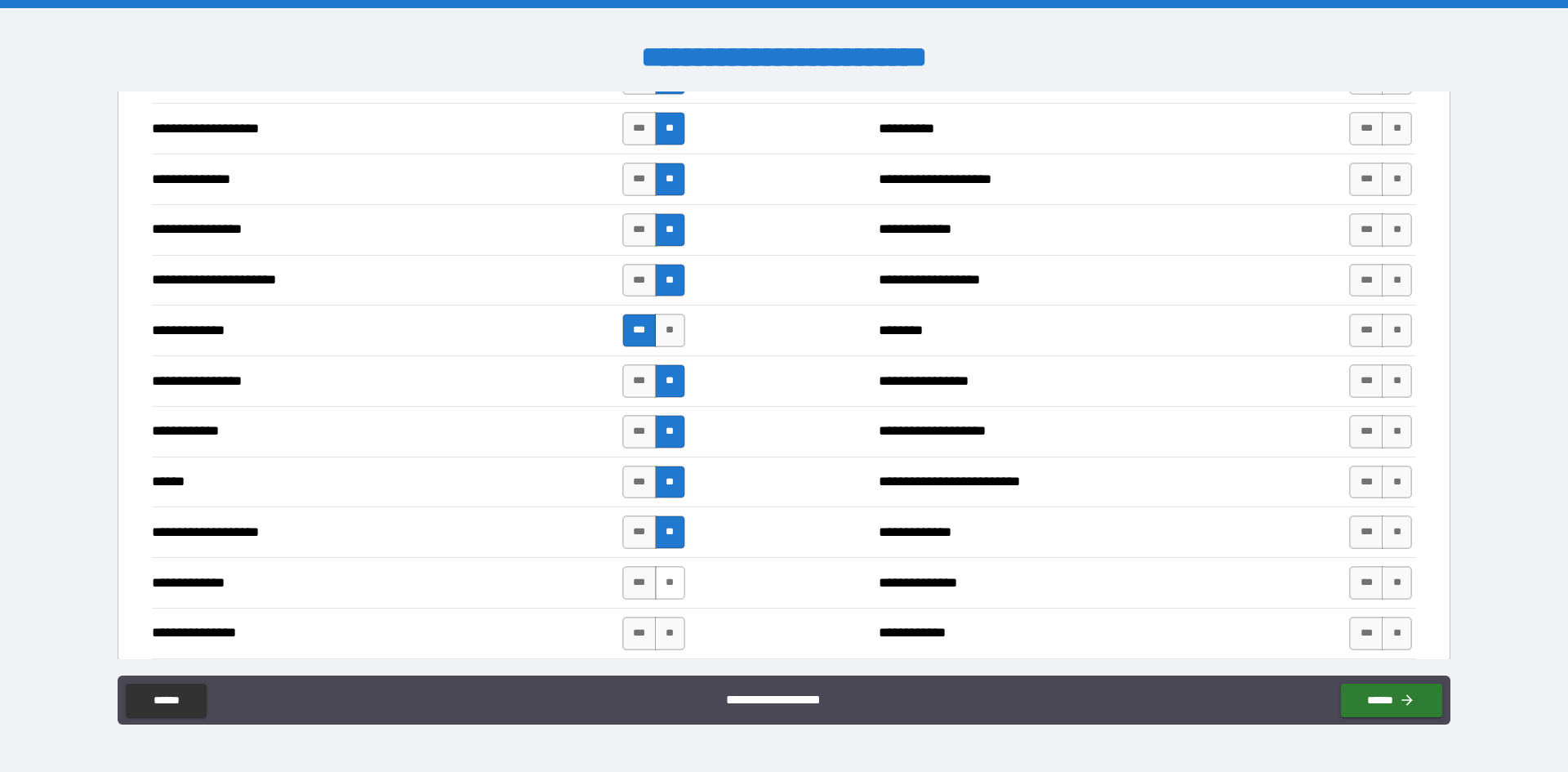 click on "**" at bounding box center (670, 582) 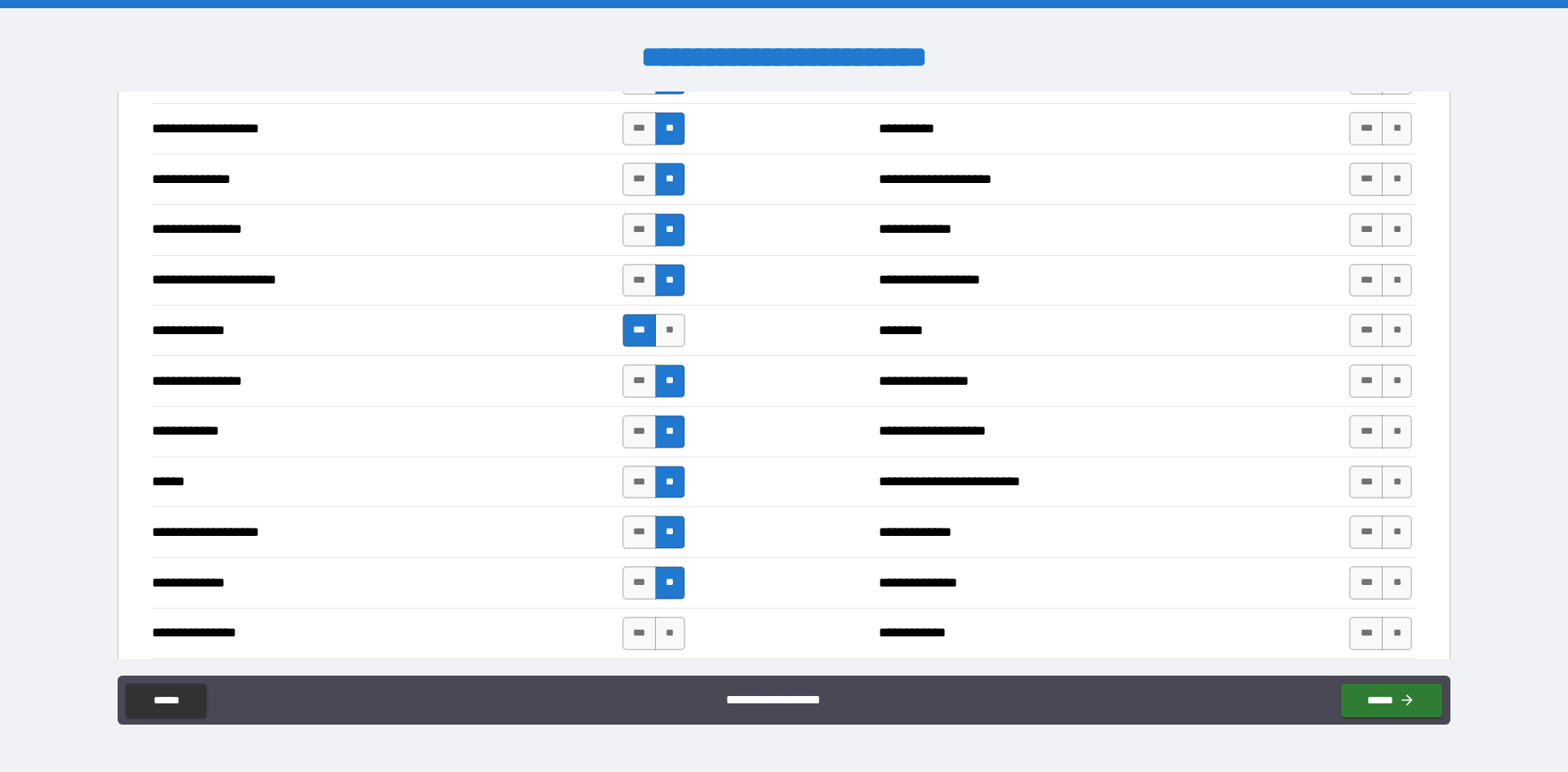 scroll, scrollTop: 2124, scrollLeft: 0, axis: vertical 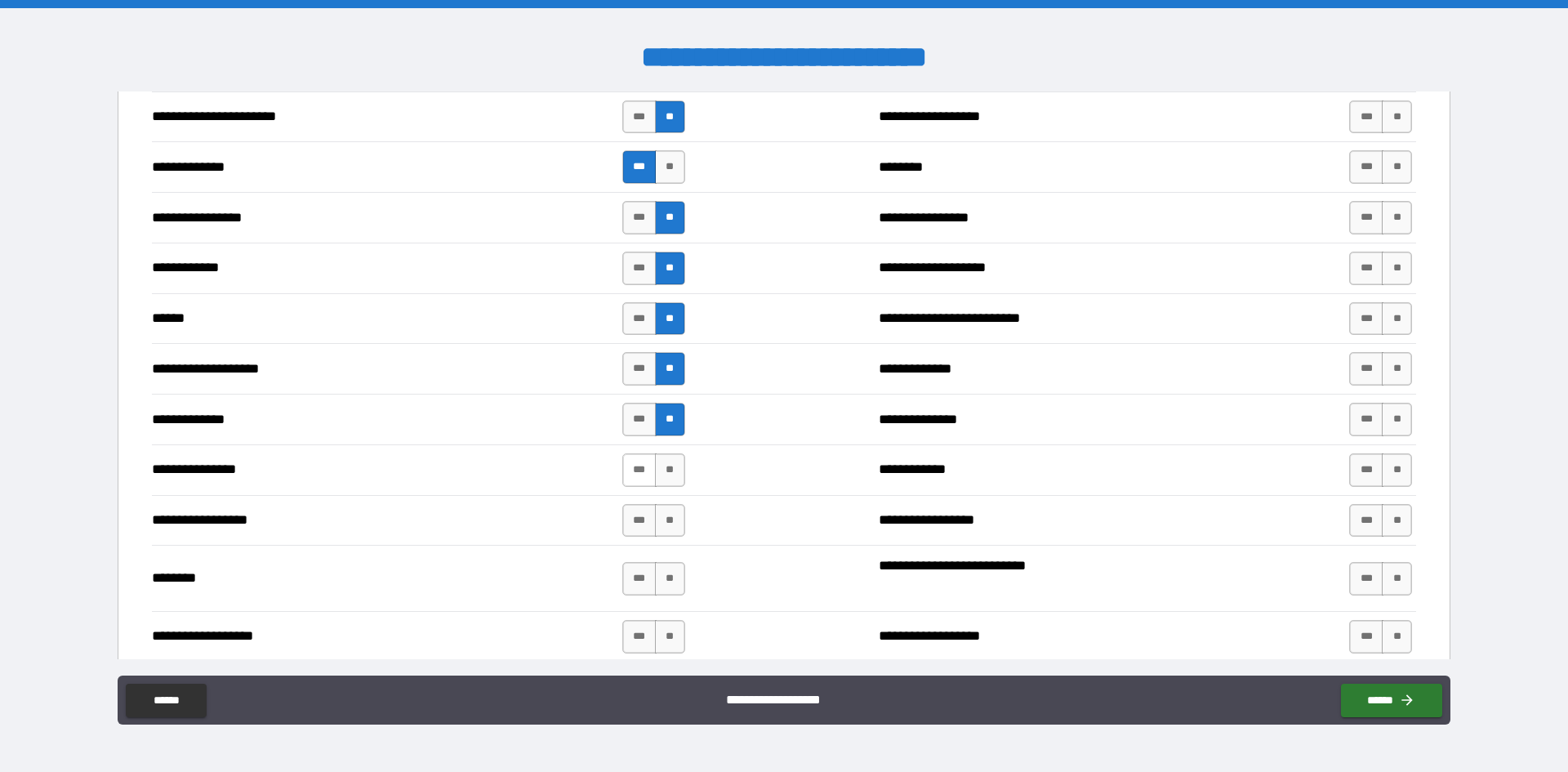 click on "***" at bounding box center [639, 470] 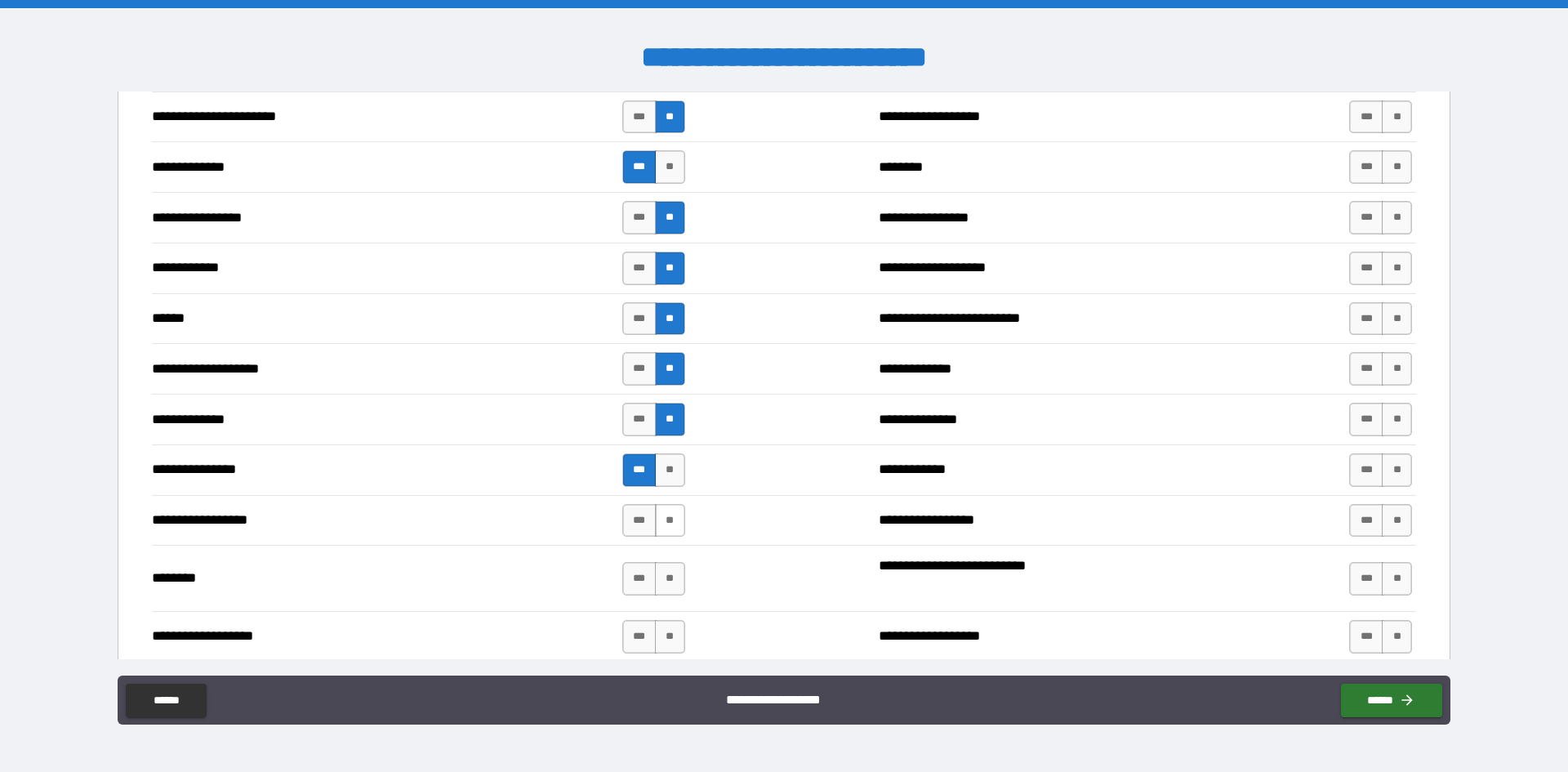 click on "**" at bounding box center [670, 520] 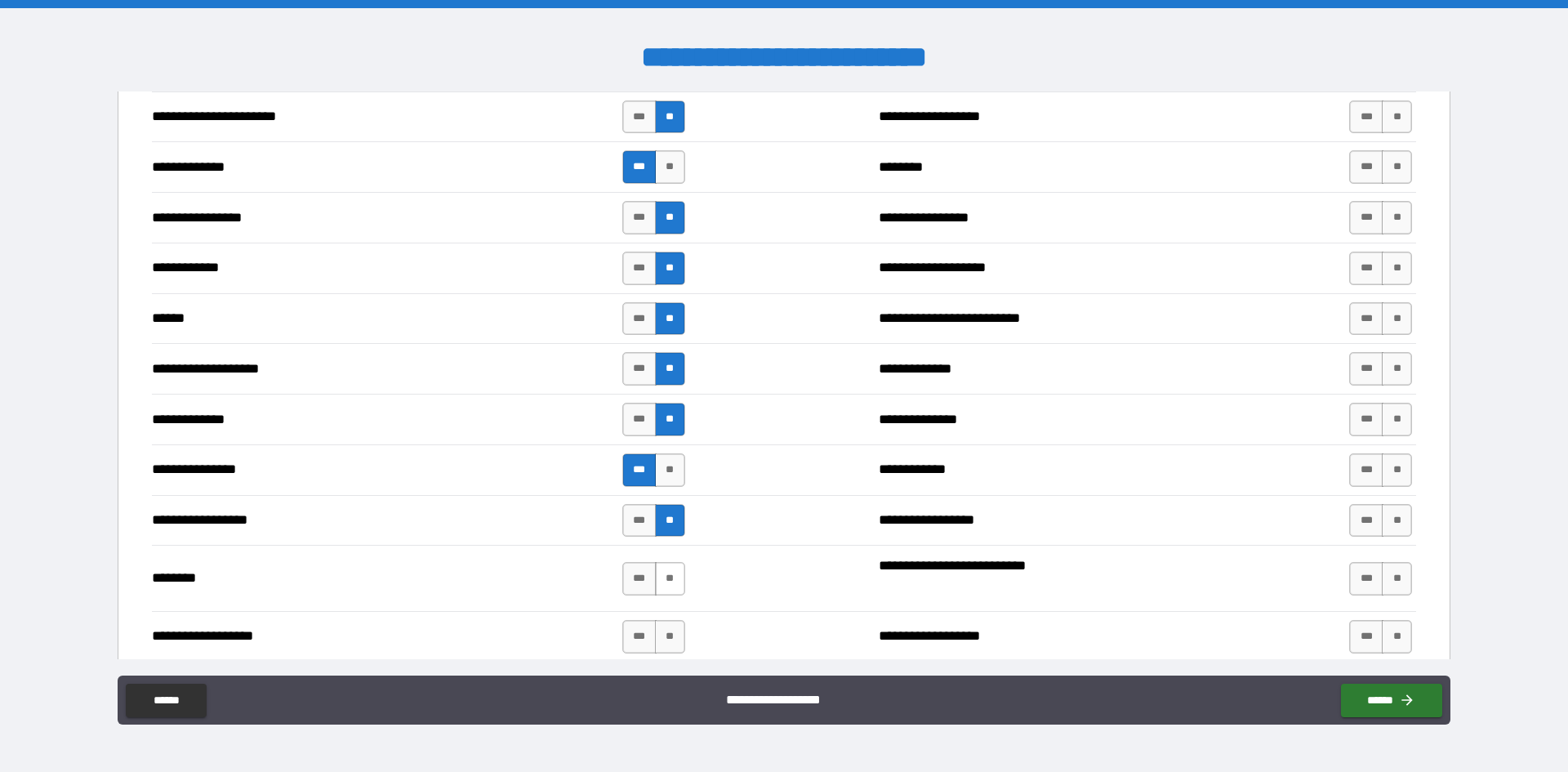 click on "**" at bounding box center (670, 578) 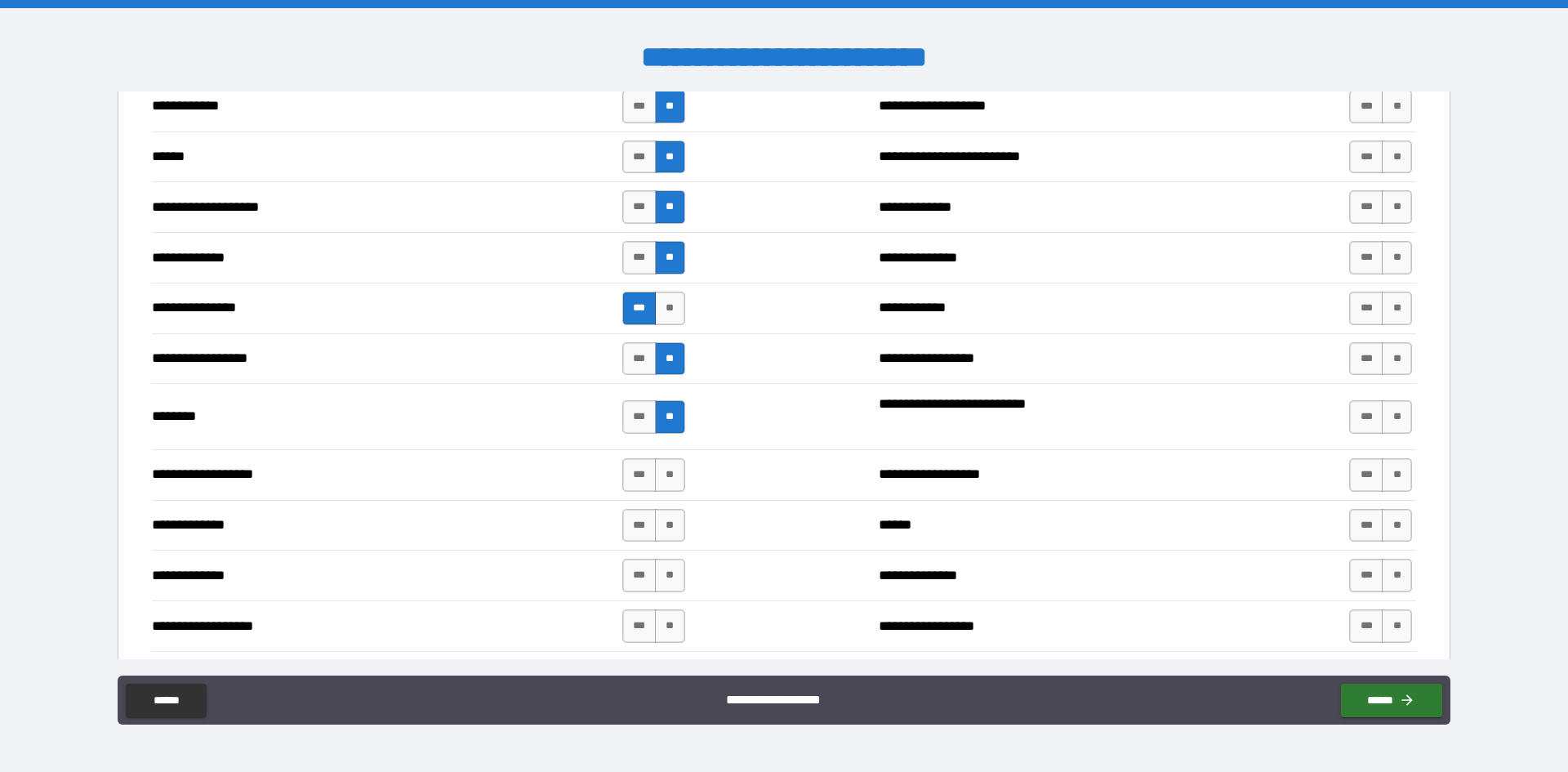 scroll, scrollTop: 2287, scrollLeft: 0, axis: vertical 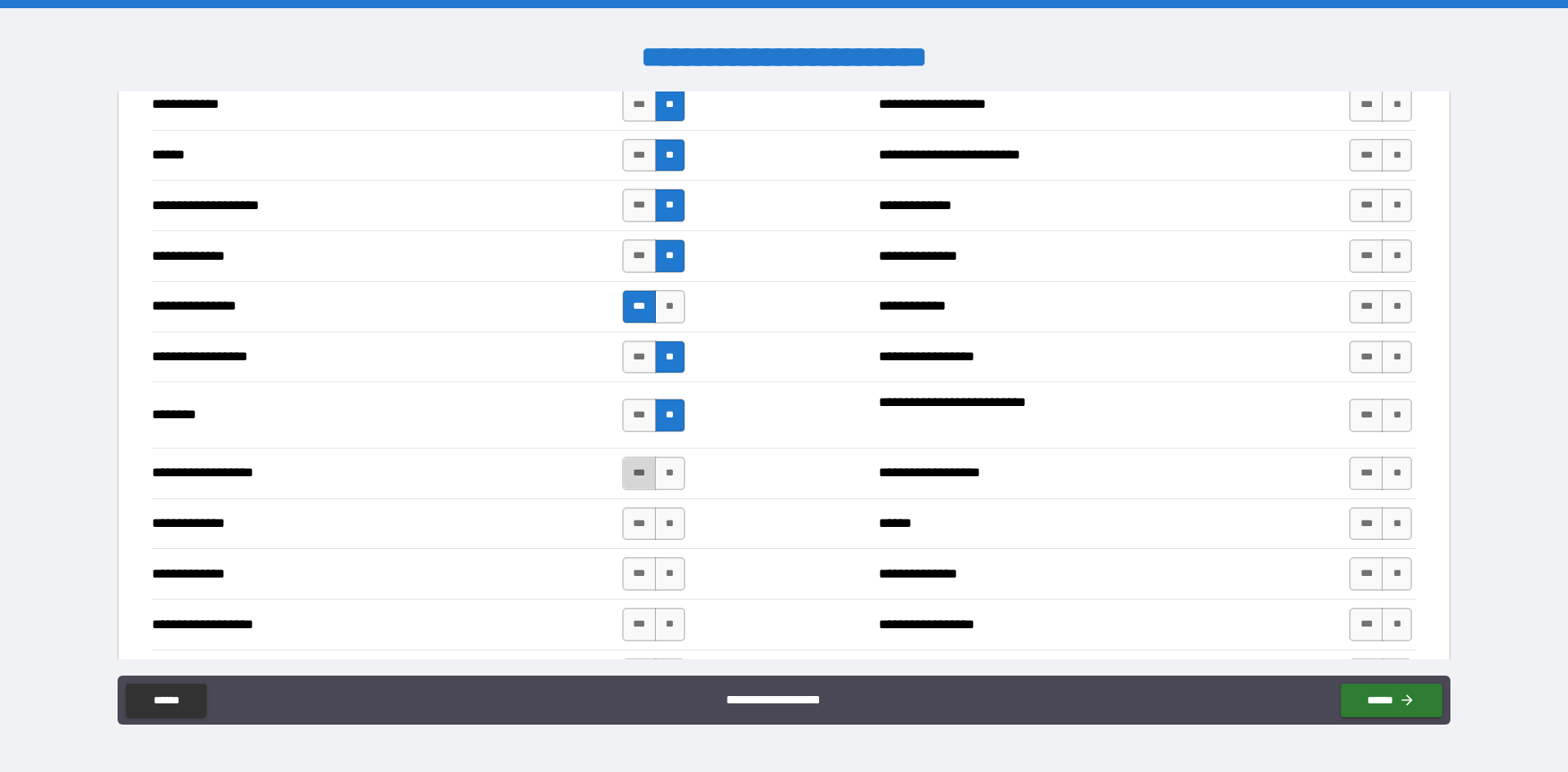 click on "***" at bounding box center [639, 473] 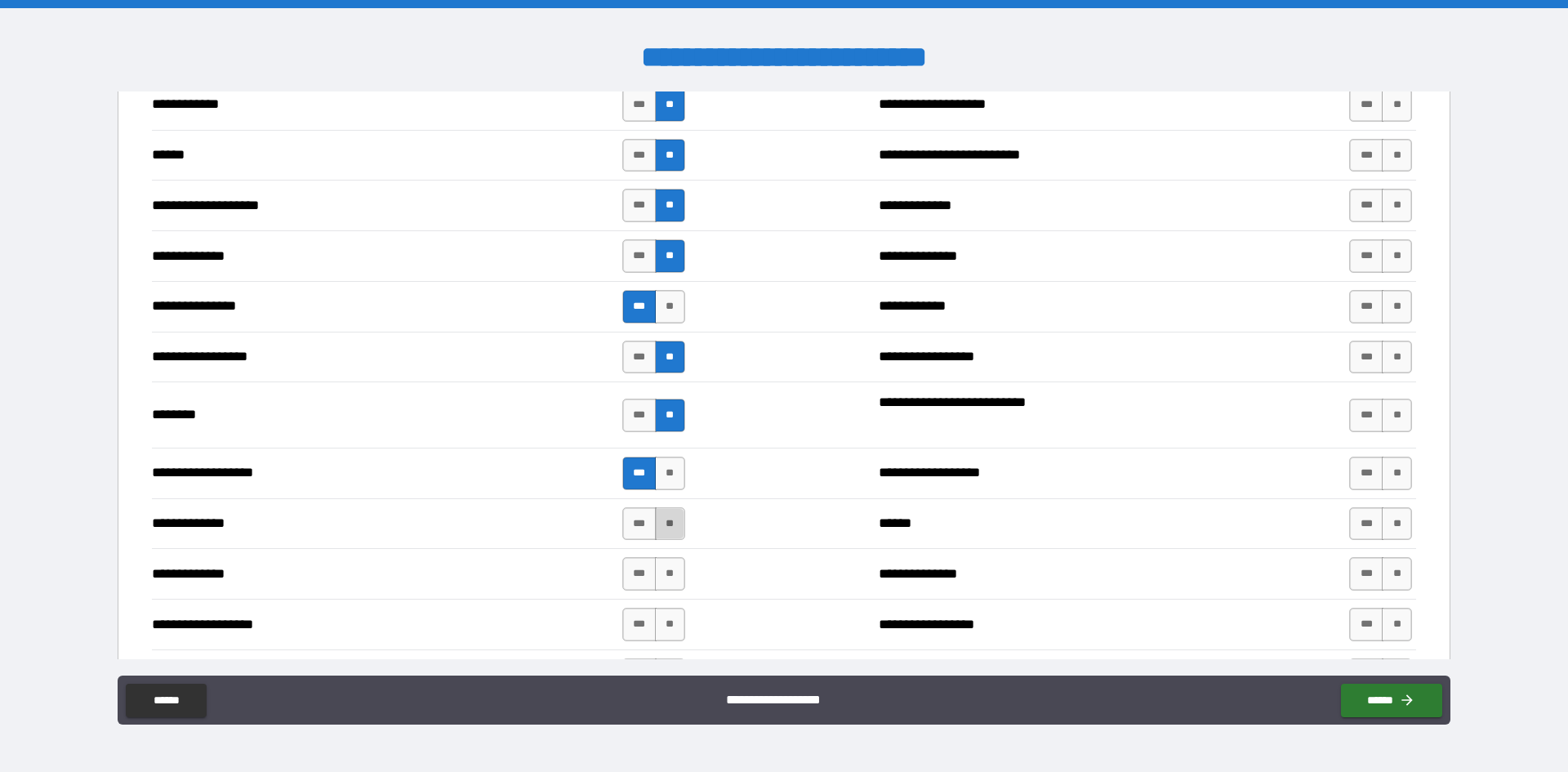 click on "**" at bounding box center (670, 524) 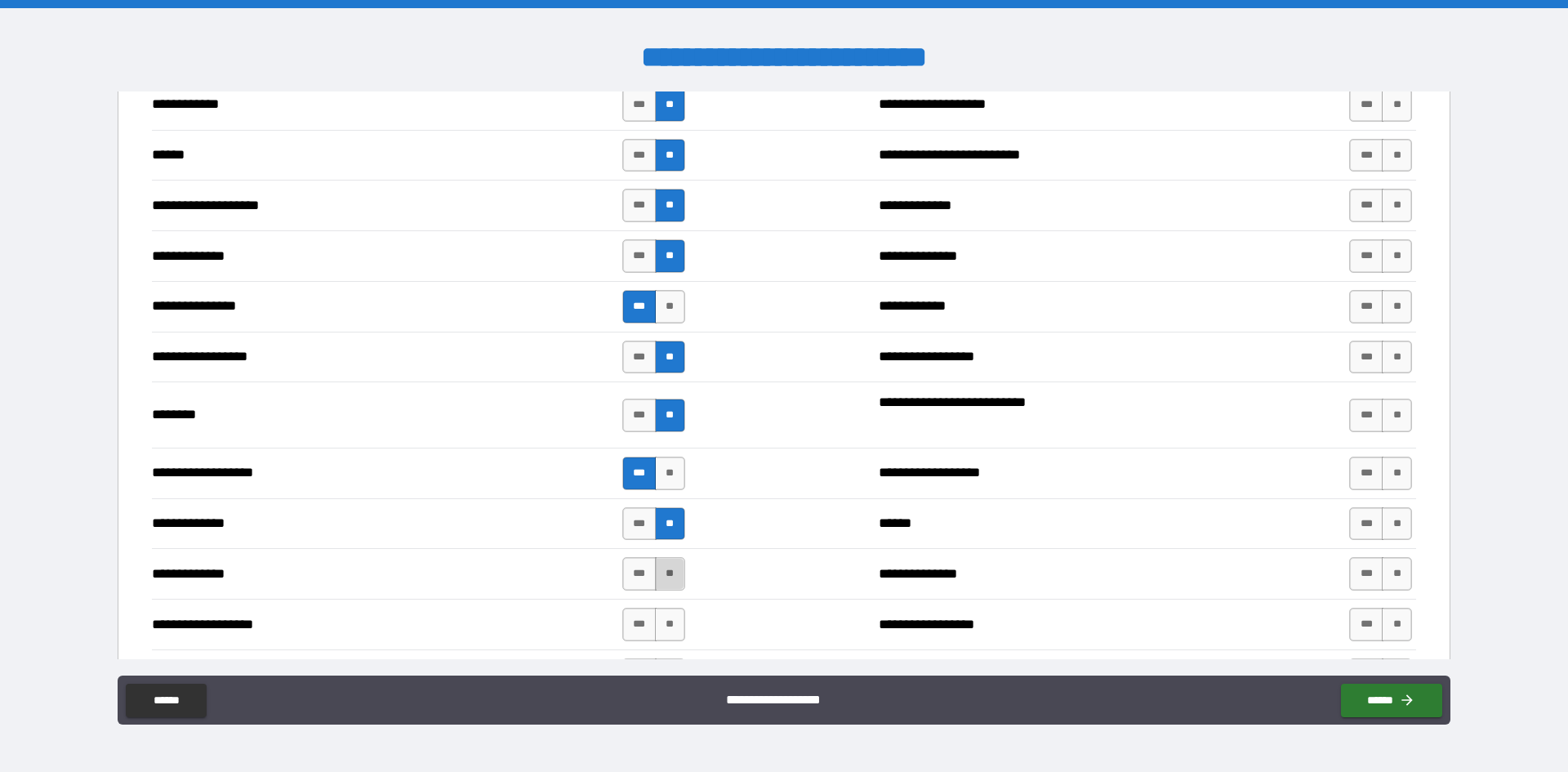 click on "**" at bounding box center [670, 573] 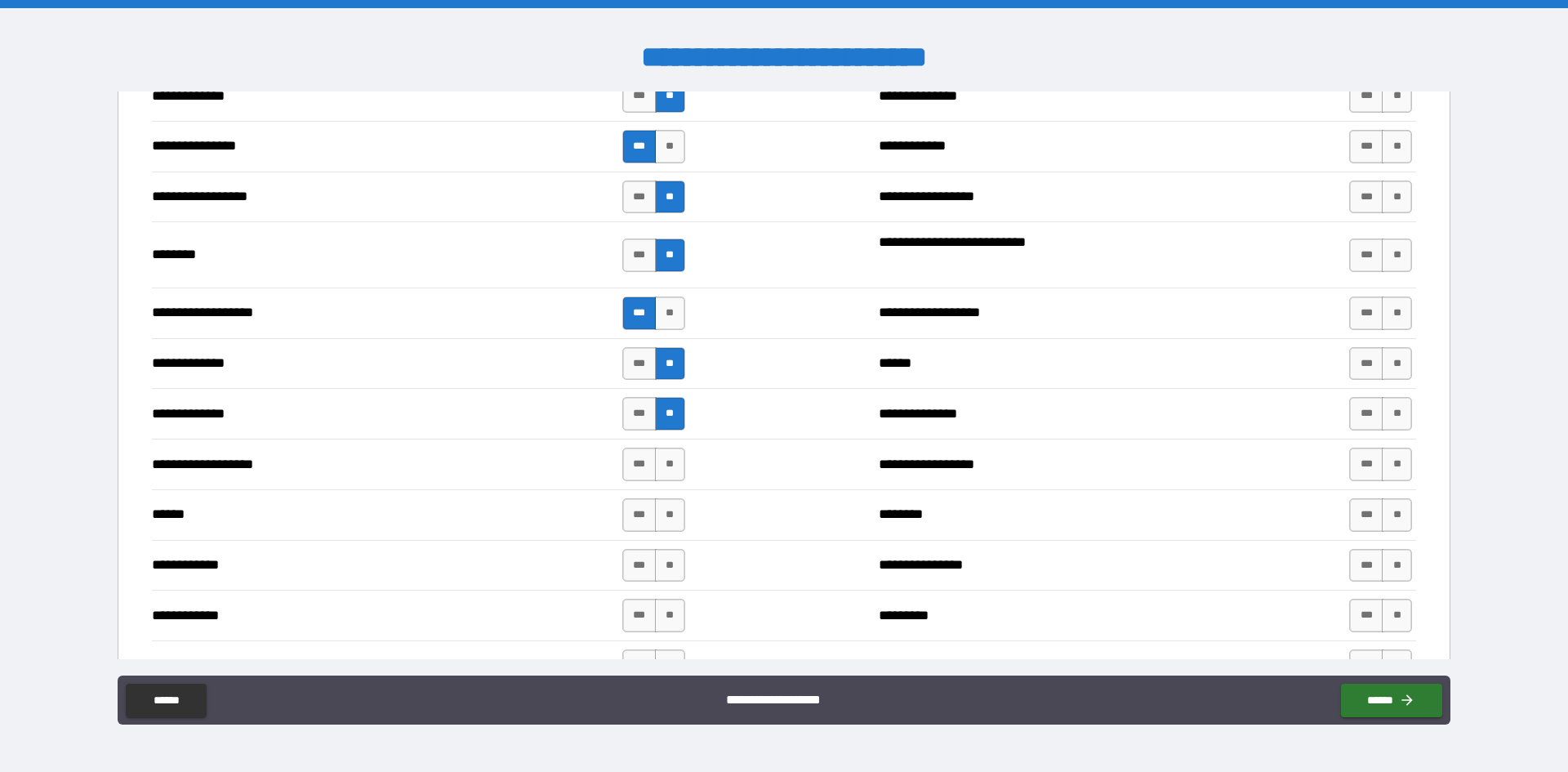 scroll, scrollTop: 2451, scrollLeft: 0, axis: vertical 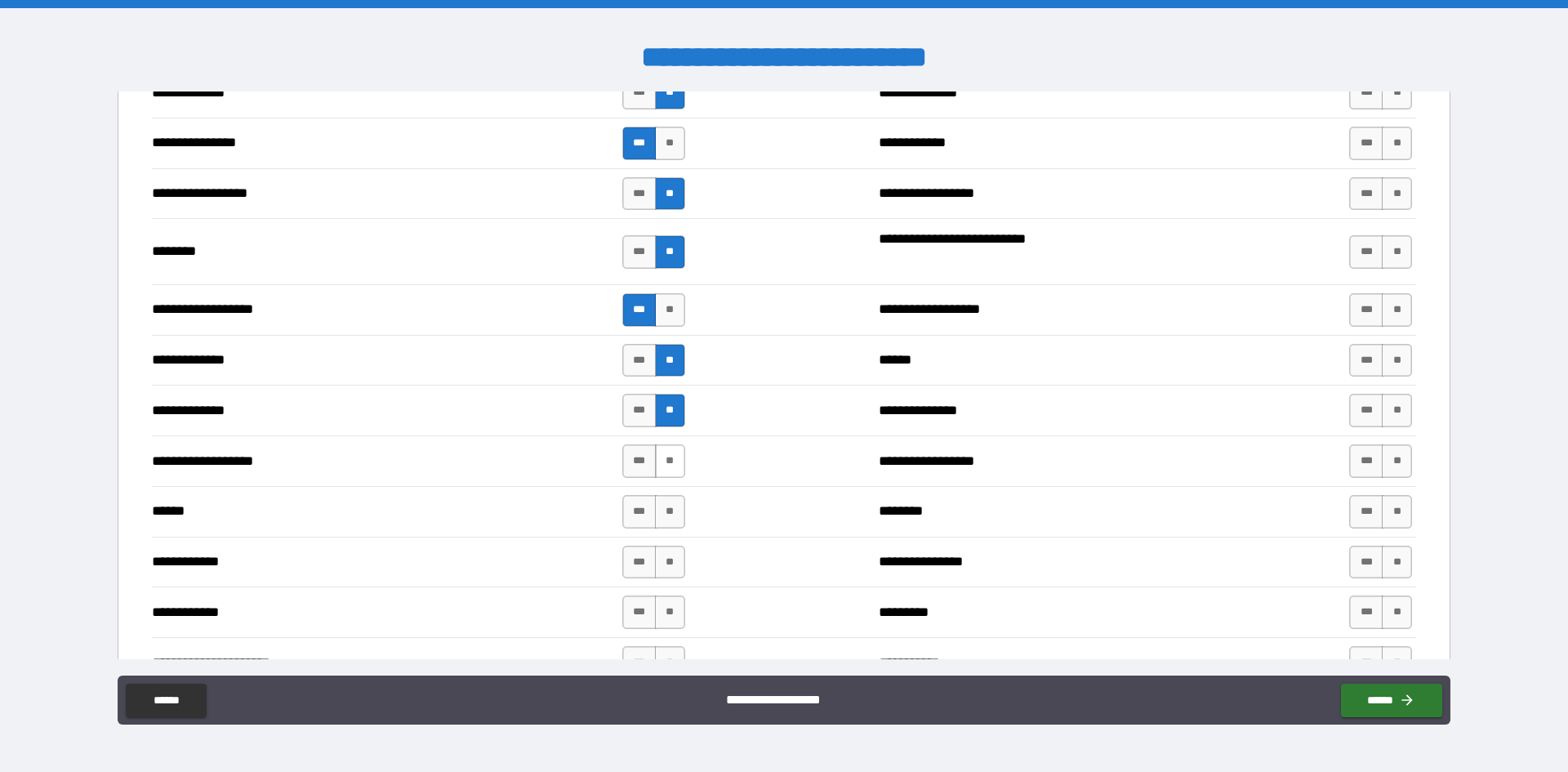 click on "**" at bounding box center [670, 461] 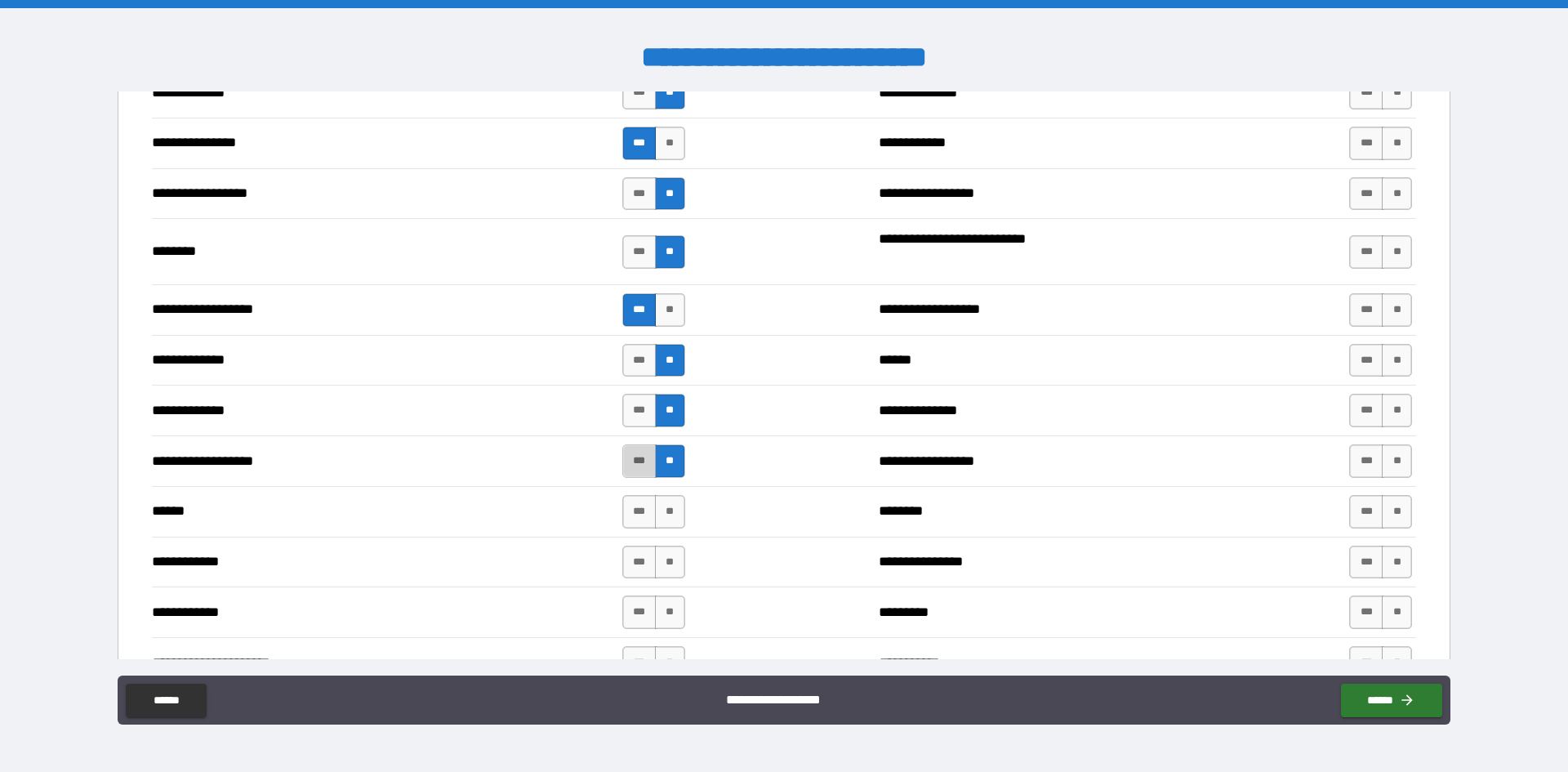 click on "***" at bounding box center (639, 461) 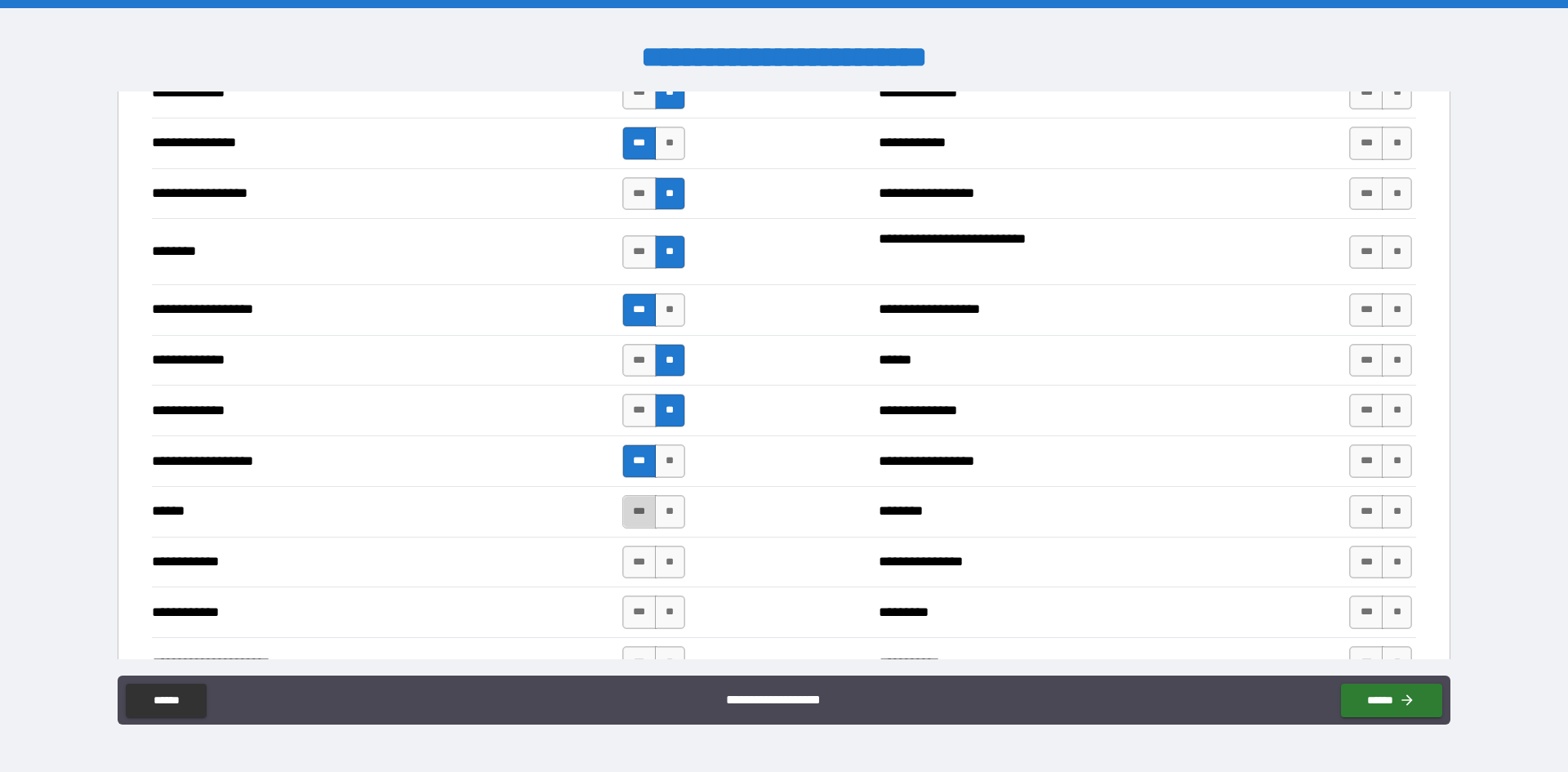 click on "***" at bounding box center [639, 511] 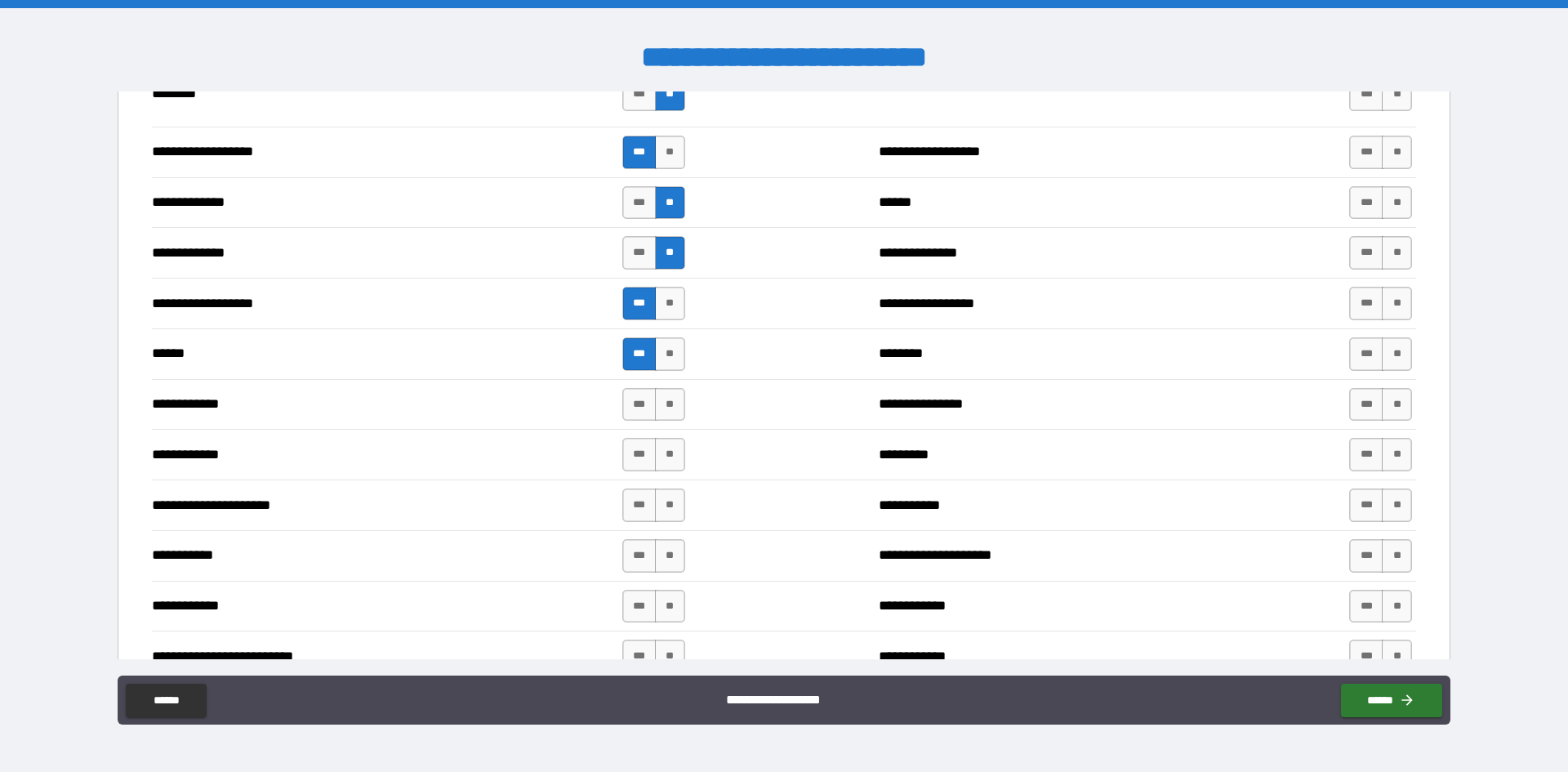 scroll, scrollTop: 2614, scrollLeft: 0, axis: vertical 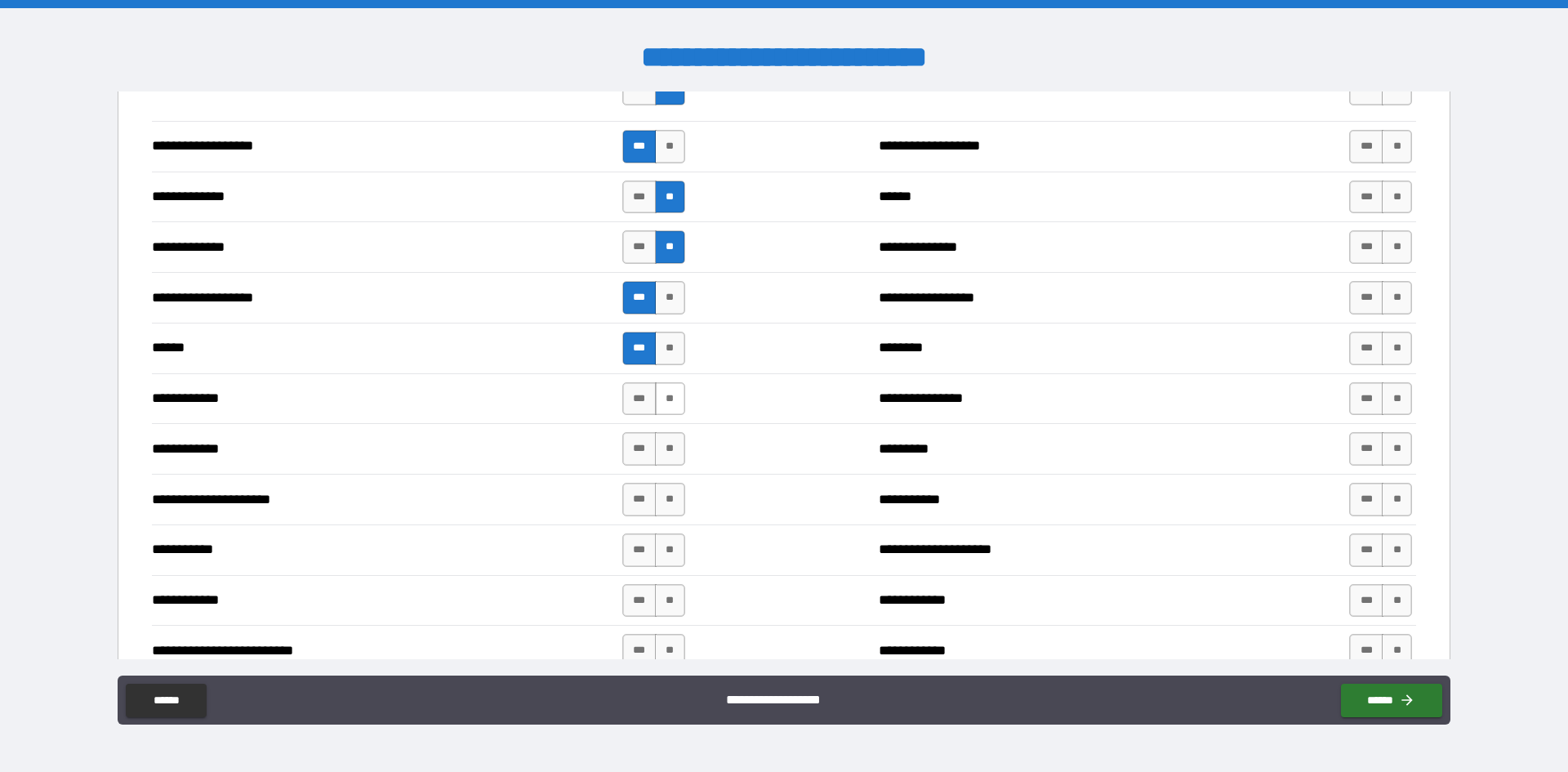click on "**" at bounding box center [670, 399] 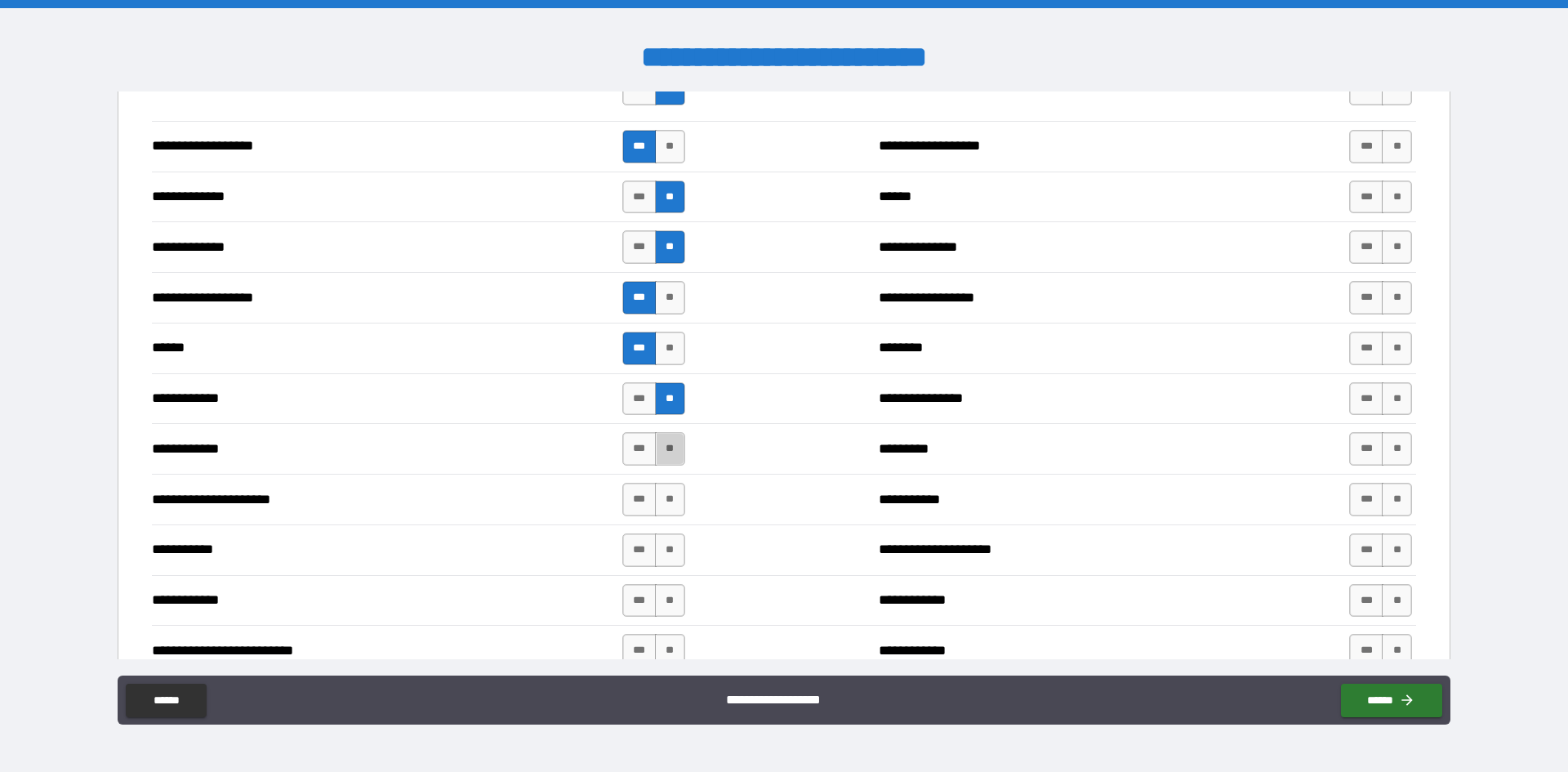 drag, startPoint x: 665, startPoint y: 450, endPoint x: 683, endPoint y: 480, distance: 34.985711 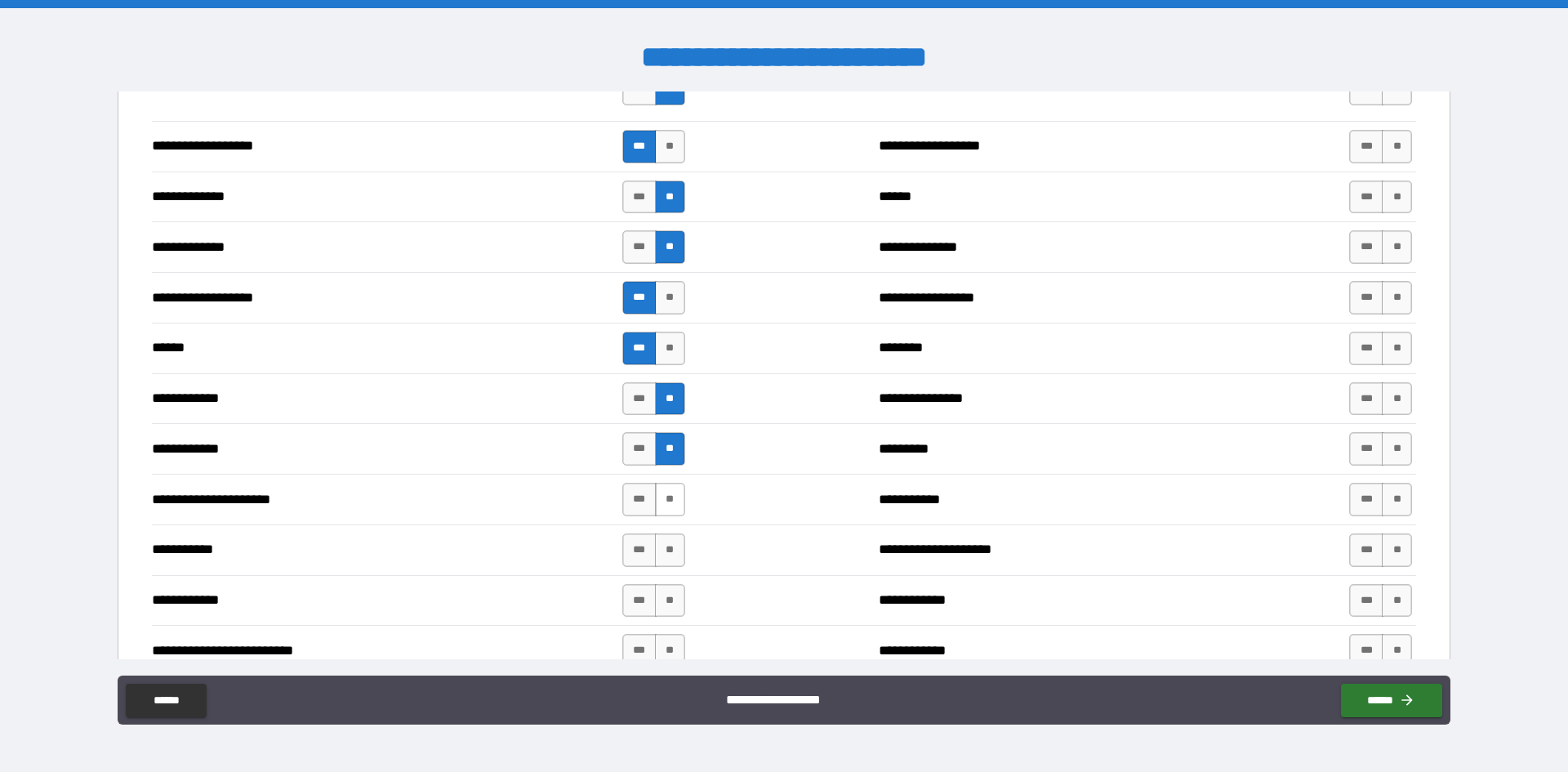 click on "**" at bounding box center (670, 499) 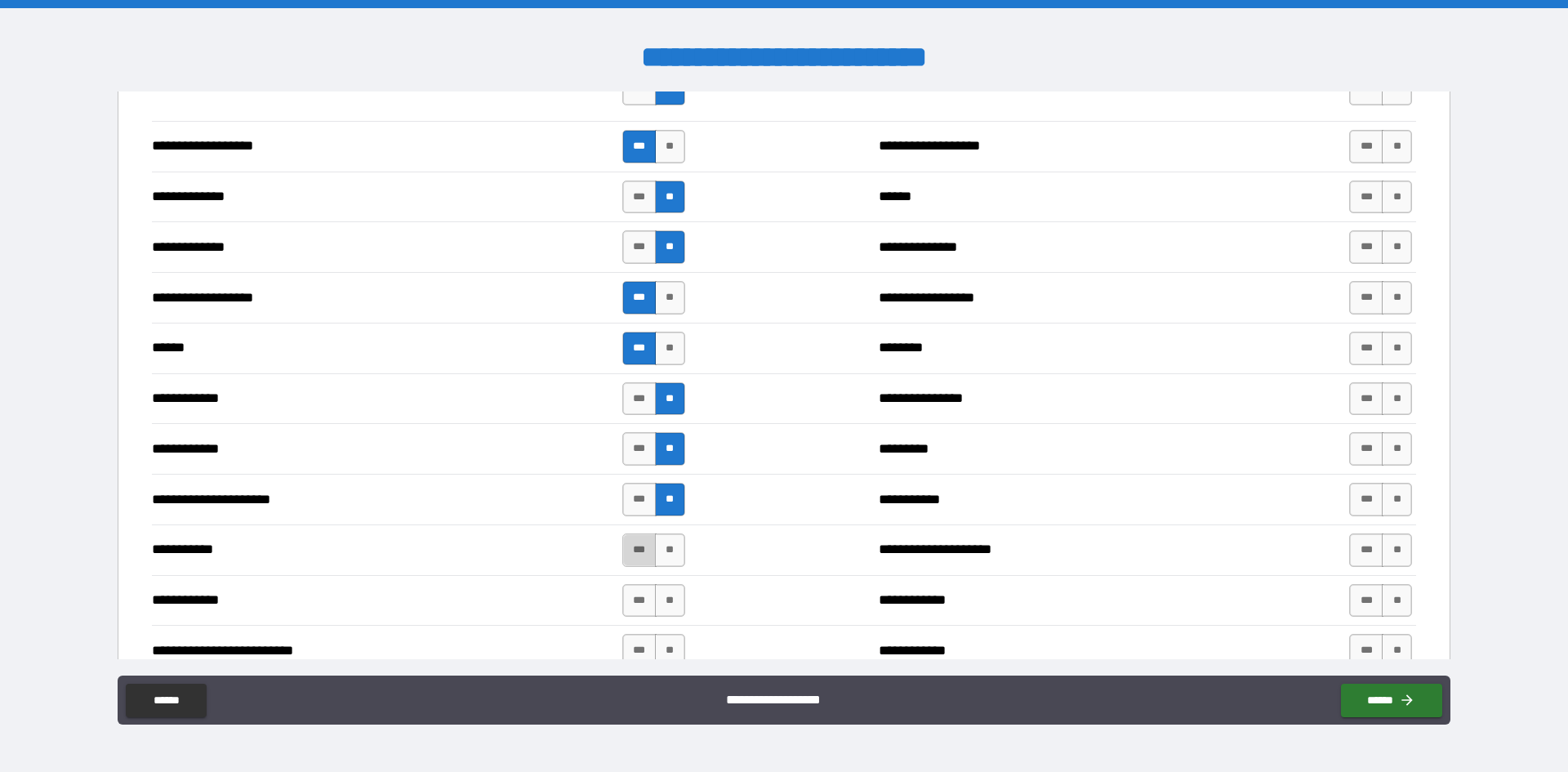 click on "***" at bounding box center (639, 550) 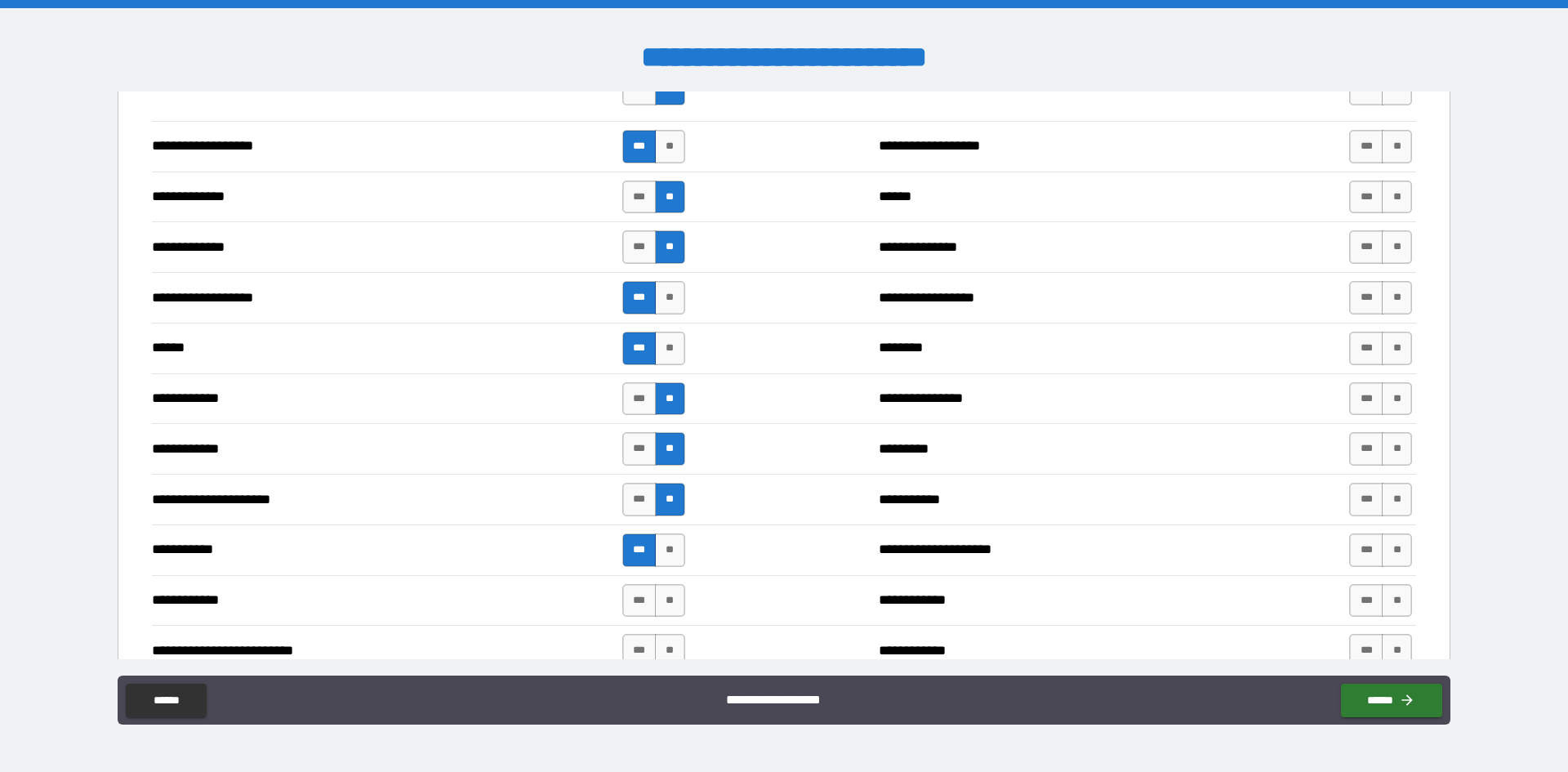 scroll, scrollTop: 2778, scrollLeft: 0, axis: vertical 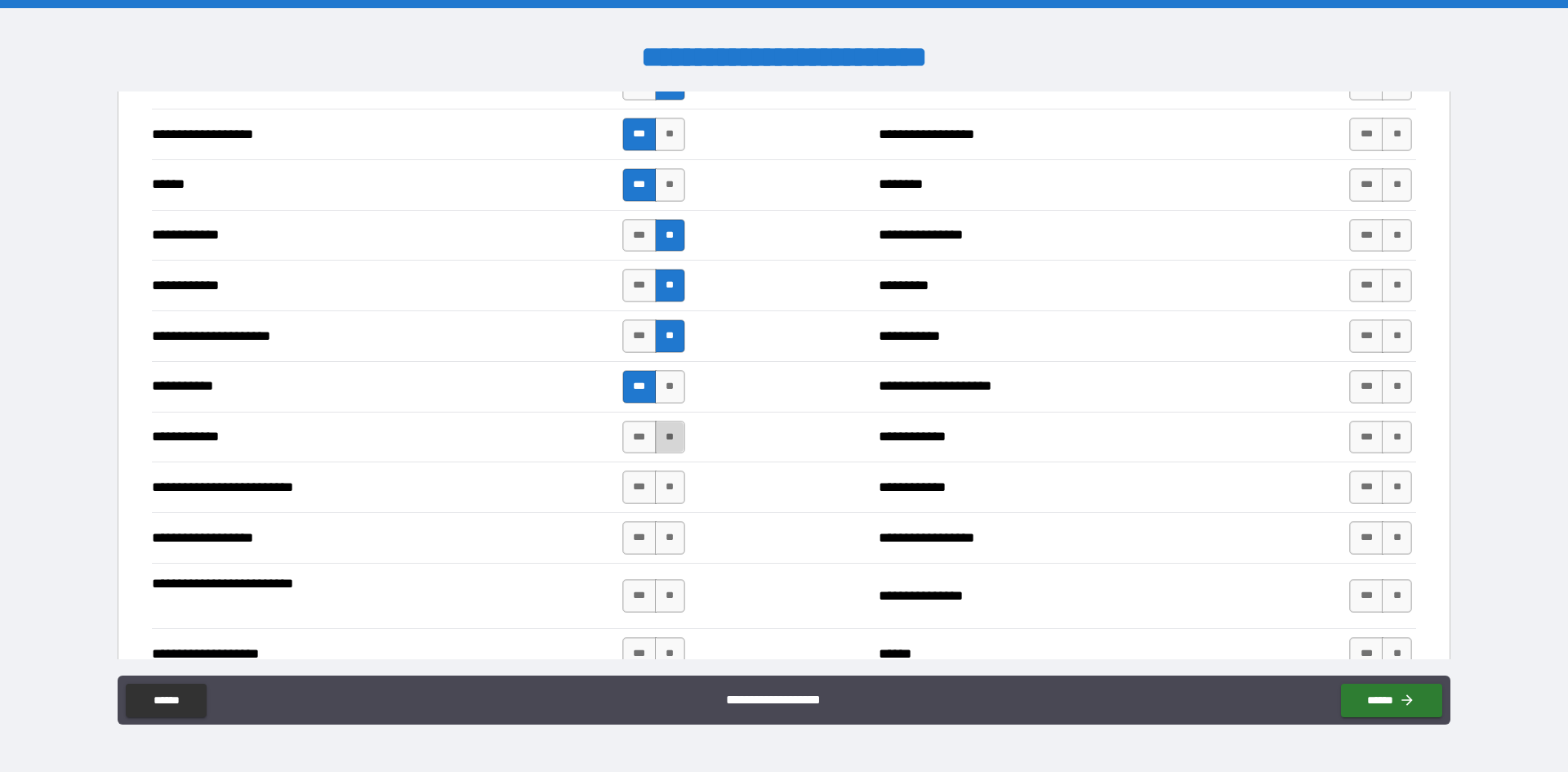 click on "**" at bounding box center [670, 437] 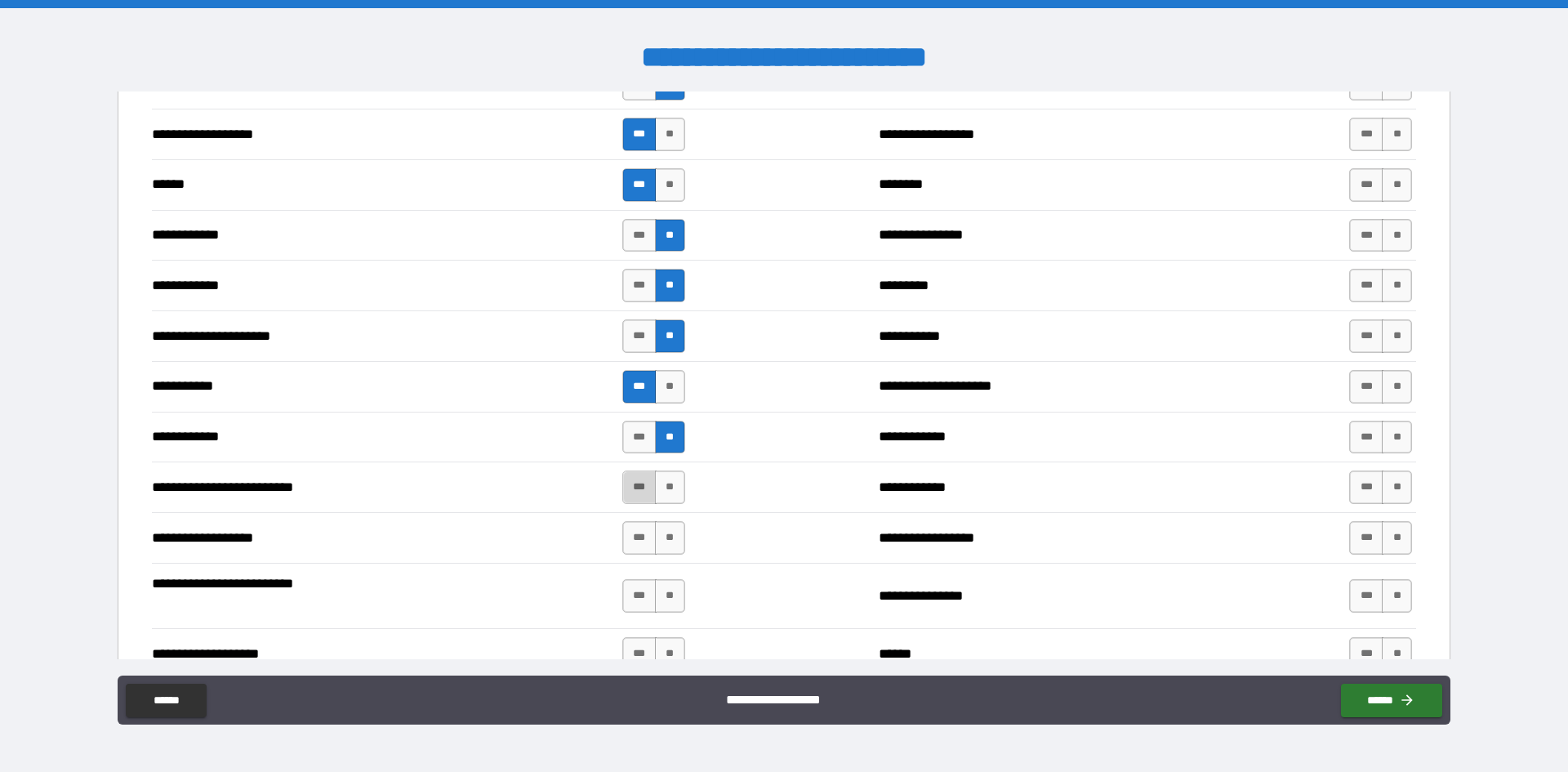 click on "***" at bounding box center (639, 487) 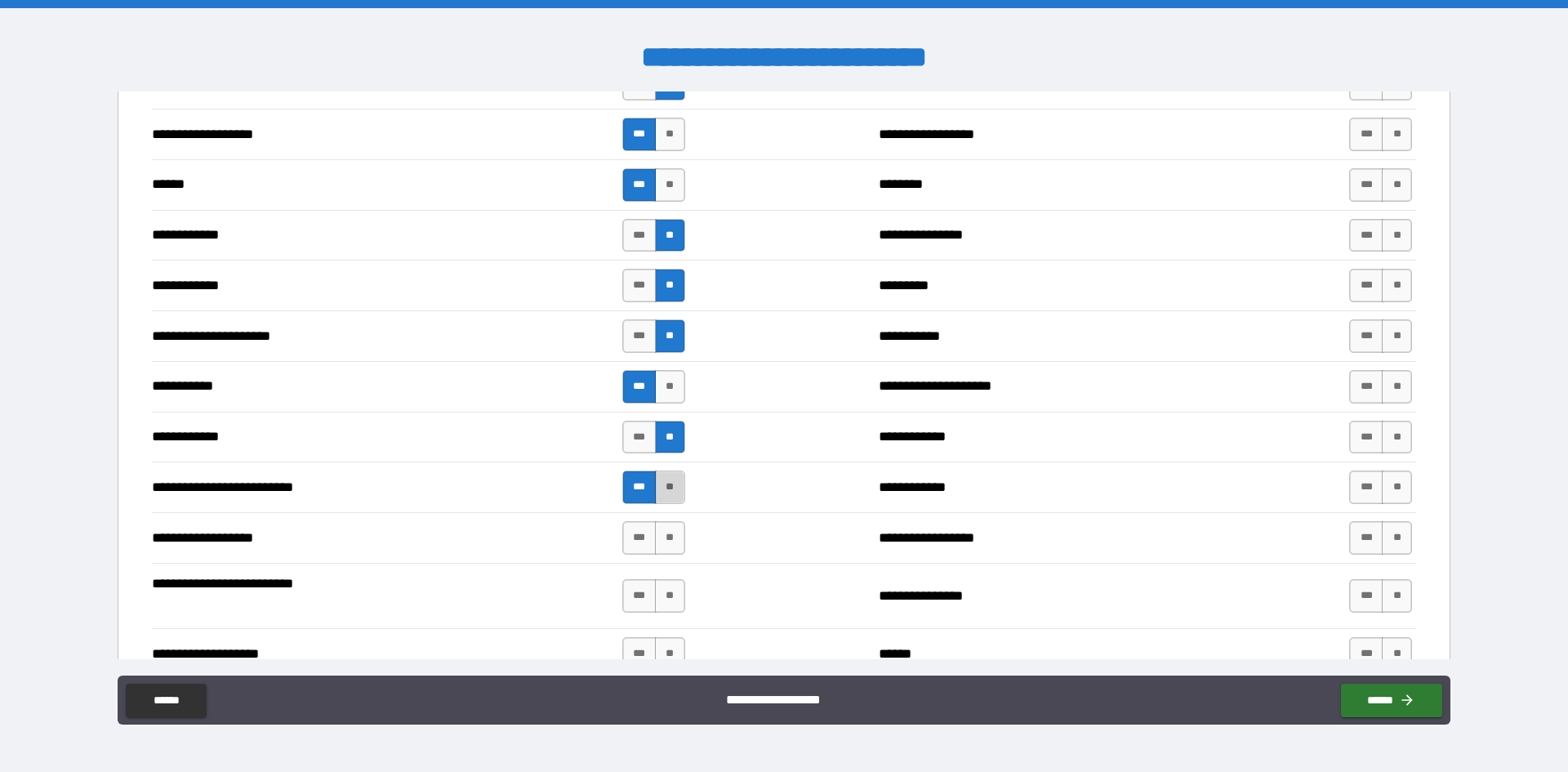 click on "**" at bounding box center [670, 487] 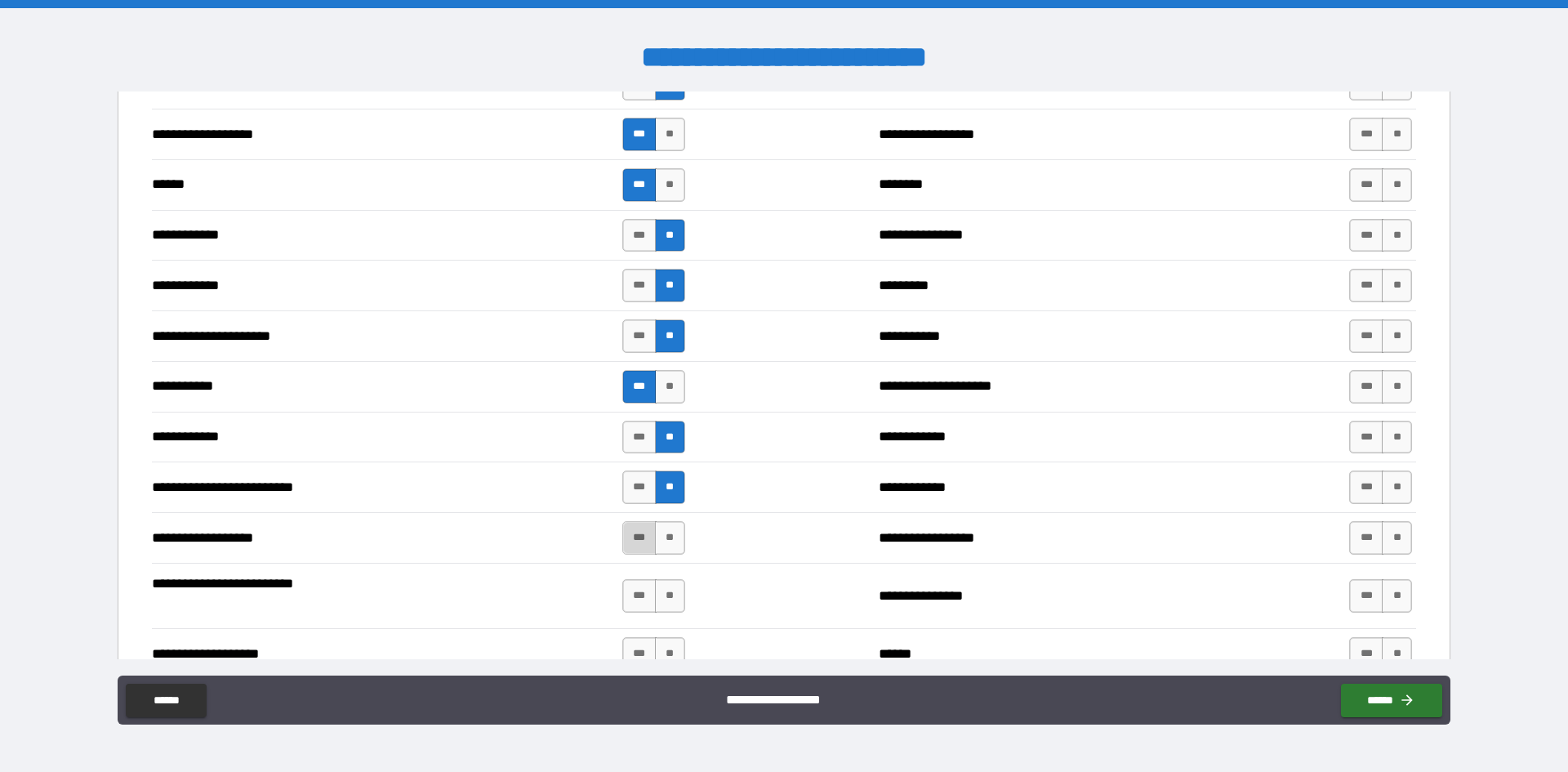 click on "***" at bounding box center [639, 538] 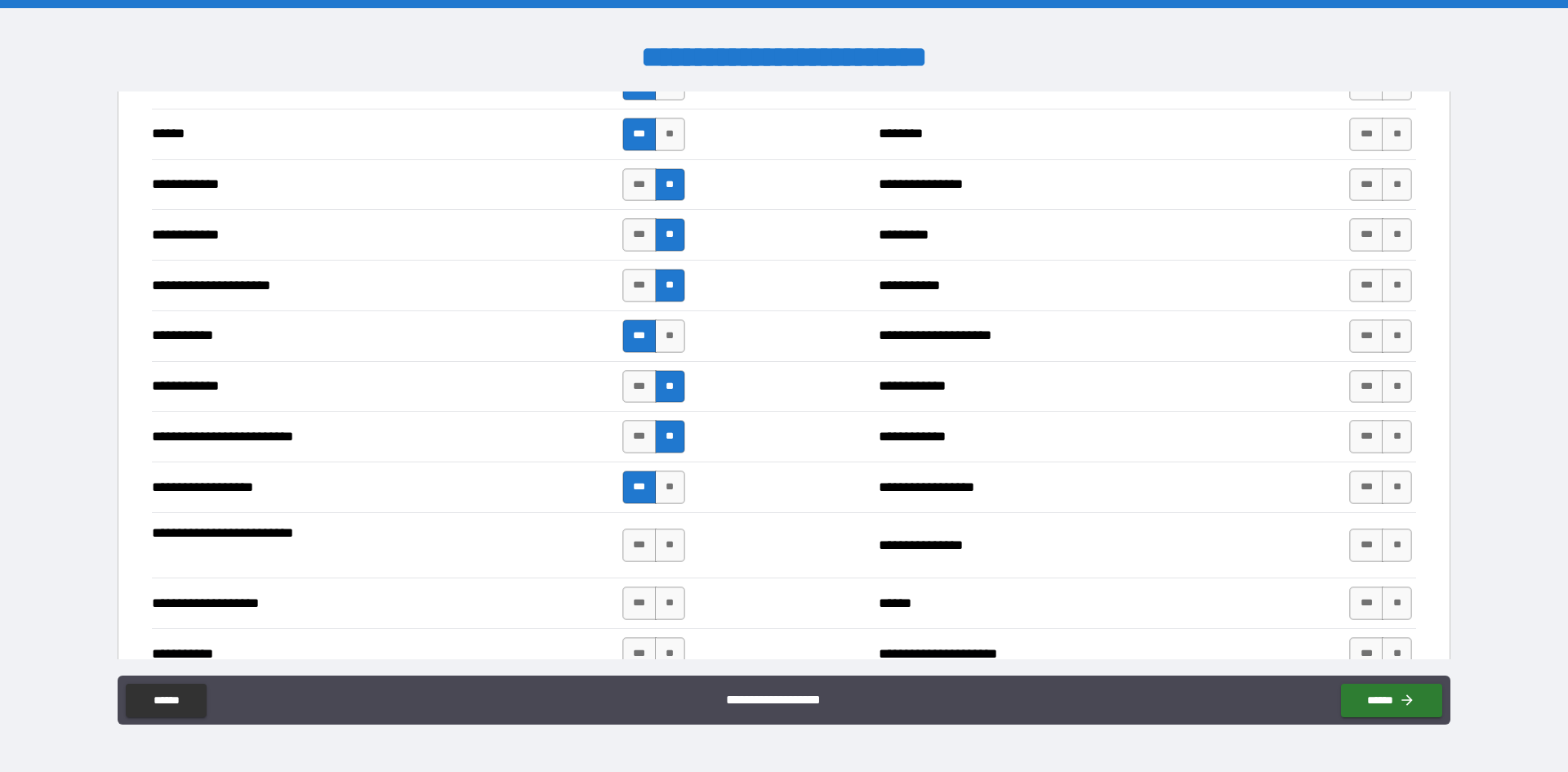 scroll, scrollTop: 2941, scrollLeft: 0, axis: vertical 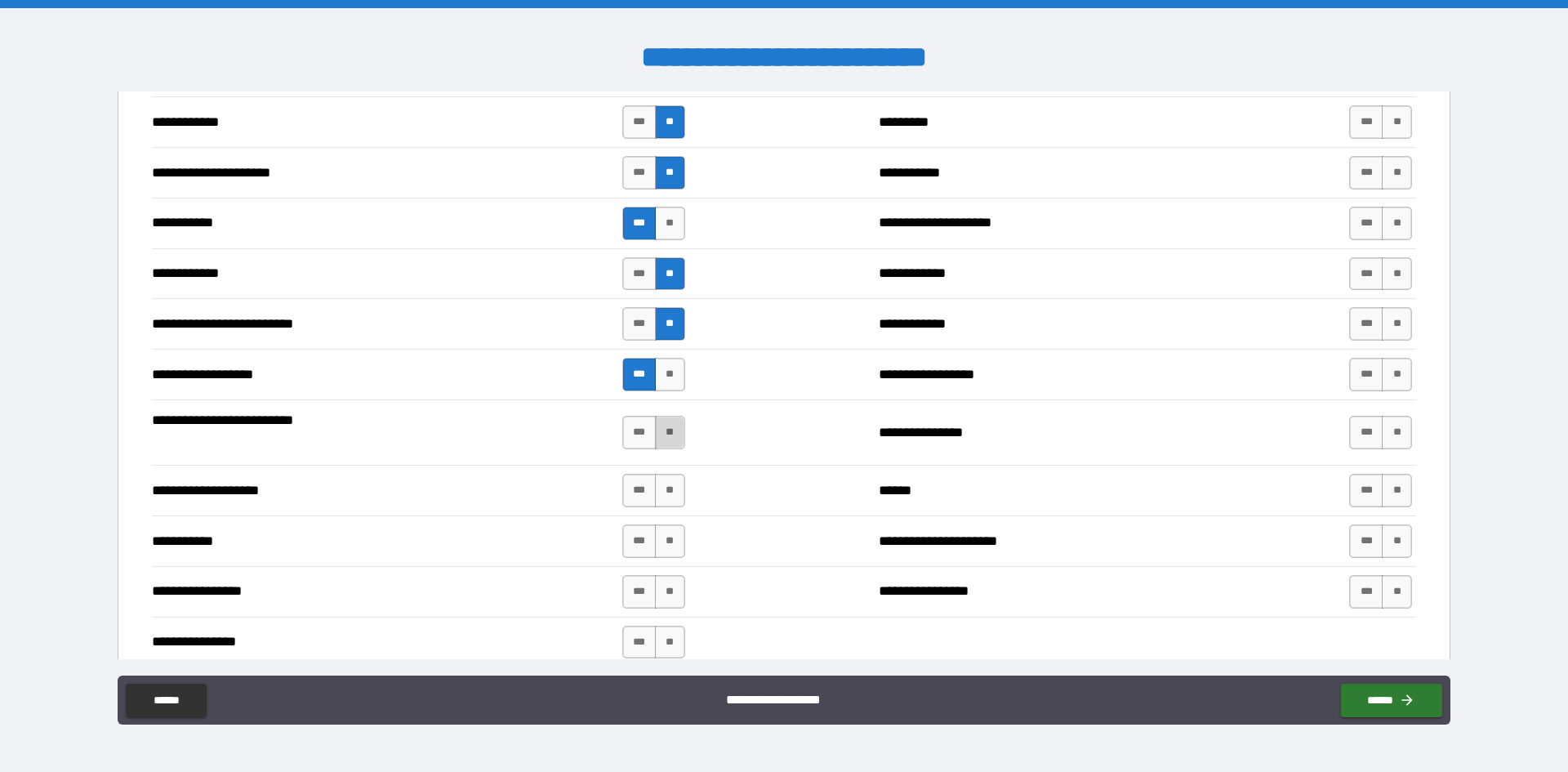 click on "**" at bounding box center (670, 432) 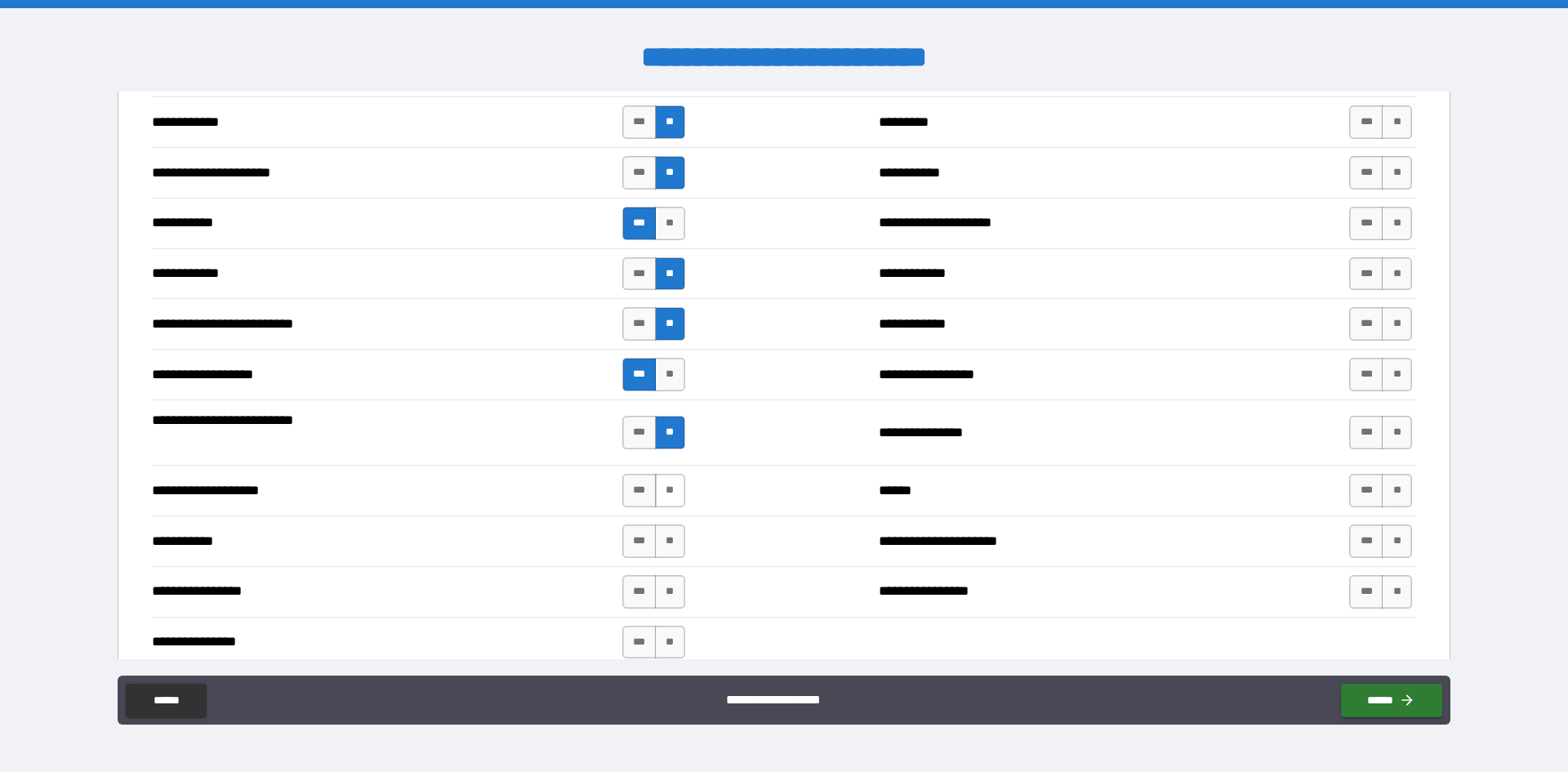 click on "**" at bounding box center [670, 490] 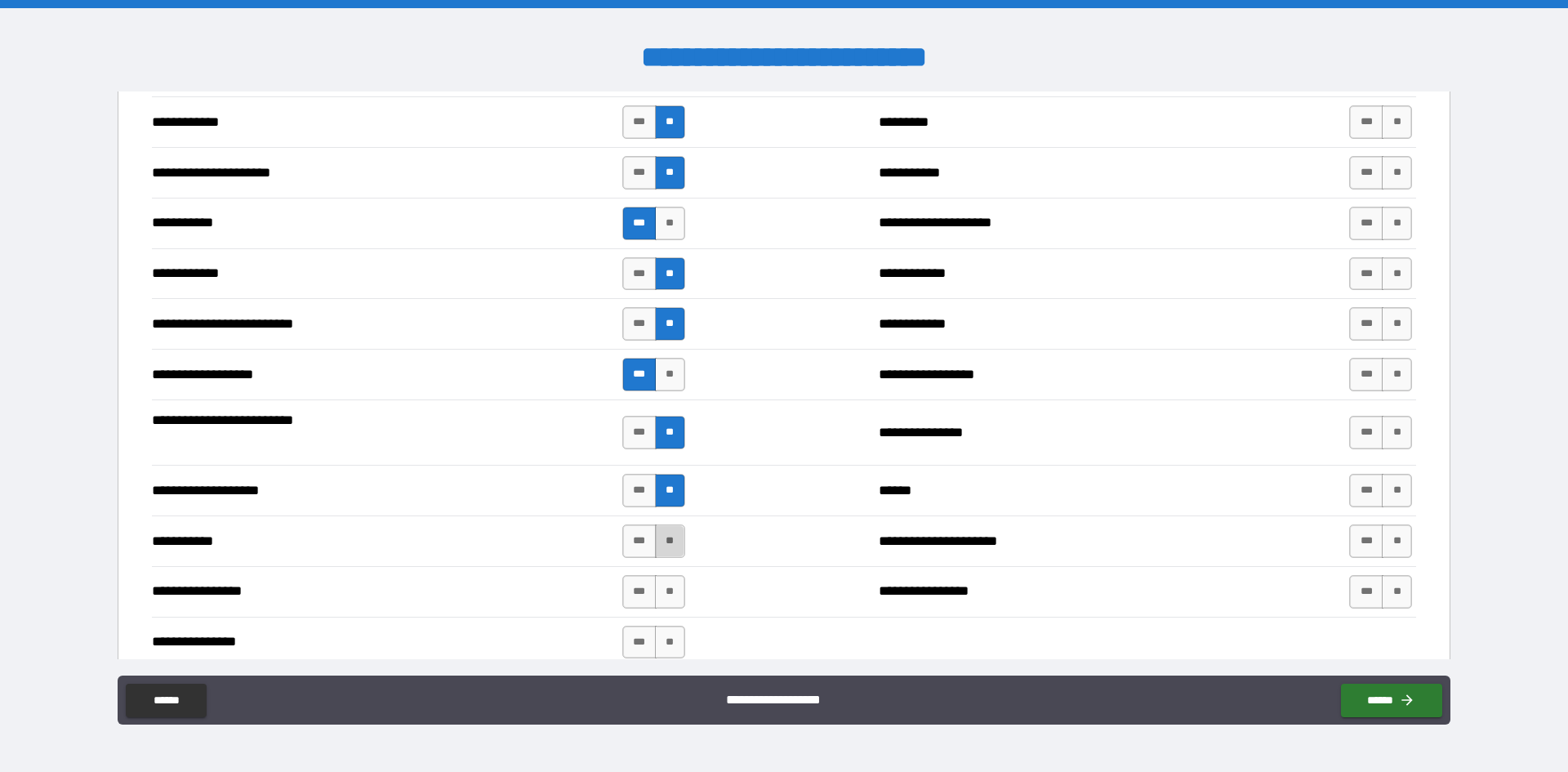 click on "**" at bounding box center (670, 541) 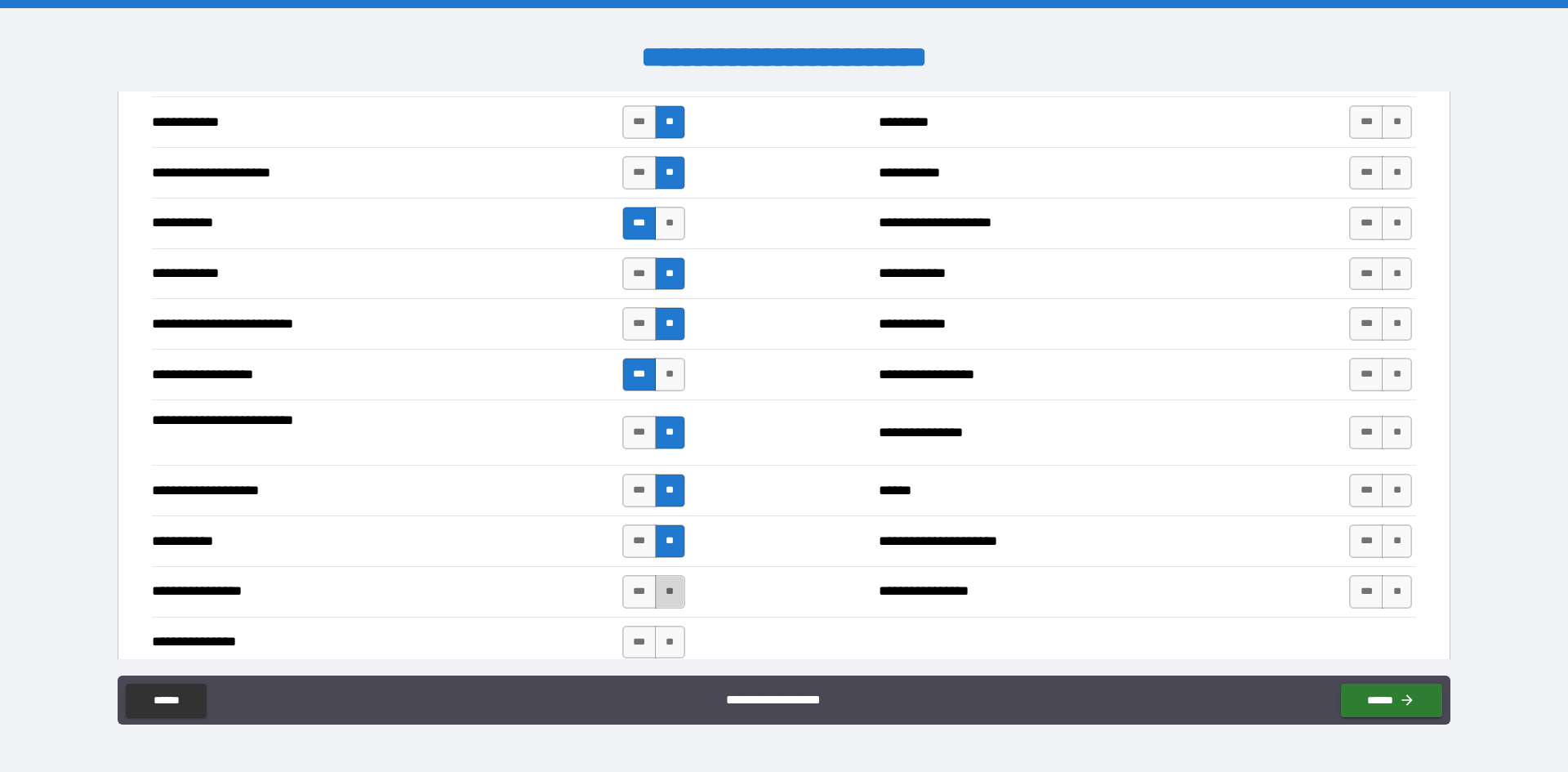 click on "**" at bounding box center [670, 591] 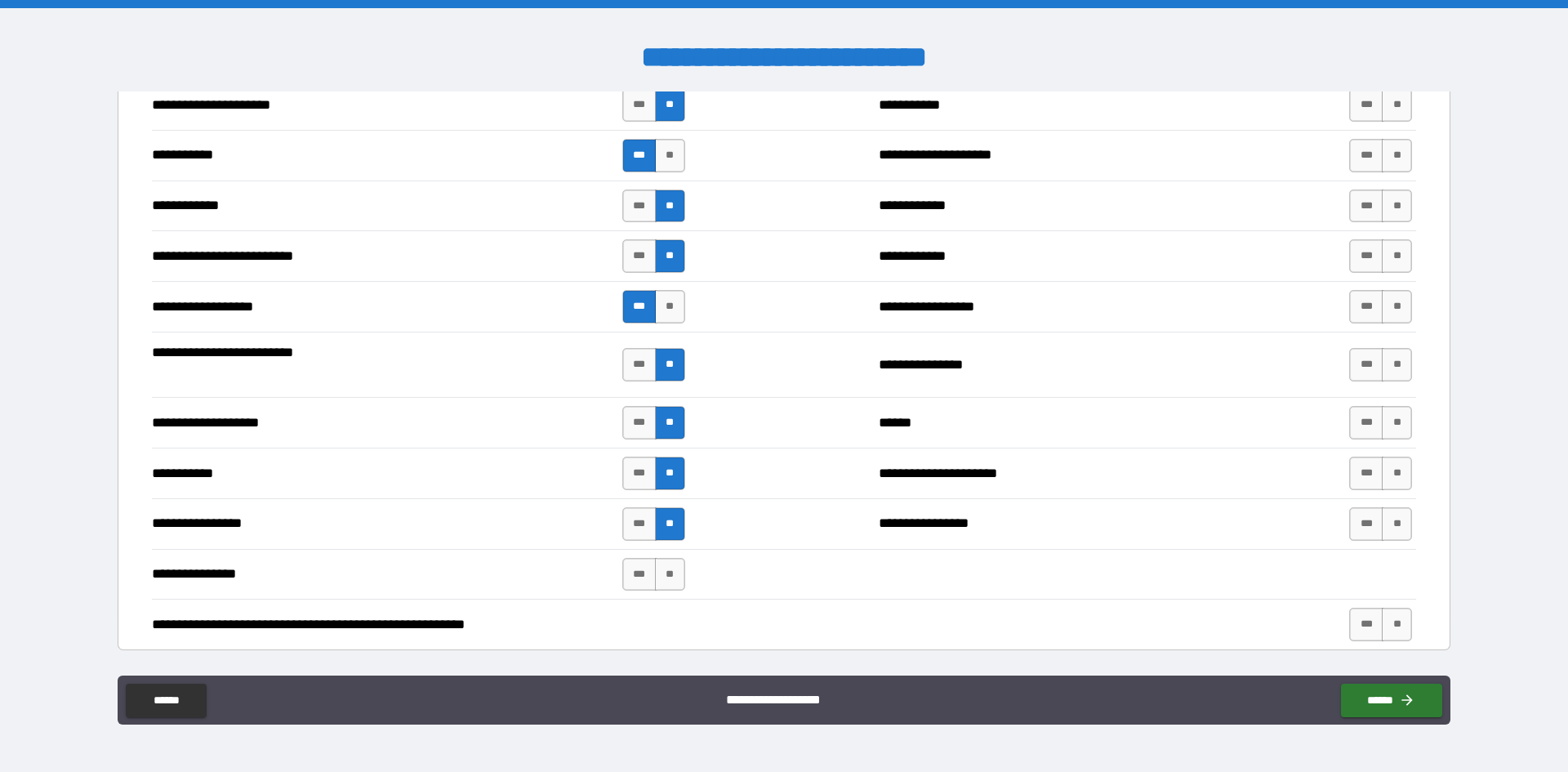 scroll, scrollTop: 3104, scrollLeft: 0, axis: vertical 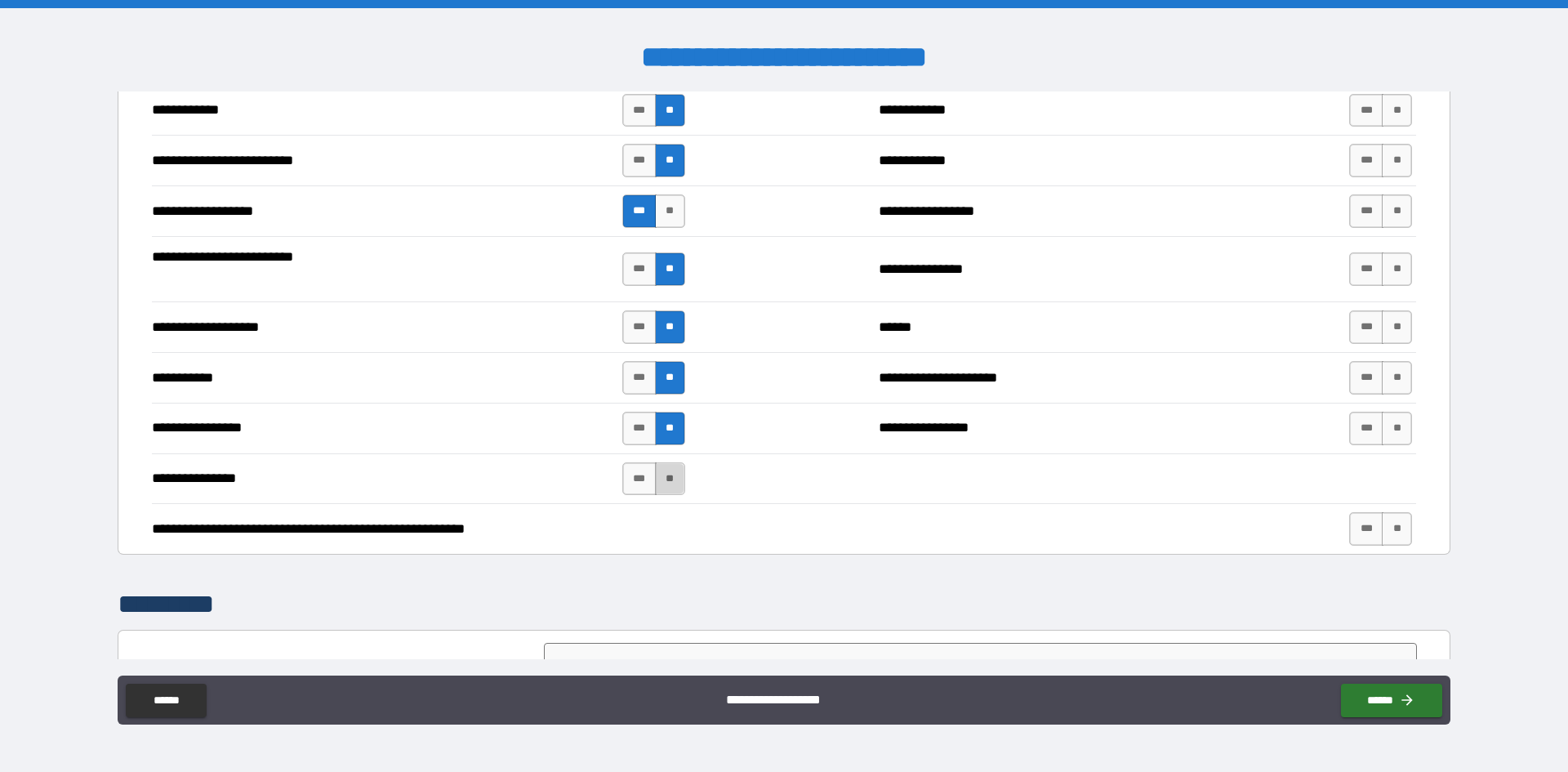 click on "**" at bounding box center [670, 479] 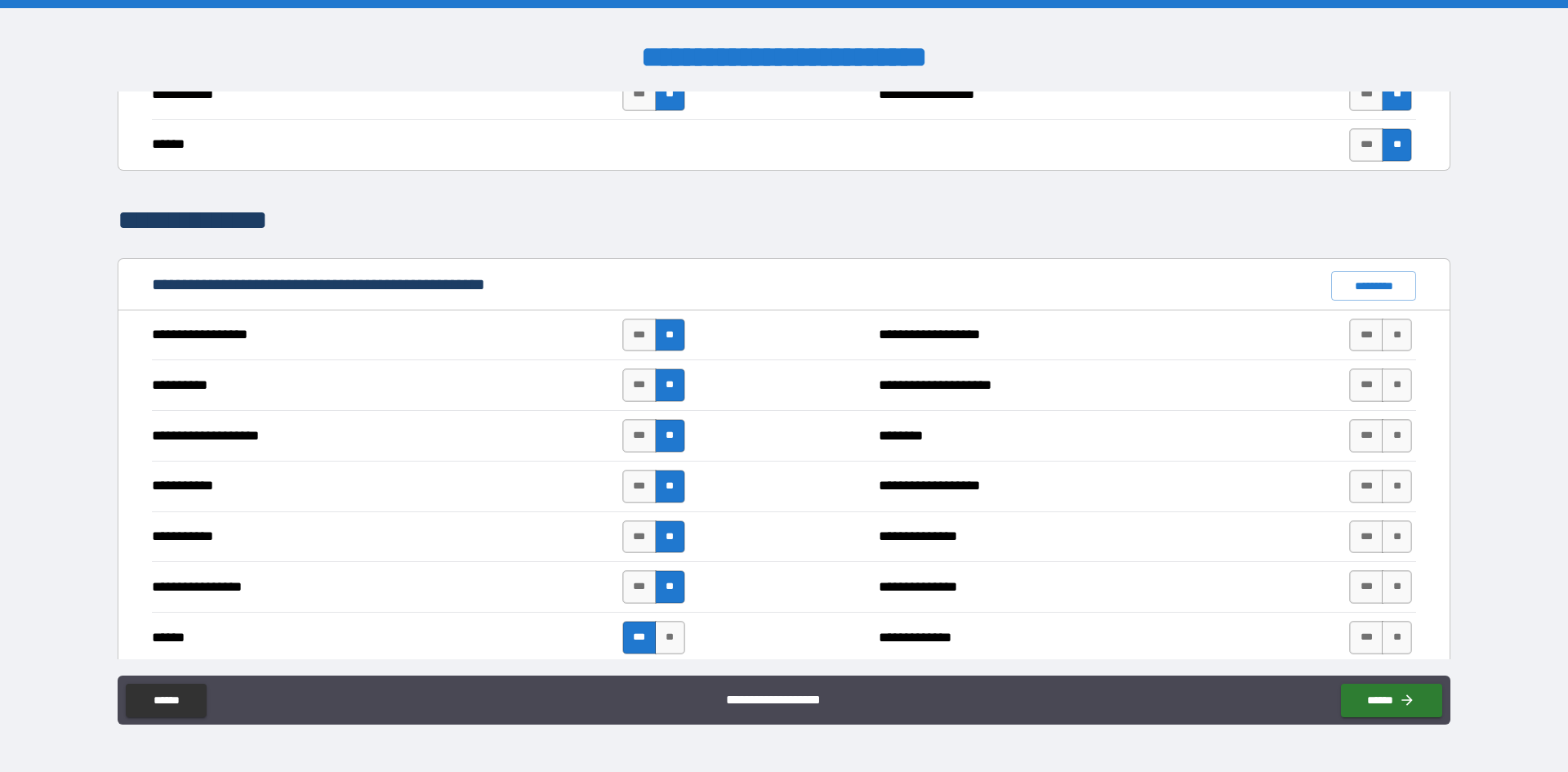 scroll, scrollTop: 1307, scrollLeft: 0, axis: vertical 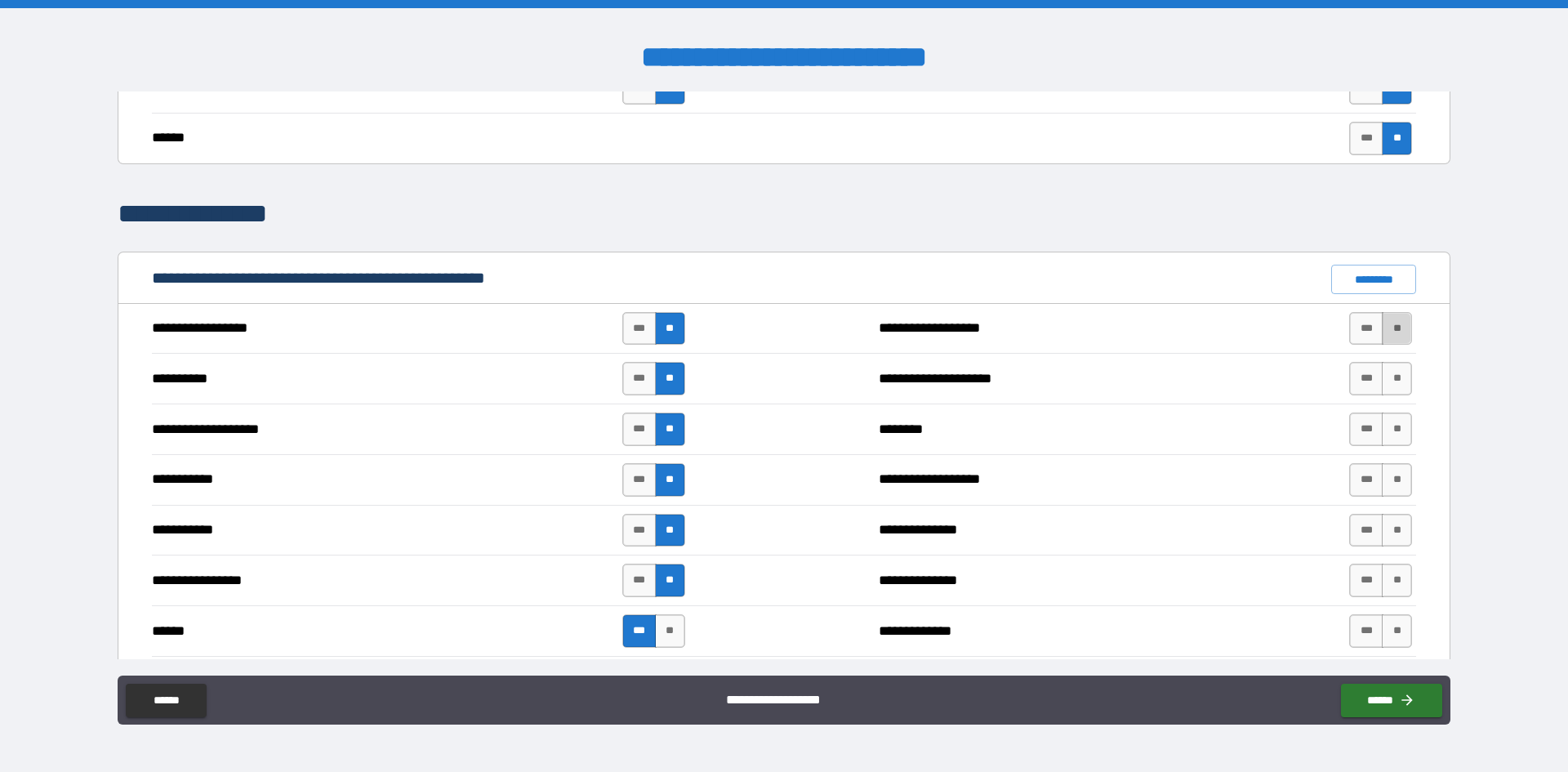 click on "**" at bounding box center (1396, 328) 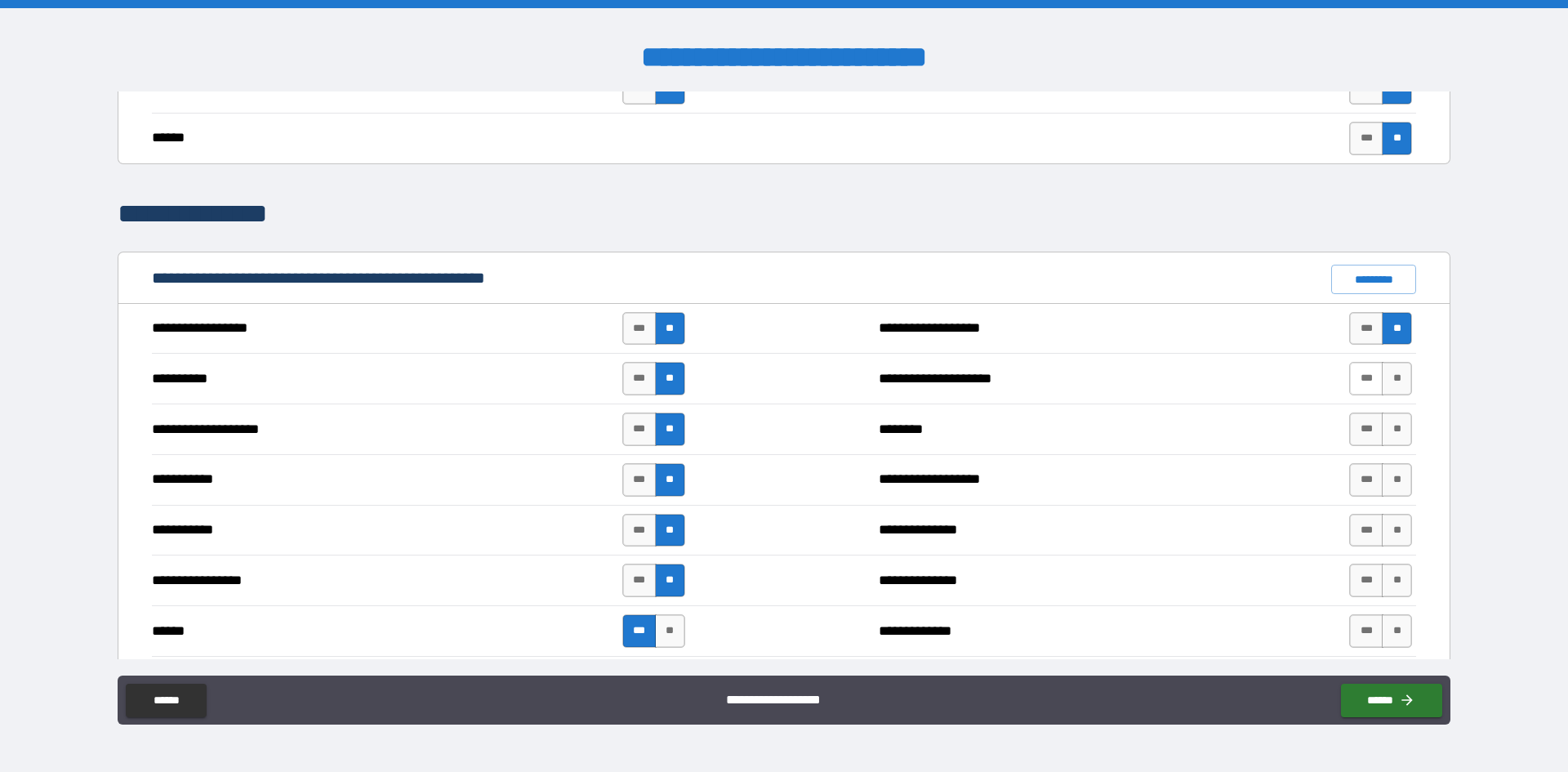 click on "***" at bounding box center [1366, 378] 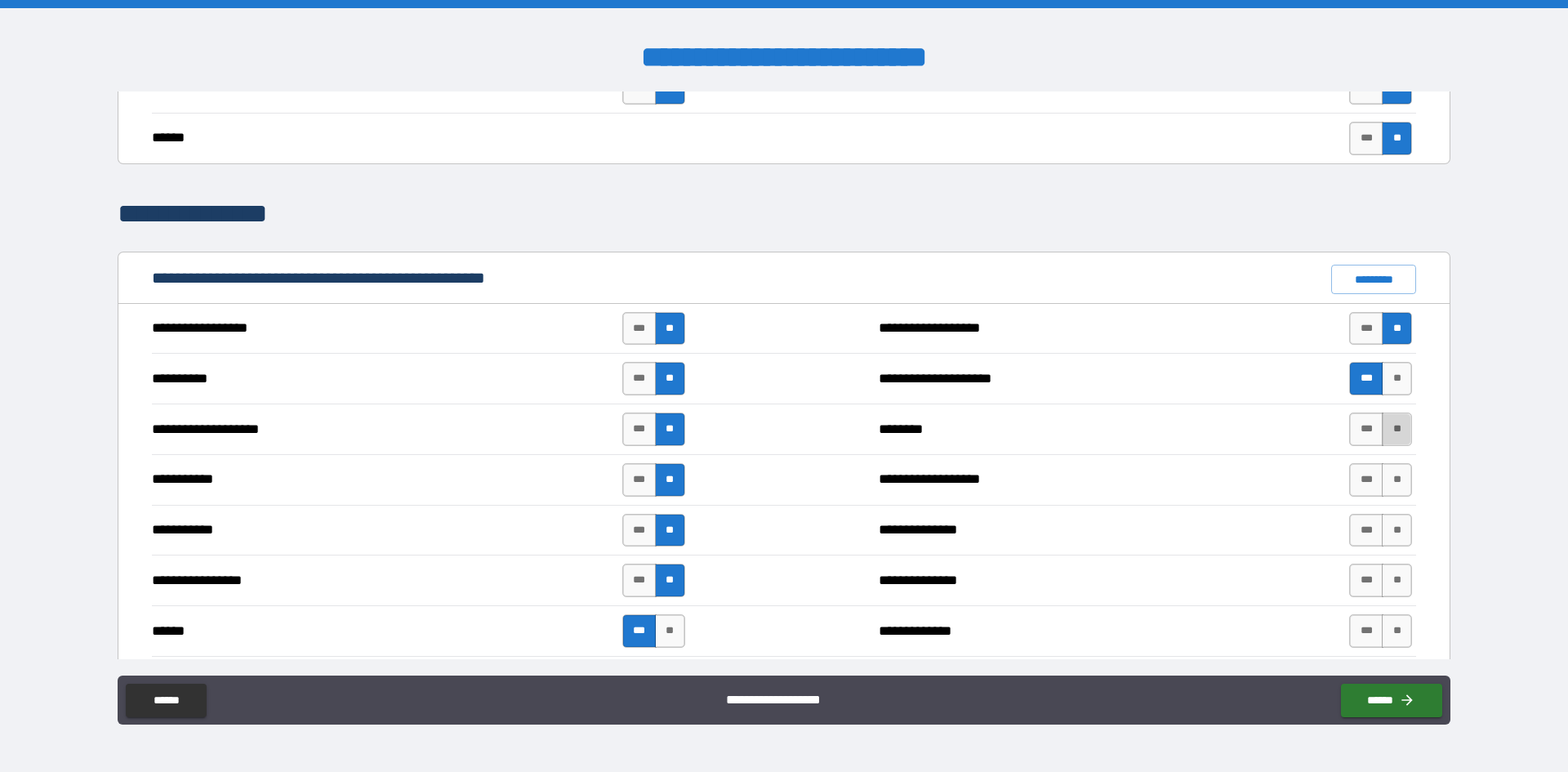 click on "**" at bounding box center (1396, 429) 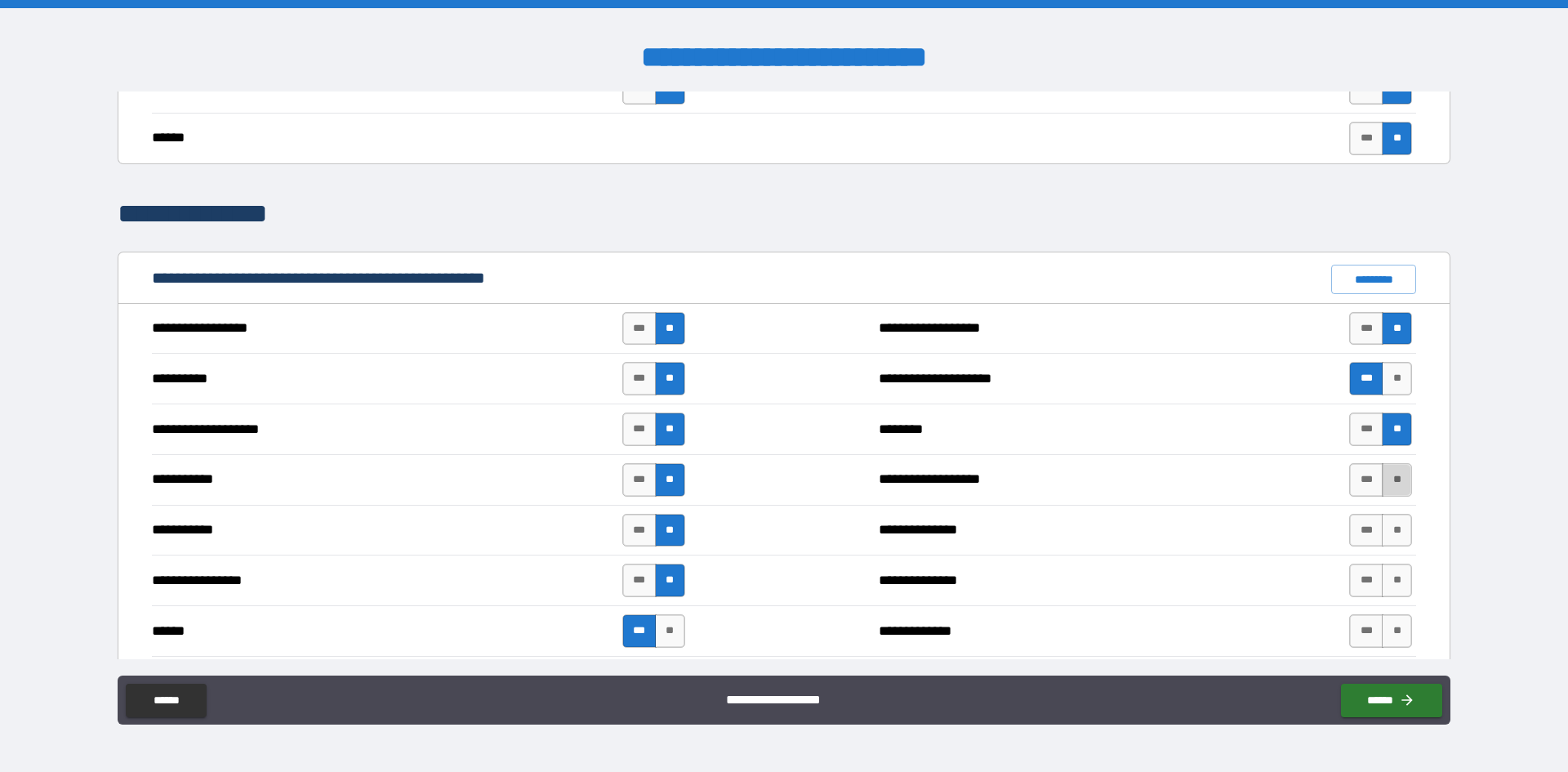 click on "**" at bounding box center (1396, 480) 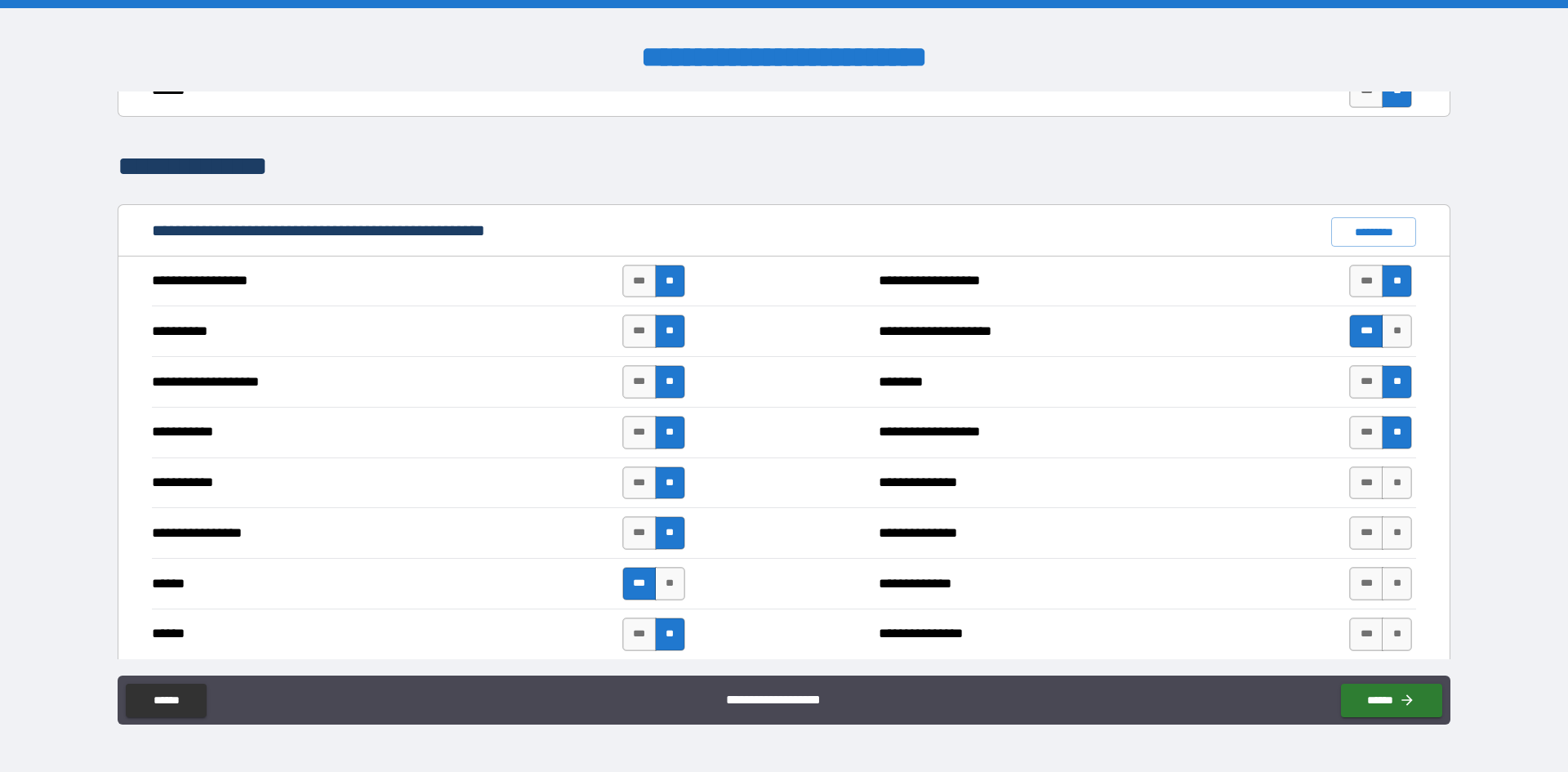 scroll, scrollTop: 1389, scrollLeft: 0, axis: vertical 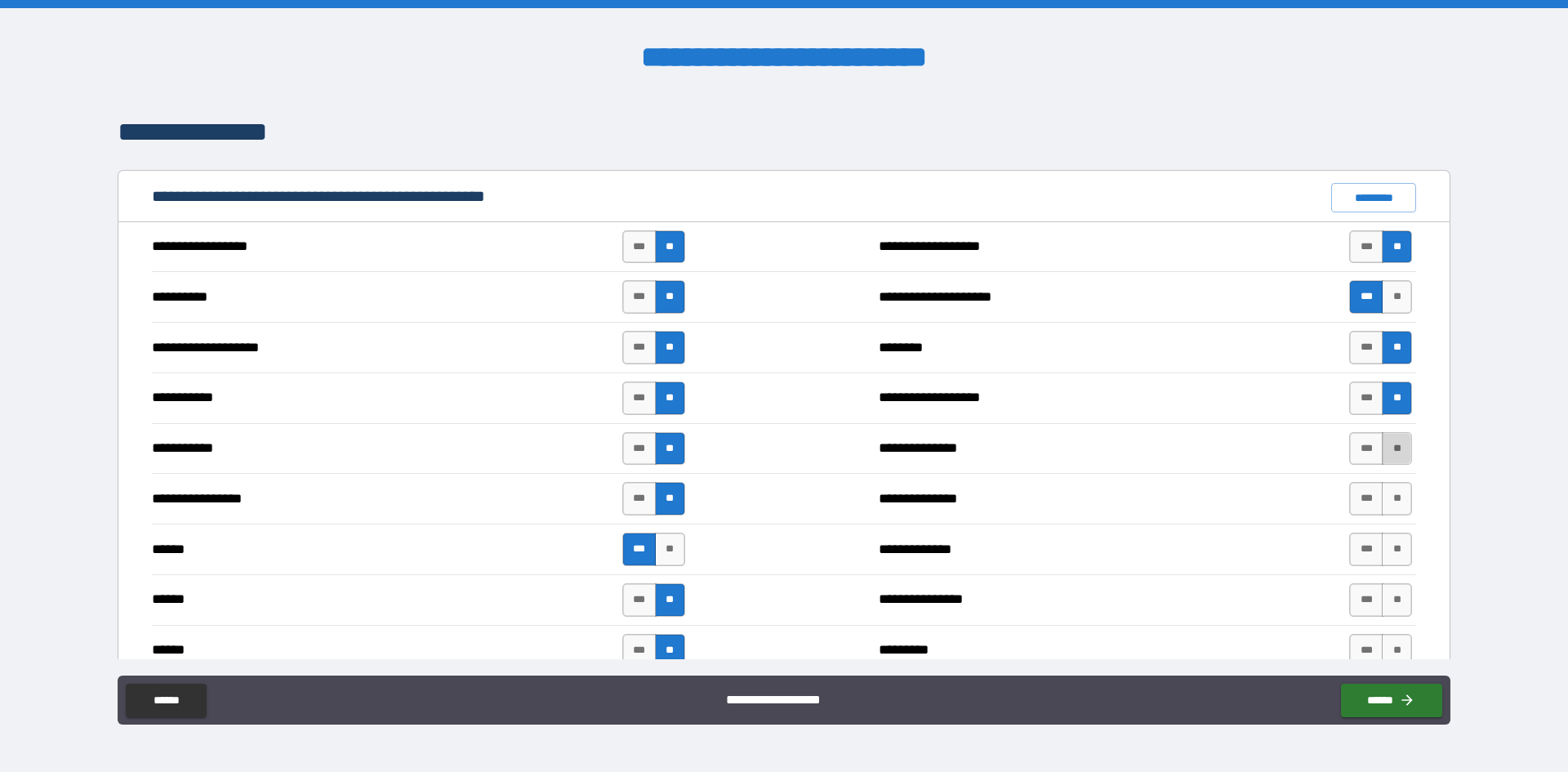 click on "**" at bounding box center (1396, 448) 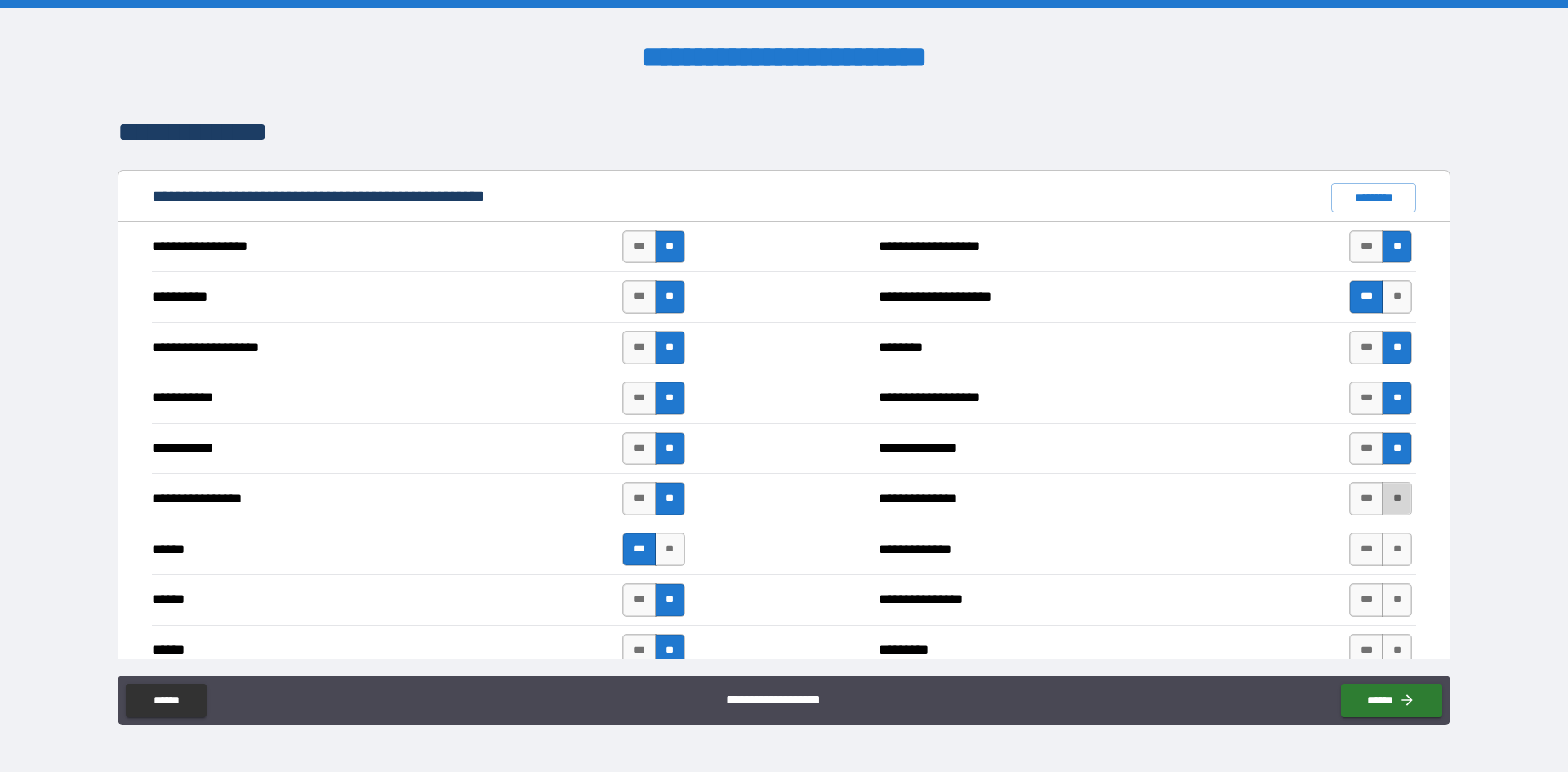 click on "**" at bounding box center [1396, 498] 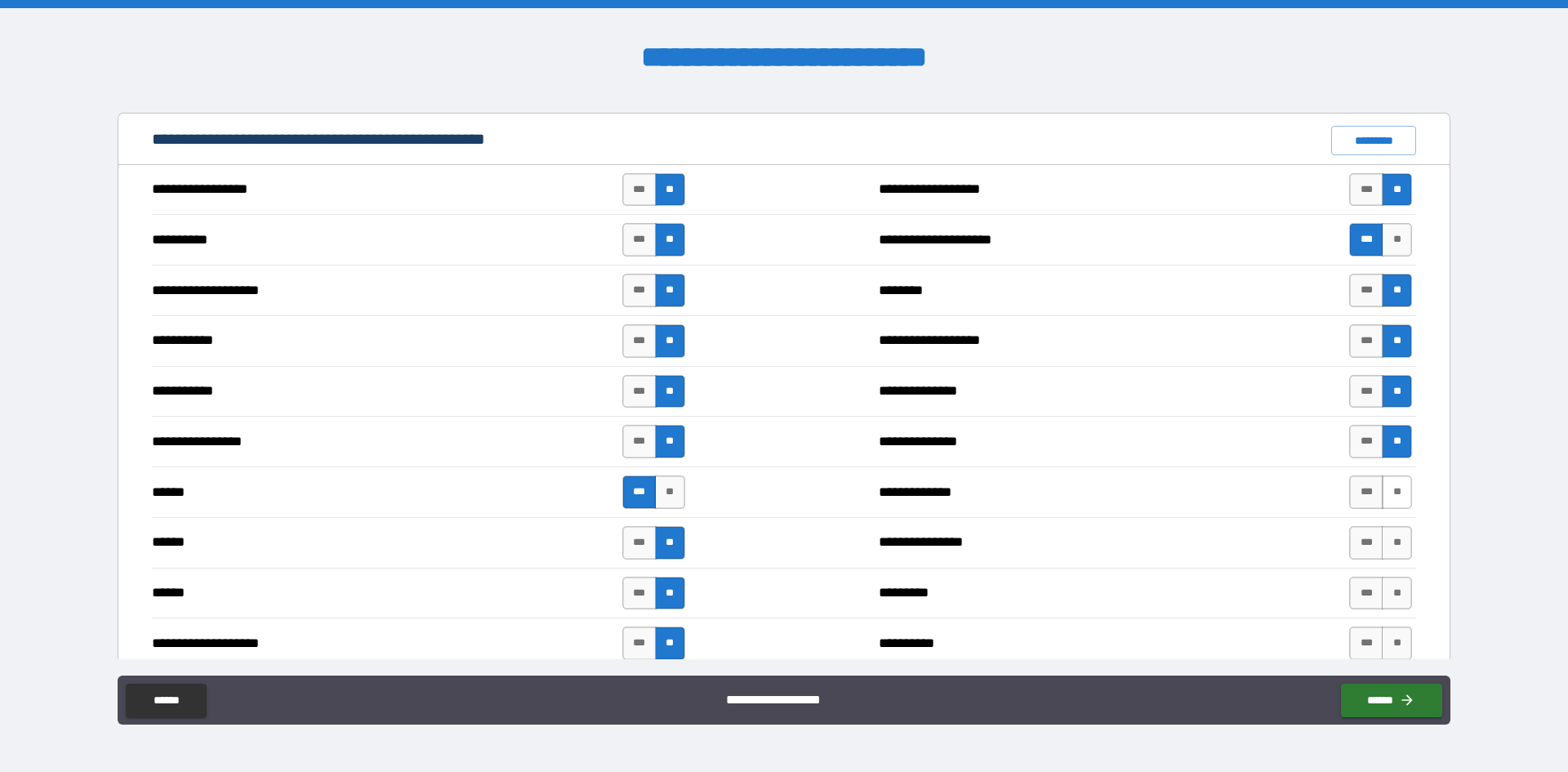 scroll, scrollTop: 1470, scrollLeft: 0, axis: vertical 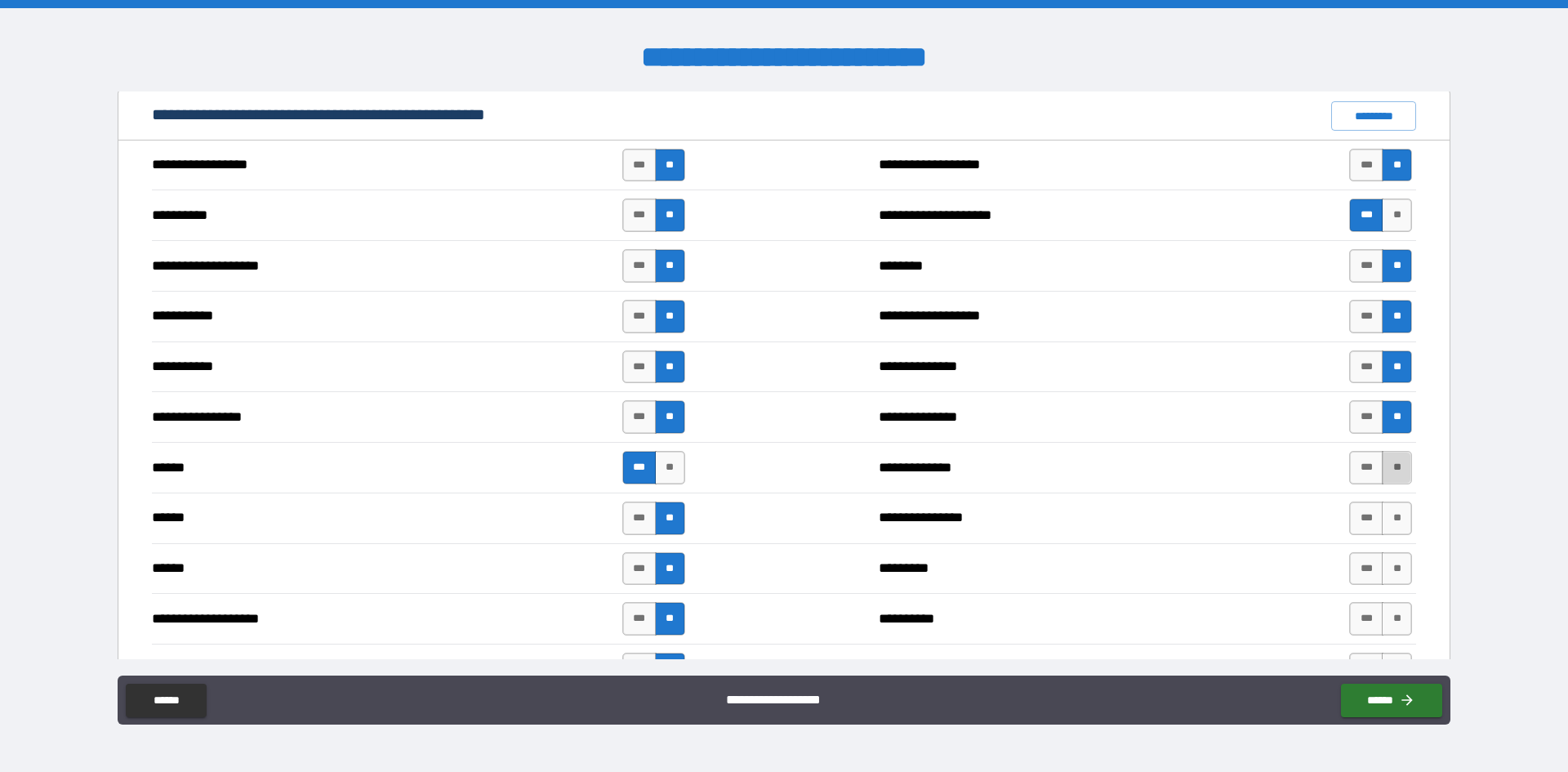 click on "**" at bounding box center [1396, 467] 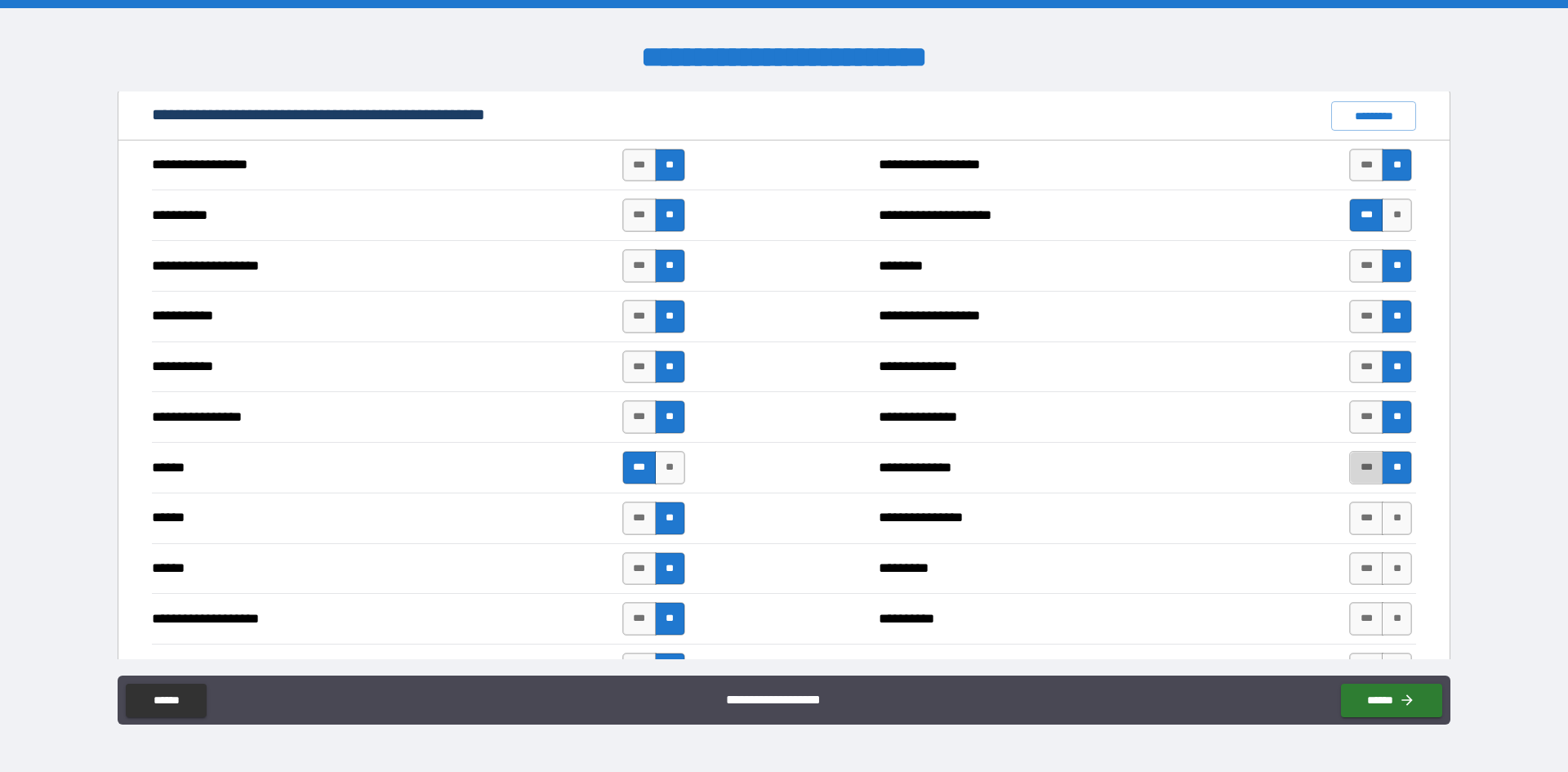 click on "***" at bounding box center (1366, 467) 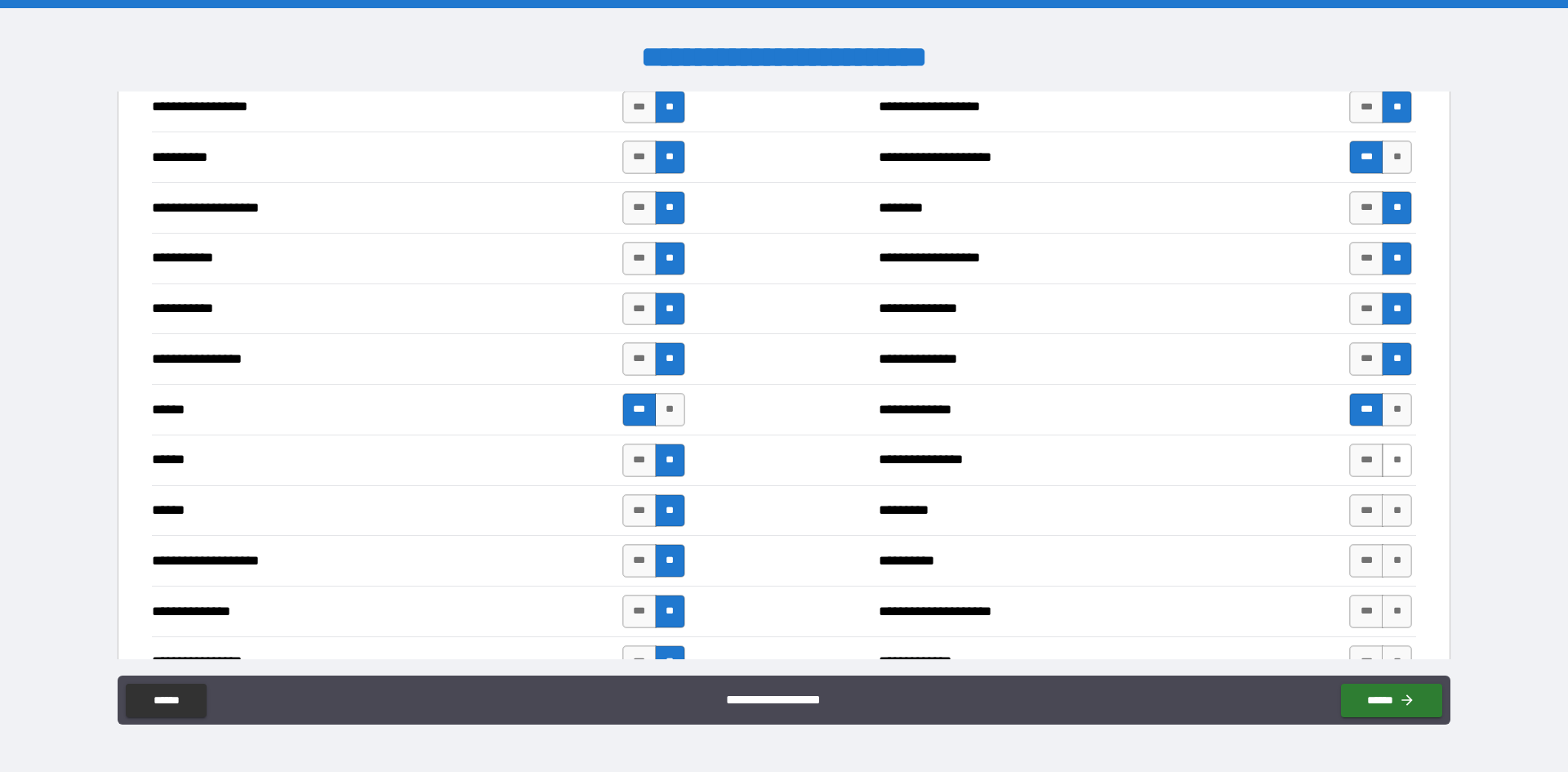 scroll, scrollTop: 1552, scrollLeft: 0, axis: vertical 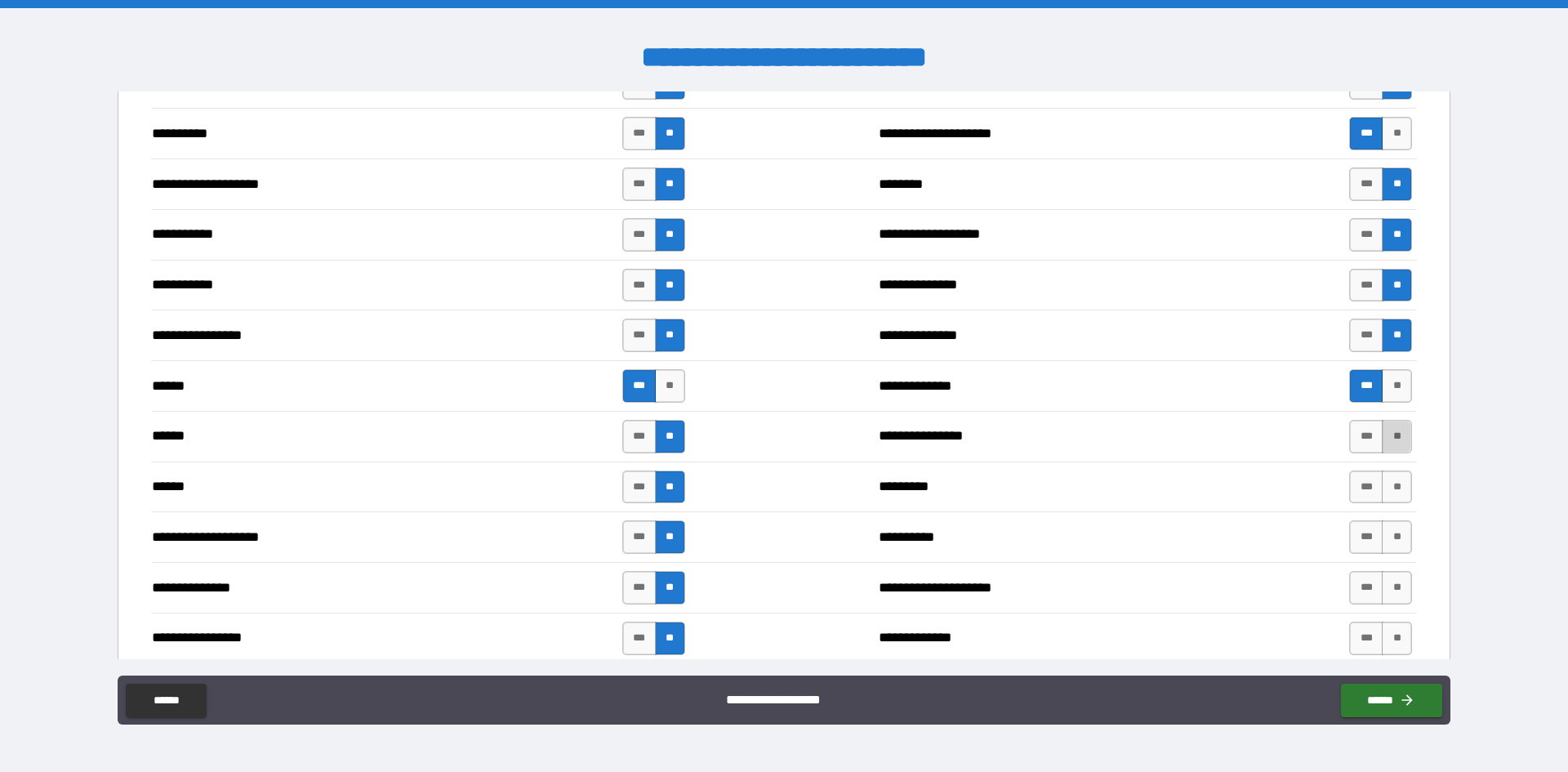 click on "**" at bounding box center (1396, 436) 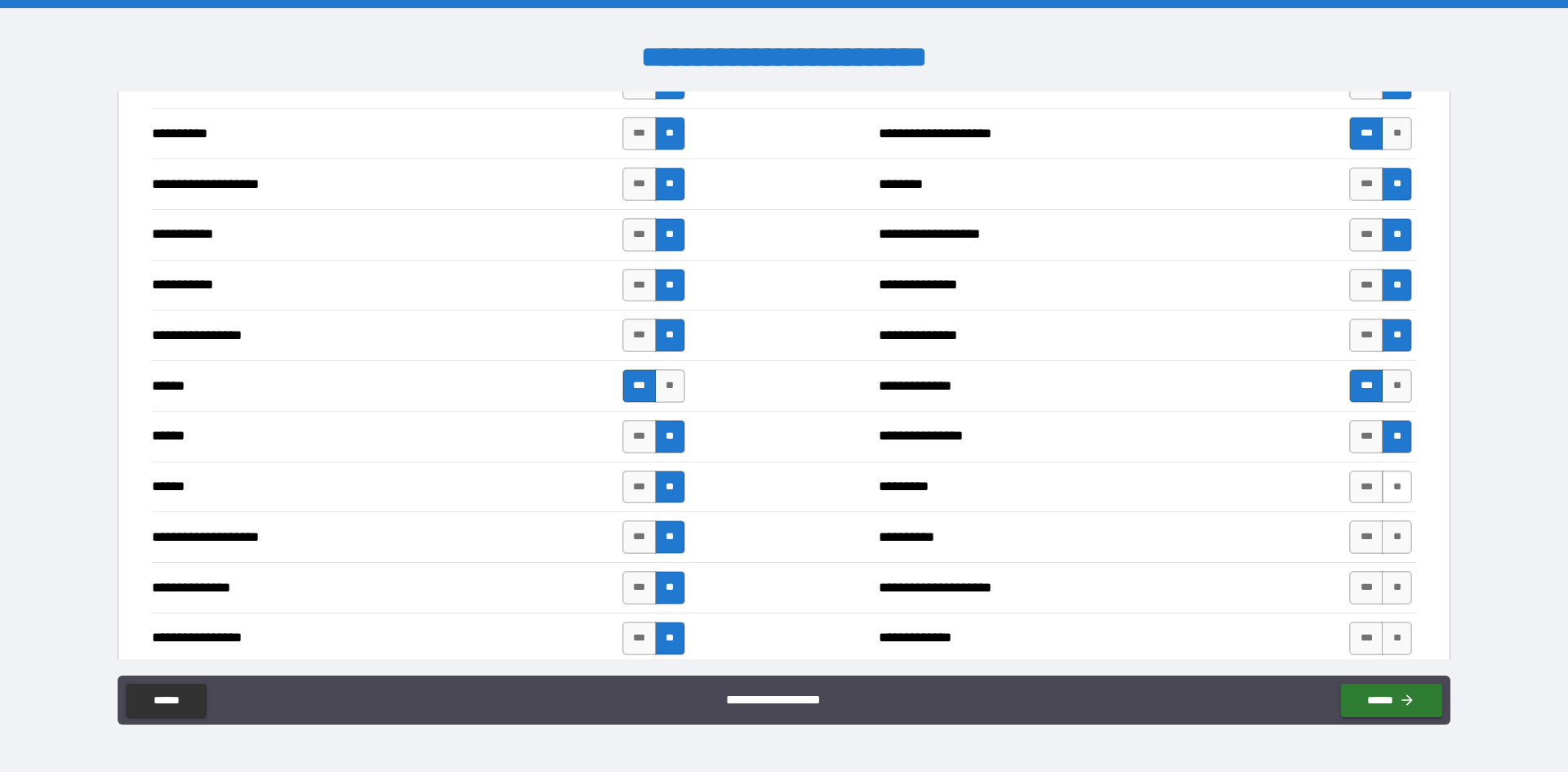 click on "**" at bounding box center [1396, 487] 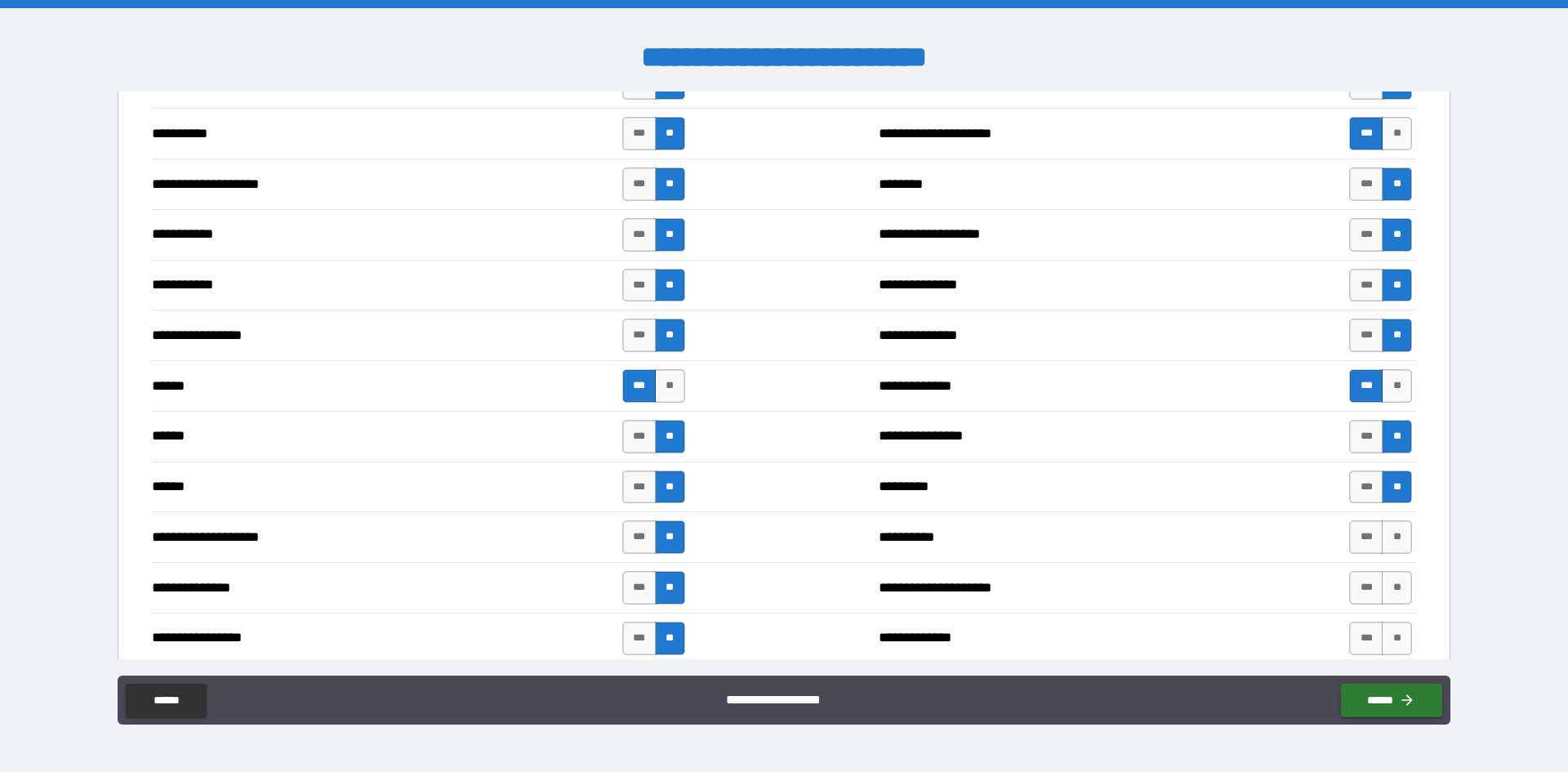 scroll, scrollTop: 1634, scrollLeft: 0, axis: vertical 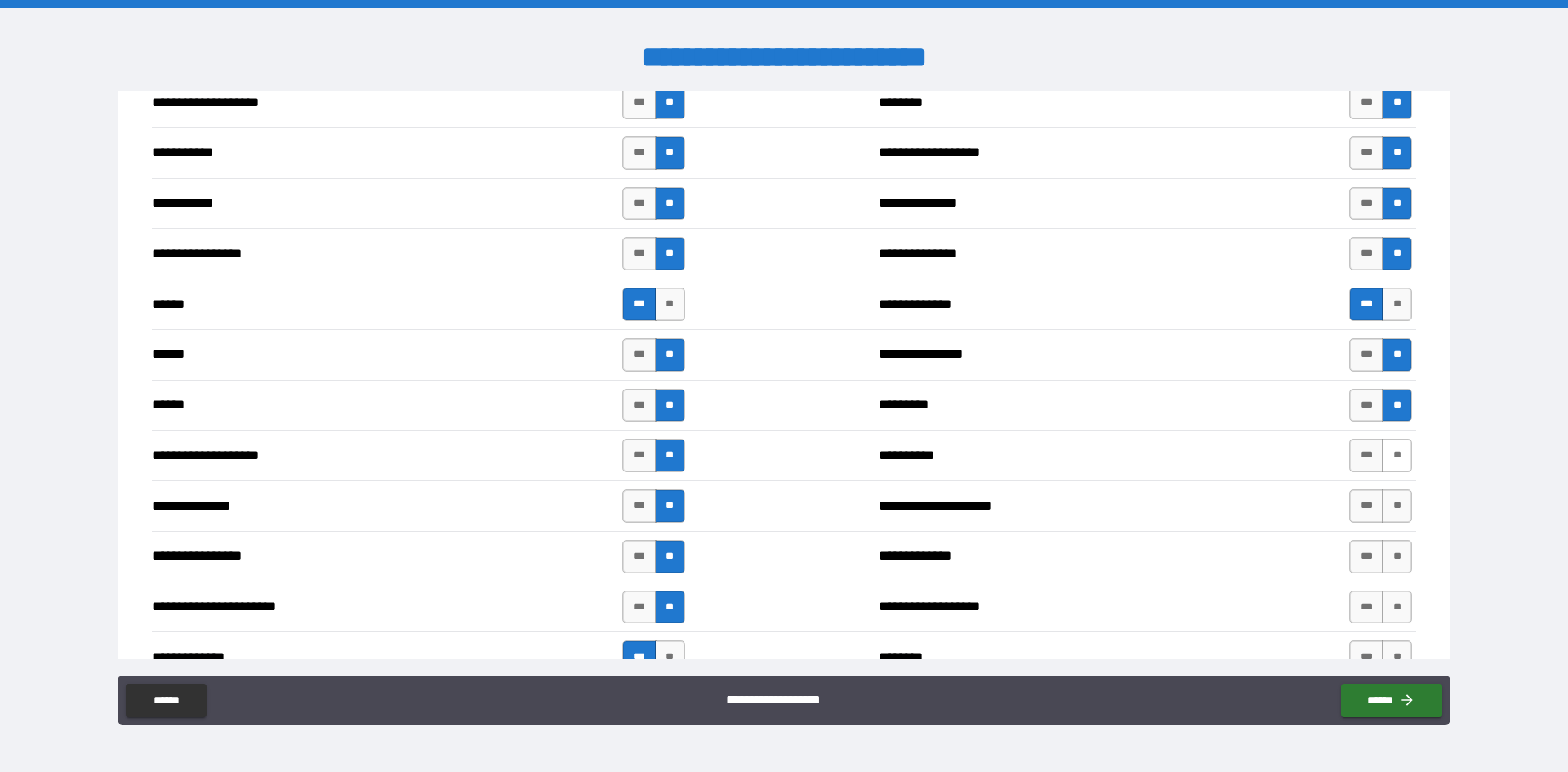 click on "**" at bounding box center (1396, 455) 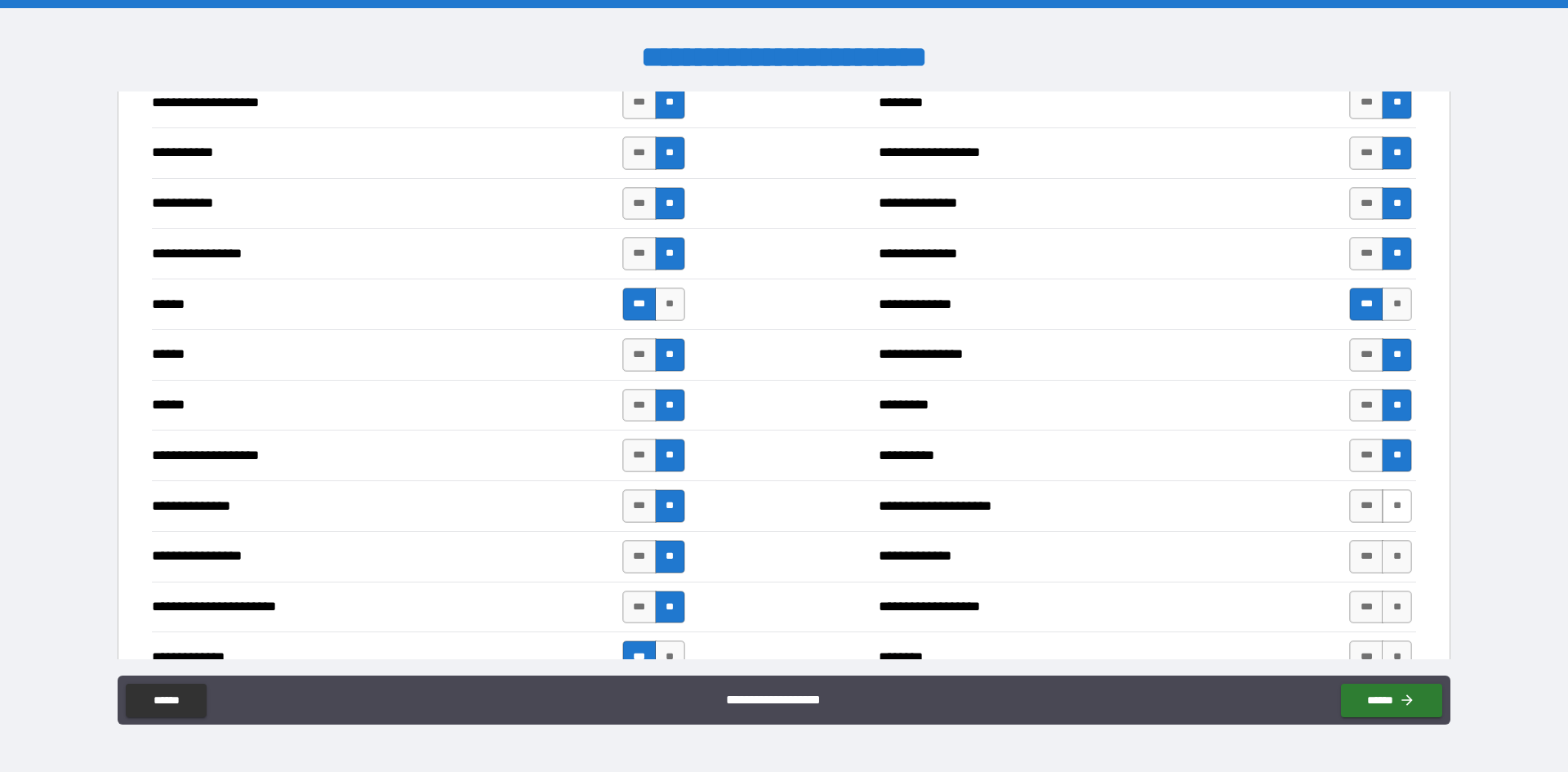 click on "**" at bounding box center (1396, 506) 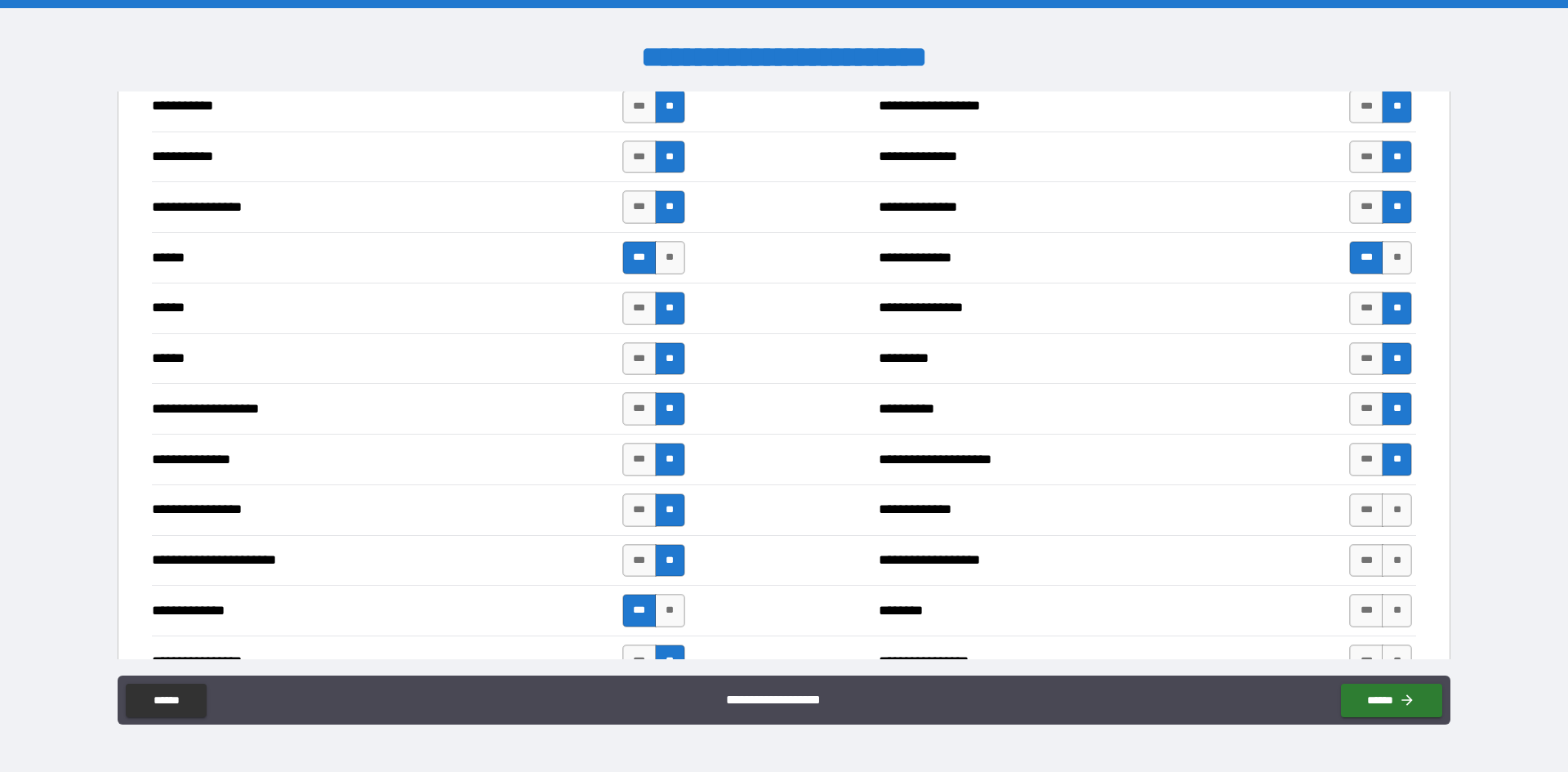 scroll, scrollTop: 1797, scrollLeft: 0, axis: vertical 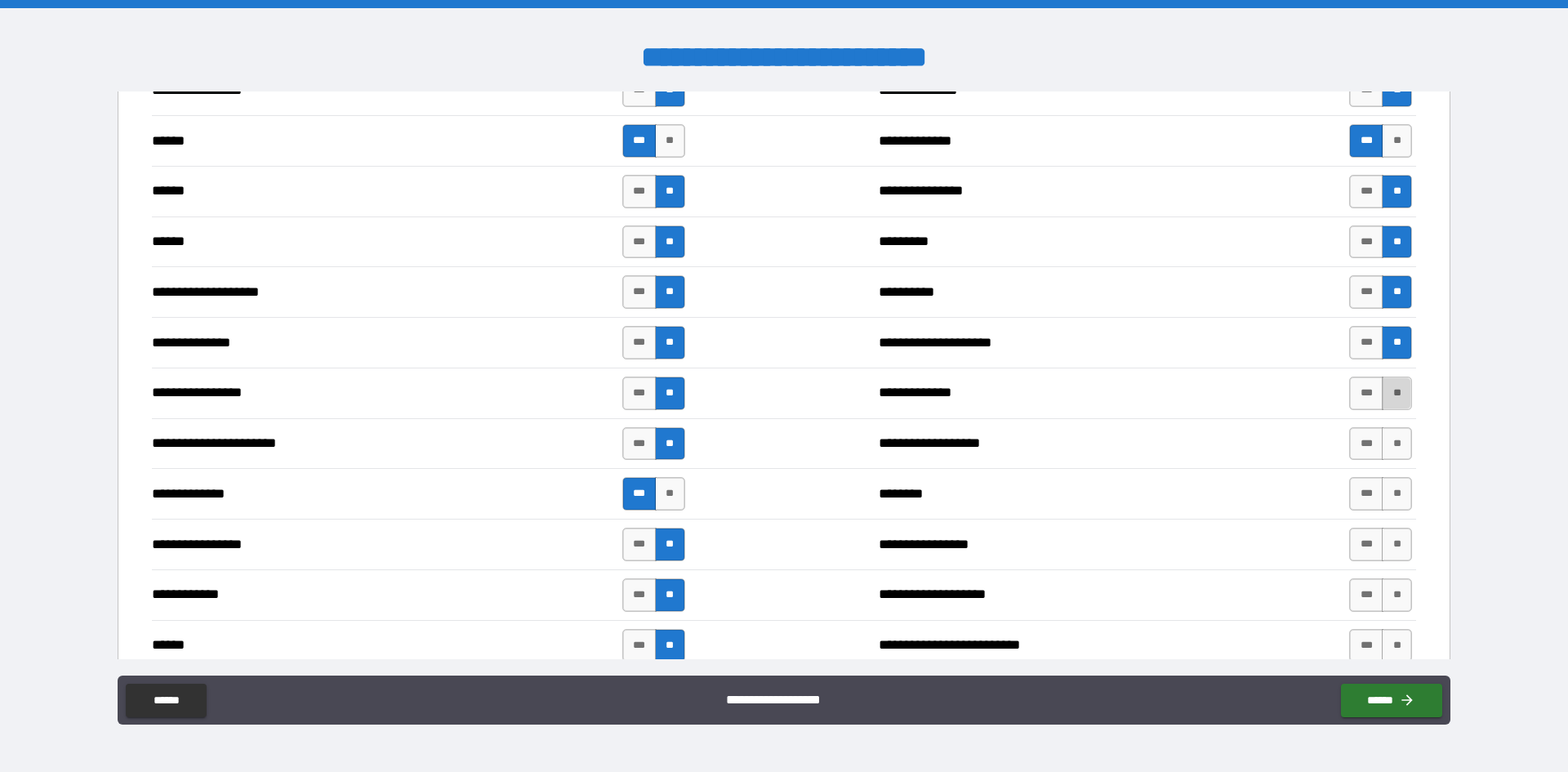 click on "**" at bounding box center (1396, 393) 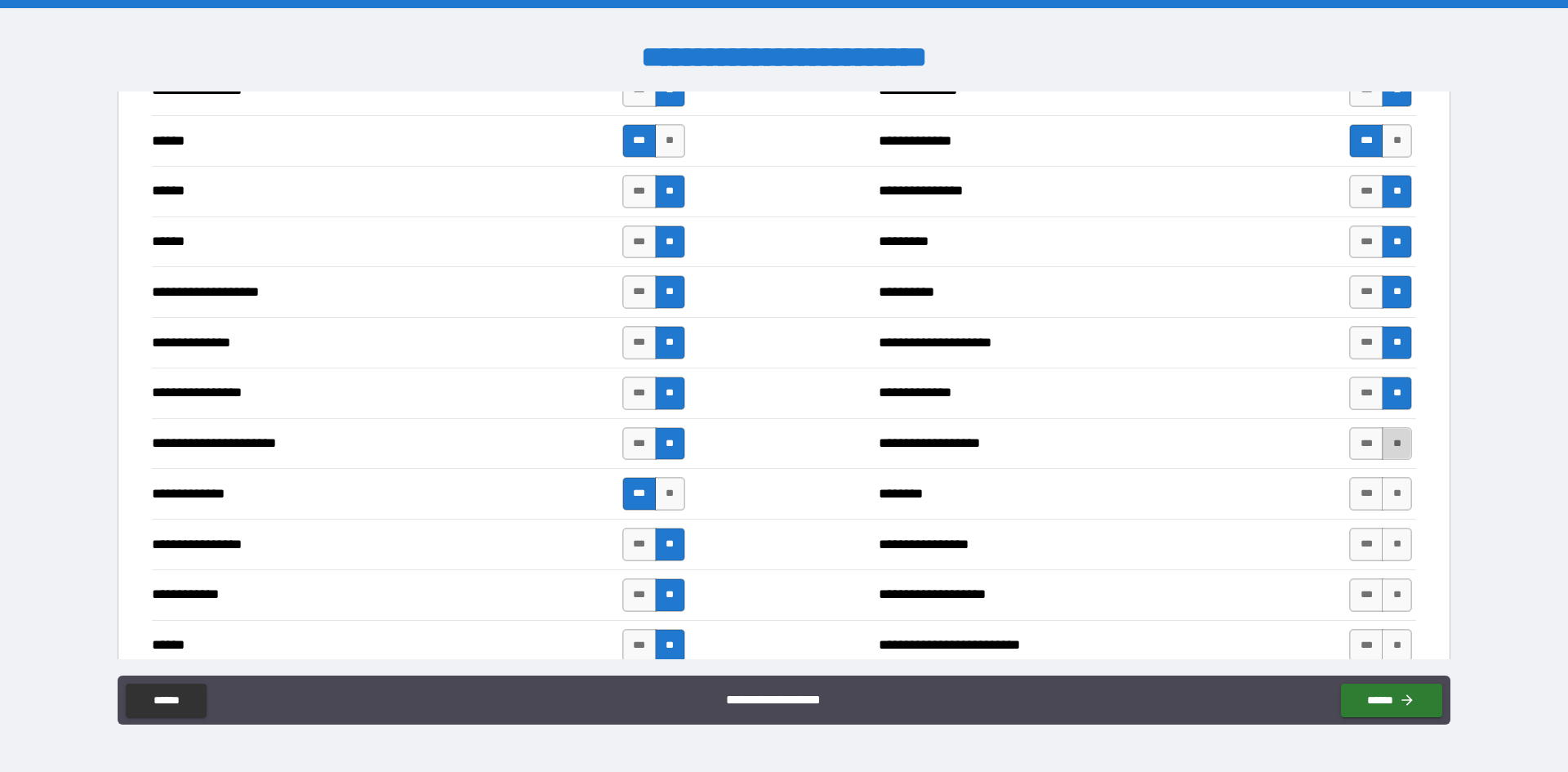 drag, startPoint x: 1392, startPoint y: 448, endPoint x: 1389, endPoint y: 482, distance: 34.132096 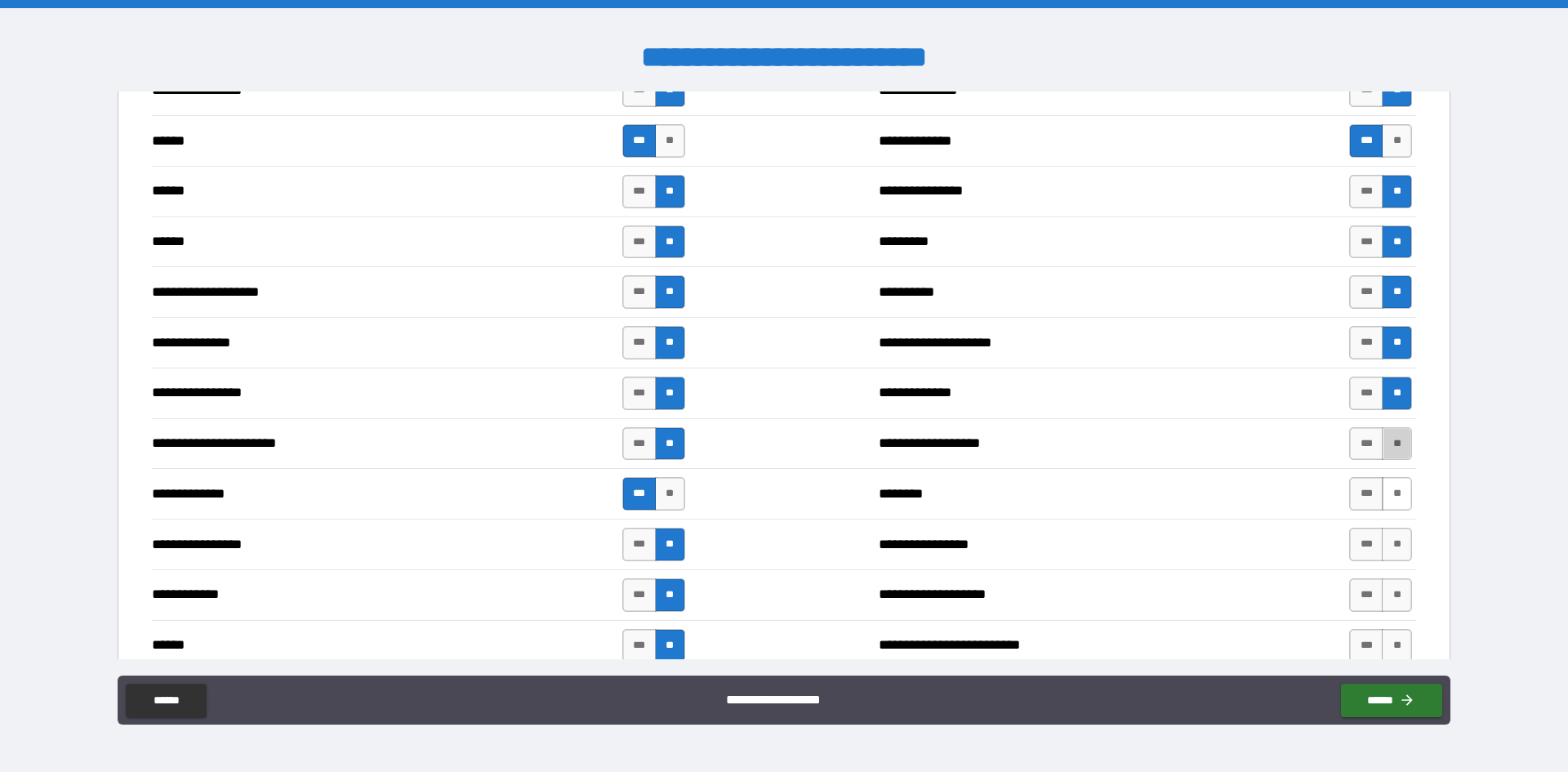 click on "**" at bounding box center (1396, 444) 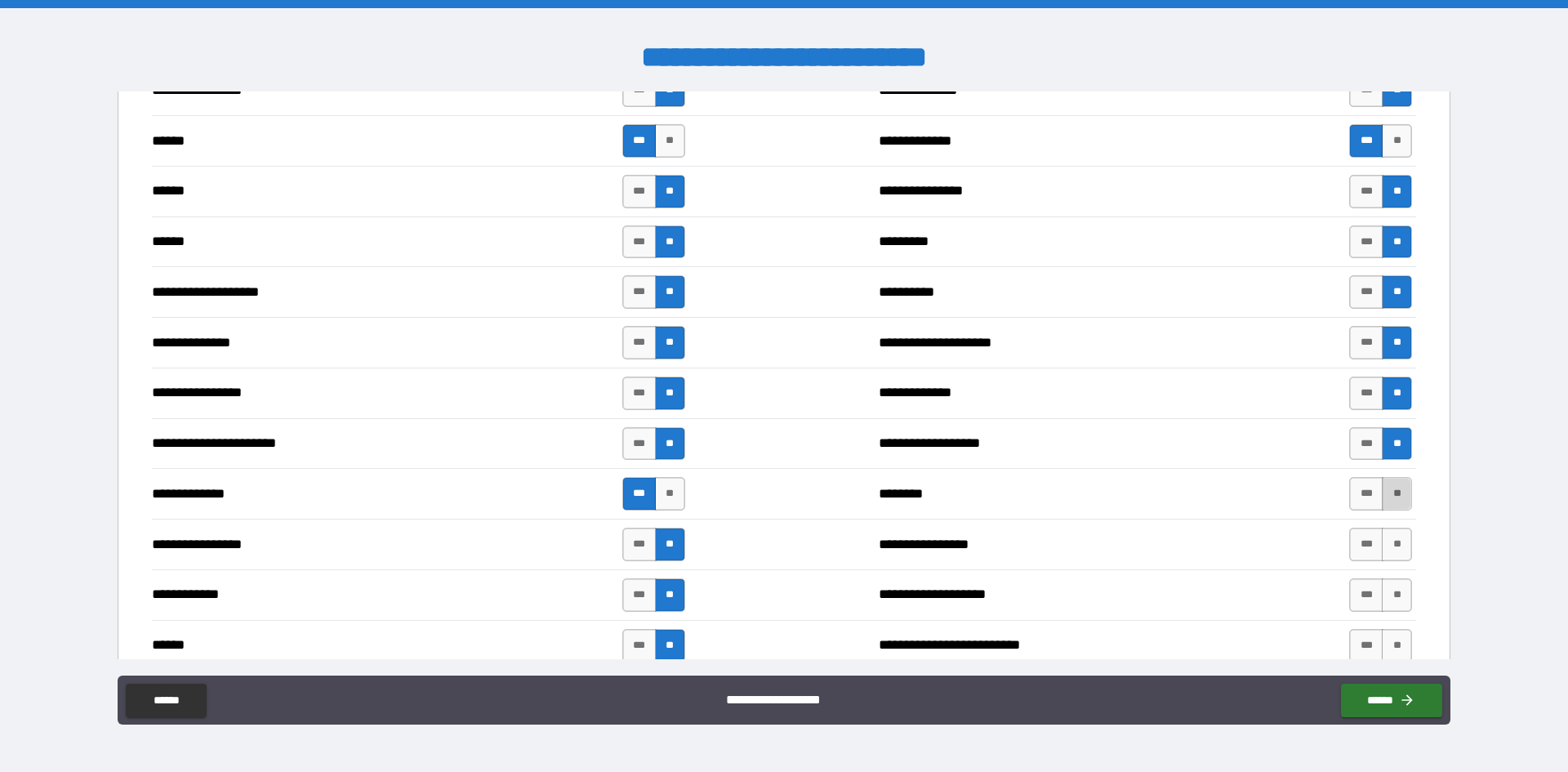 click on "**" at bounding box center (1396, 493) 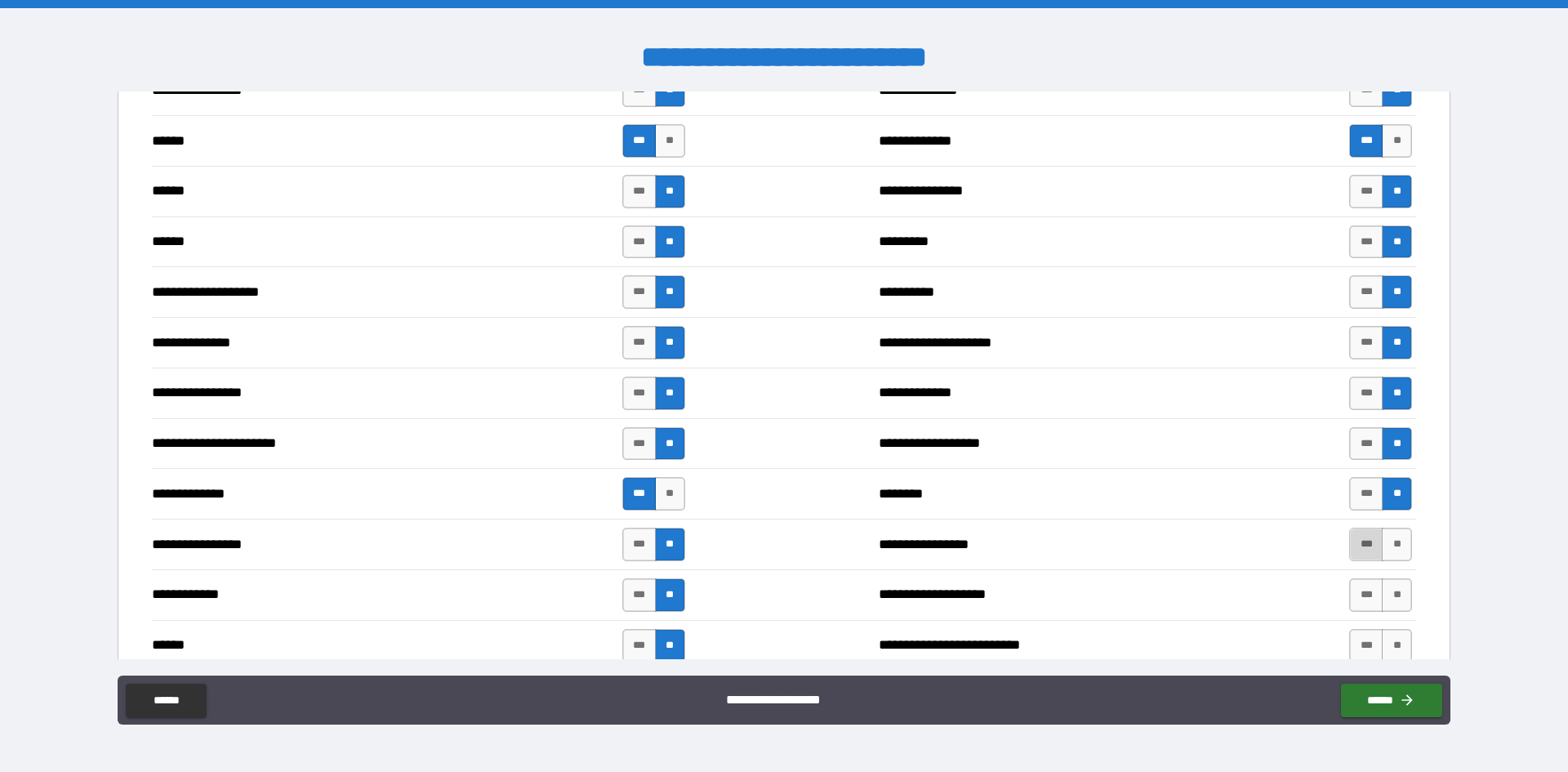 drag, startPoint x: 1354, startPoint y: 549, endPoint x: 1377, endPoint y: 541, distance: 24.351591 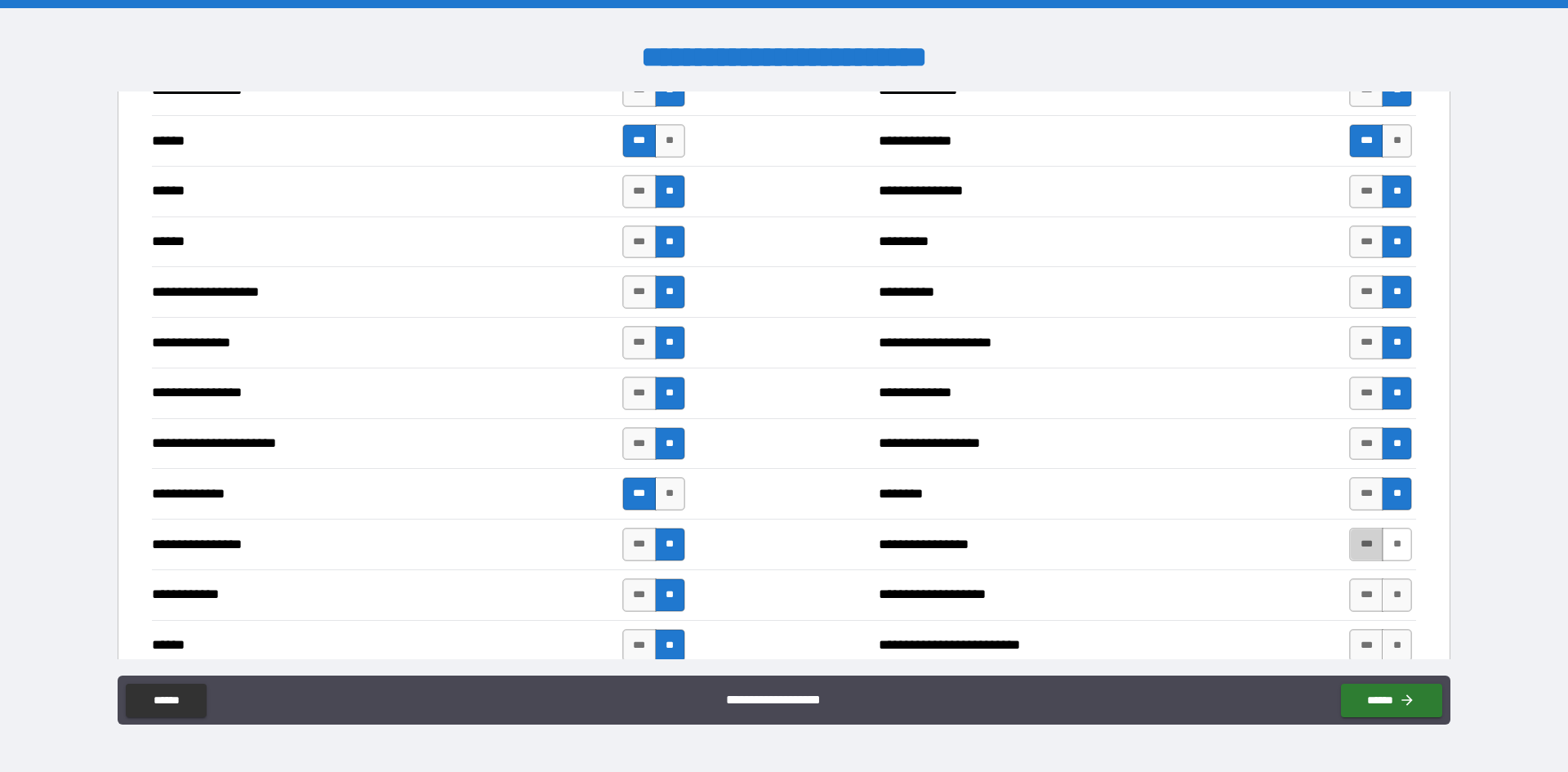 click on "***" at bounding box center (1366, 544) 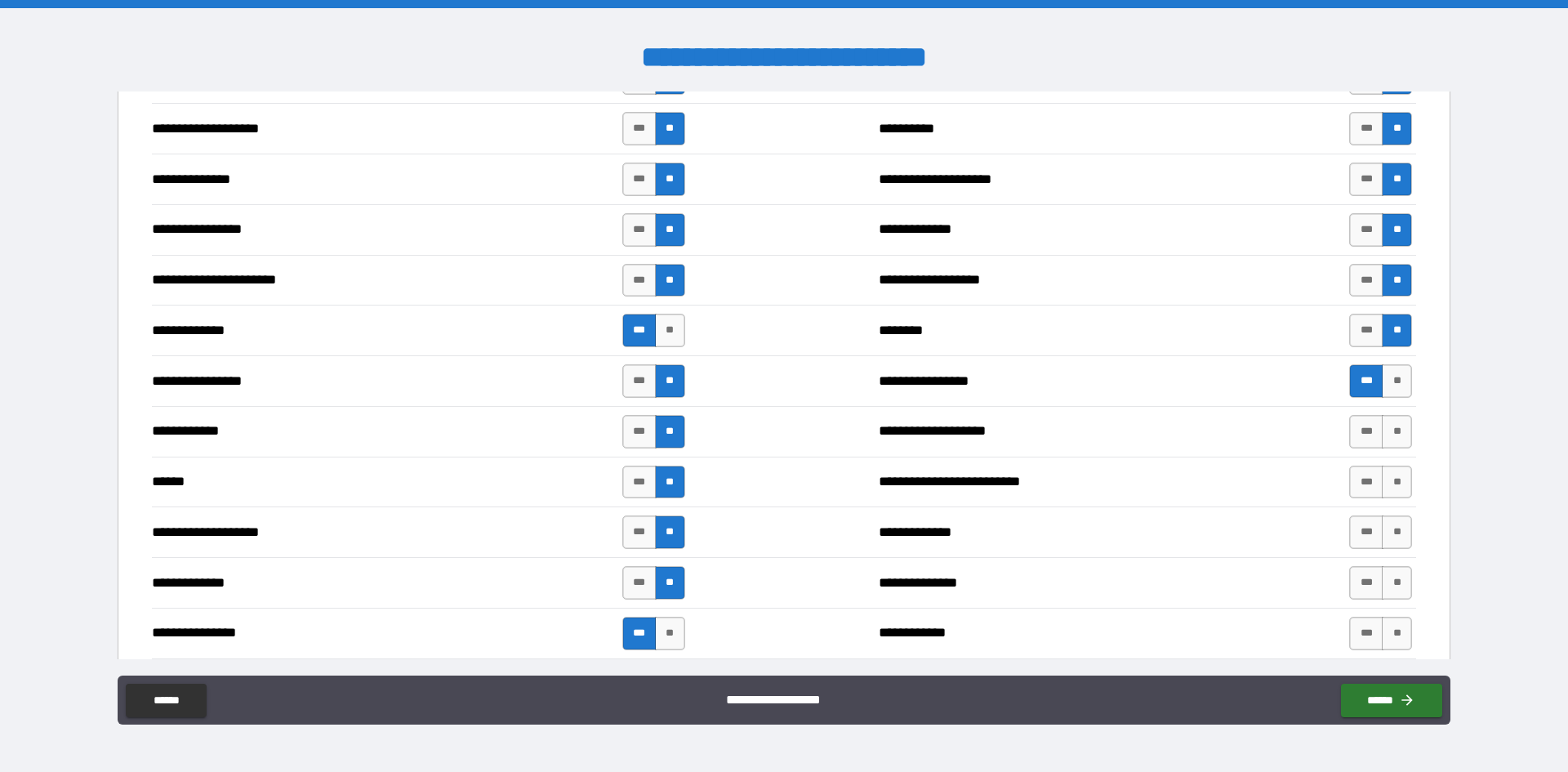 scroll, scrollTop: 2042, scrollLeft: 0, axis: vertical 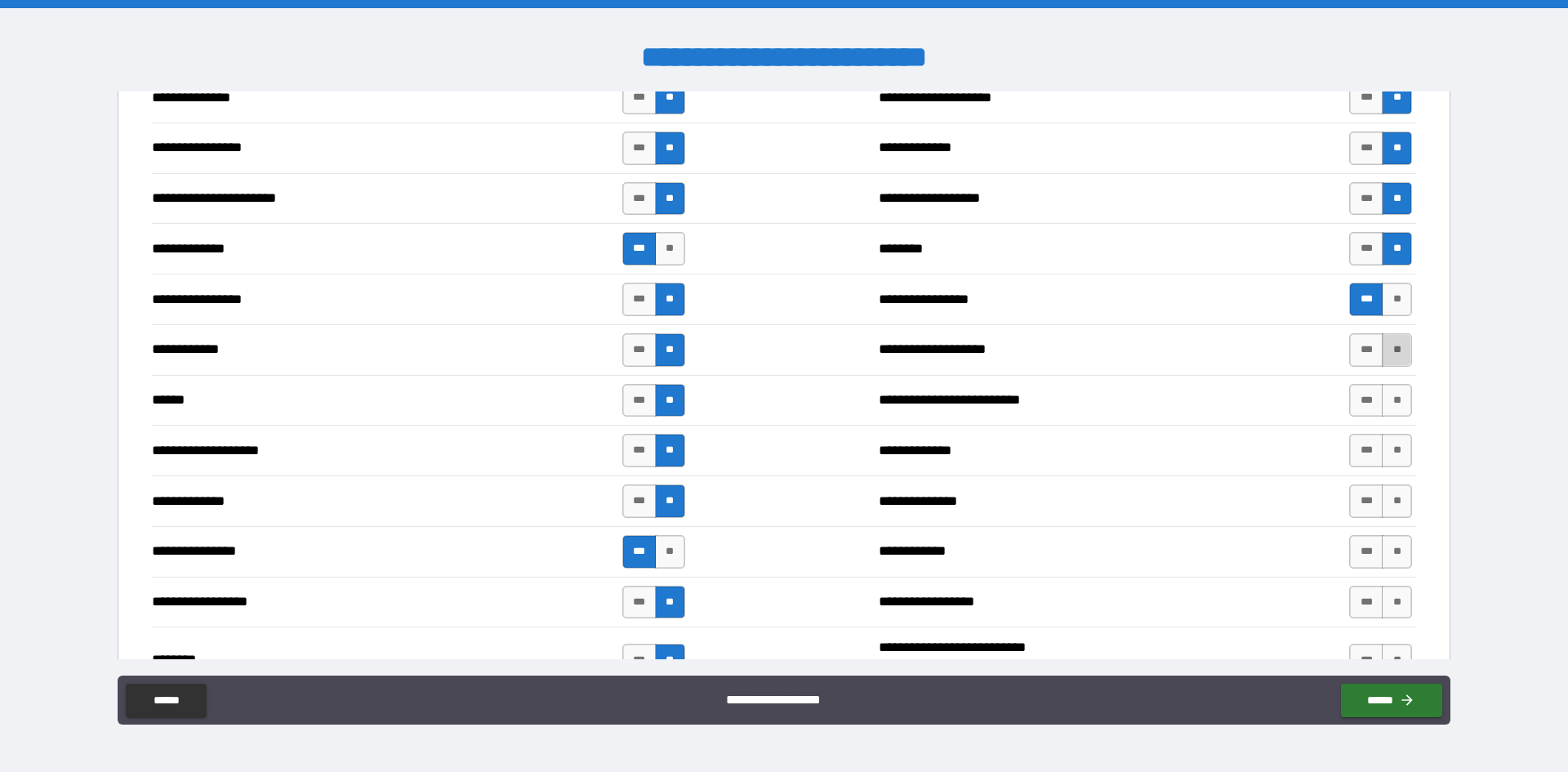 drag, startPoint x: 1388, startPoint y: 352, endPoint x: 1386, endPoint y: 393, distance: 41.04875 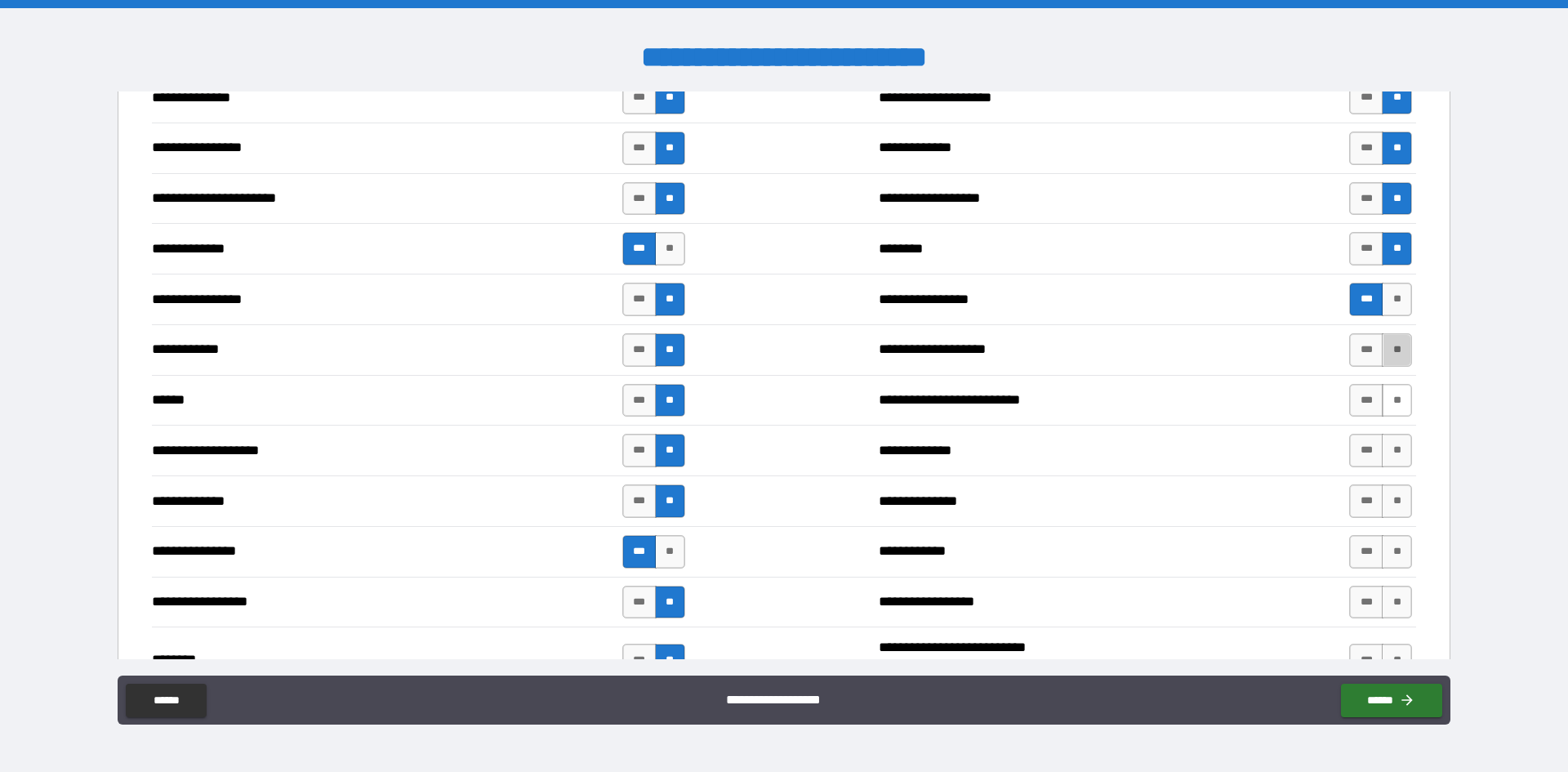 click on "**" at bounding box center (1396, 350) 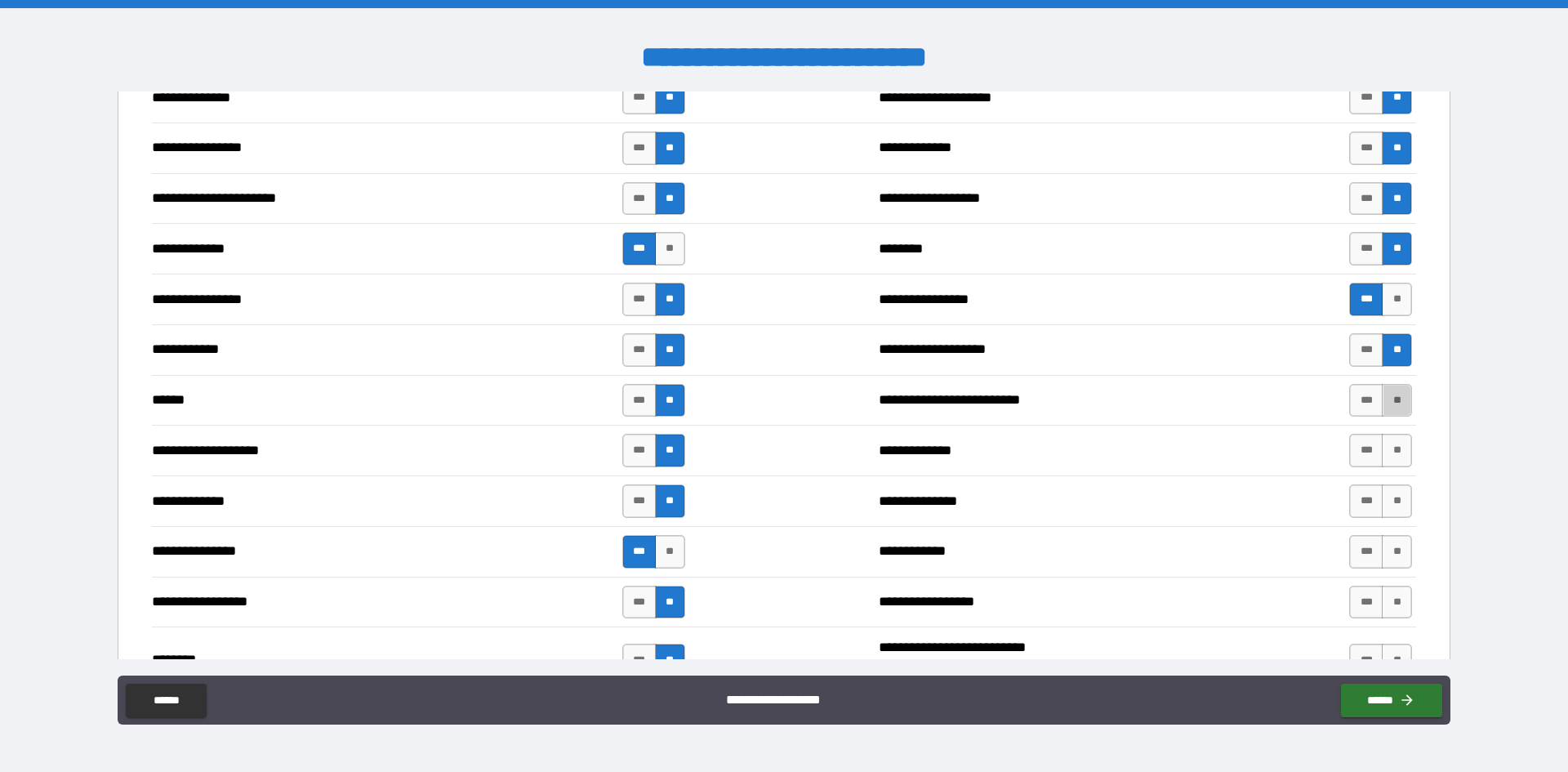 drag, startPoint x: 1386, startPoint y: 402, endPoint x: 1393, endPoint y: 426, distance: 25 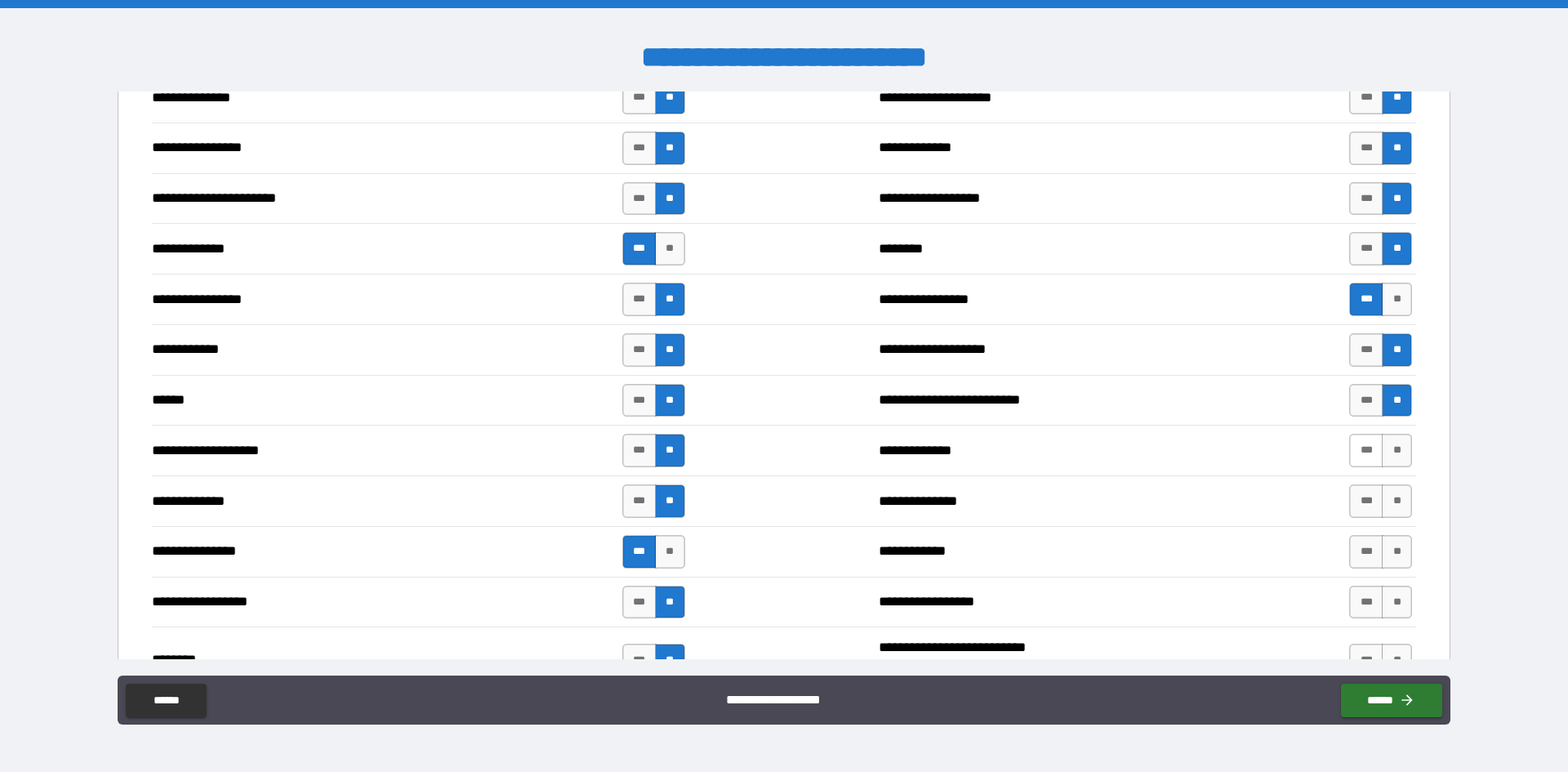 drag, startPoint x: 1348, startPoint y: 448, endPoint x: 1356, endPoint y: 452, distance: 8.944272 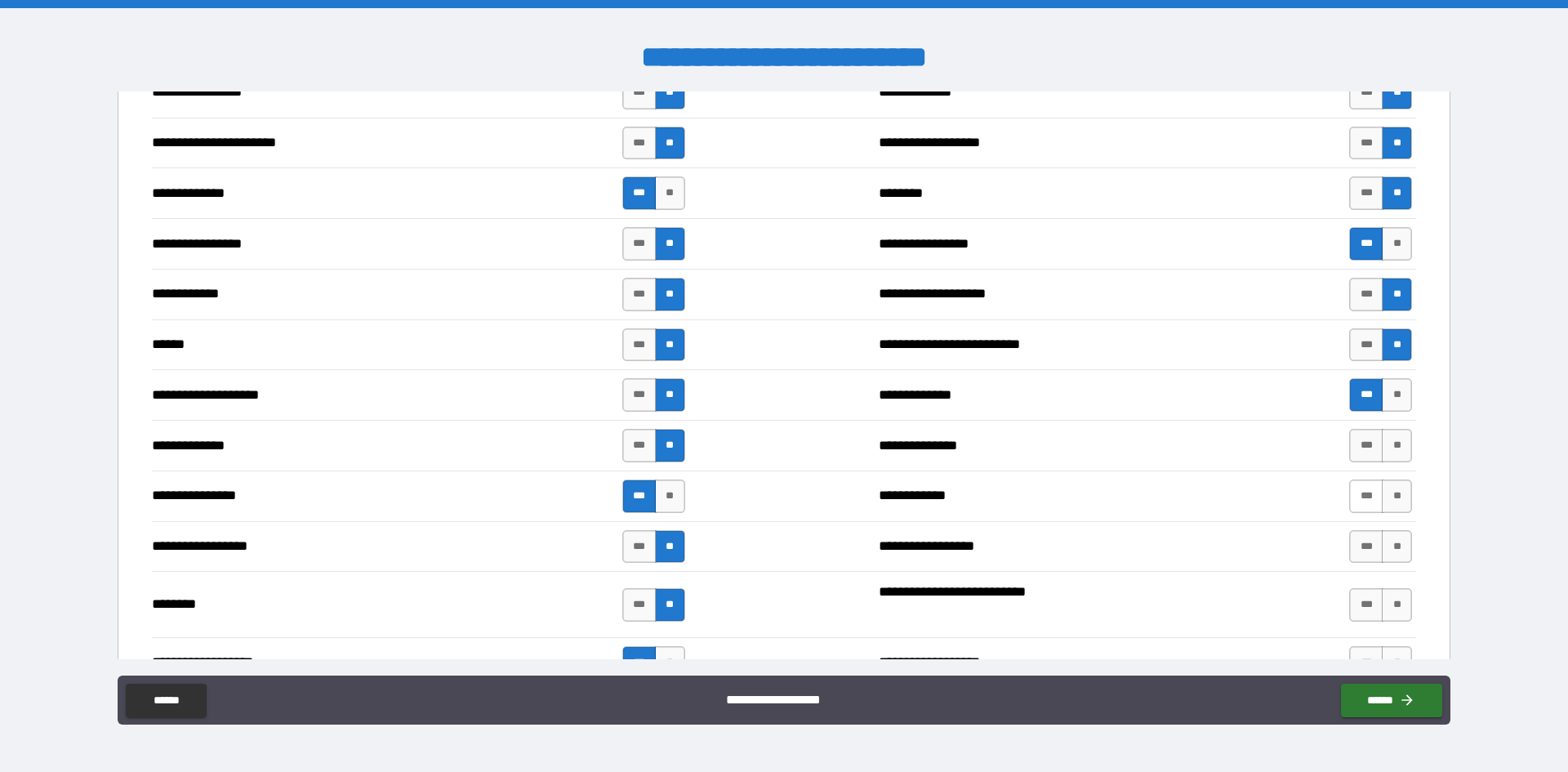 scroll, scrollTop: 2124, scrollLeft: 0, axis: vertical 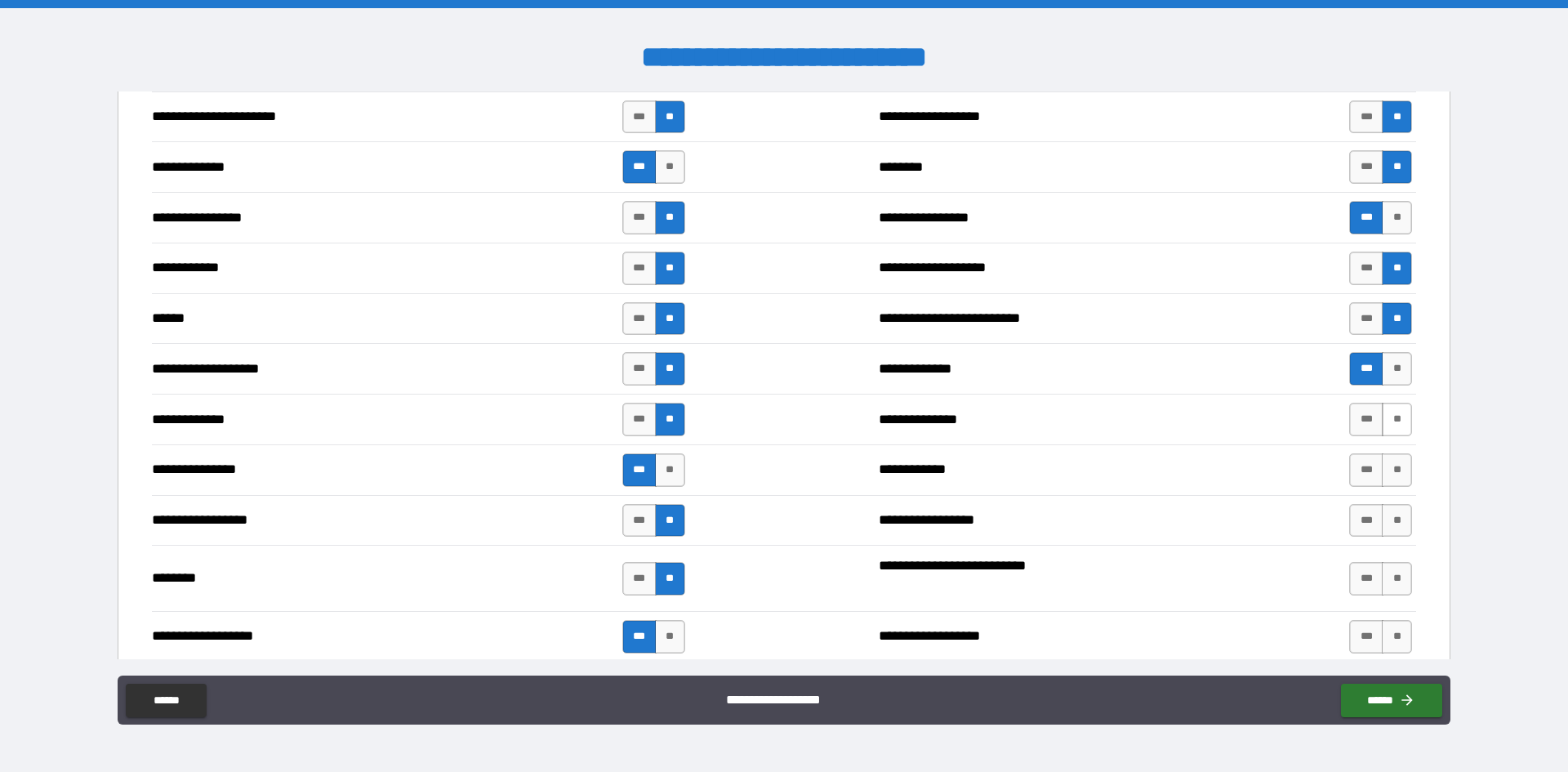 click on "**" at bounding box center [1396, 419] 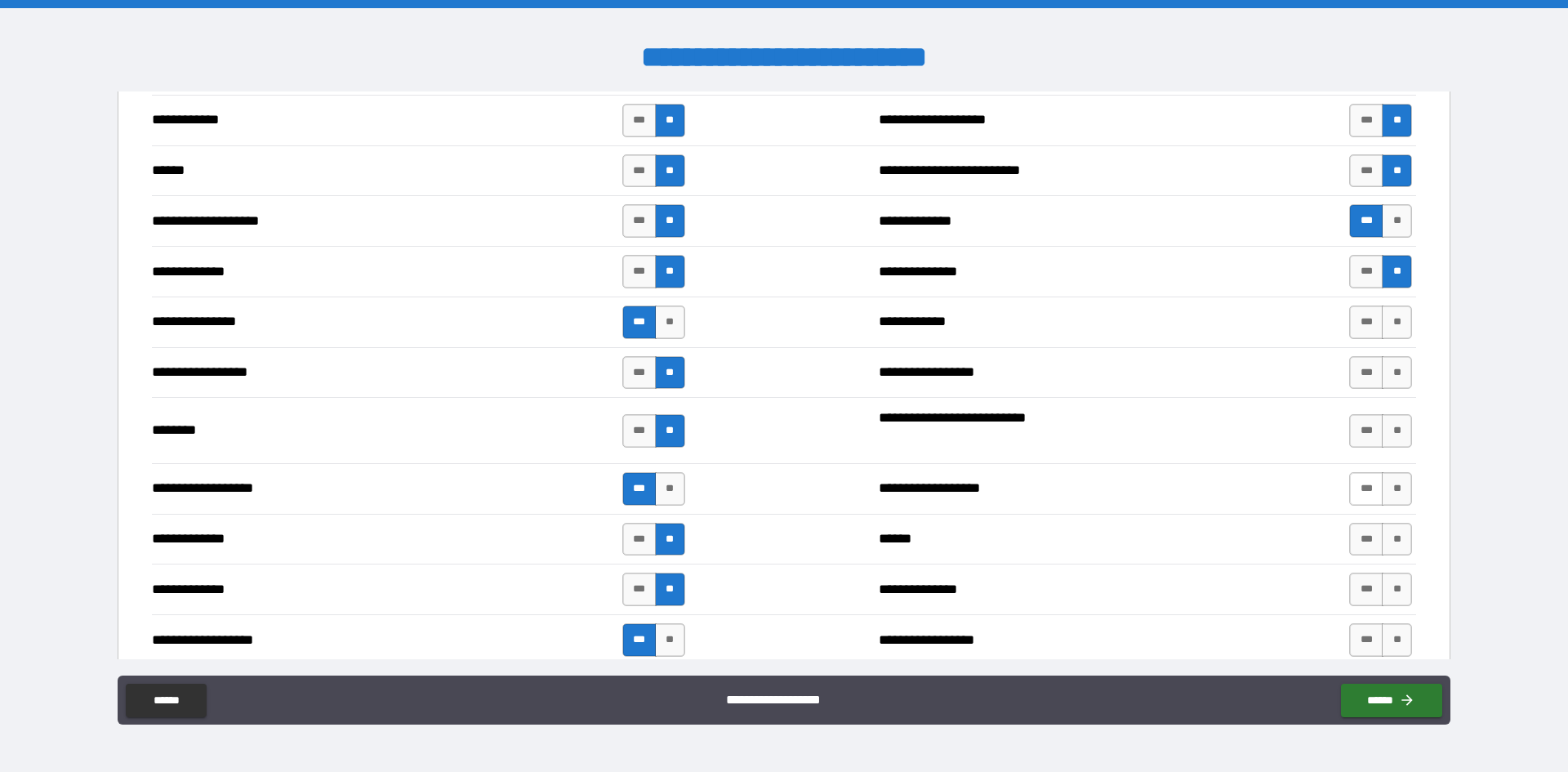 scroll, scrollTop: 2287, scrollLeft: 0, axis: vertical 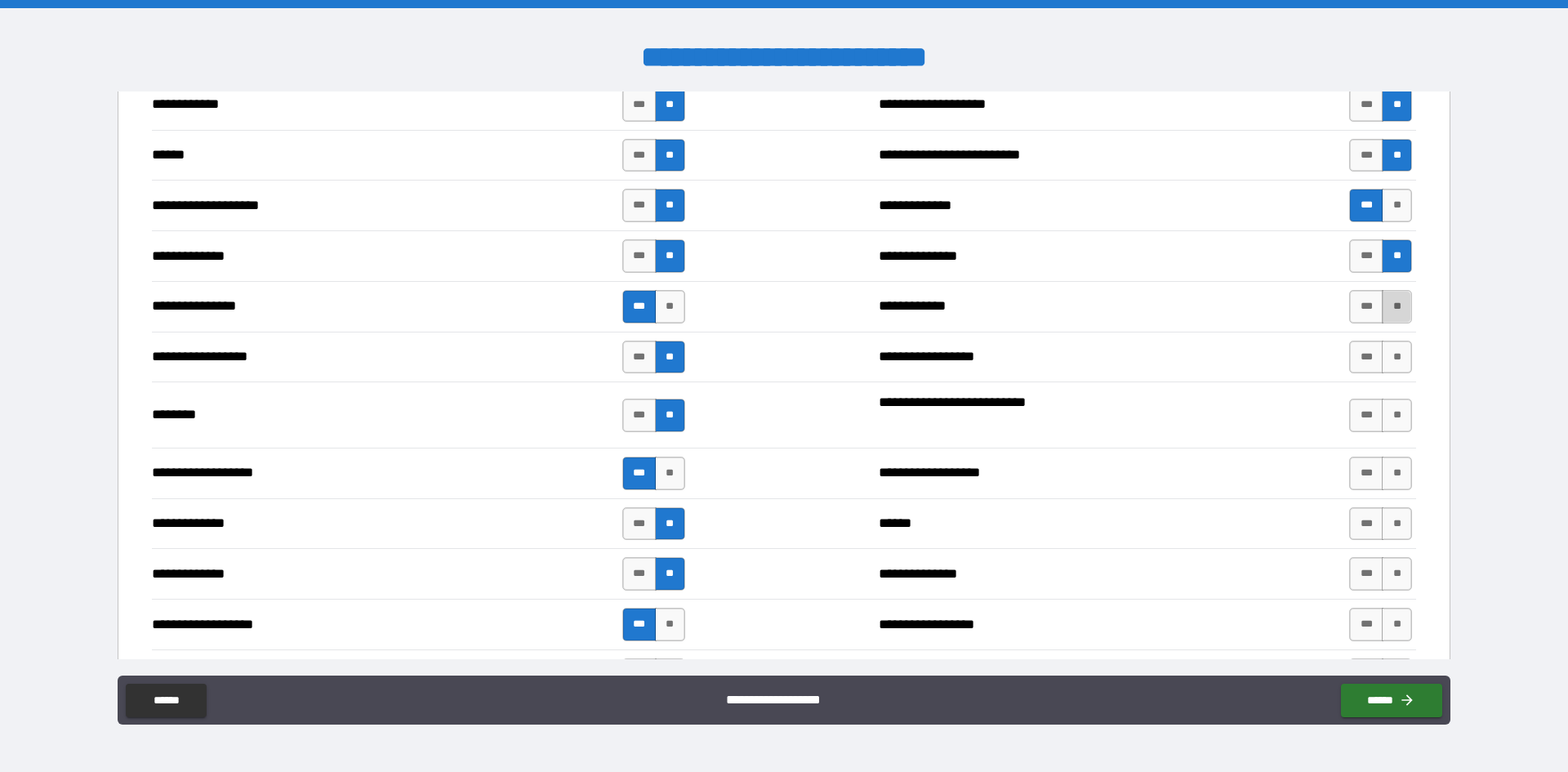 click on "**" at bounding box center [1396, 306] 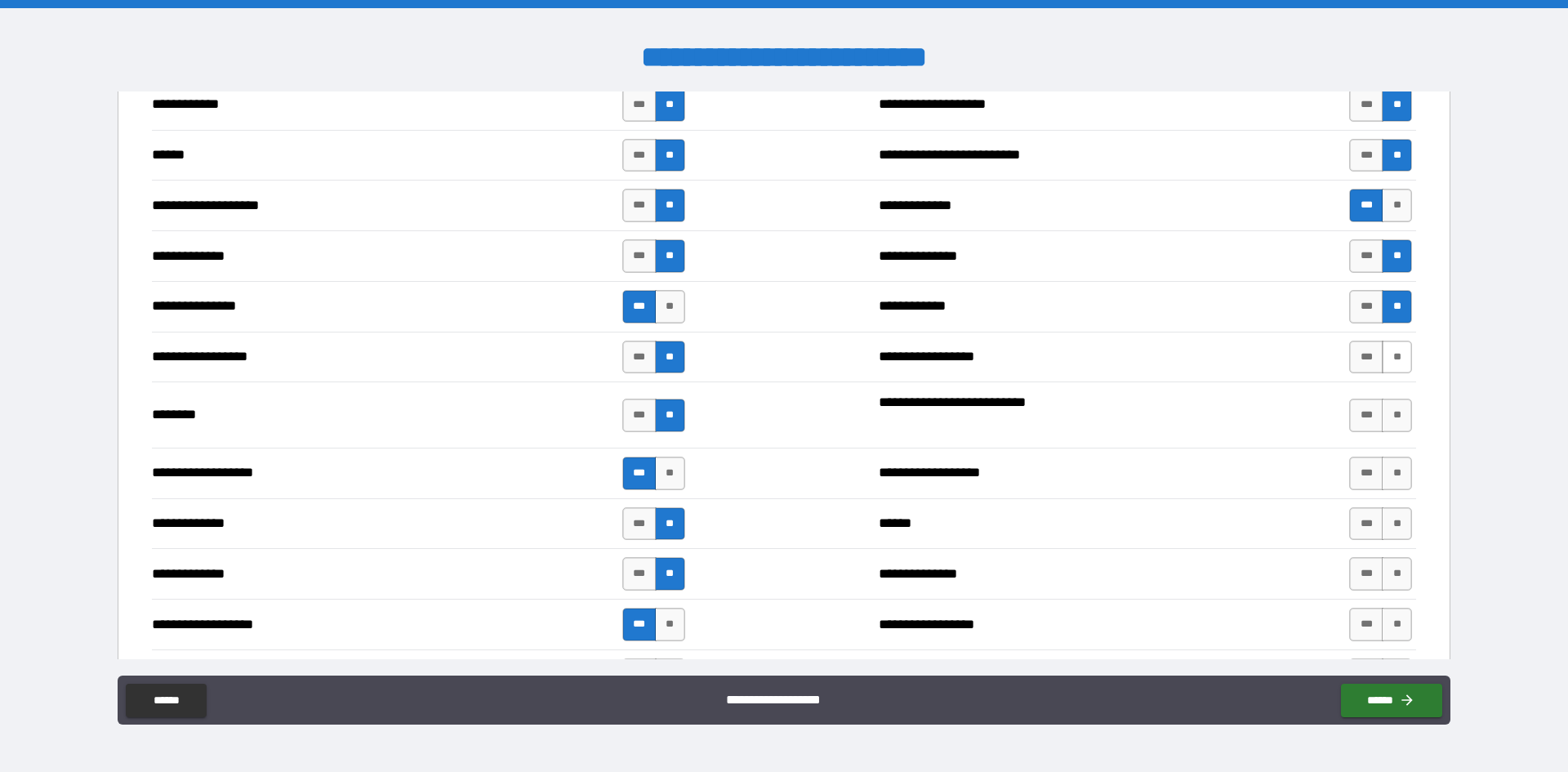 drag, startPoint x: 1388, startPoint y: 351, endPoint x: 1391, endPoint y: 371, distance: 20.223748 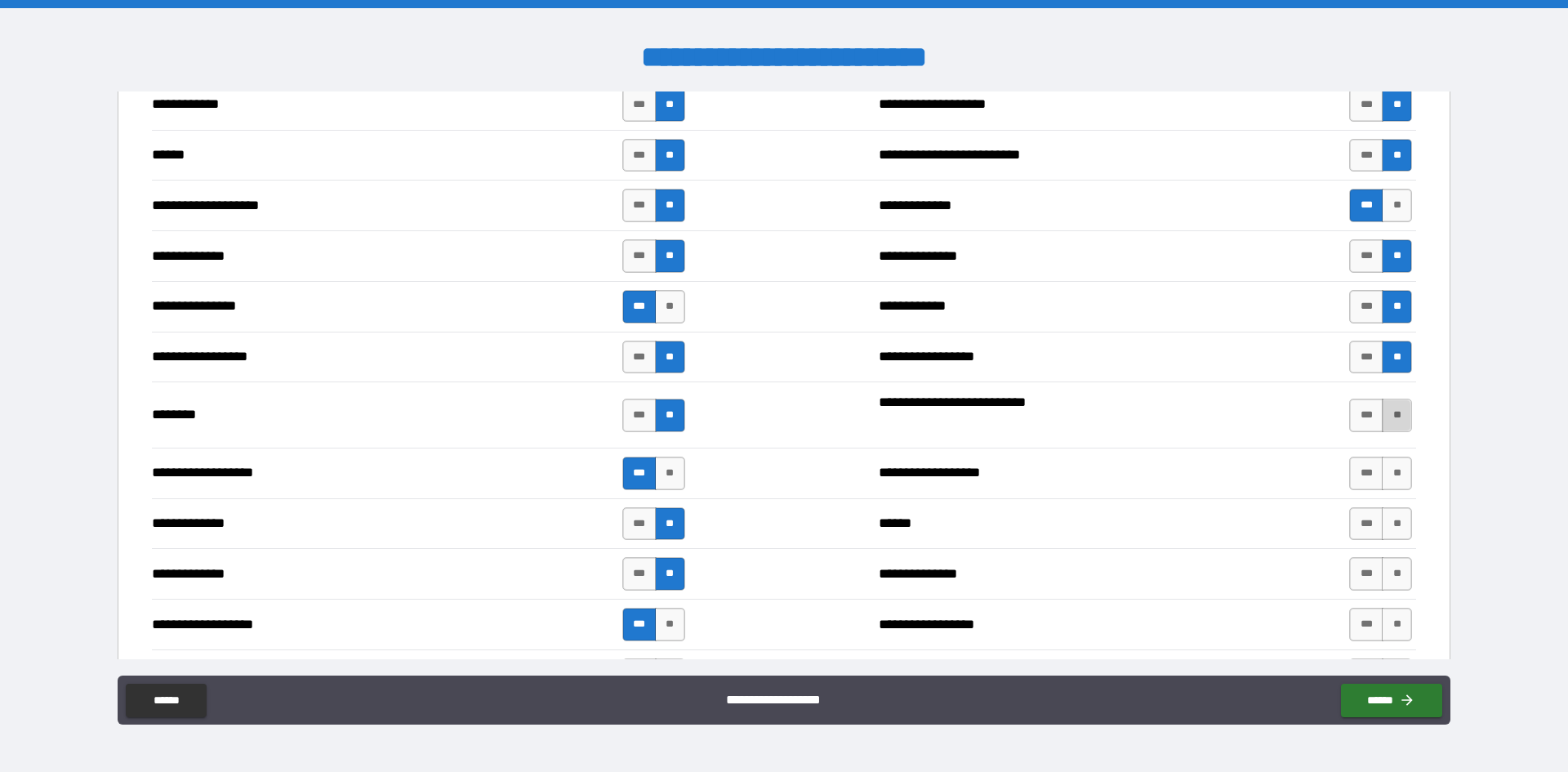 click on "**" at bounding box center (1396, 415) 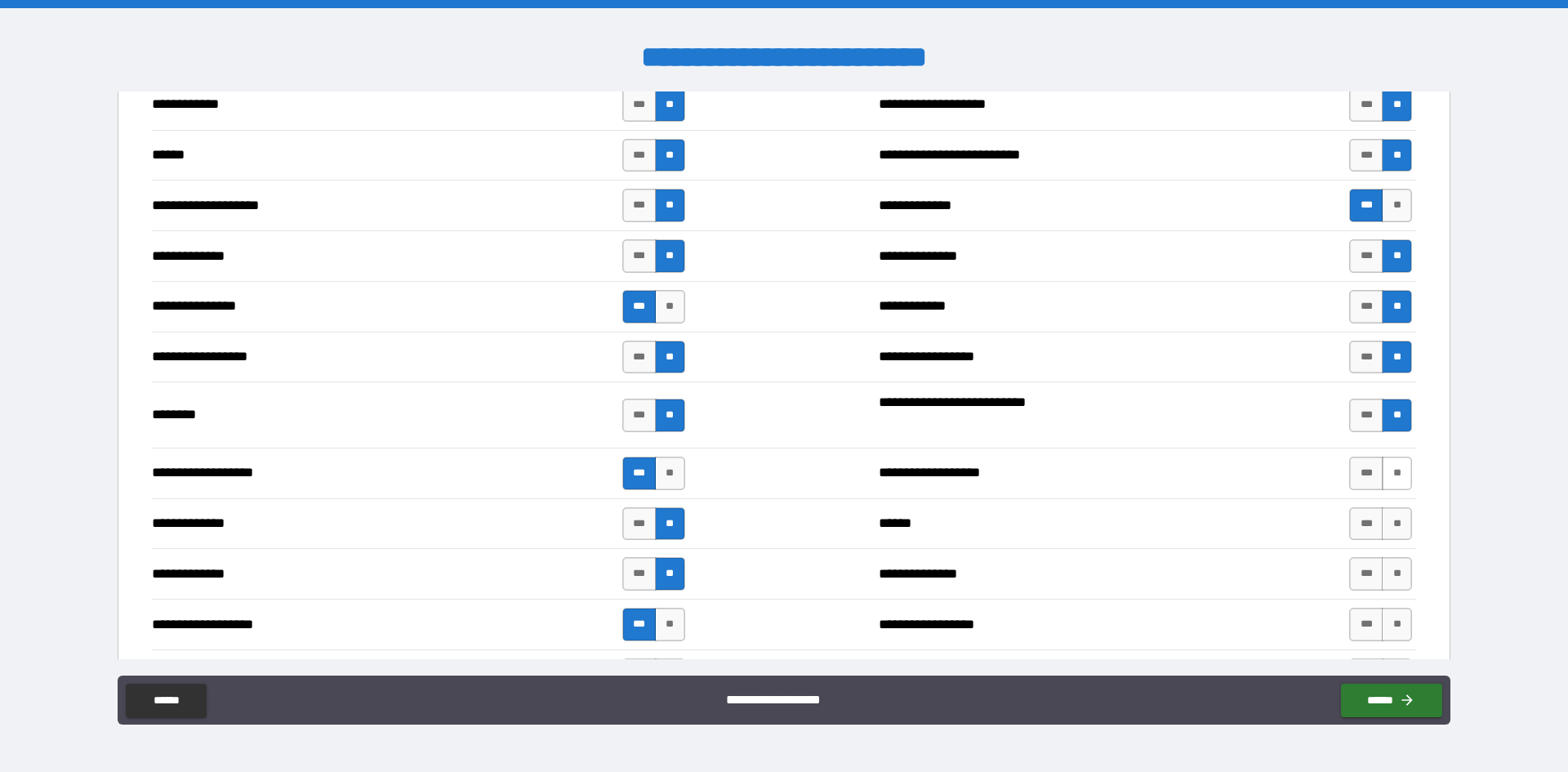 click on "**" at bounding box center [1396, 473] 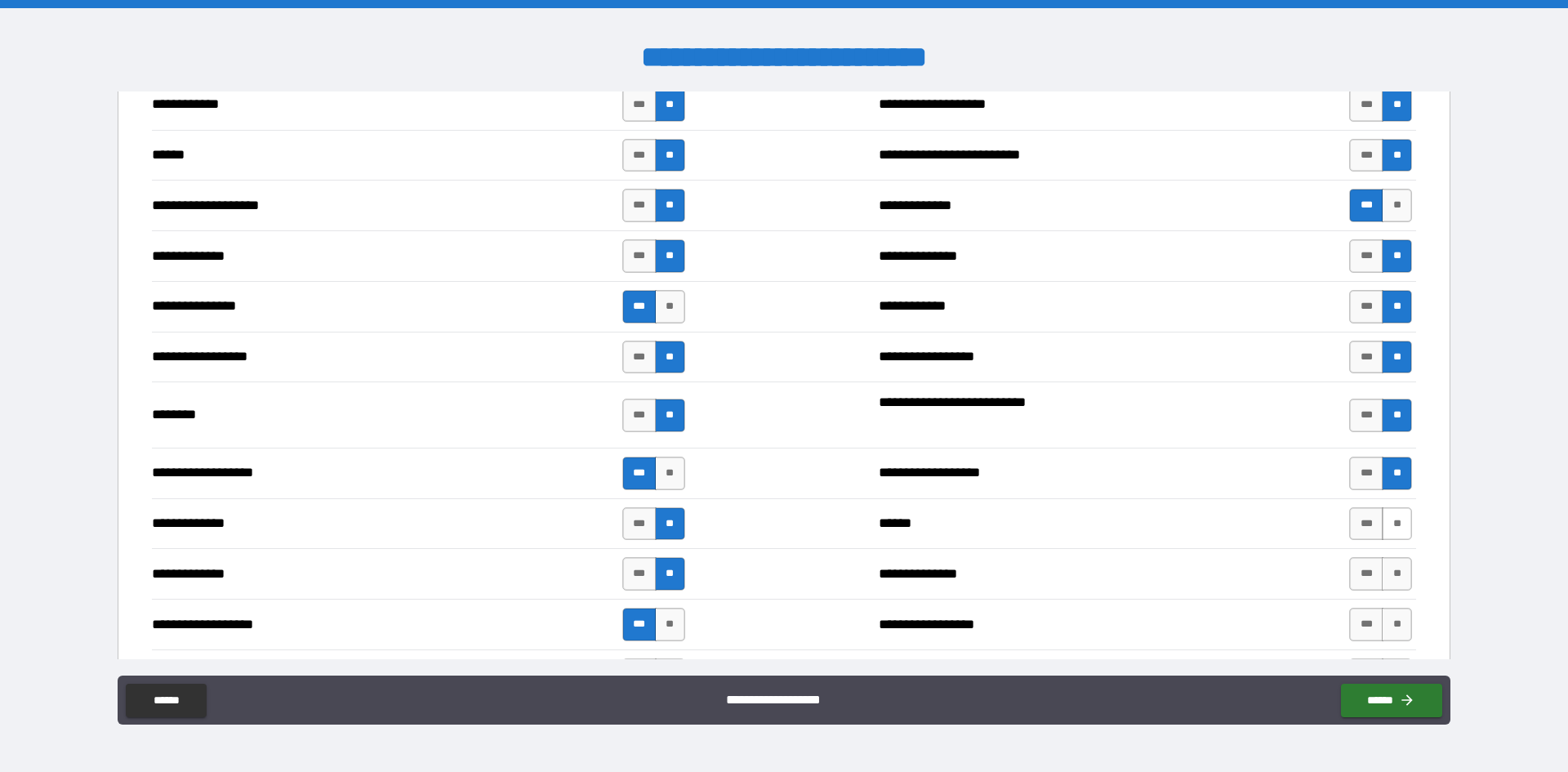click on "**" at bounding box center [1396, 524] 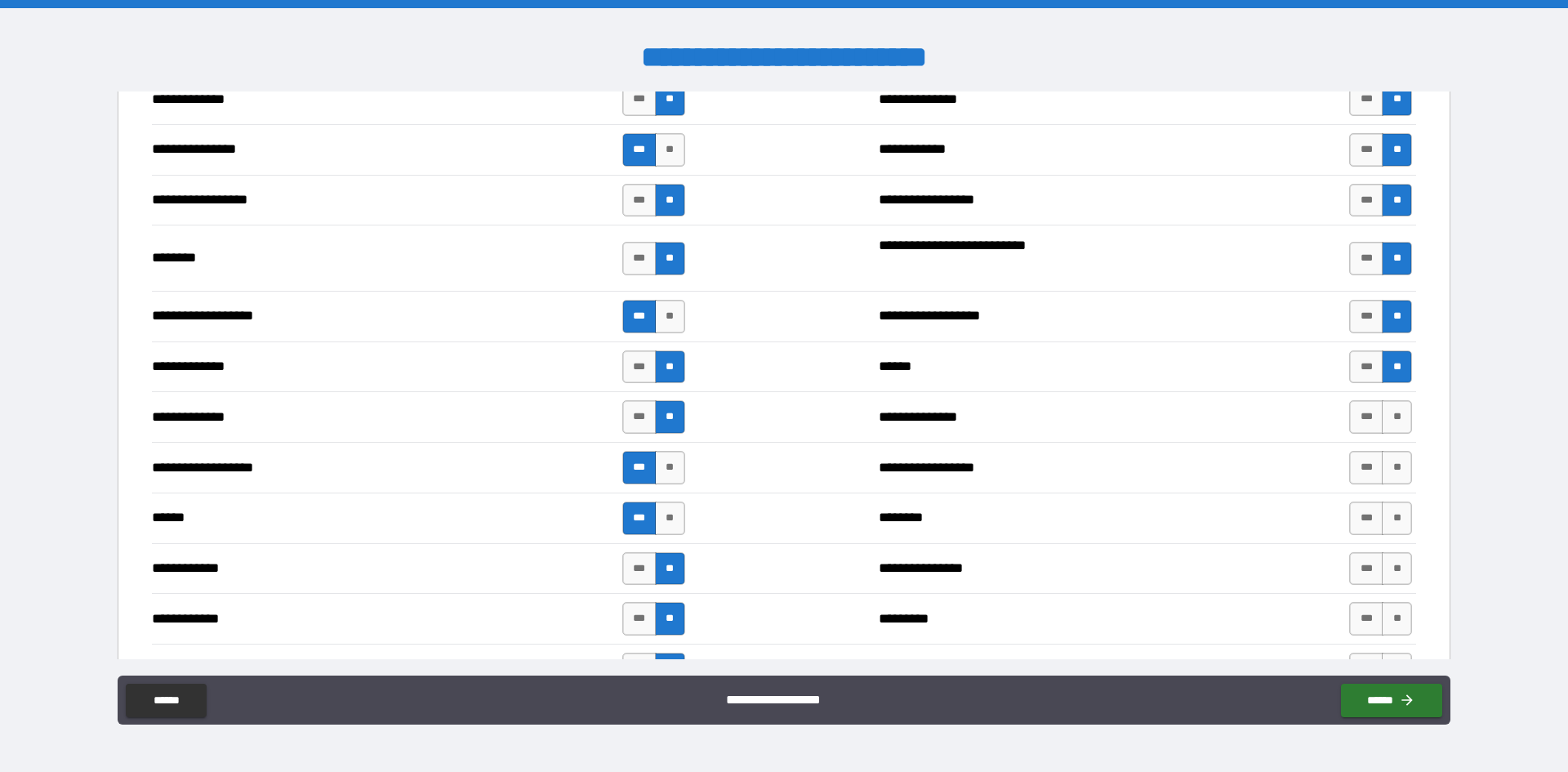 scroll, scrollTop: 2451, scrollLeft: 0, axis: vertical 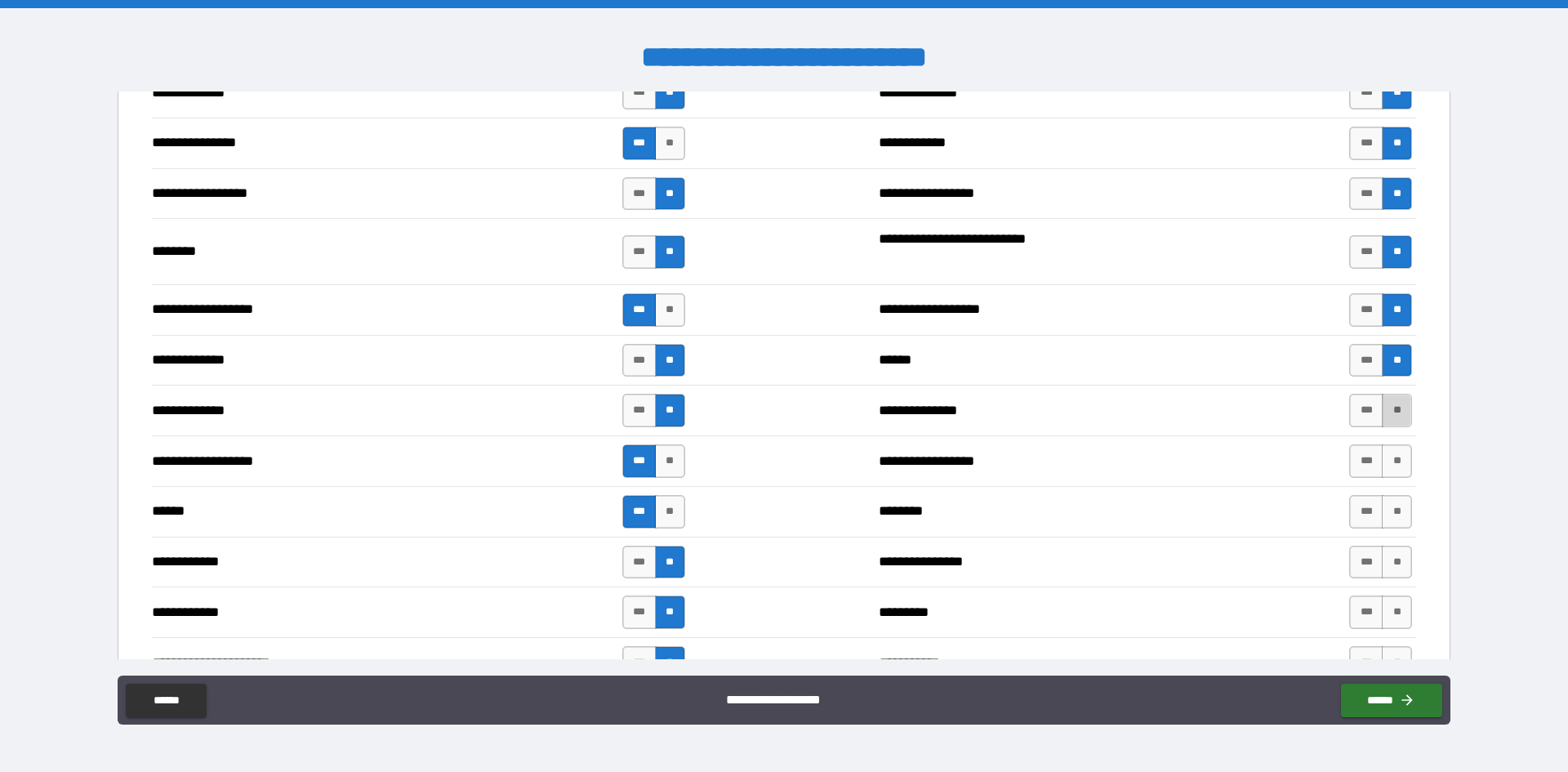click on "**" at bounding box center (1396, 410) 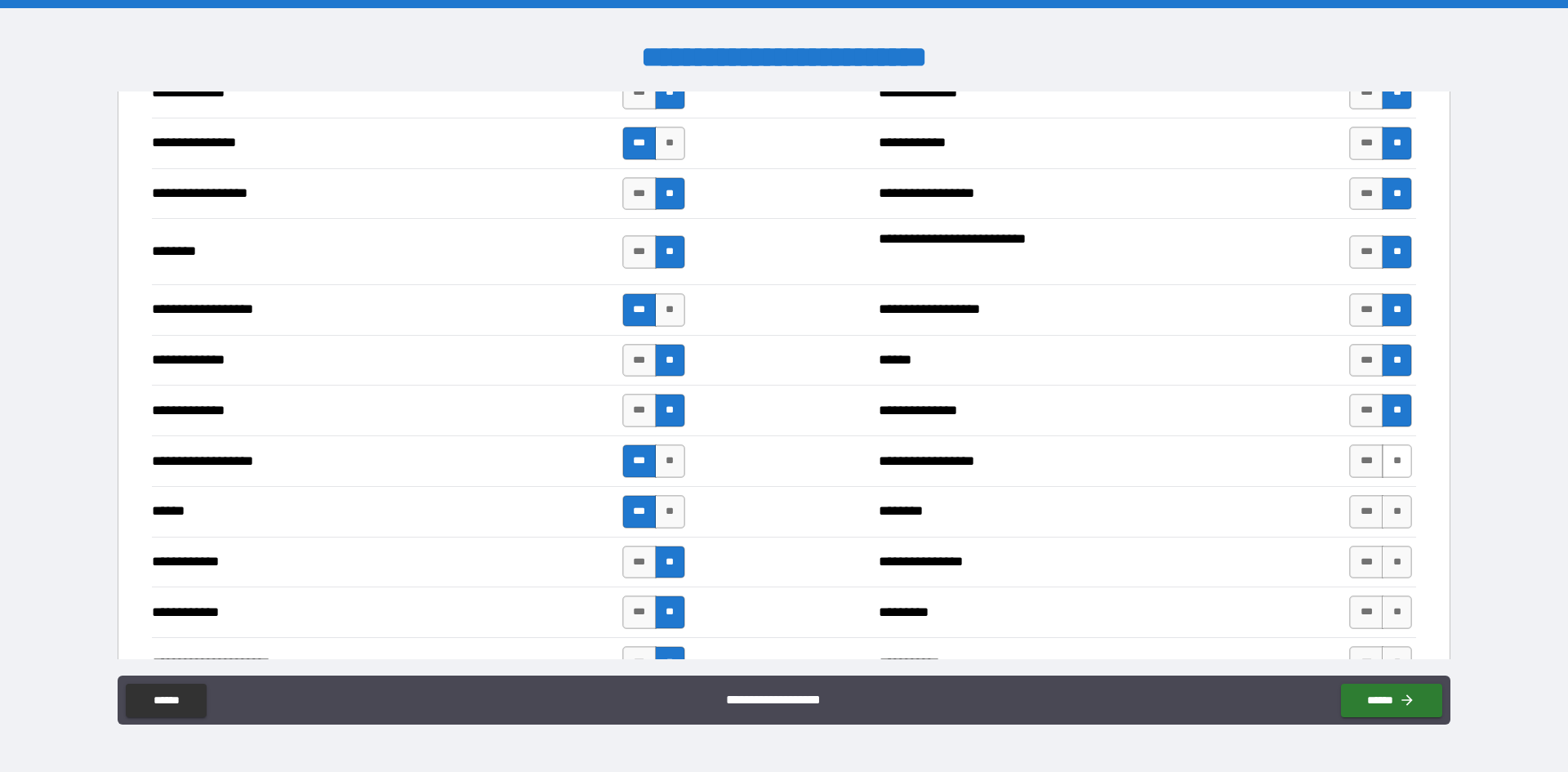 click on "**" at bounding box center [1396, 461] 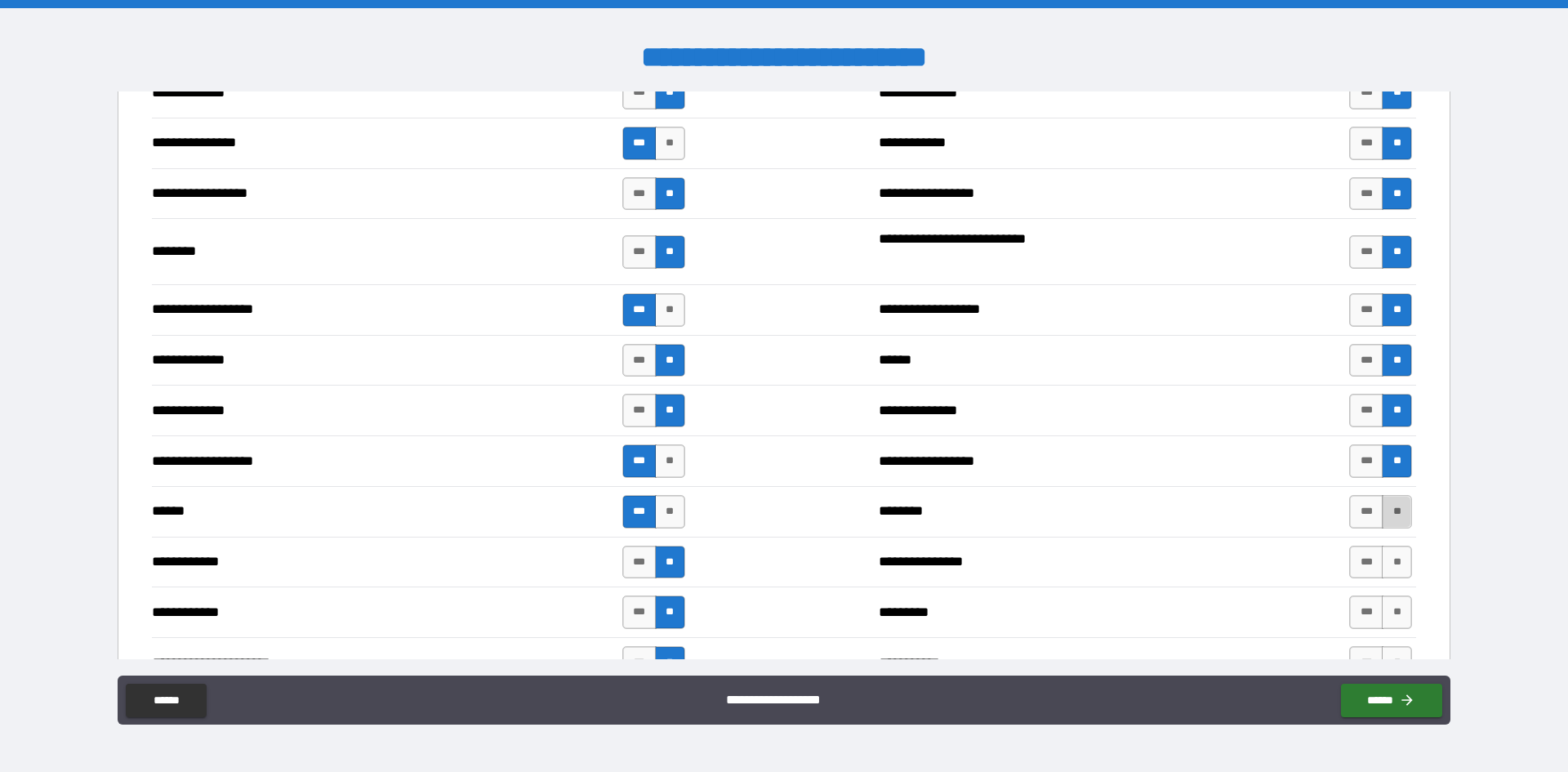 click on "**" at bounding box center [1396, 511] 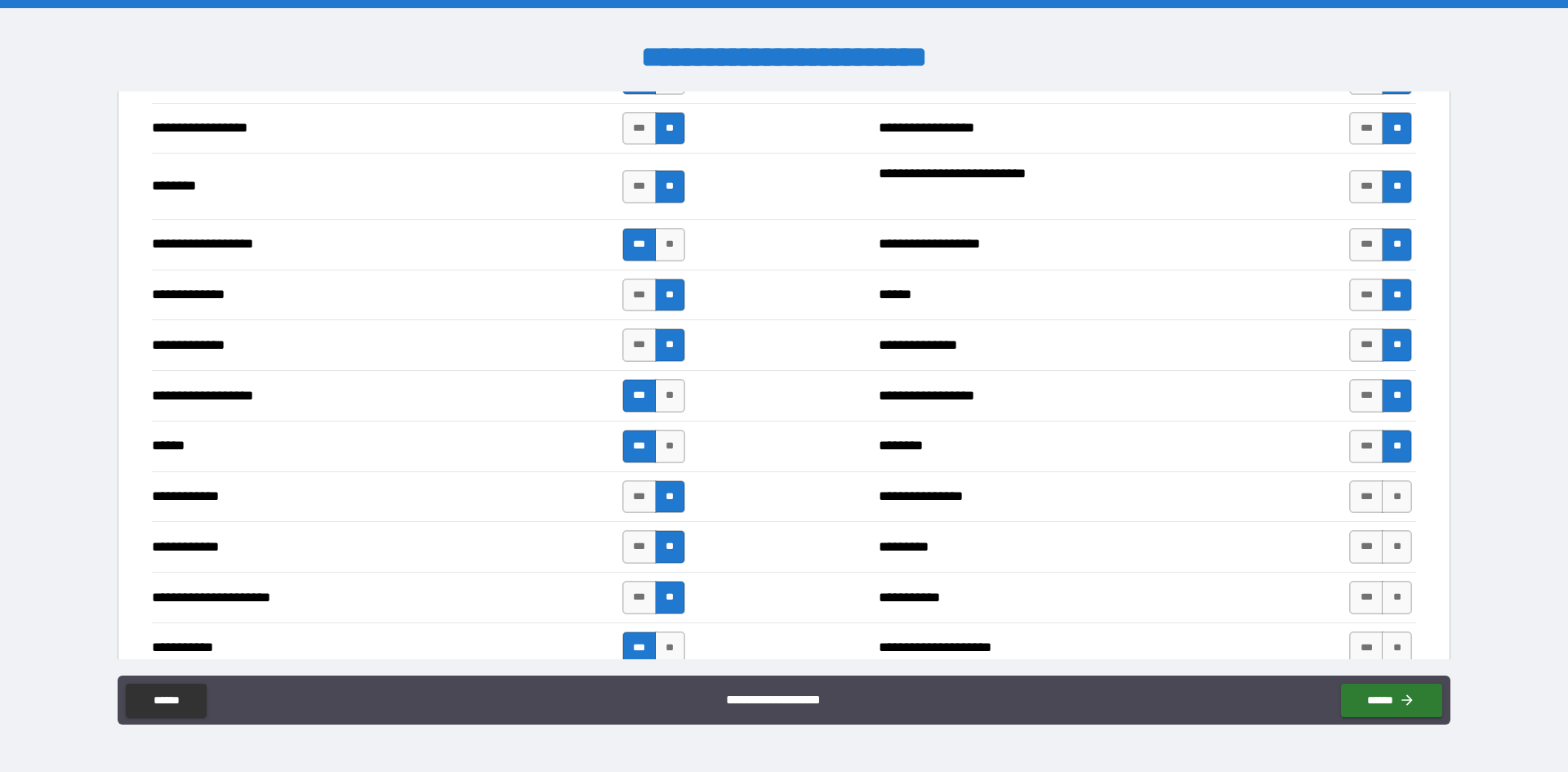 scroll, scrollTop: 2614, scrollLeft: 0, axis: vertical 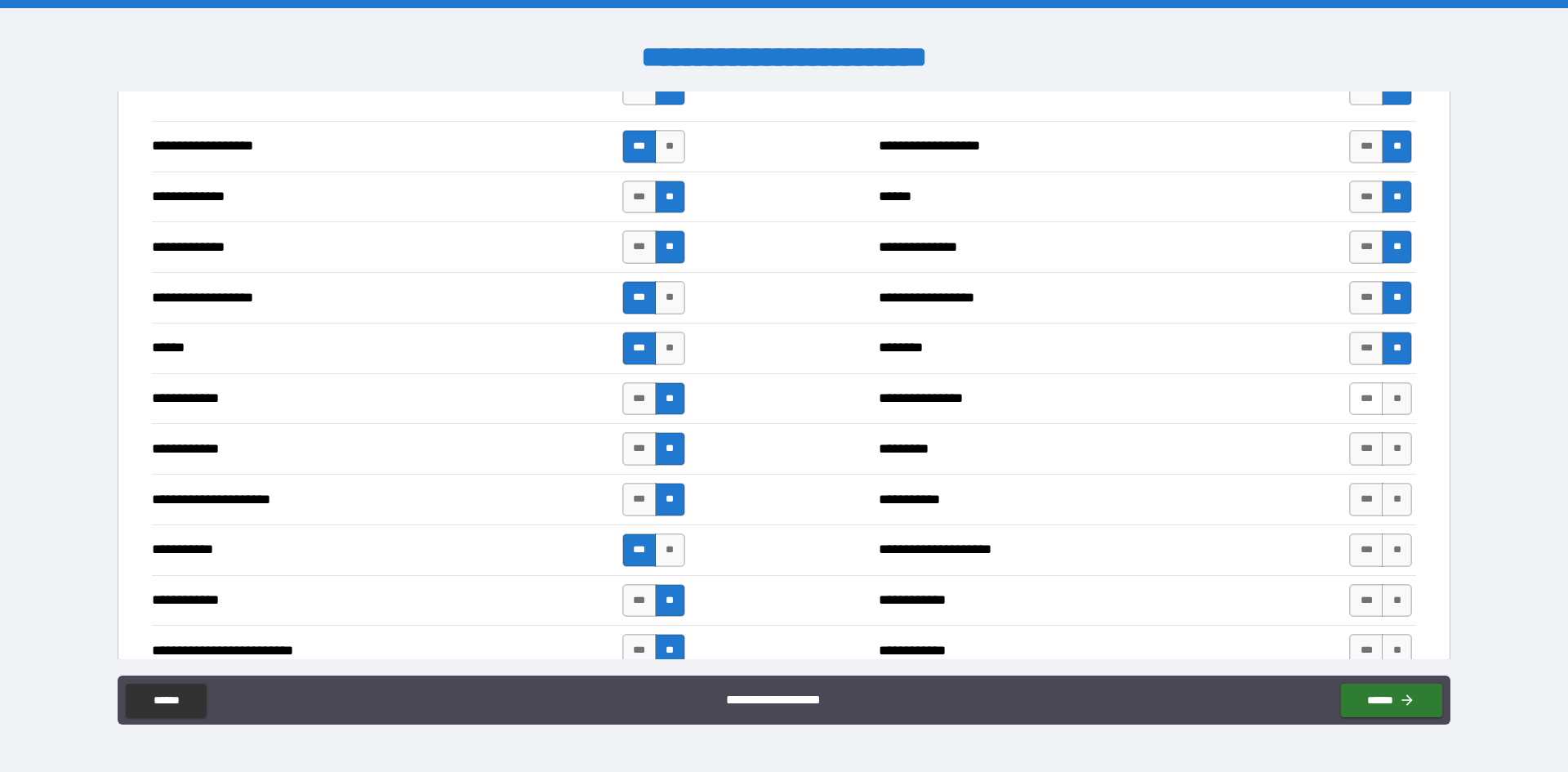 click on "***" at bounding box center (1366, 399) 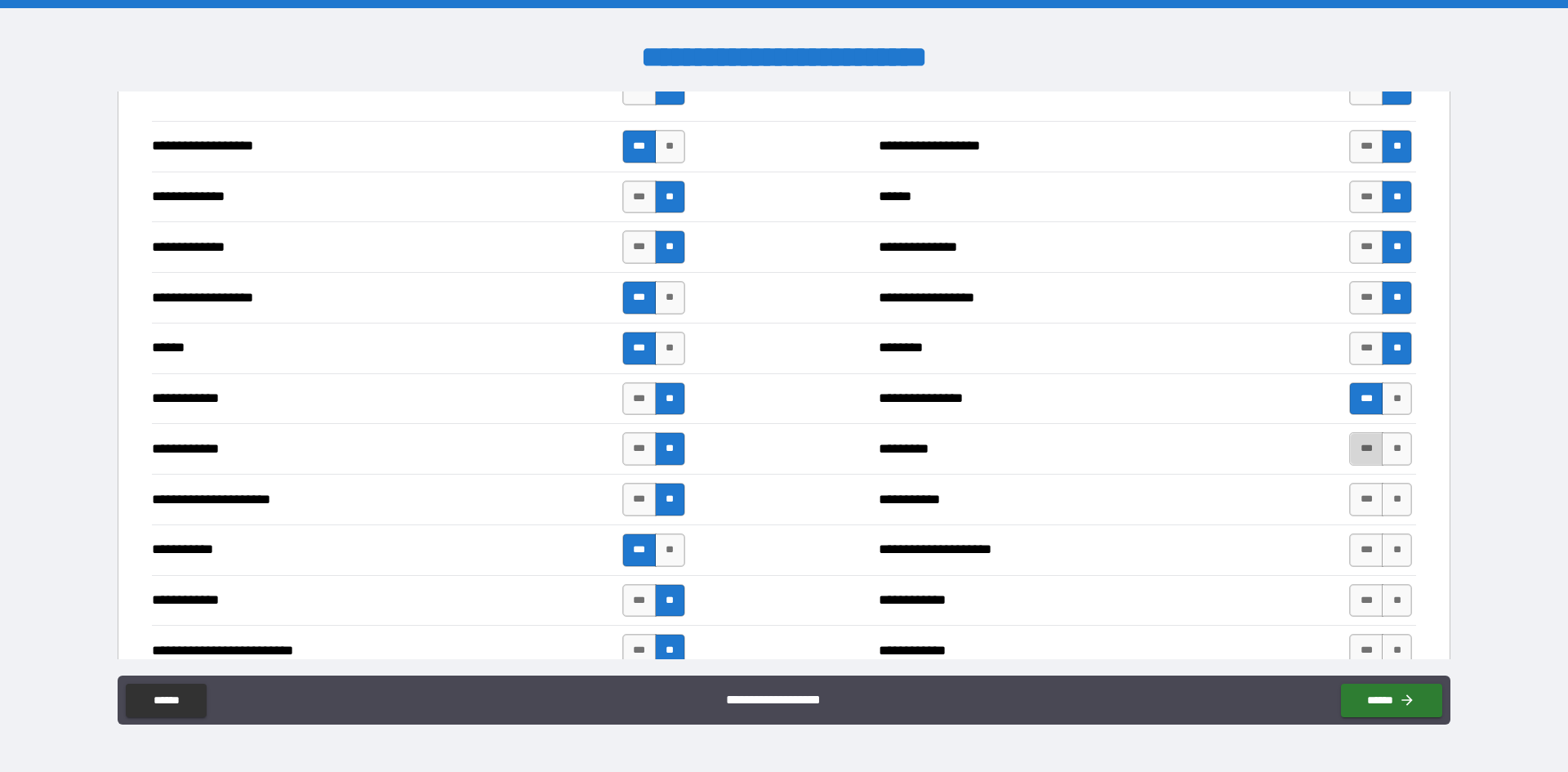 click on "***" at bounding box center [1366, 448] 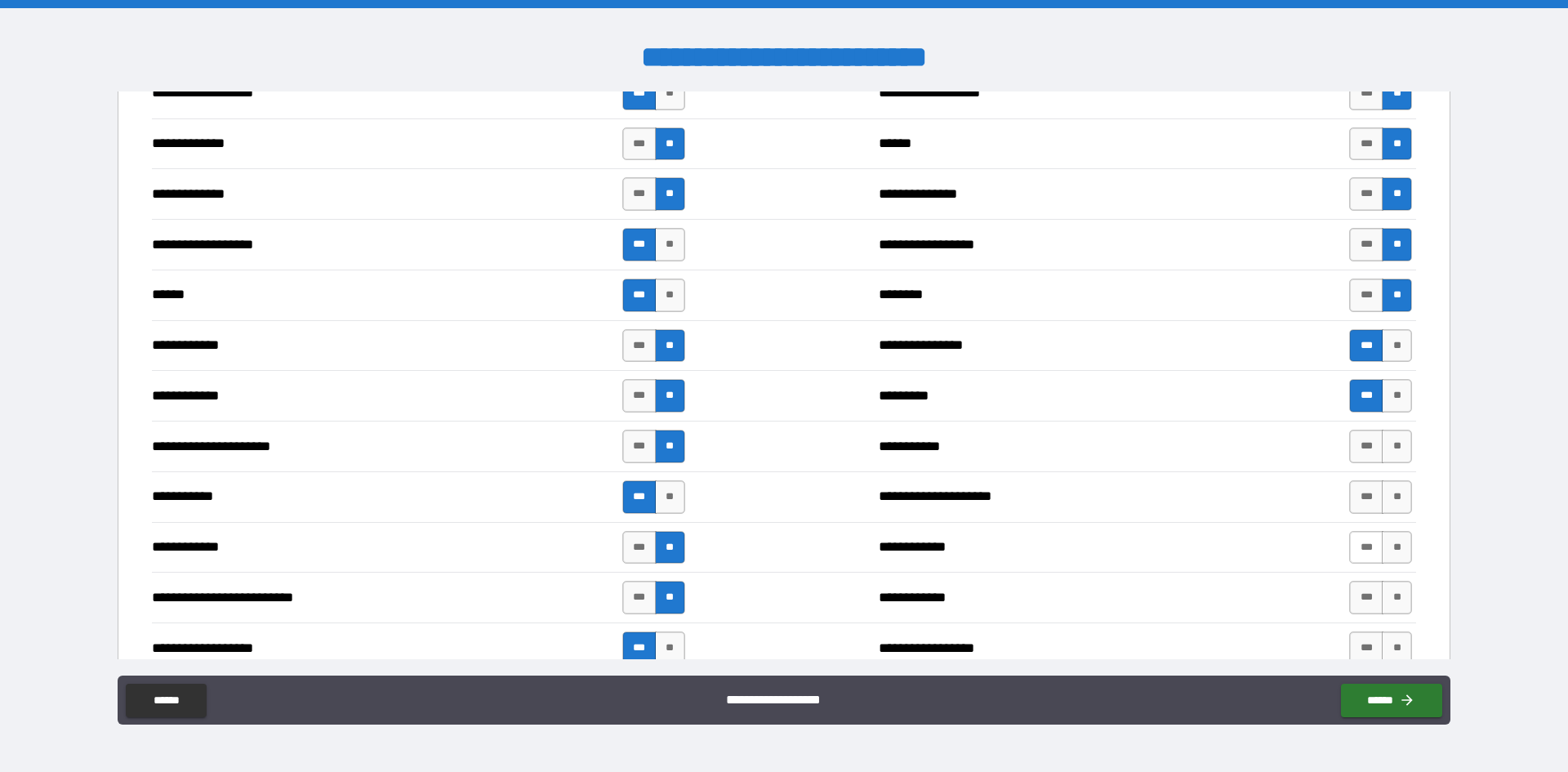 scroll, scrollTop: 2696, scrollLeft: 0, axis: vertical 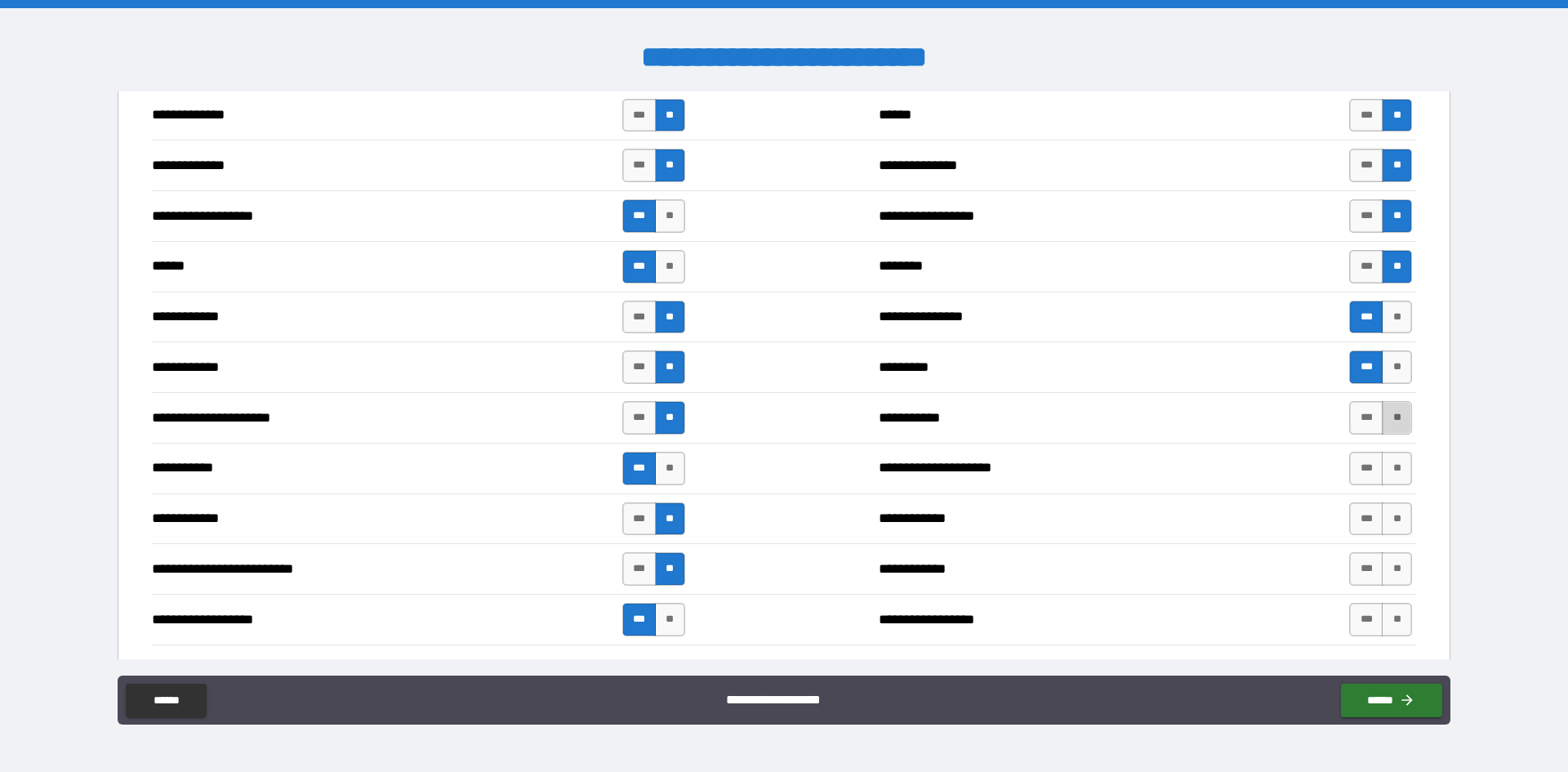 click on "**" at bounding box center [1396, 417] 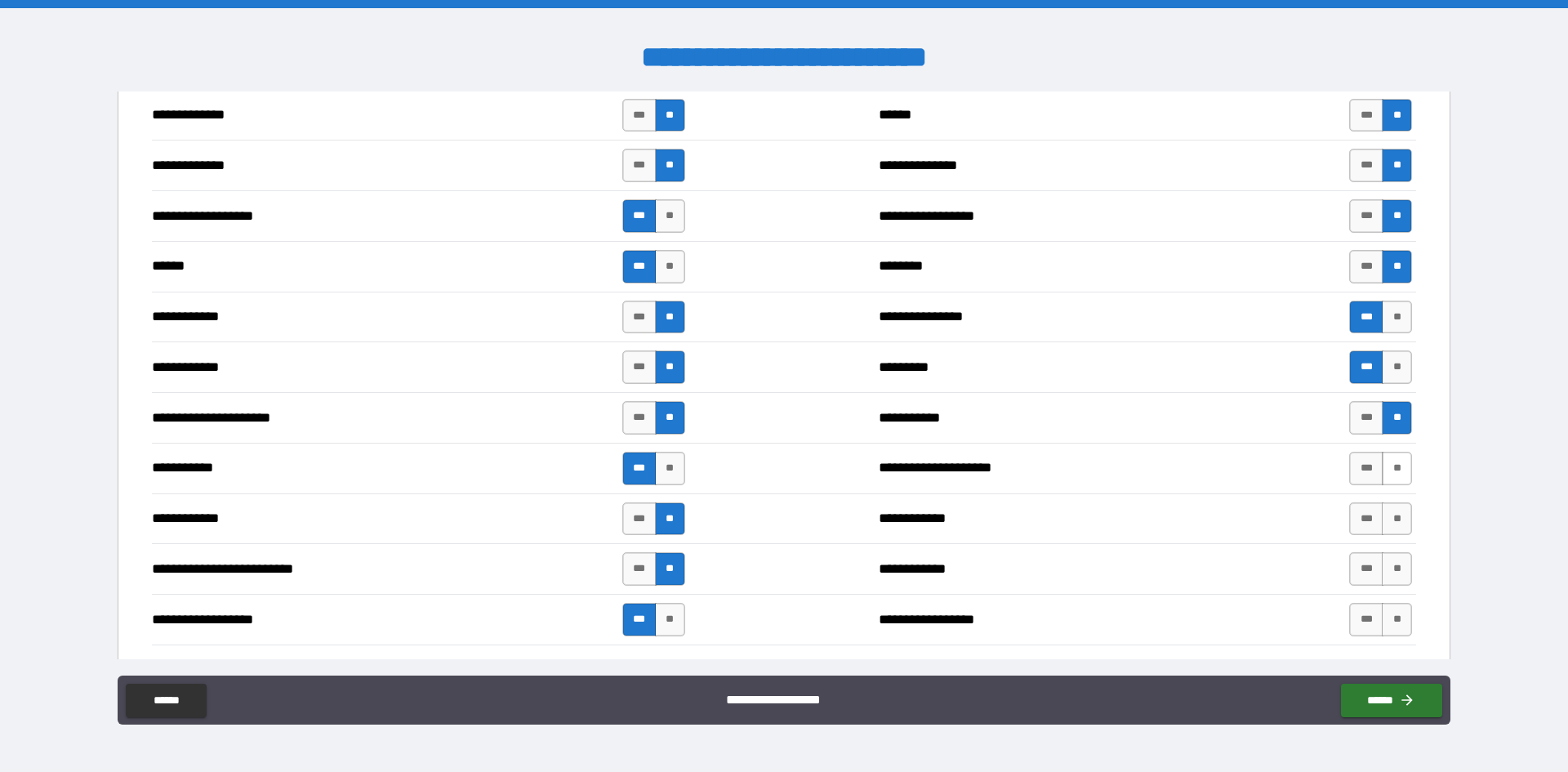 click on "**" at bounding box center [1396, 468] 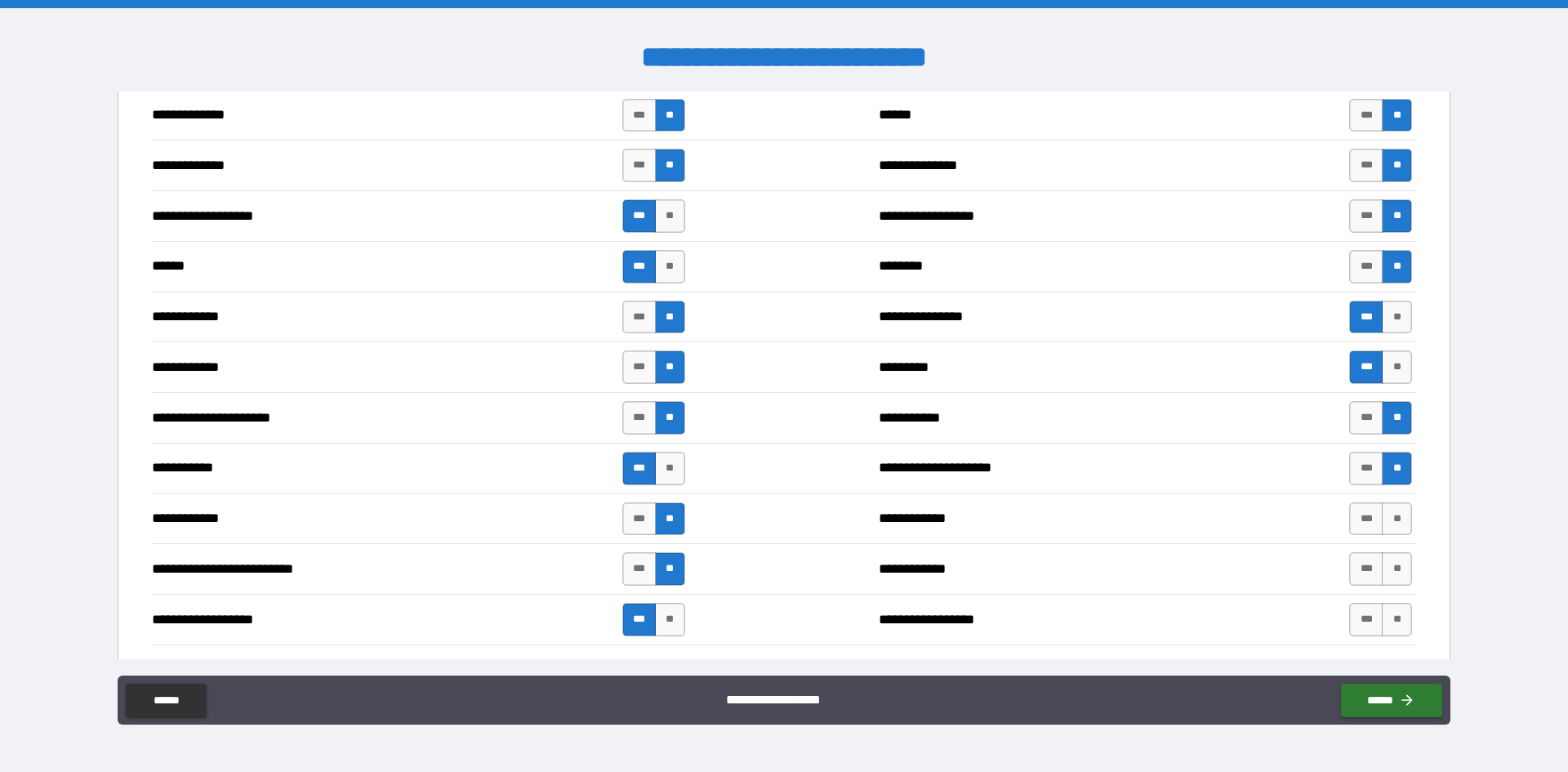 click on "**********" at bounding box center [784, 519] 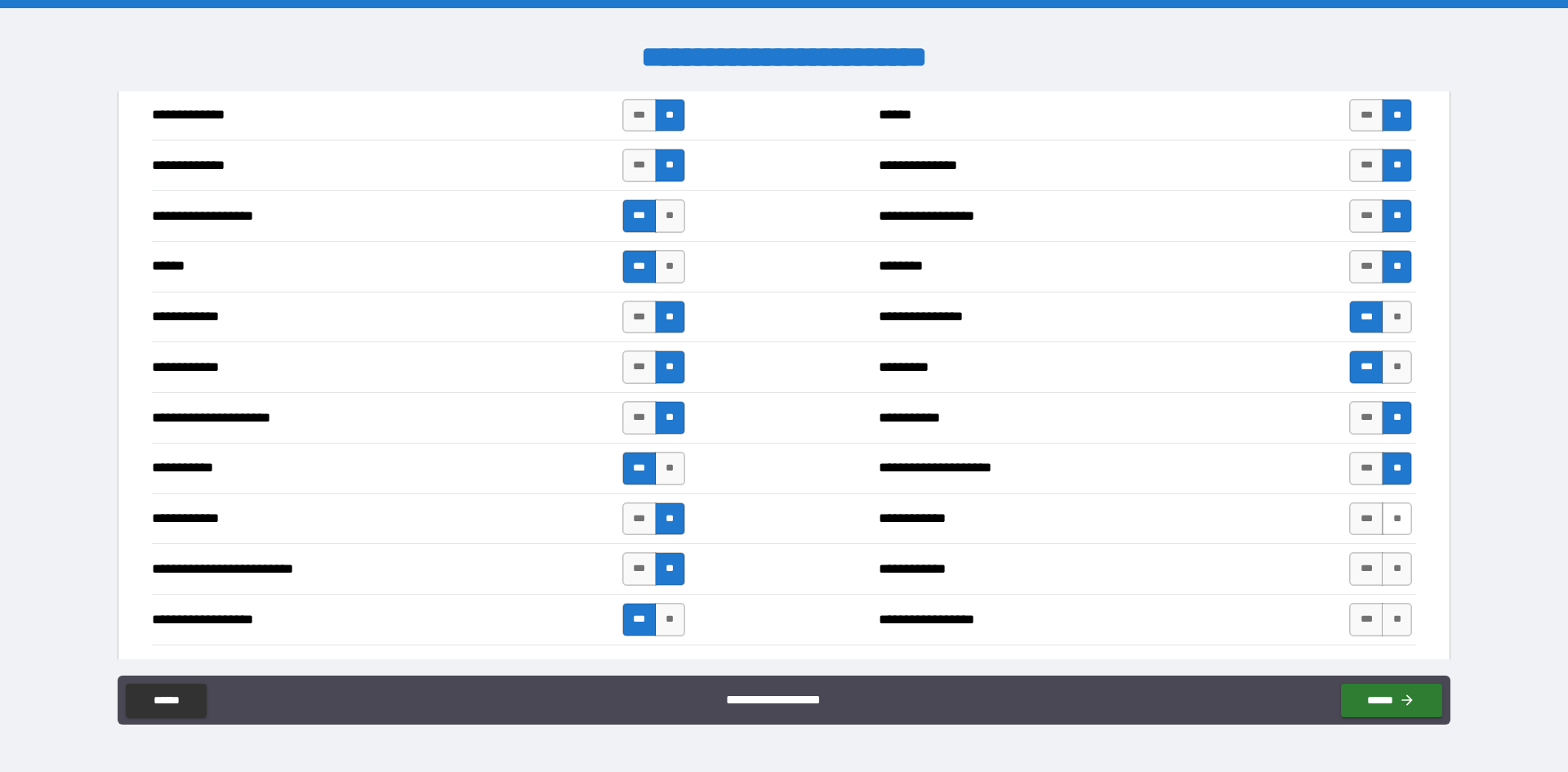 click on "**" at bounding box center [1396, 519] 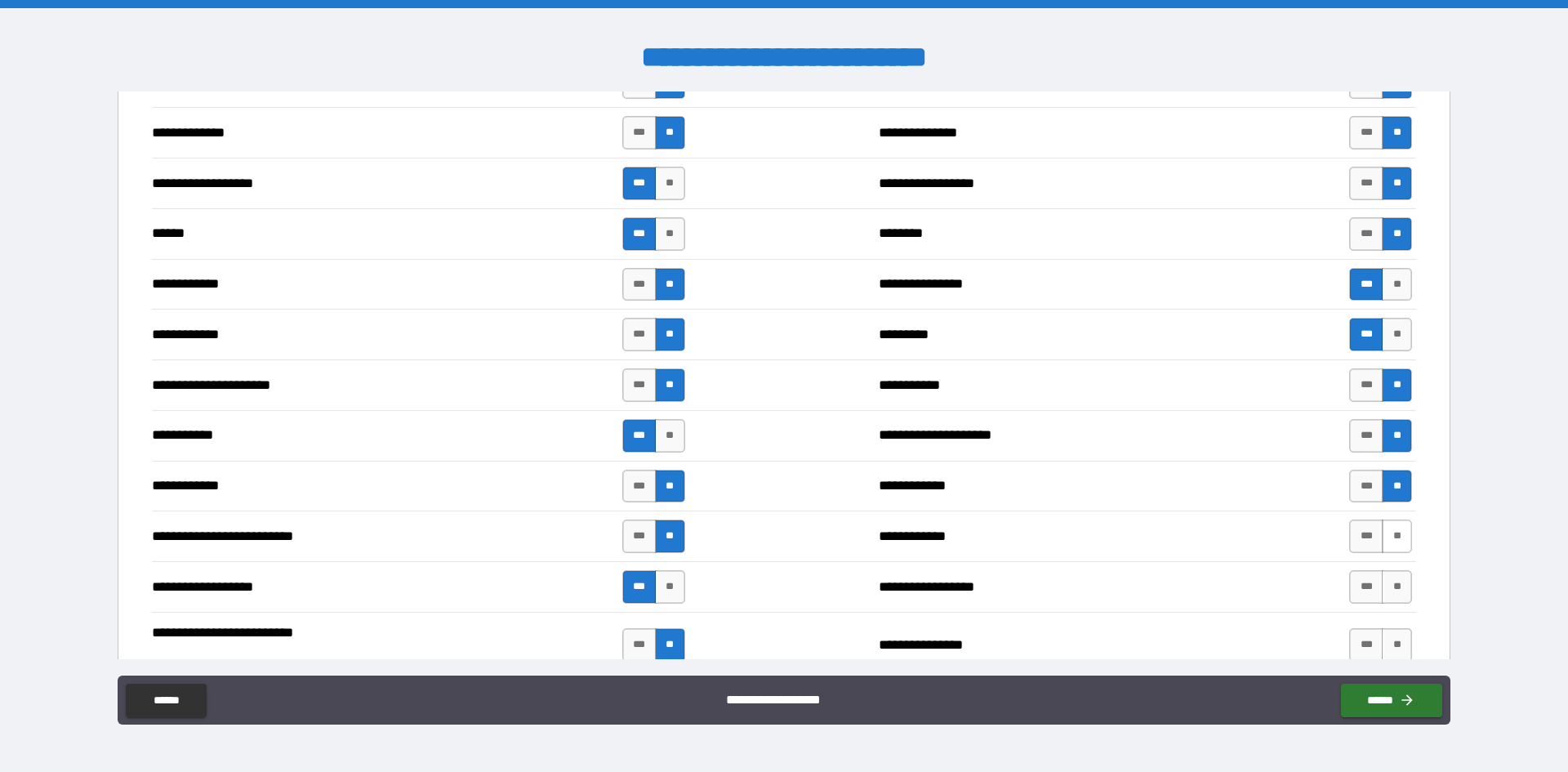 scroll, scrollTop: 2778, scrollLeft: 0, axis: vertical 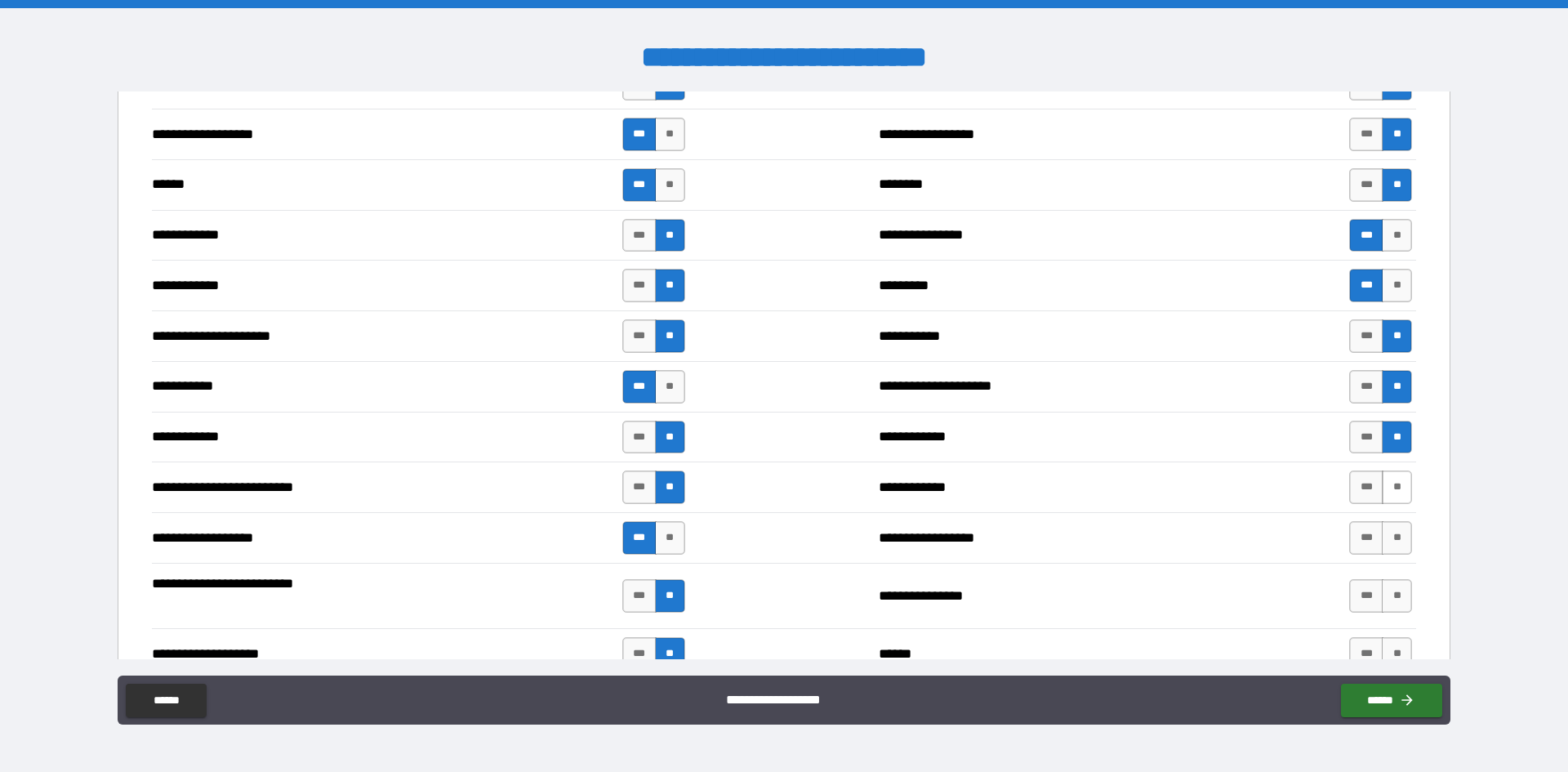 click on "**" at bounding box center (1396, 487) 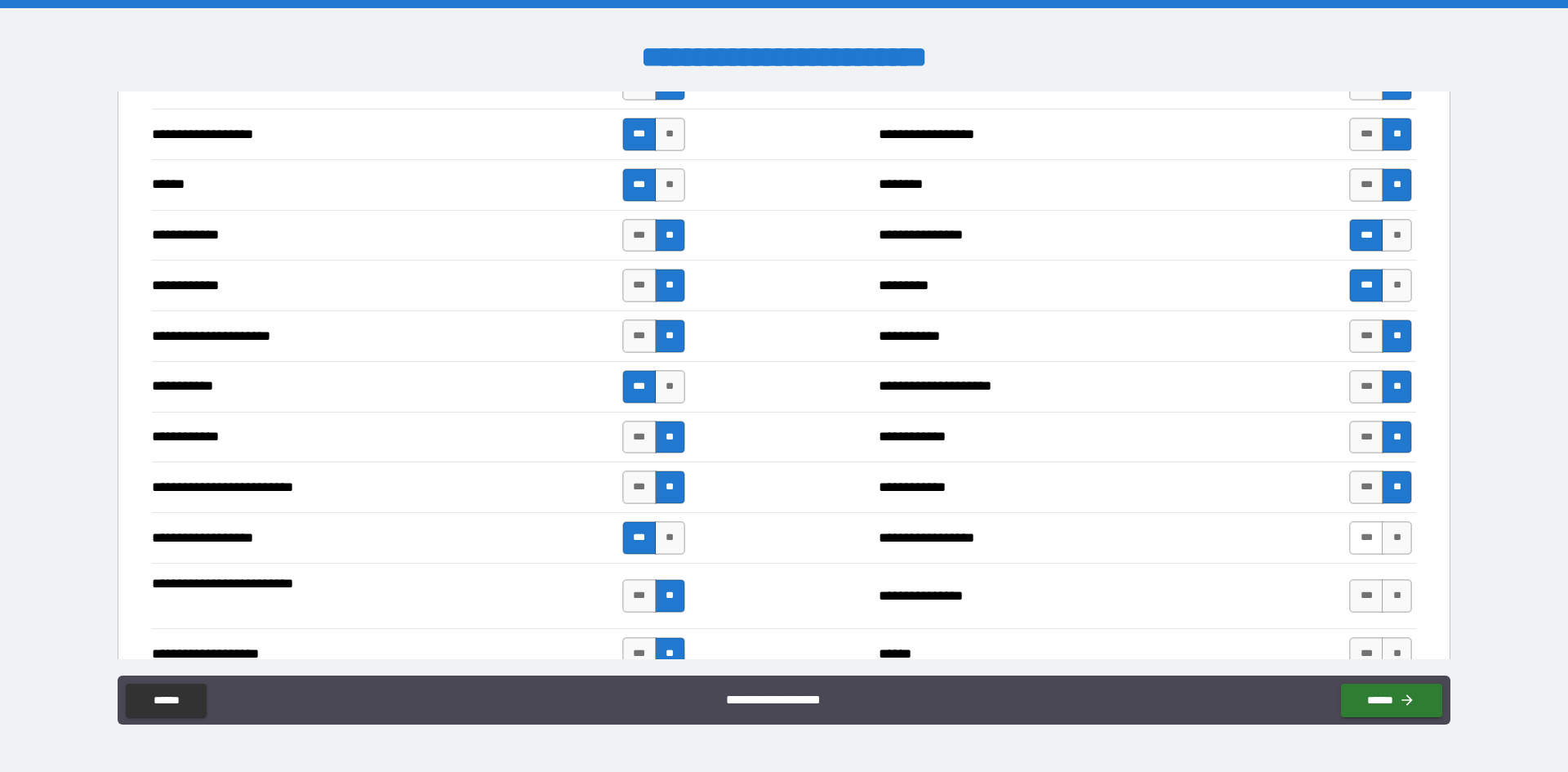 click on "***" at bounding box center [1366, 538] 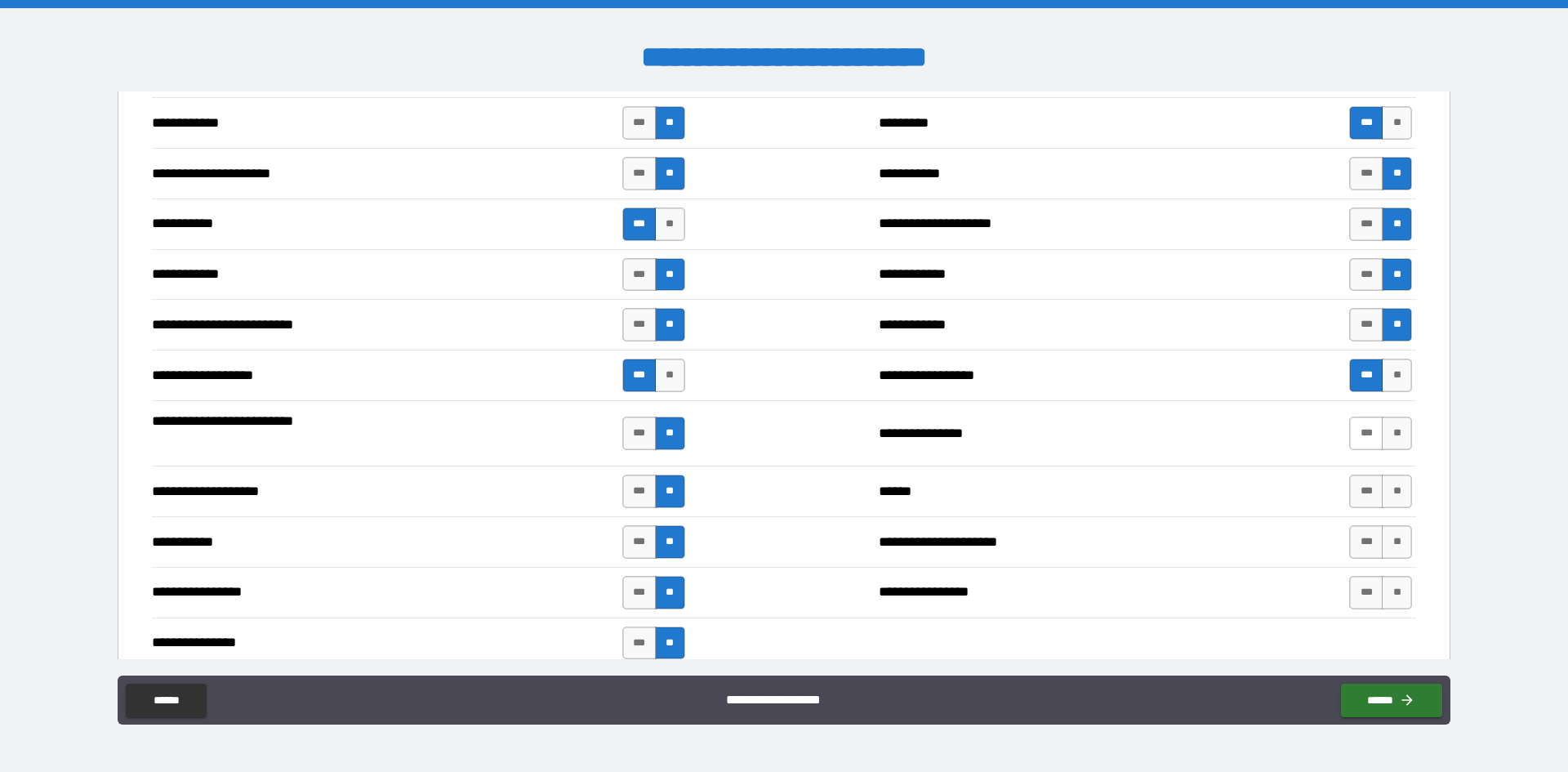 scroll, scrollTop: 2941, scrollLeft: 0, axis: vertical 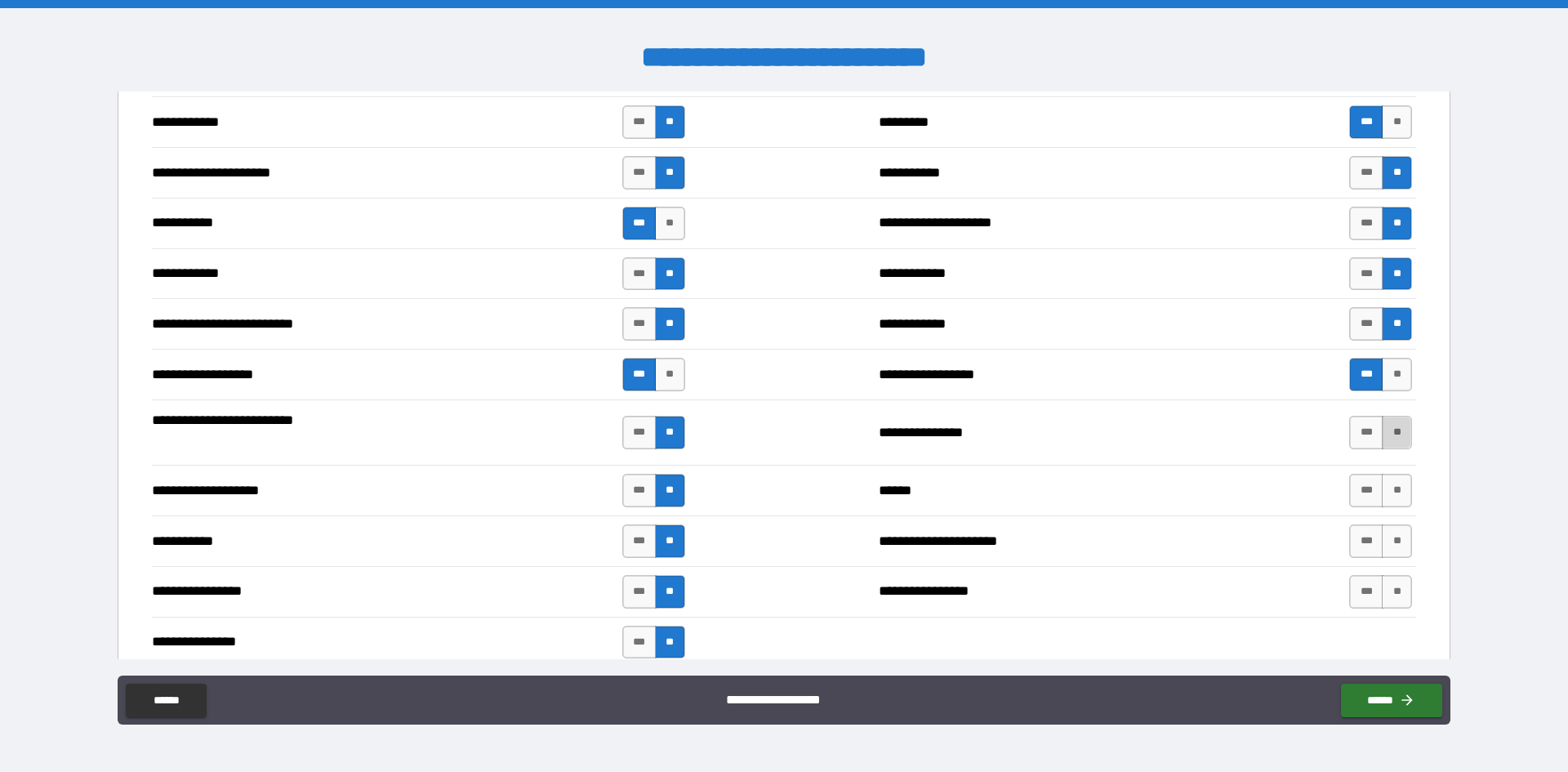 click on "**" at bounding box center [1396, 432] 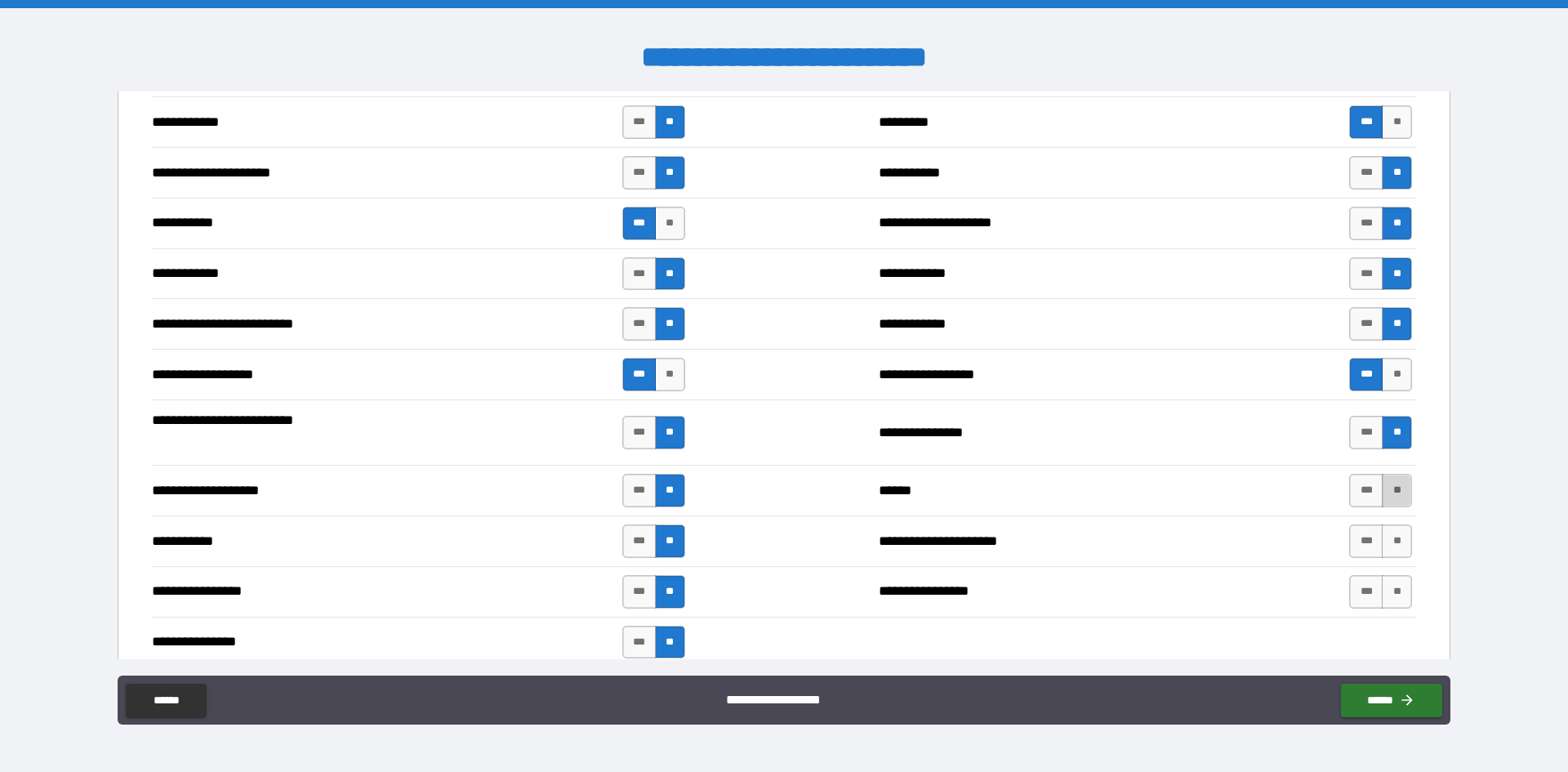 click on "**" at bounding box center [1396, 490] 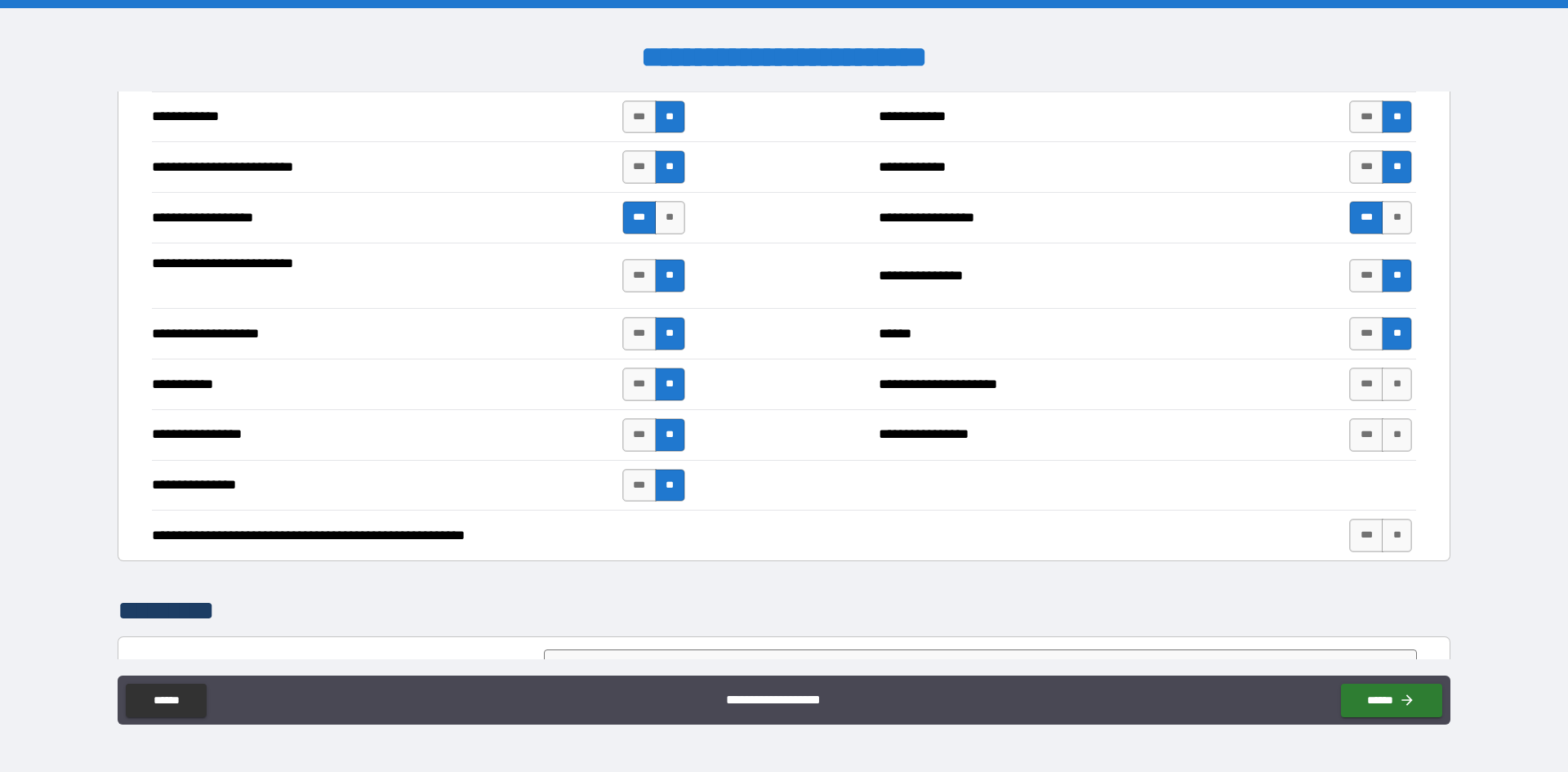 scroll, scrollTop: 3104, scrollLeft: 0, axis: vertical 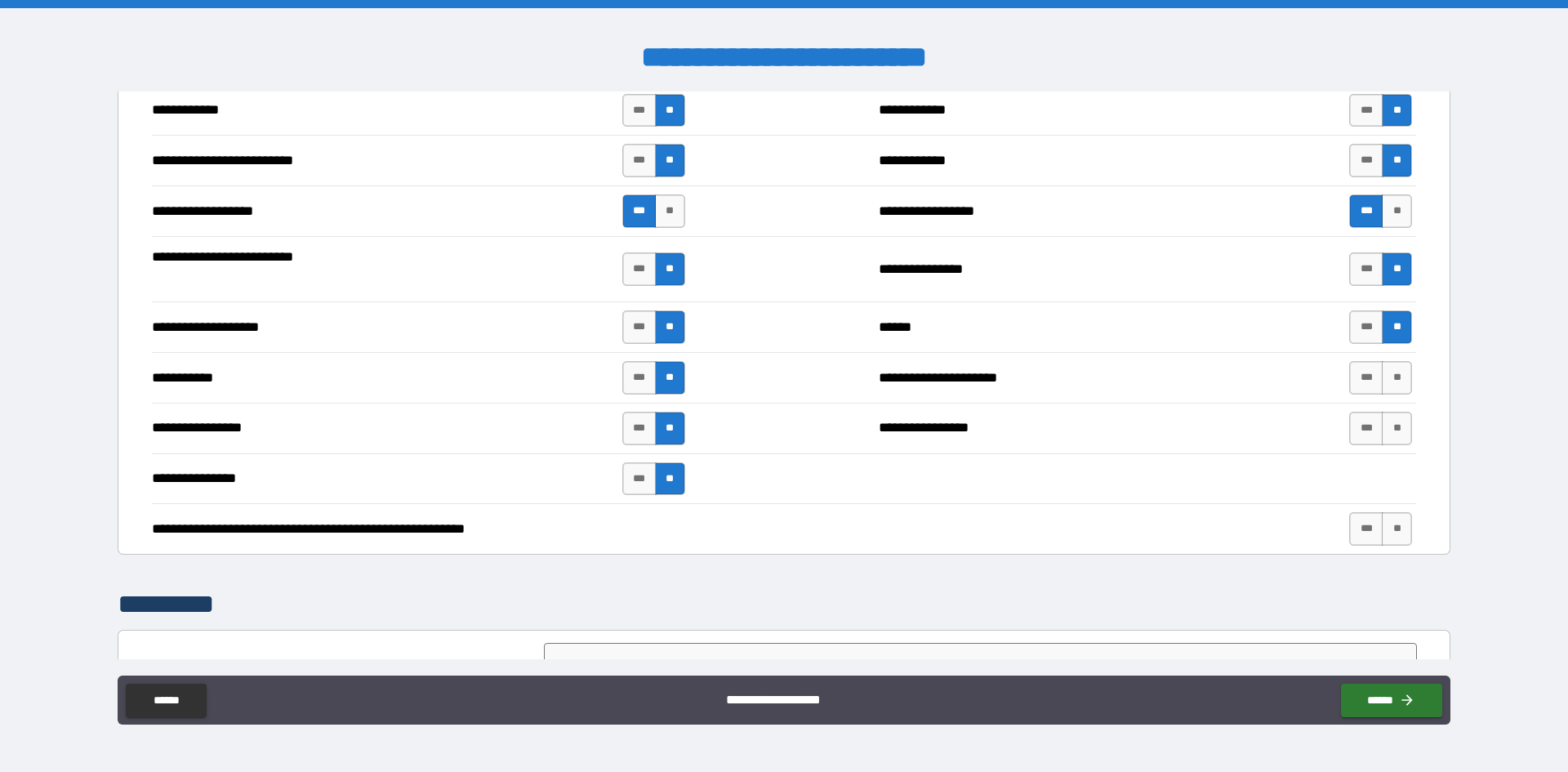drag, startPoint x: 1390, startPoint y: 377, endPoint x: 1394, endPoint y: 404, distance: 27.29469 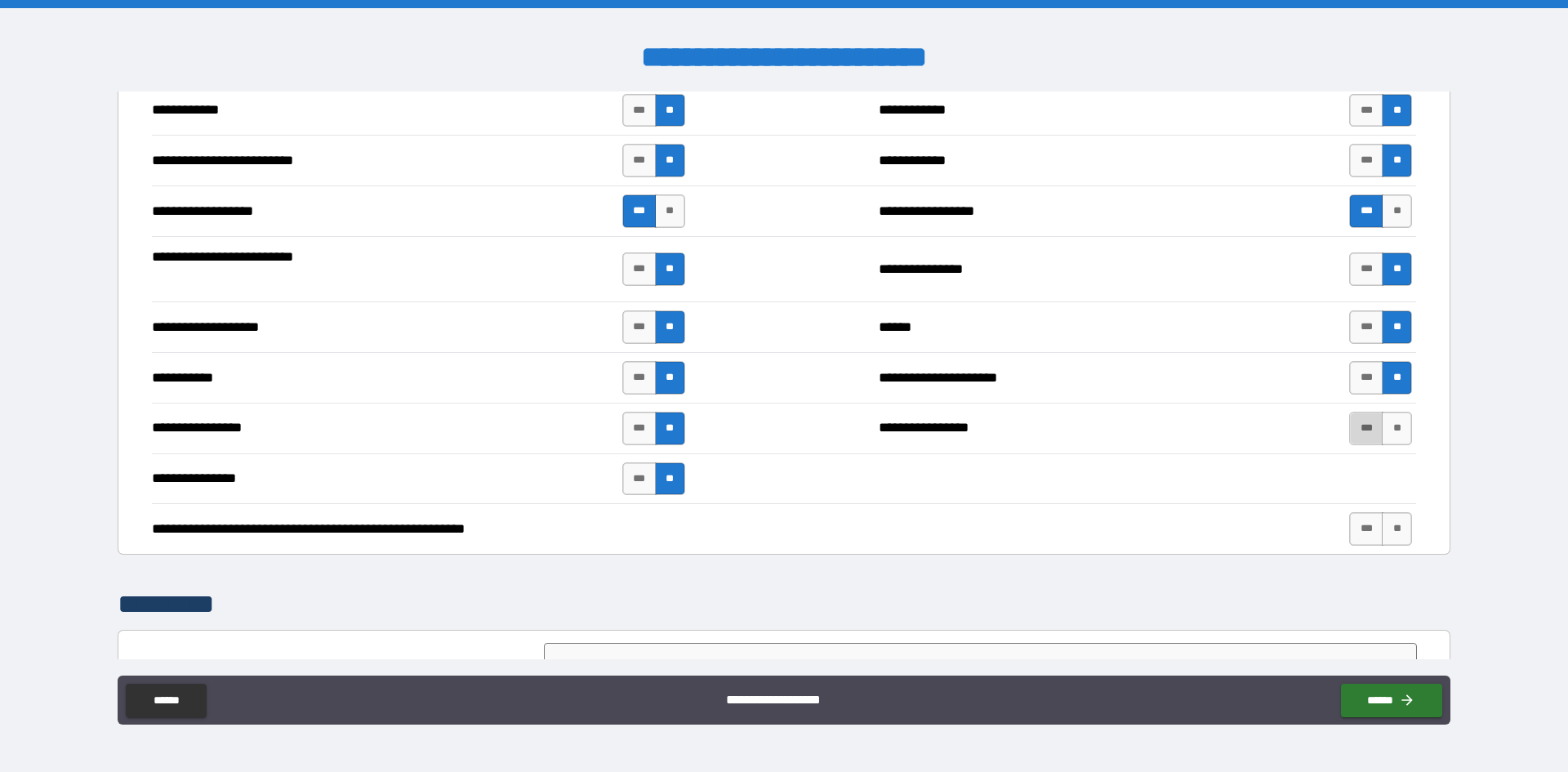 click on "***" at bounding box center (1366, 428) 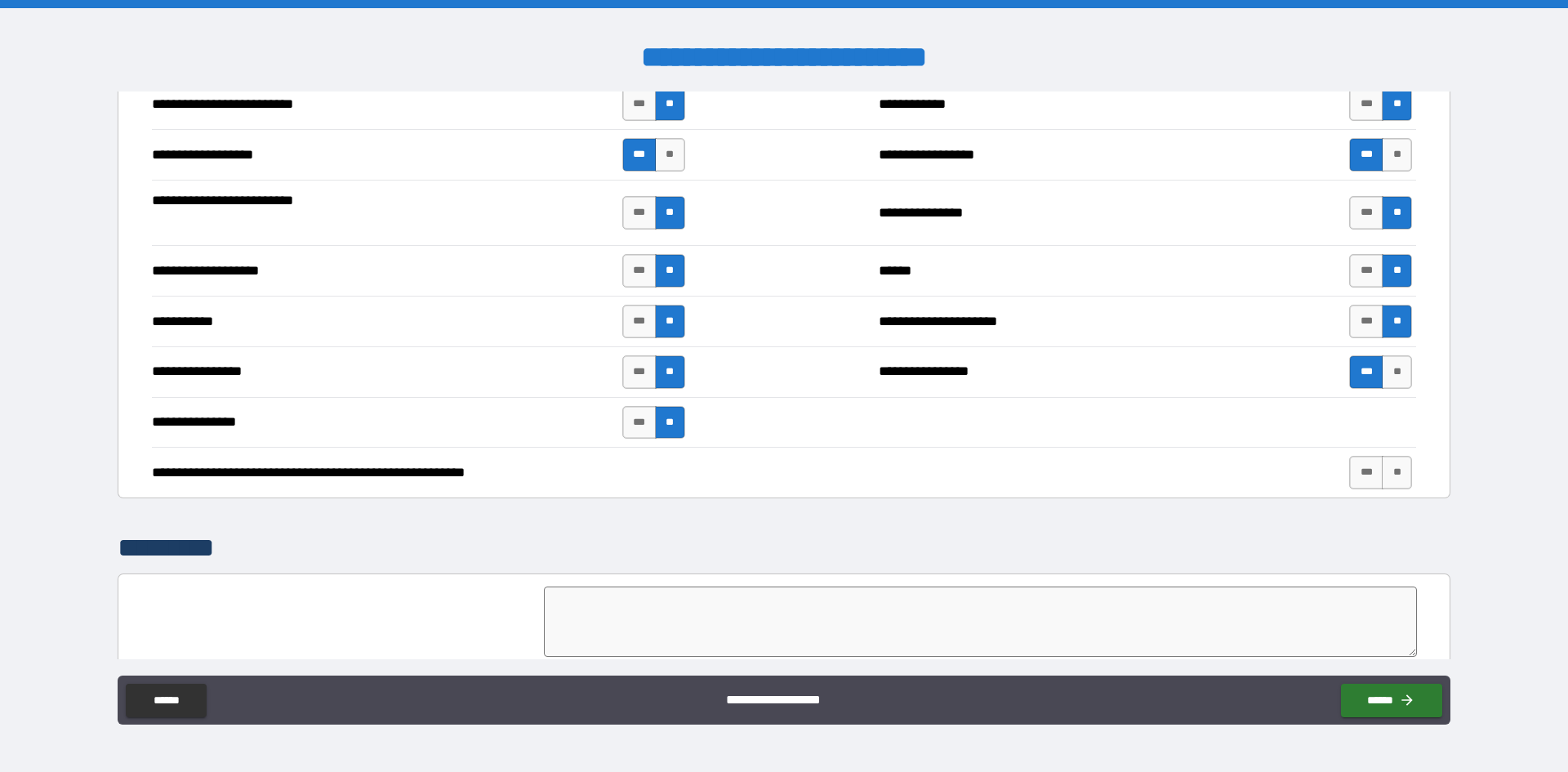 scroll, scrollTop: 3186, scrollLeft: 0, axis: vertical 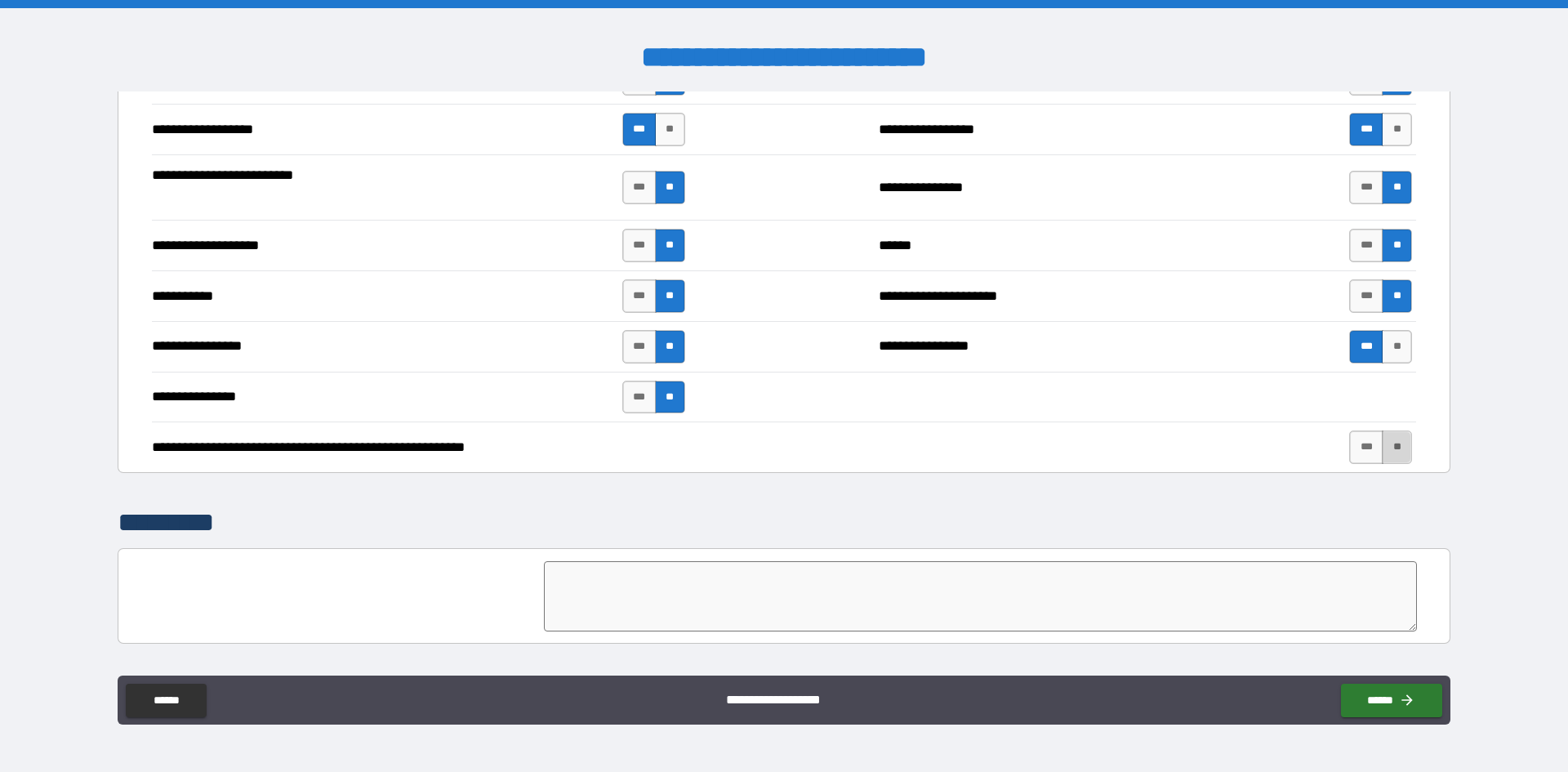 click on "**" at bounding box center (1396, 447) 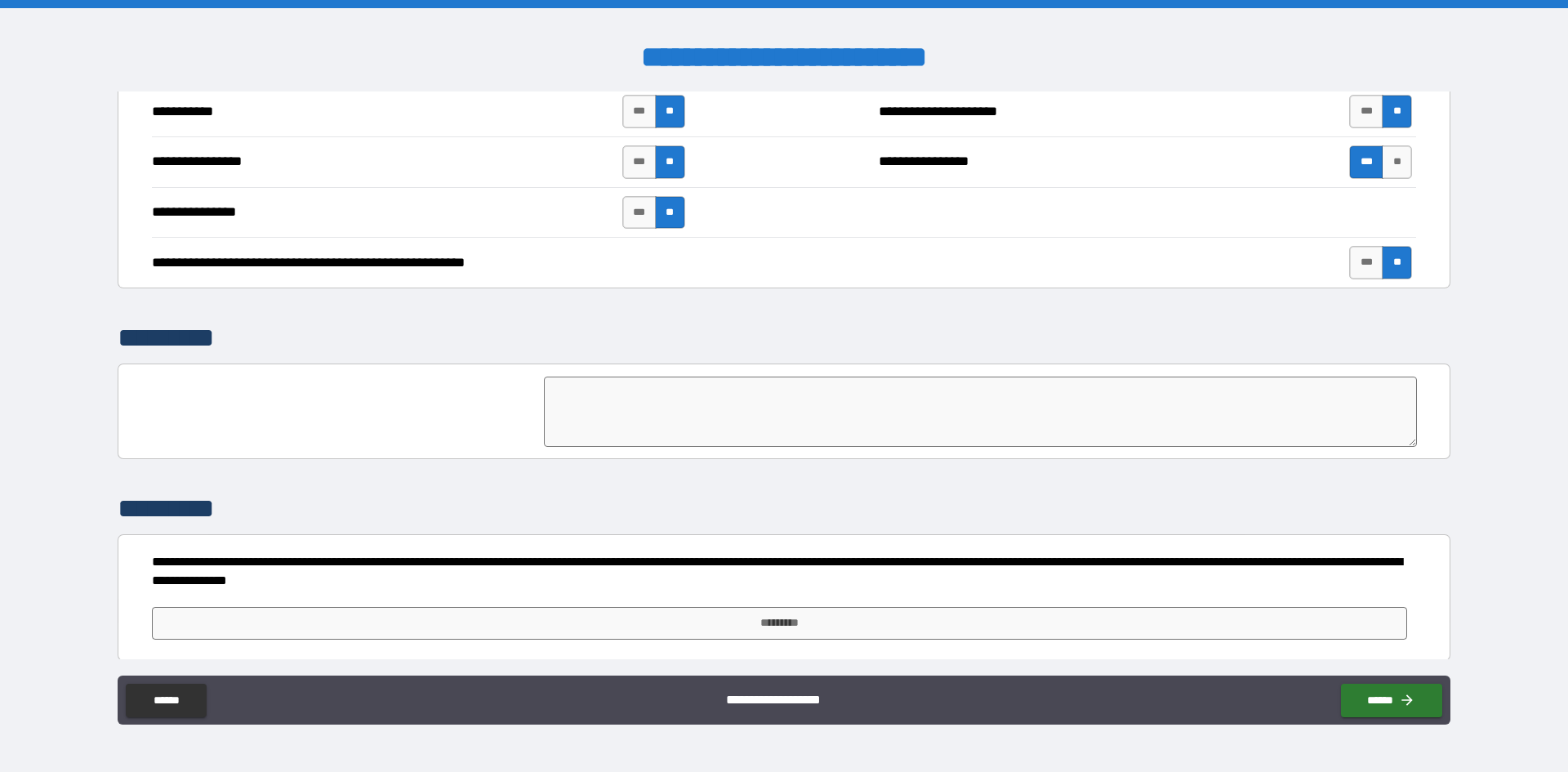scroll, scrollTop: 3376, scrollLeft: 0, axis: vertical 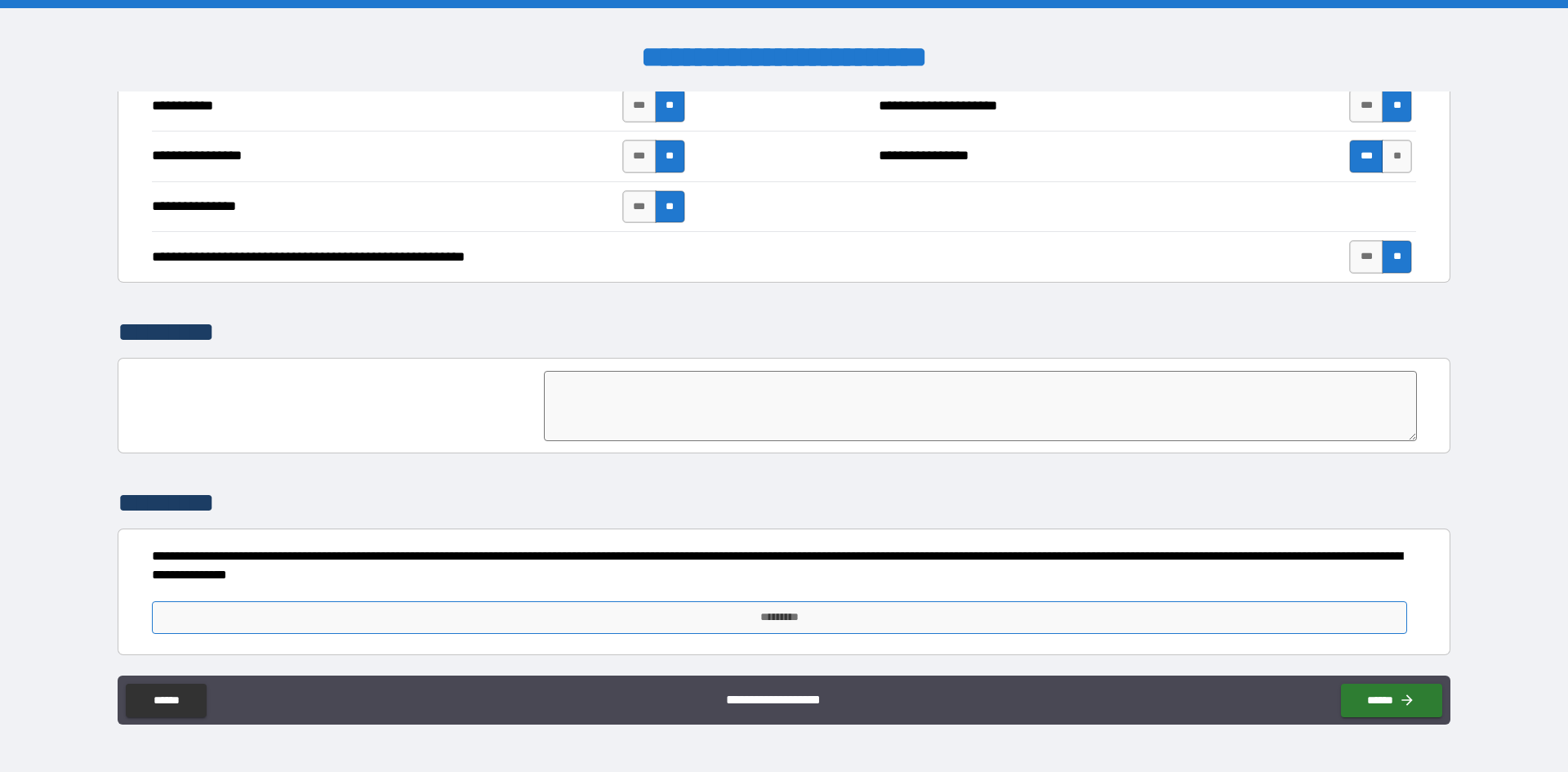 click on "*********" at bounding box center (779, 618) 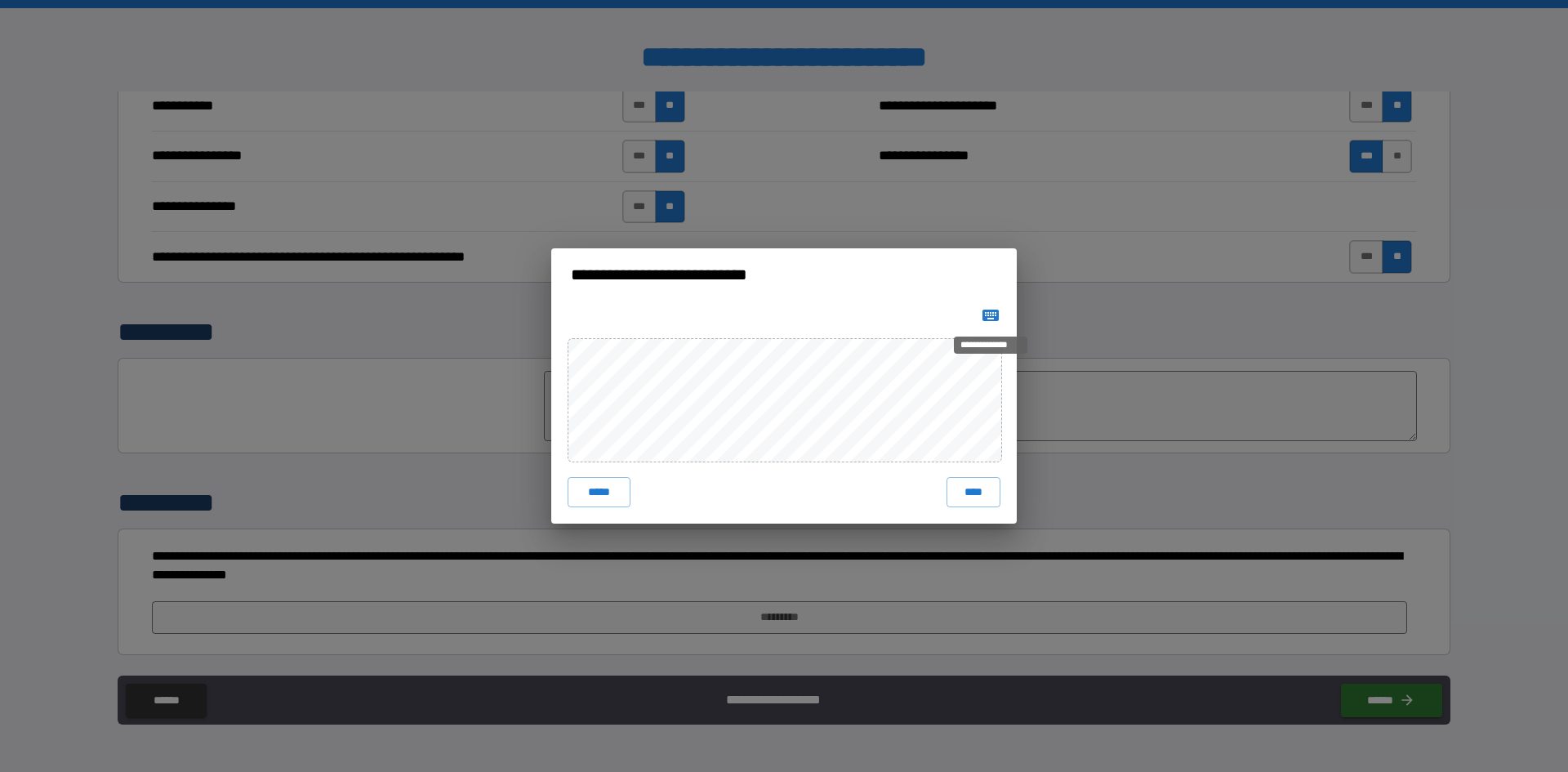 click 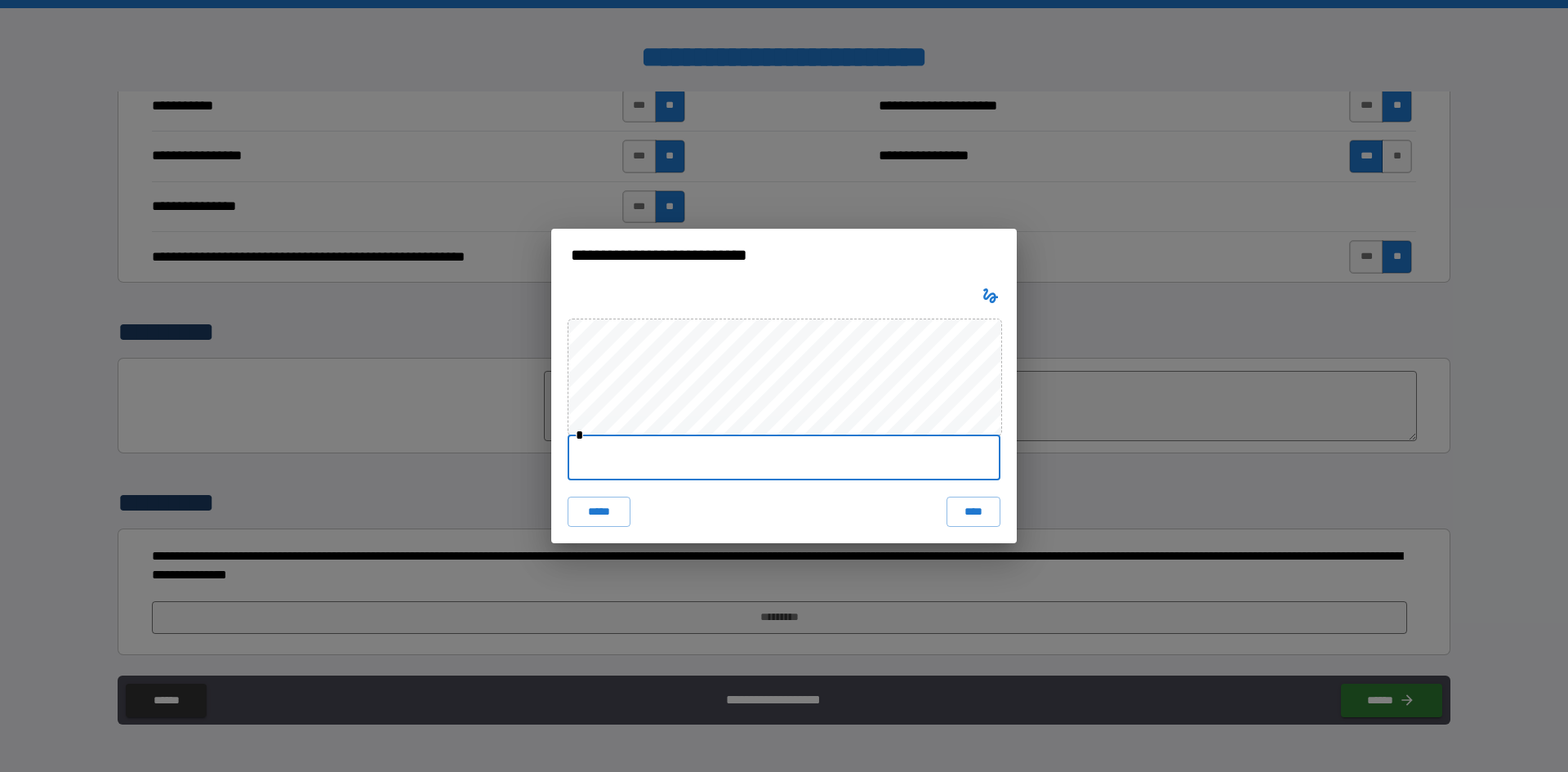 click at bounding box center [784, 457] 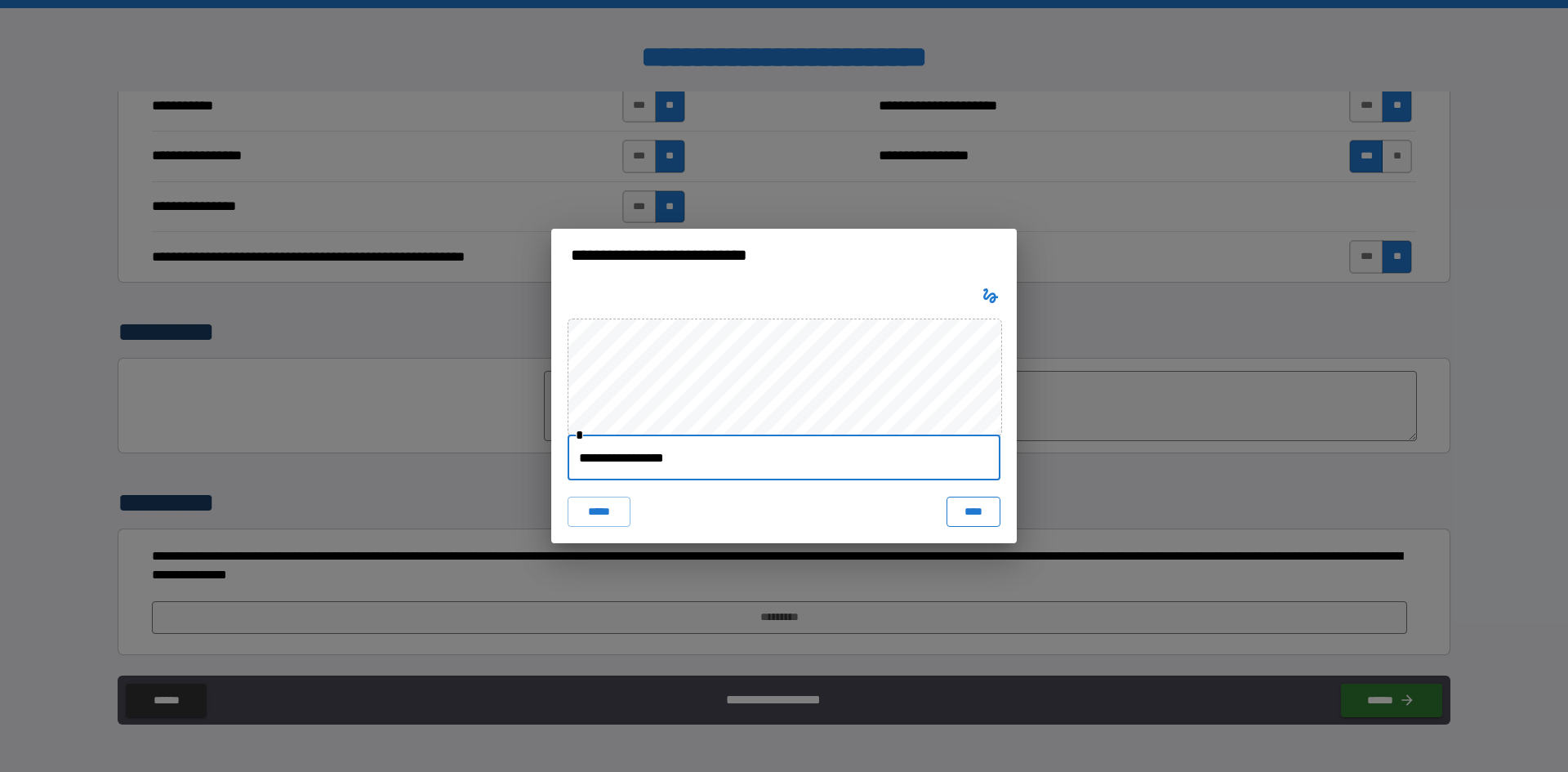 type on "**********" 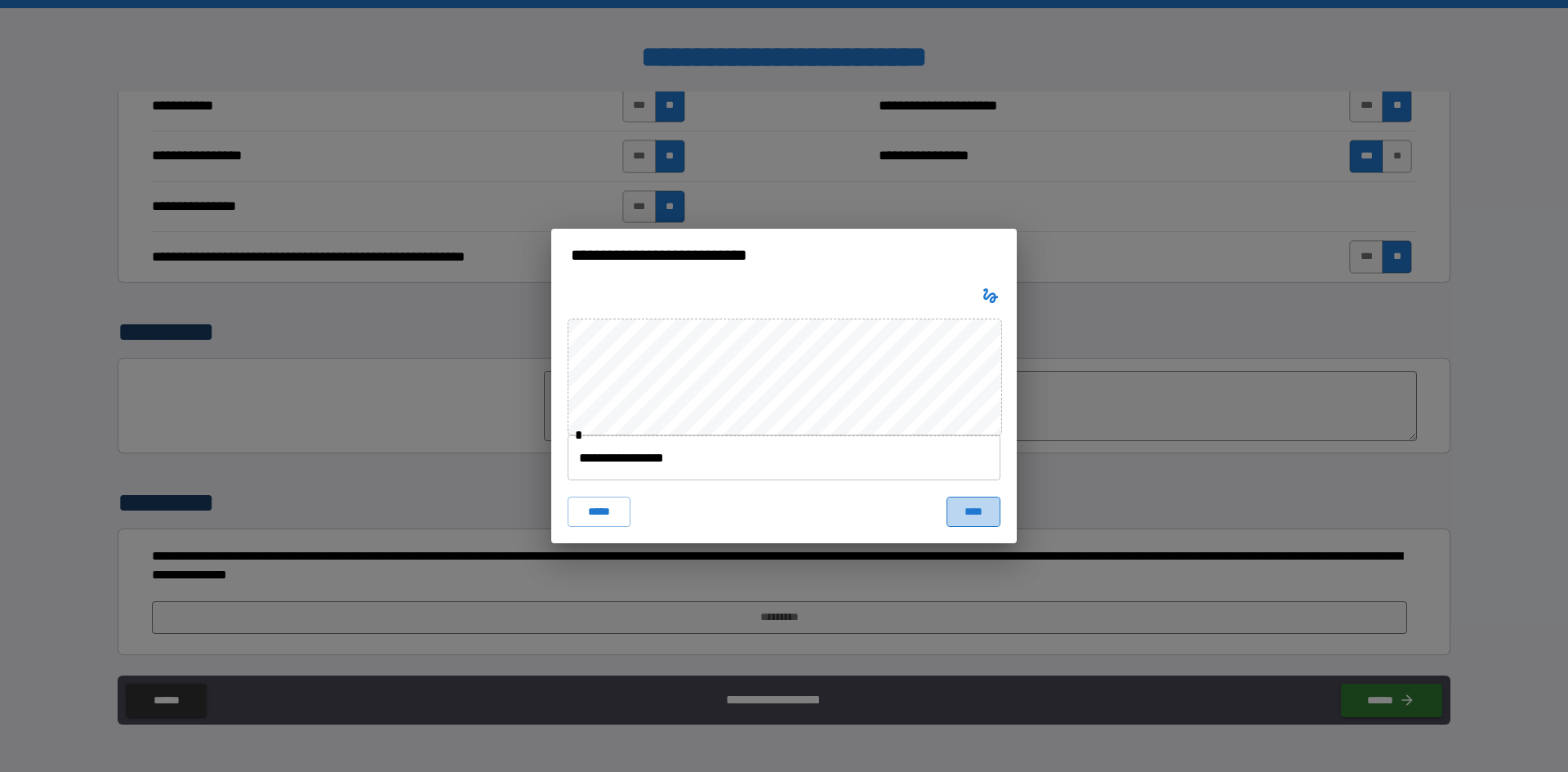 click on "****" at bounding box center [973, 511] 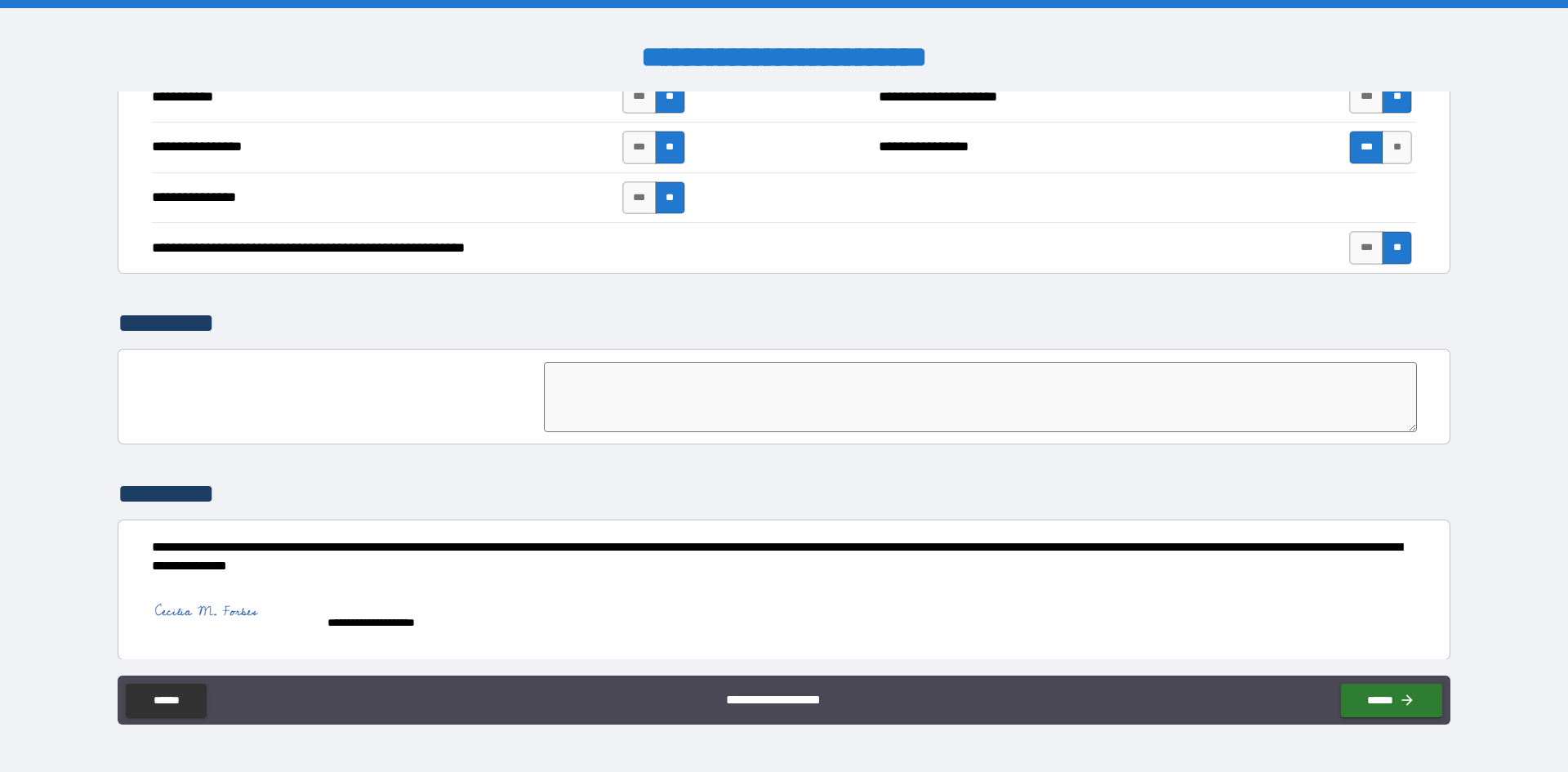 scroll, scrollTop: 3390, scrollLeft: 0, axis: vertical 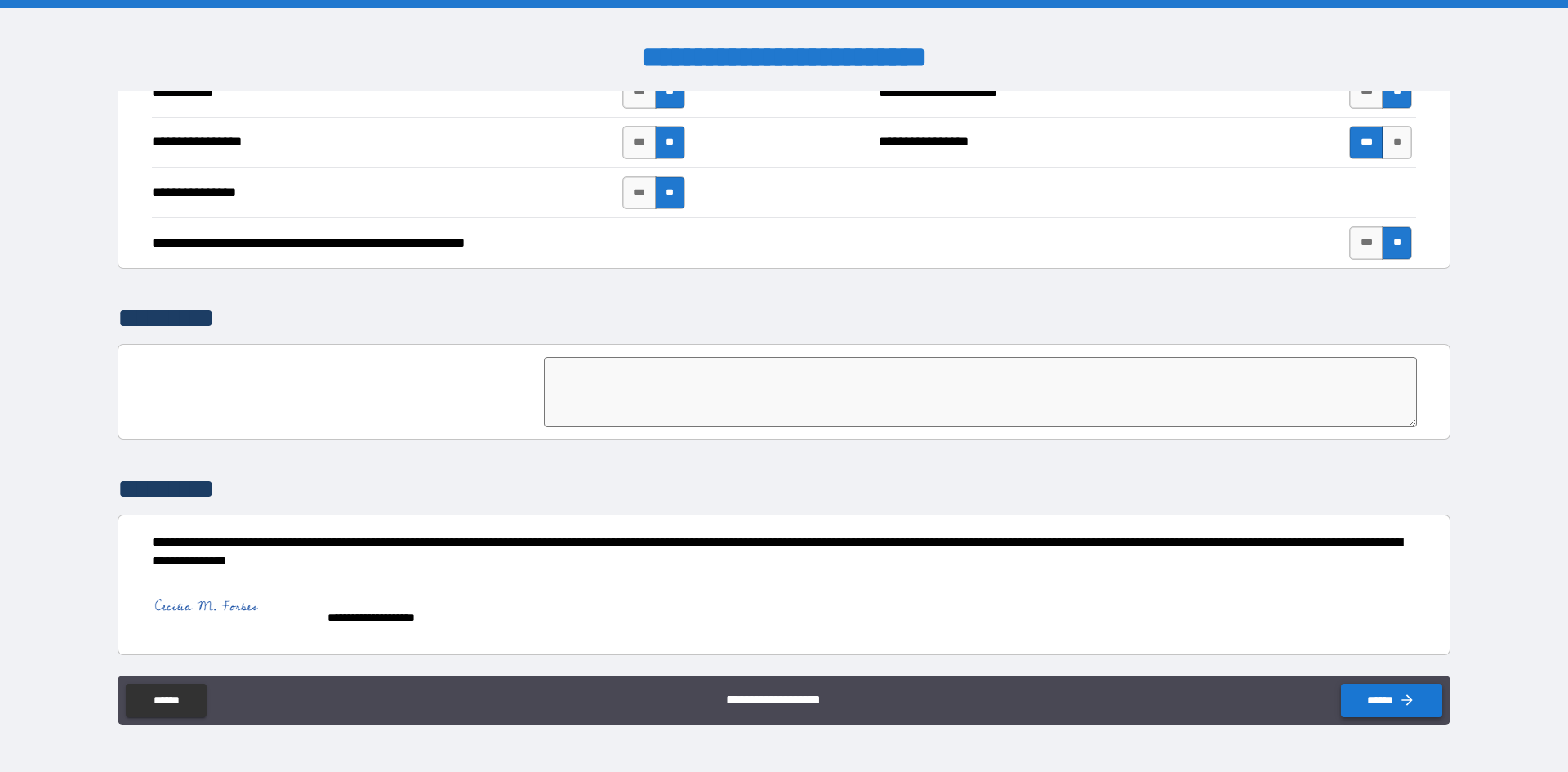 click on "******" at bounding box center (1392, 700) 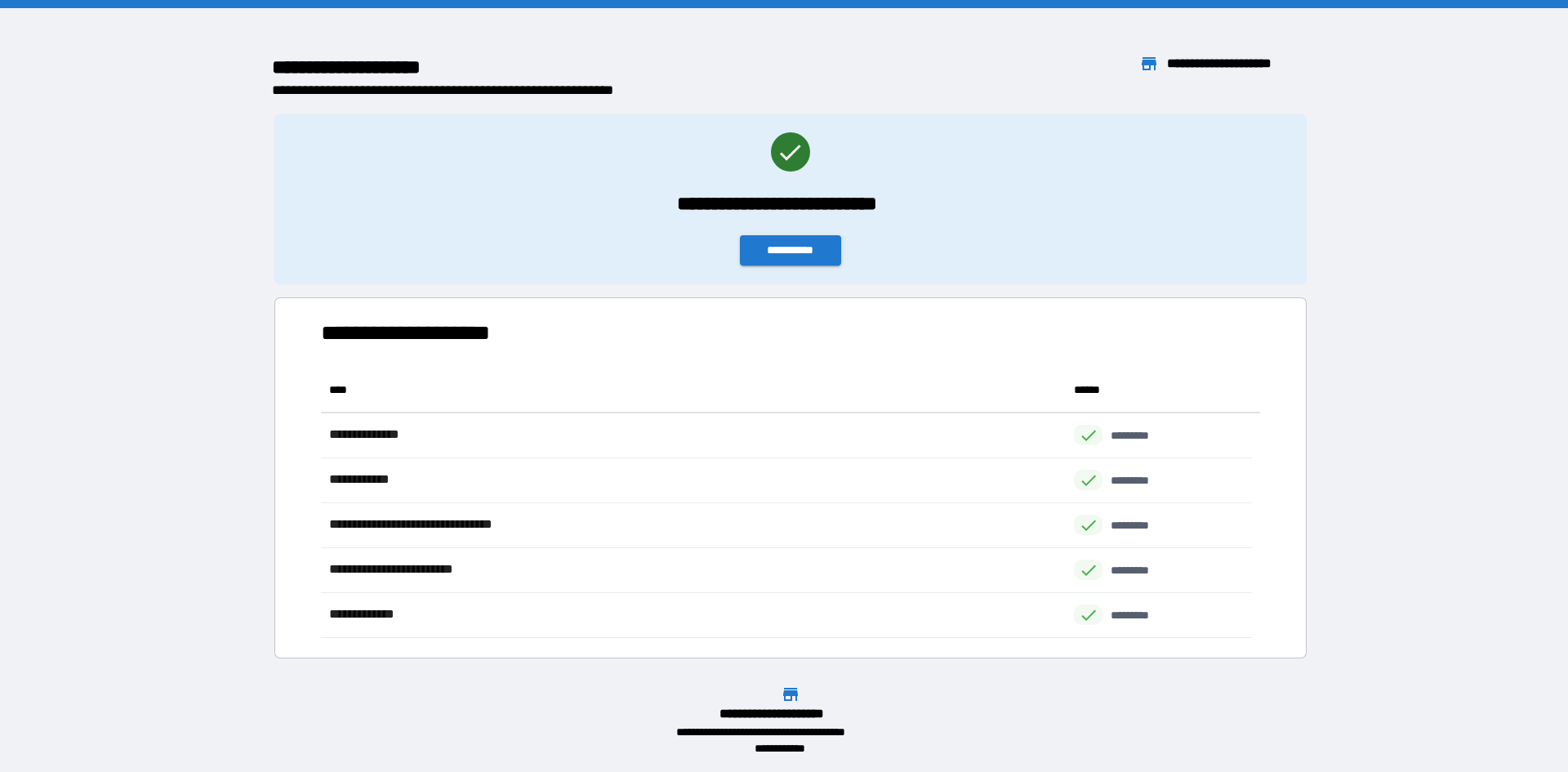 scroll, scrollTop: 13, scrollLeft: 13, axis: both 